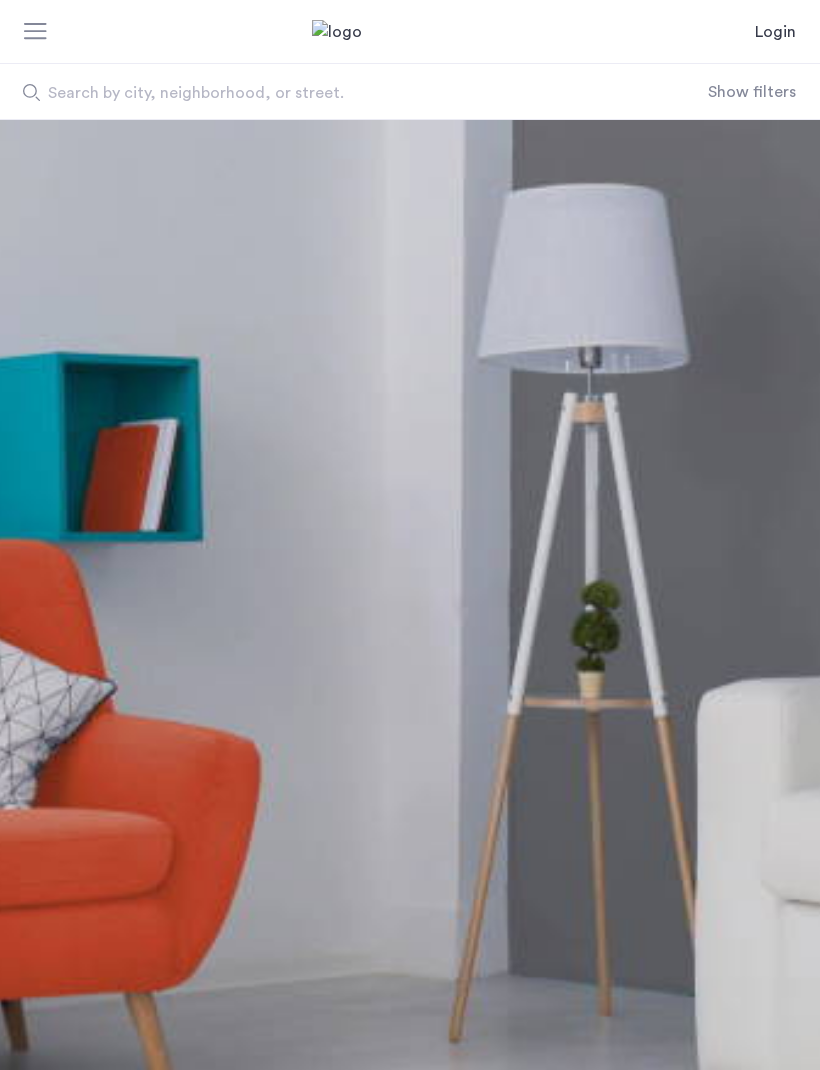 scroll, scrollTop: 0, scrollLeft: 0, axis: both 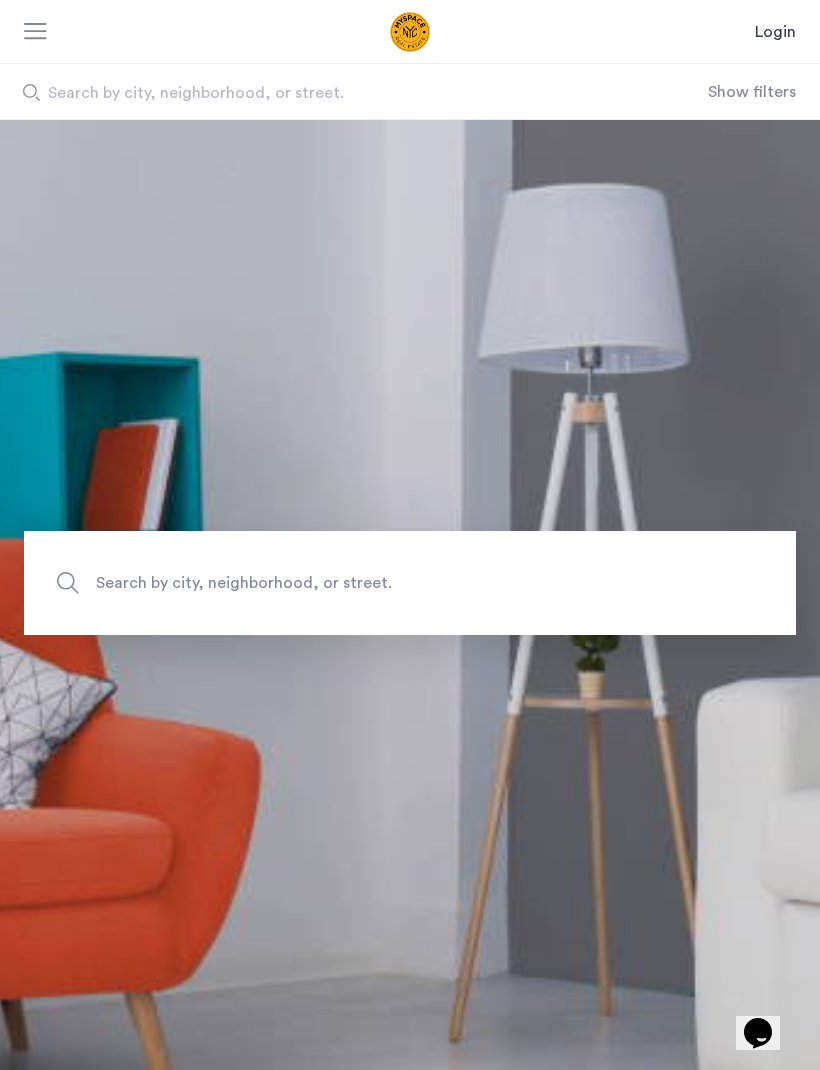 click at bounding box center [36, 33] 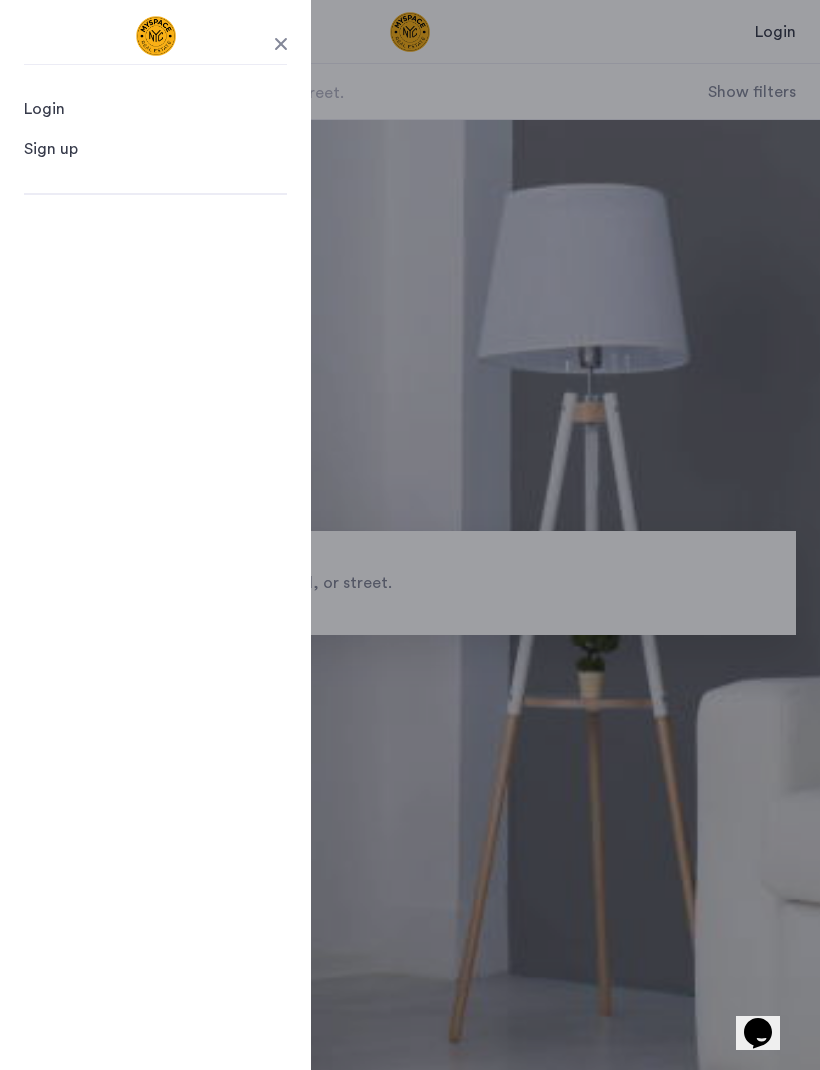 click at bounding box center (281, 44) 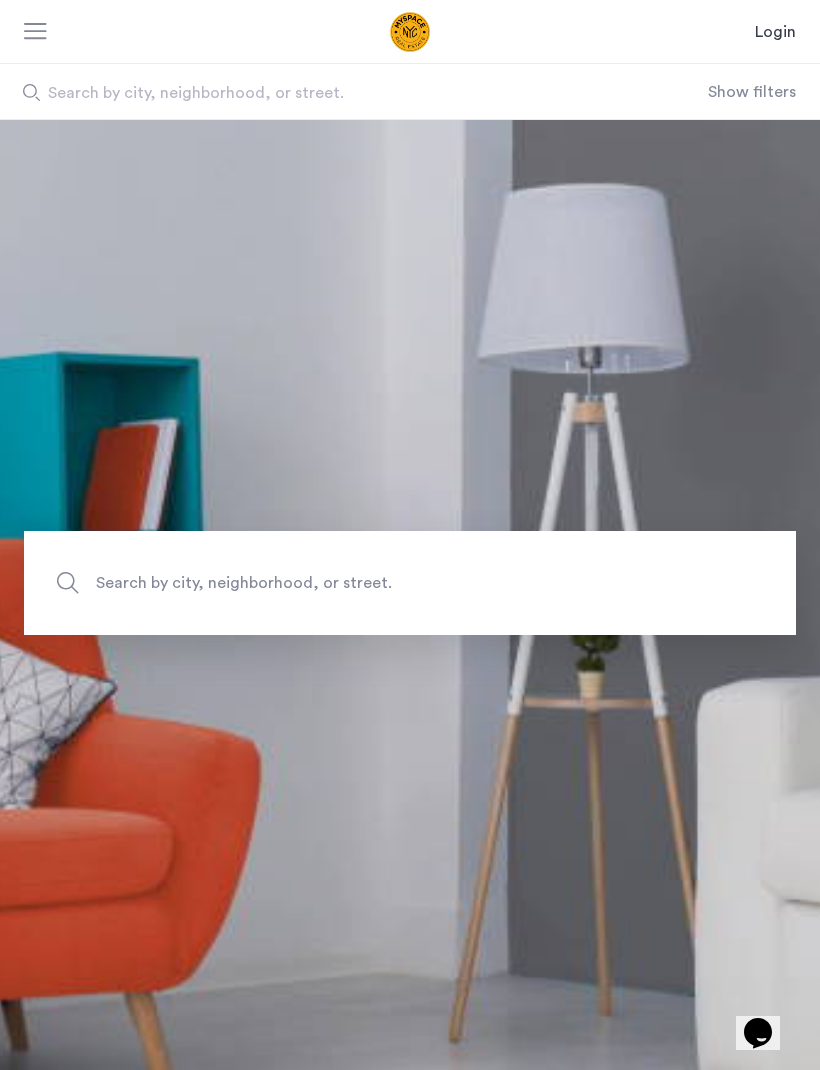 click on "Show filters" at bounding box center [752, 92] 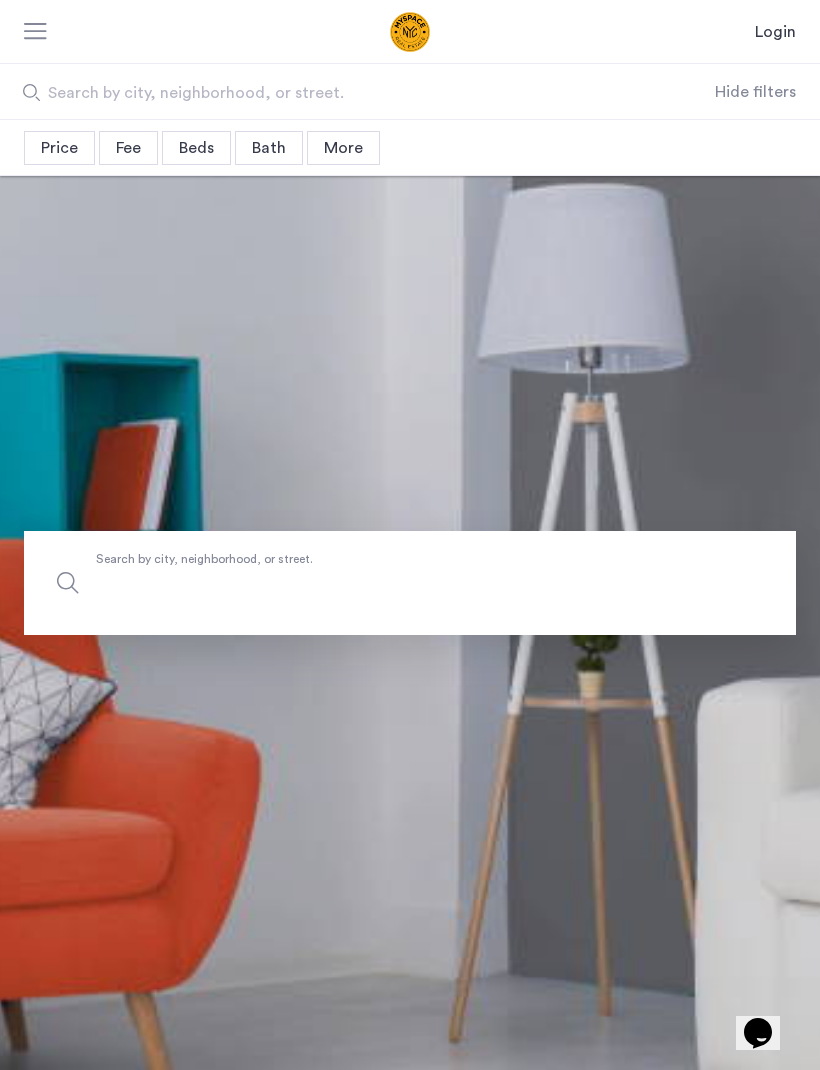click on "Search by city, neighborhood, or street." at bounding box center [410, 583] 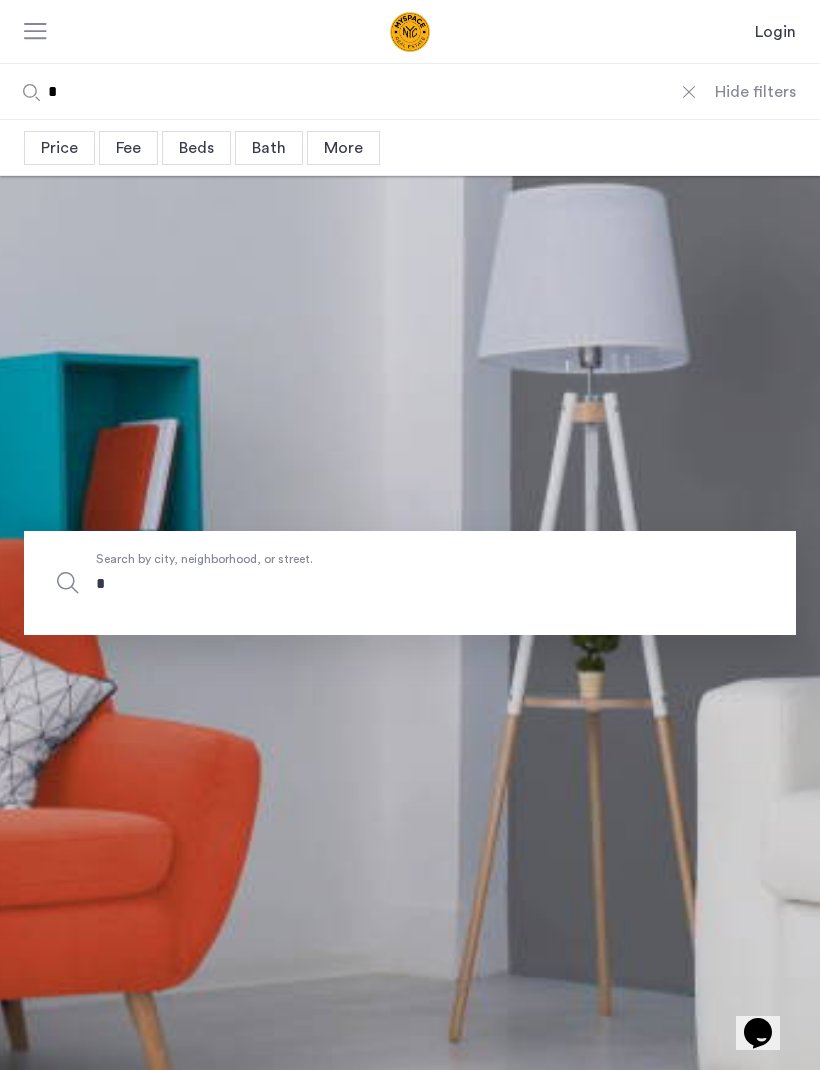 type on "**" 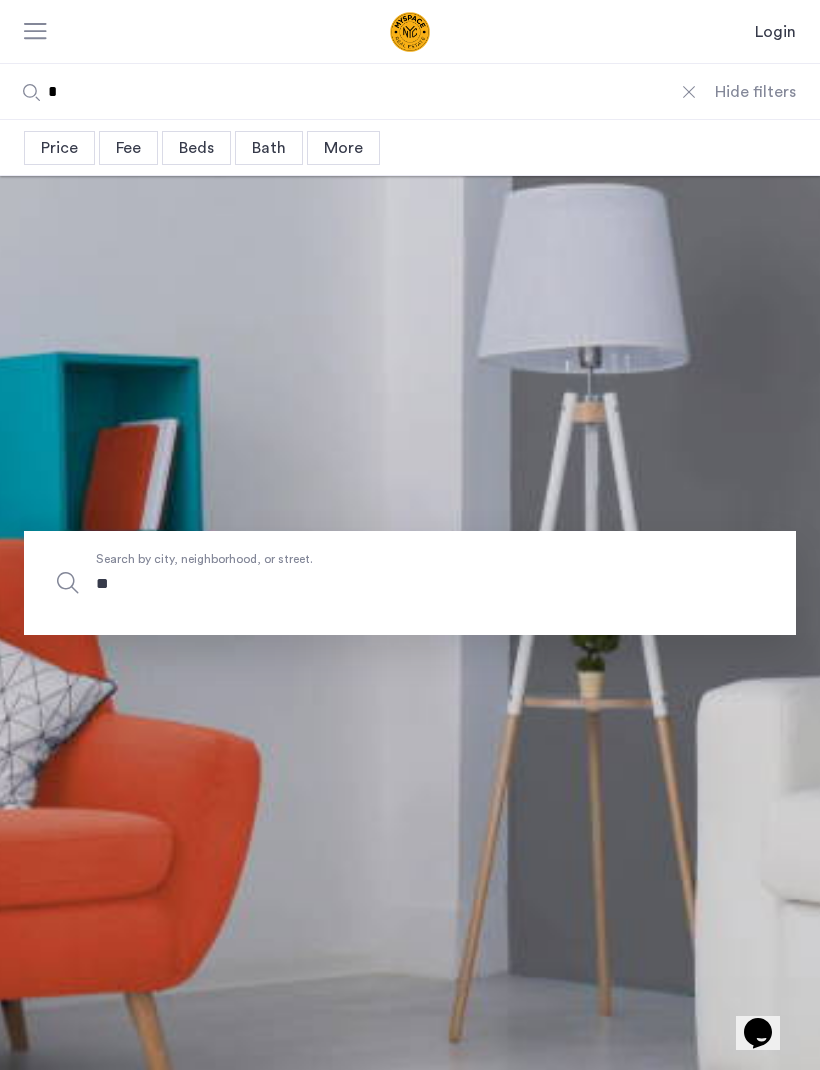 type on "**" 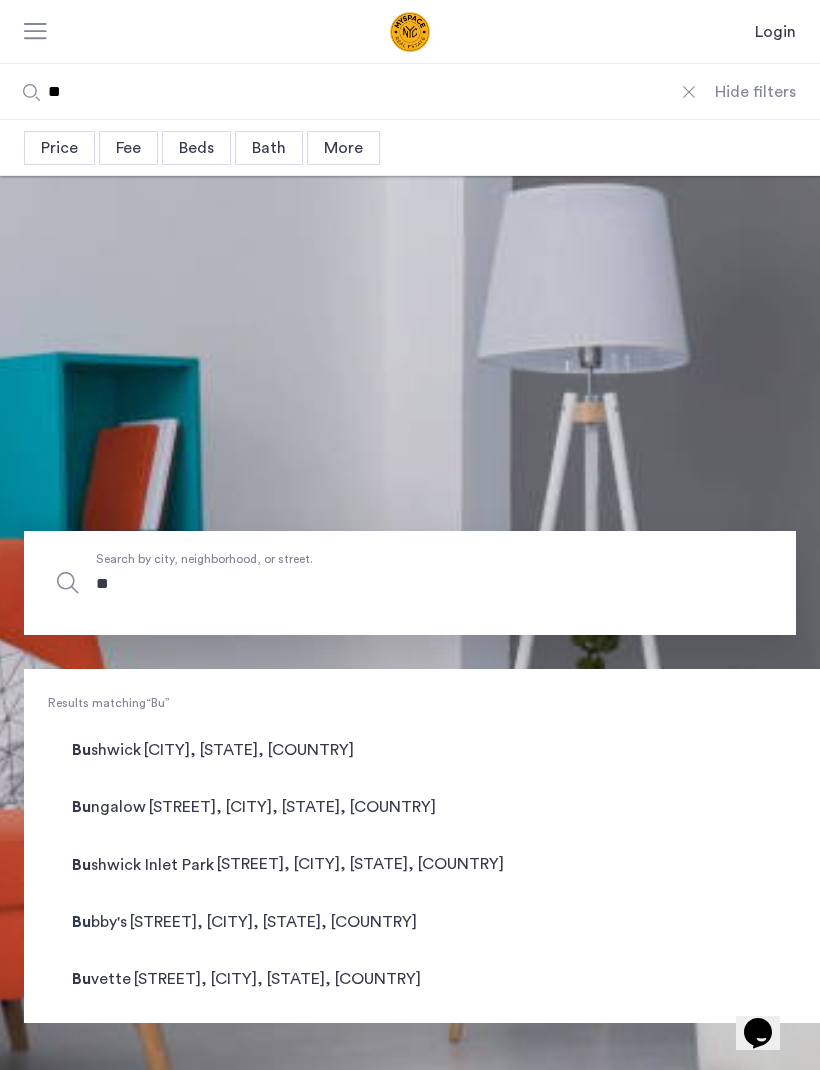 type on "***" 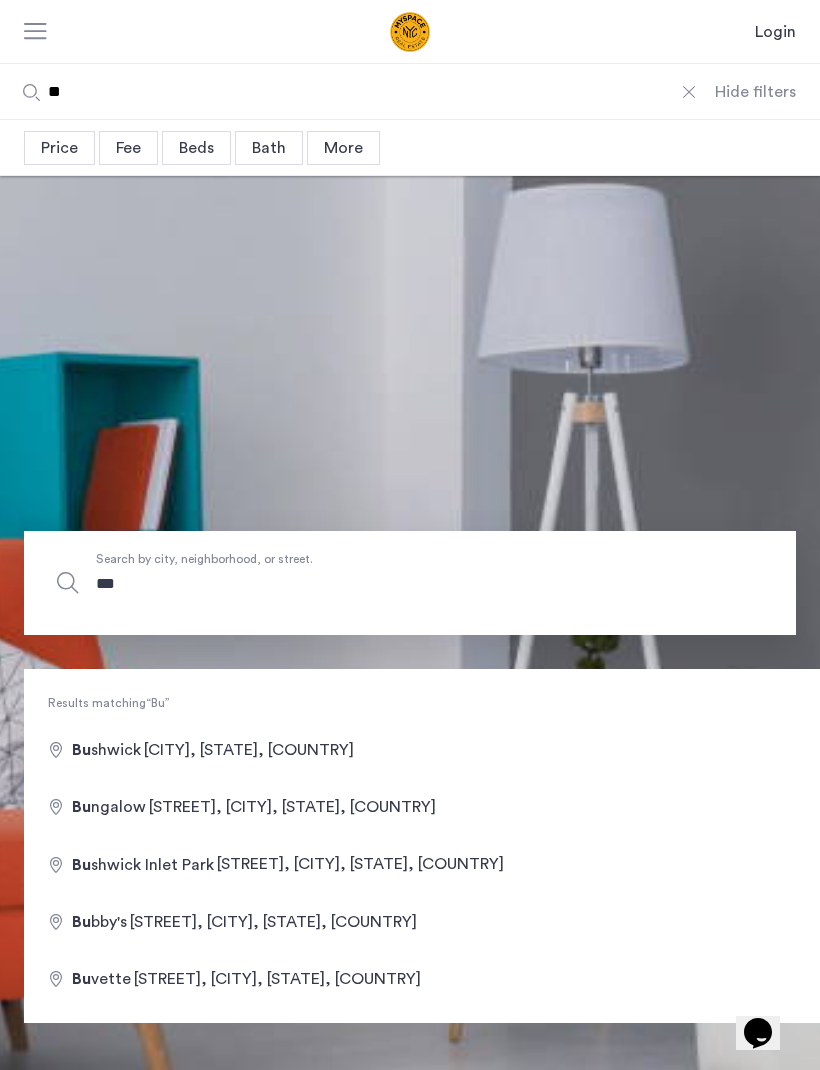 type on "***" 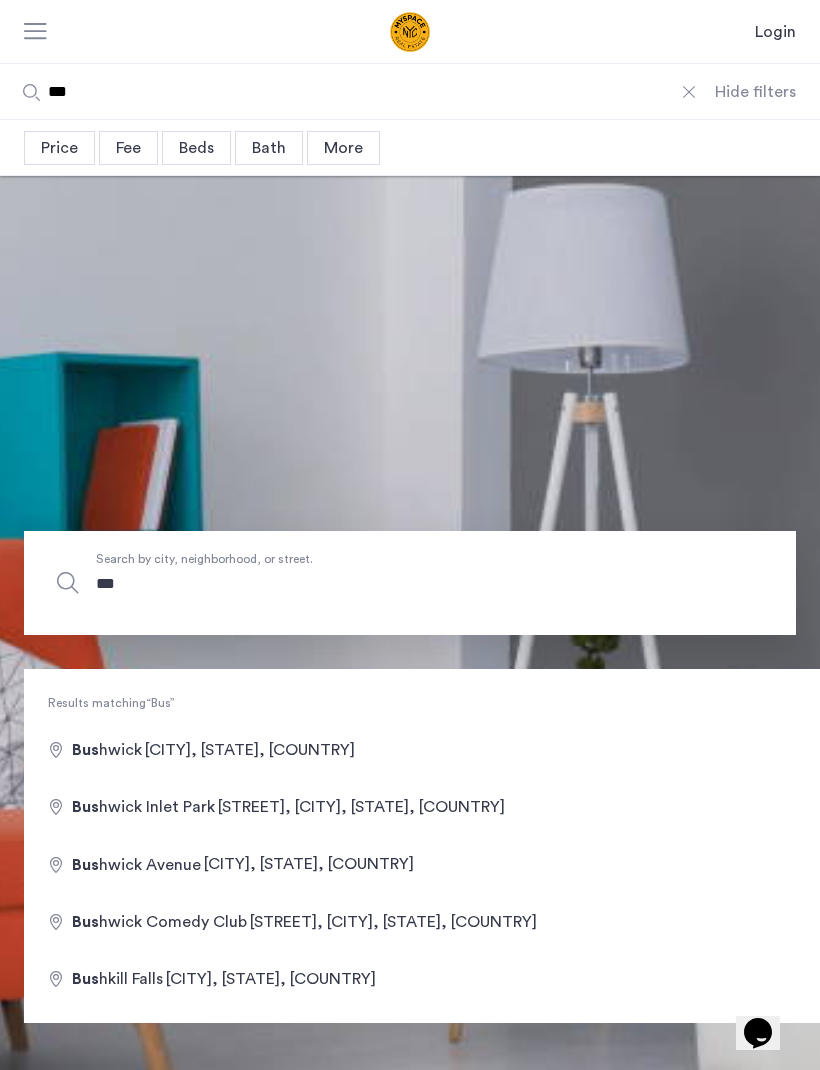 type on "****" 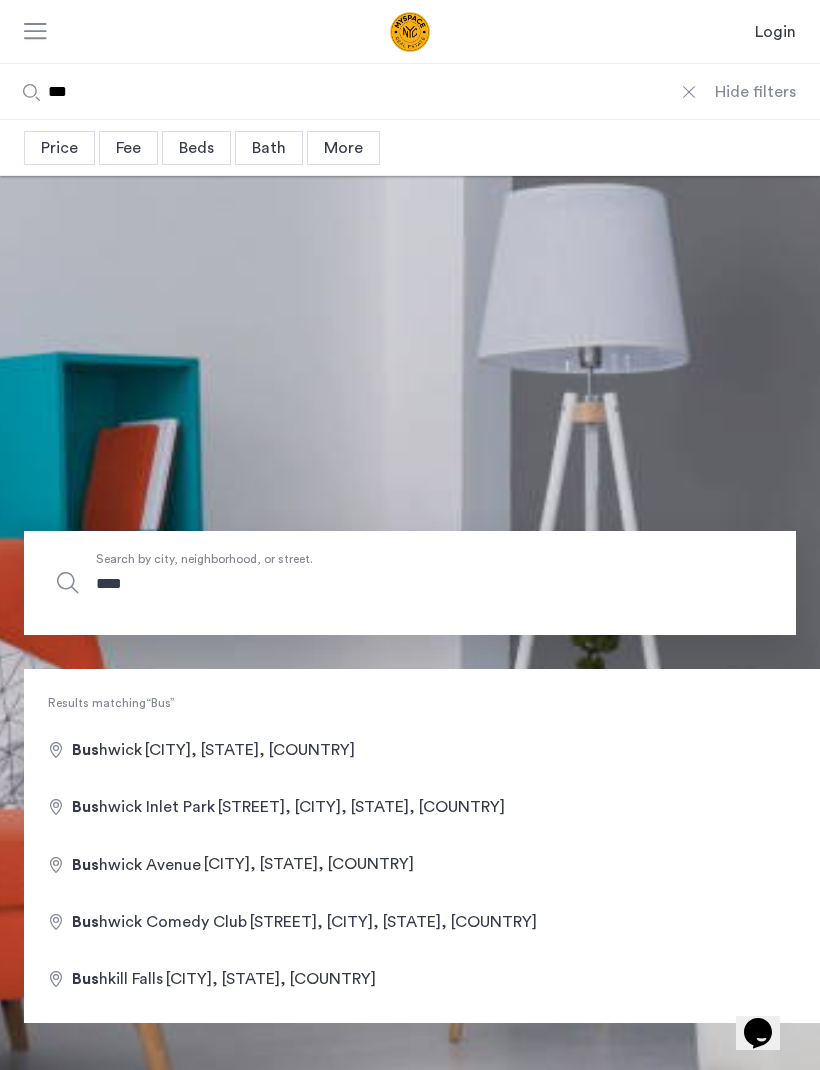 type on "****" 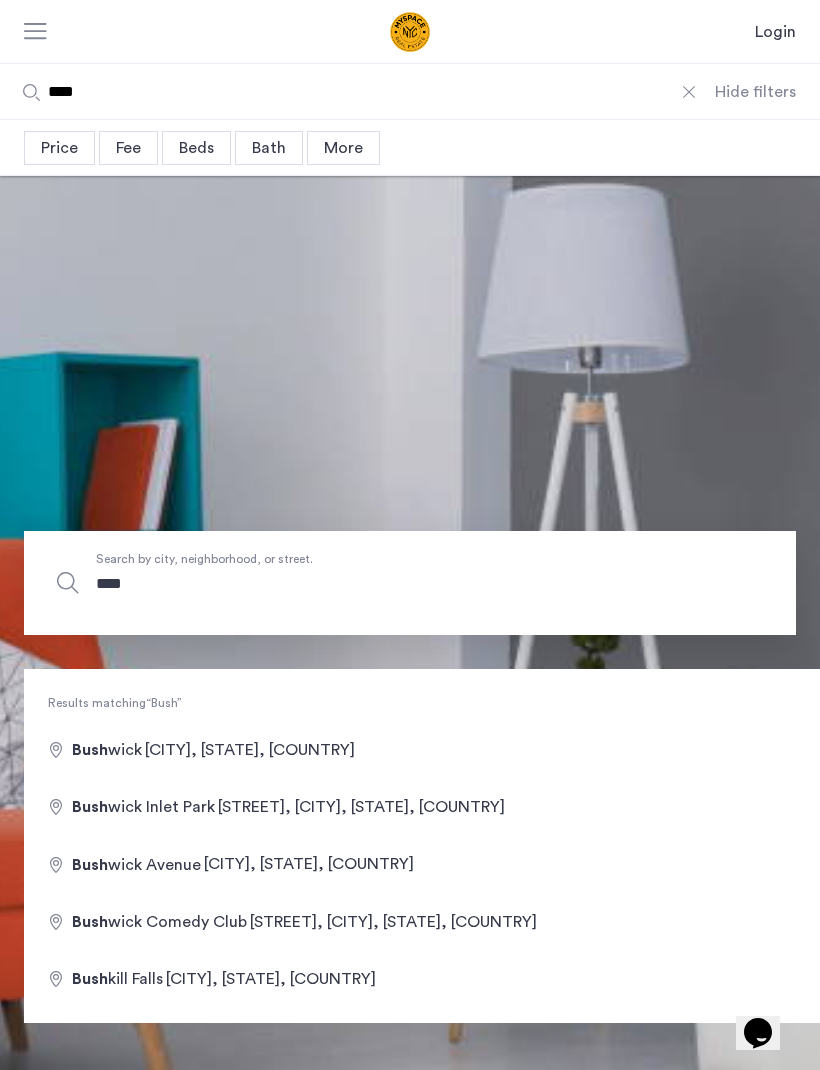 type on "*****" 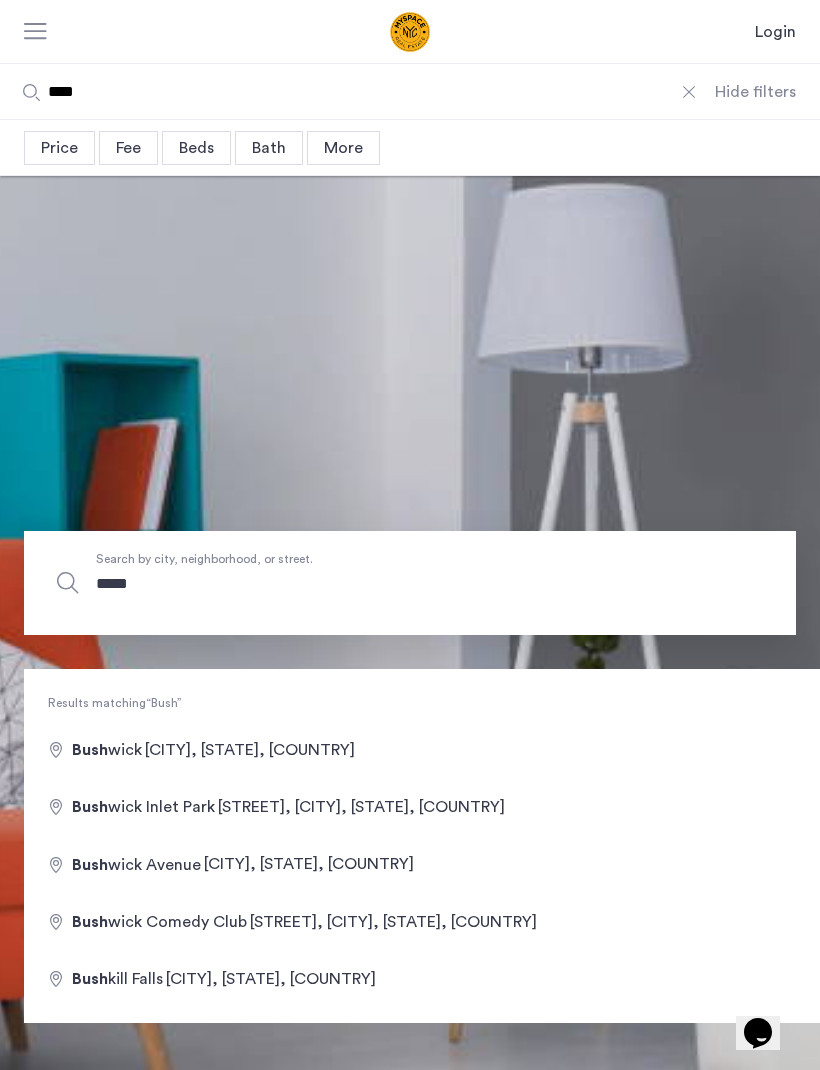 type on "*****" 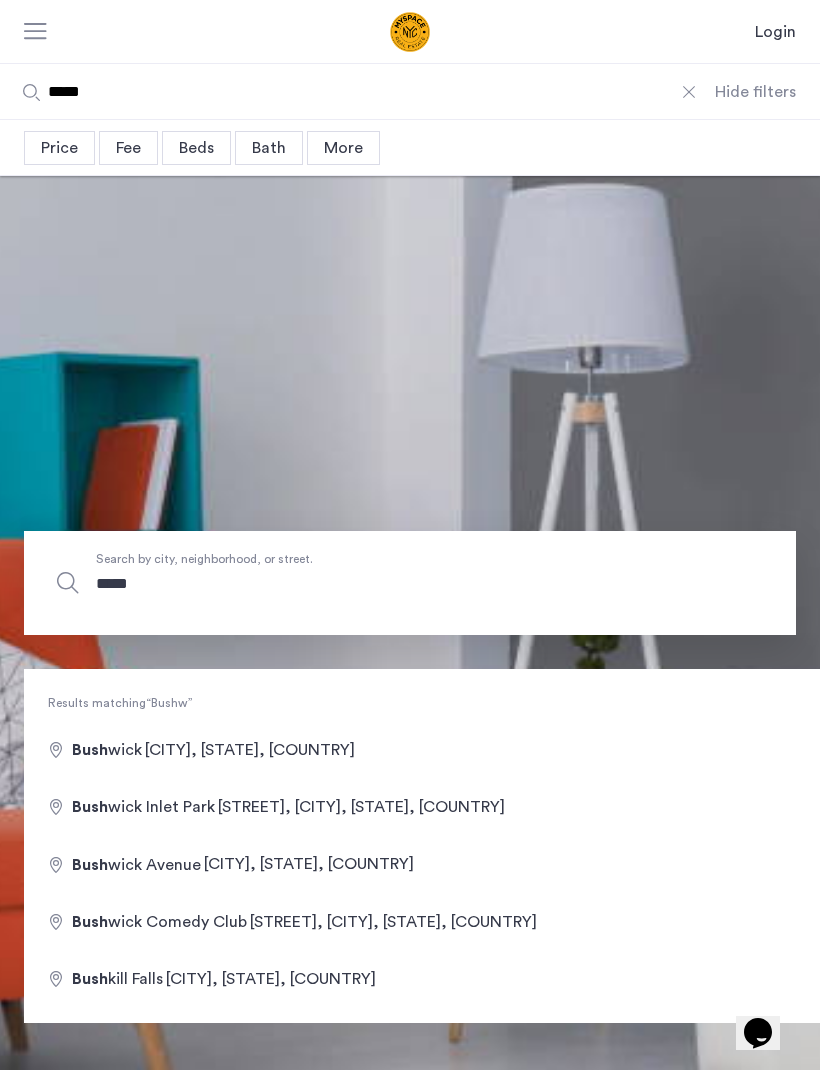 type on "******" 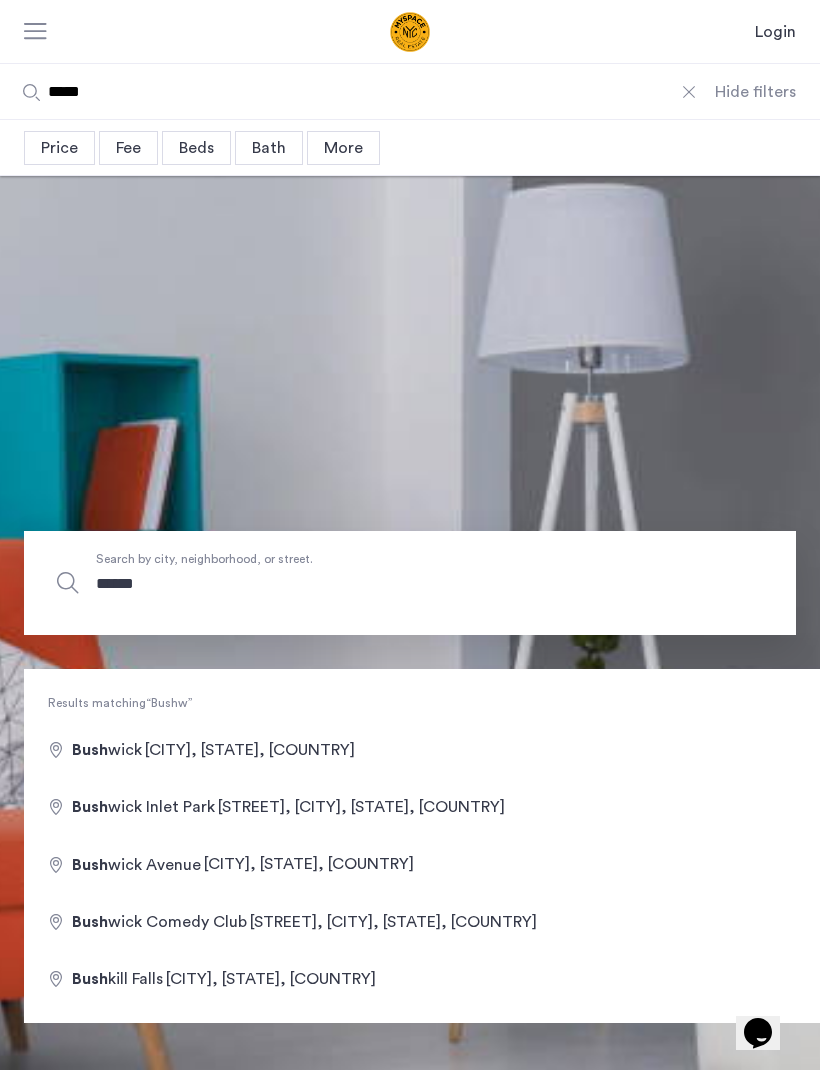type on "******" 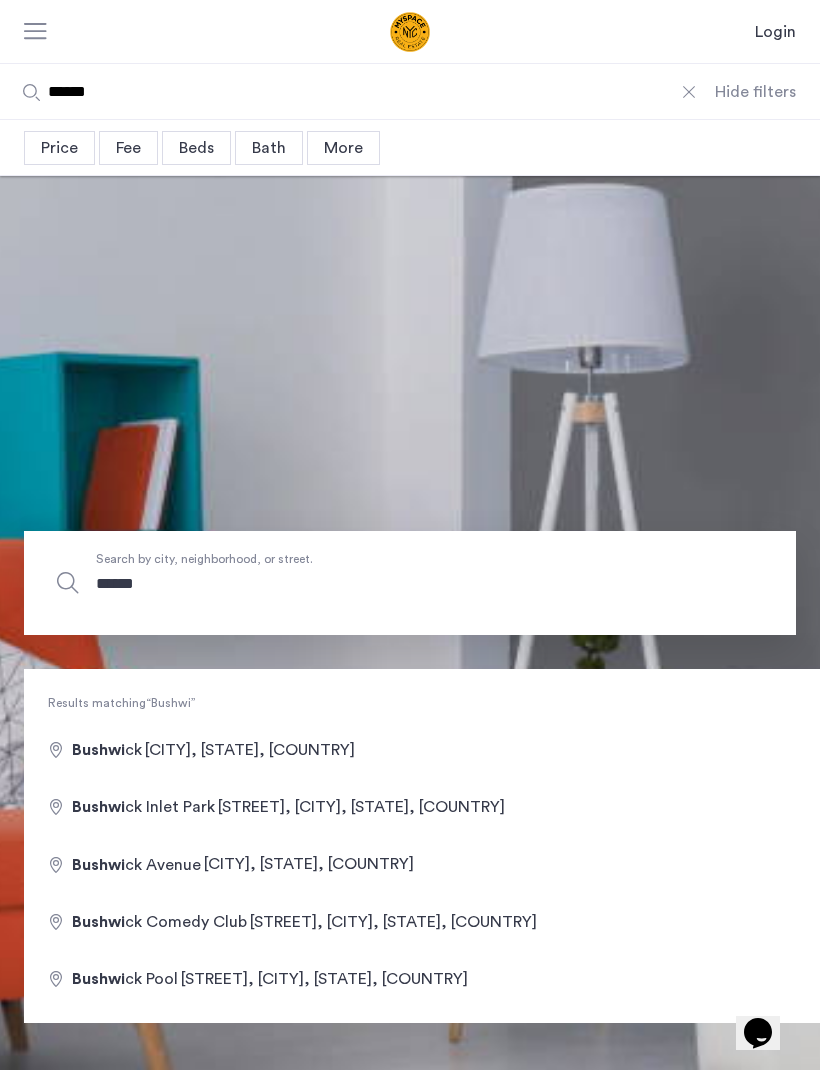 type on "*******" 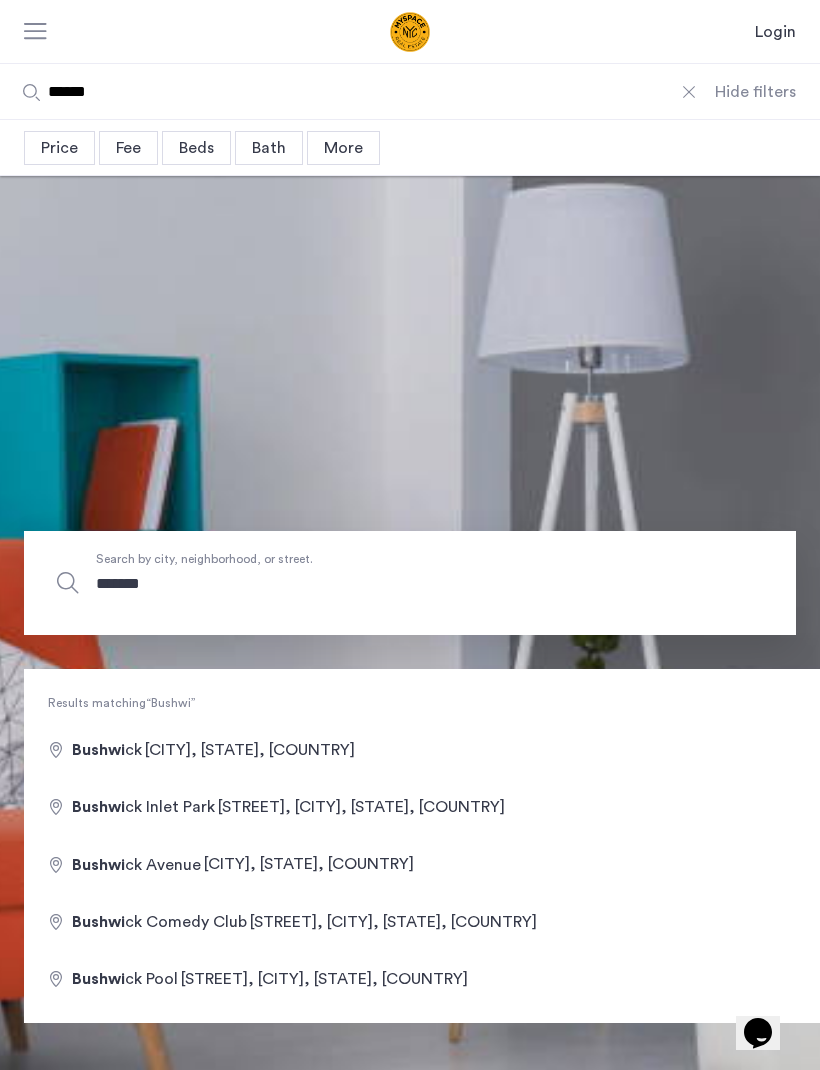 type on "*******" 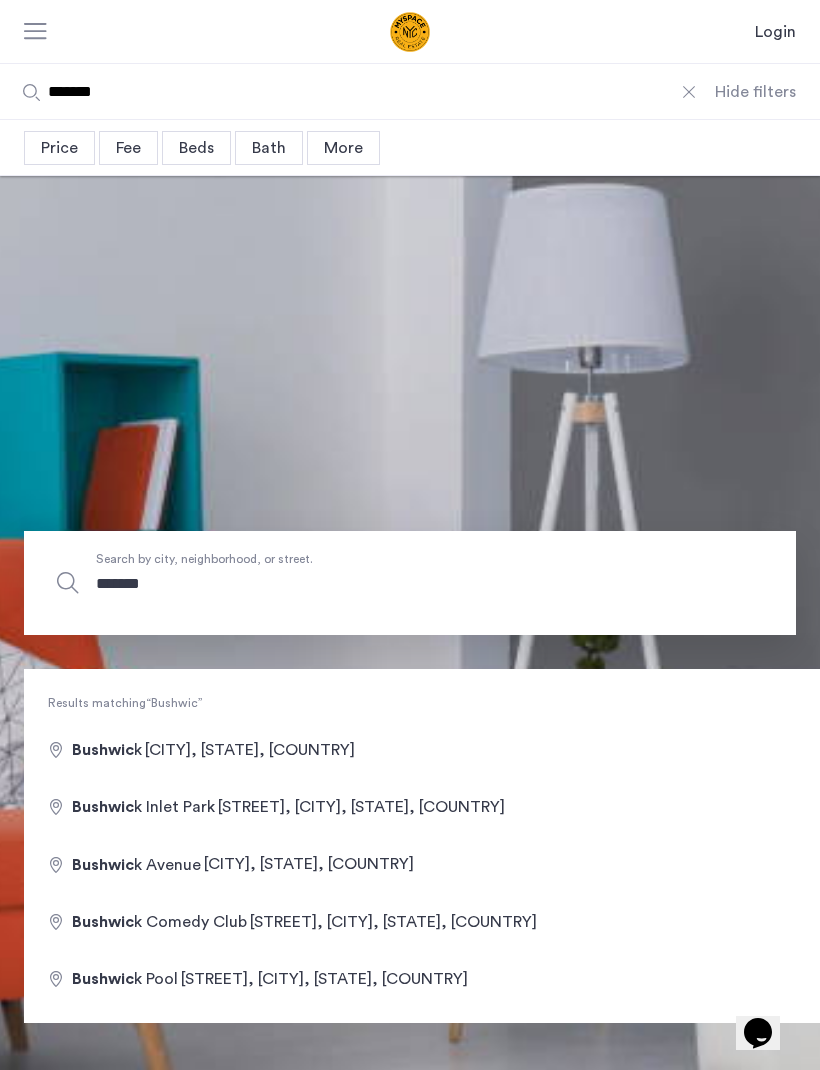 type on "********" 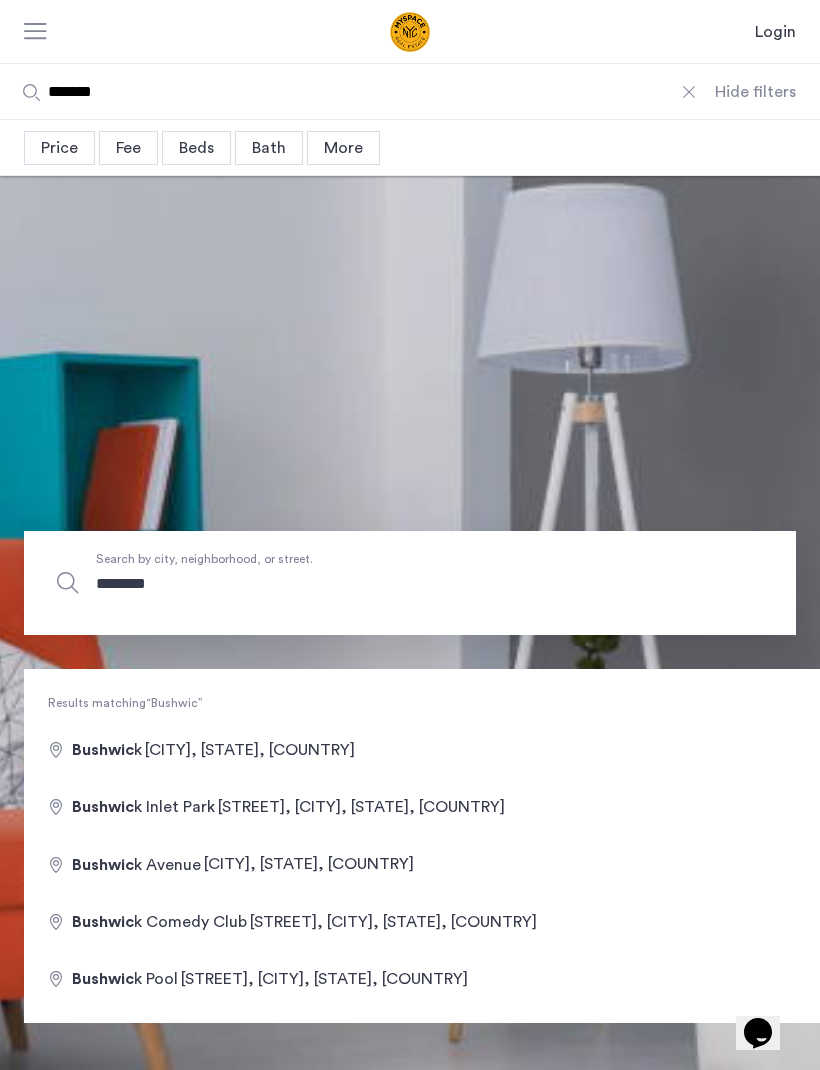 type on "********" 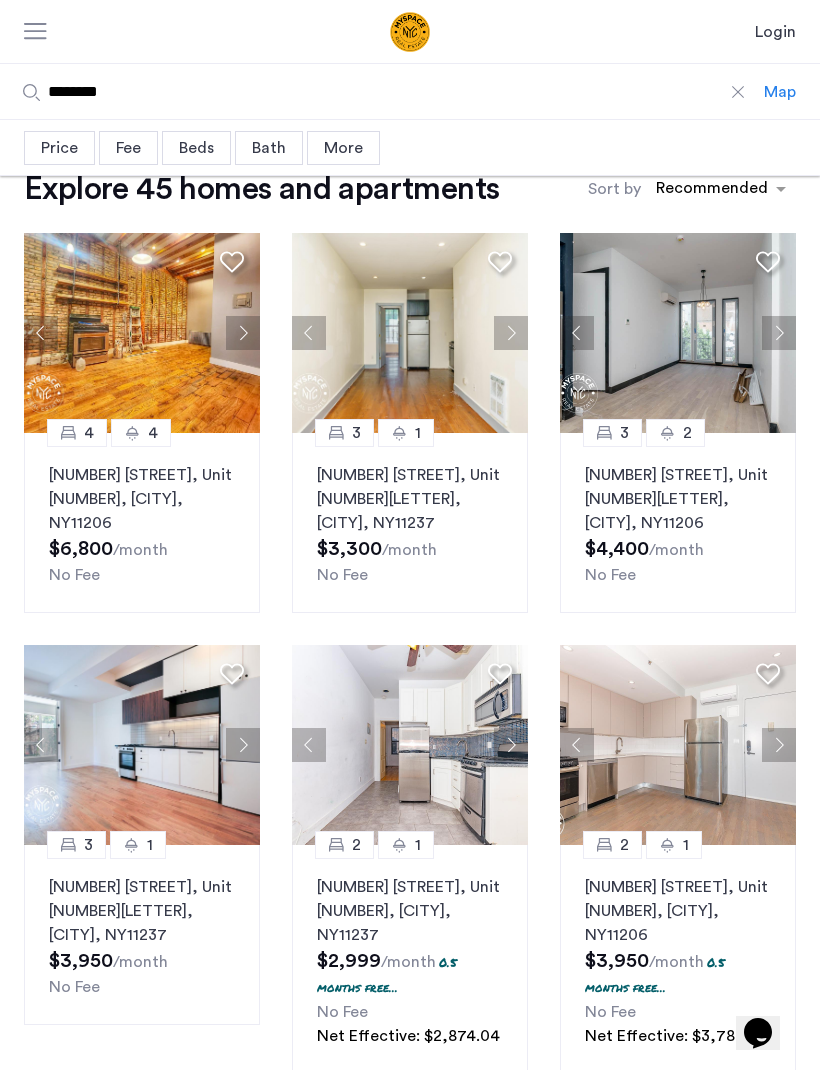 scroll, scrollTop: 0, scrollLeft: 0, axis: both 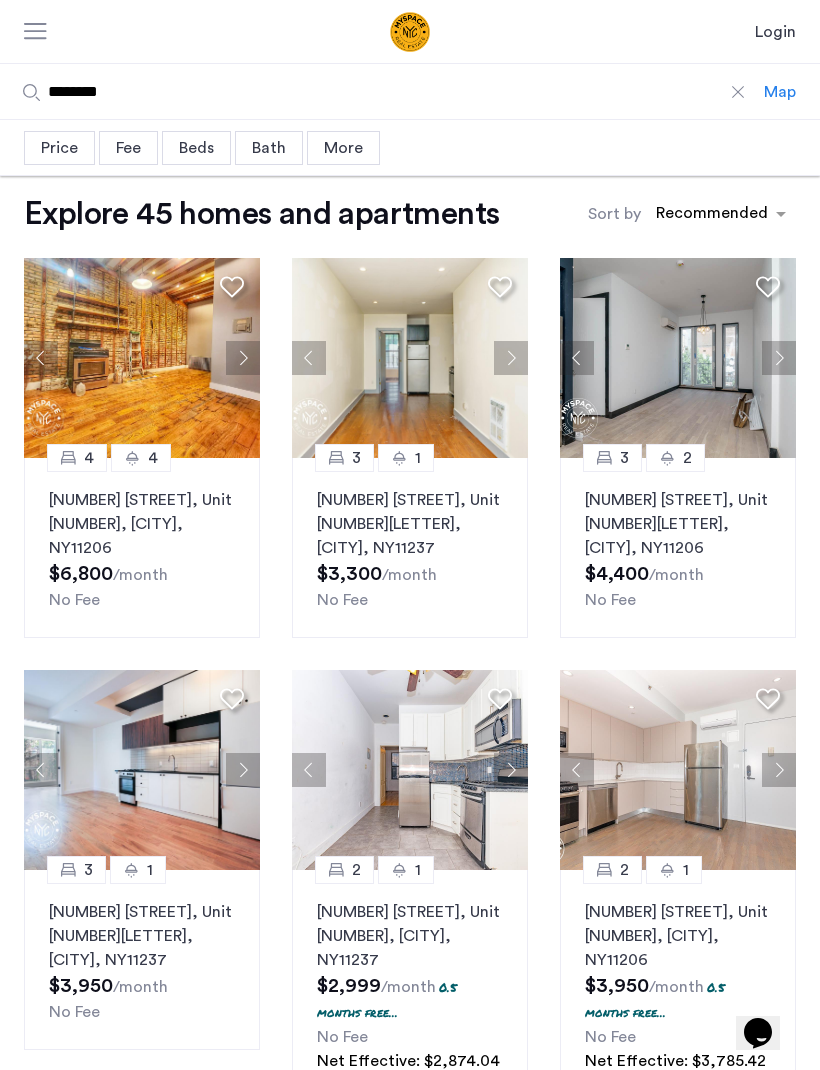 click on "Beds" at bounding box center [196, 148] 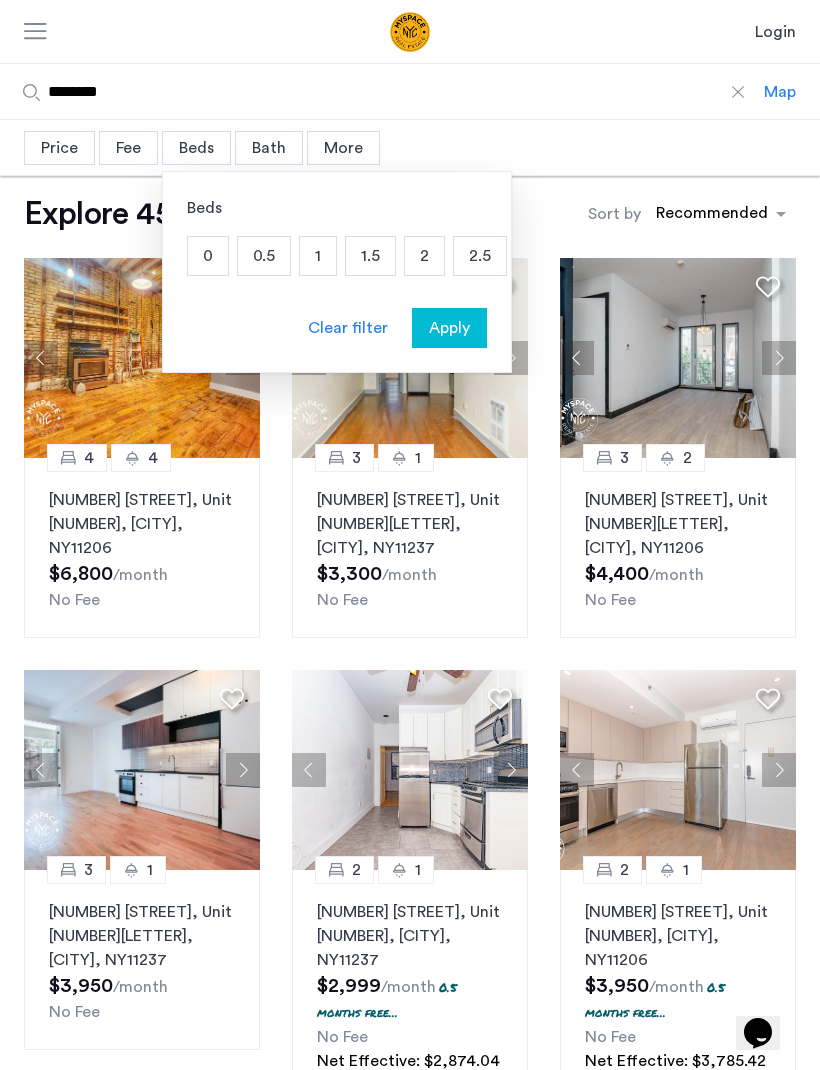 click on "Beds" at bounding box center [196, 148] 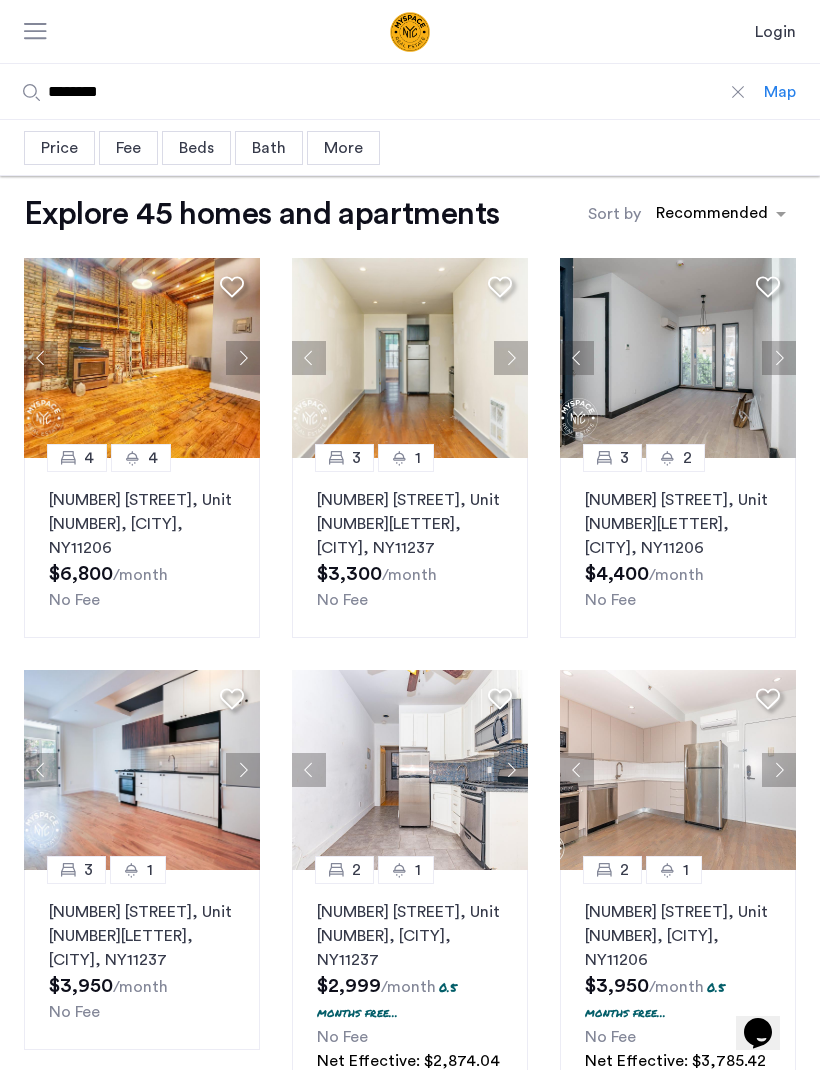 click on "Beds" at bounding box center (196, 148) 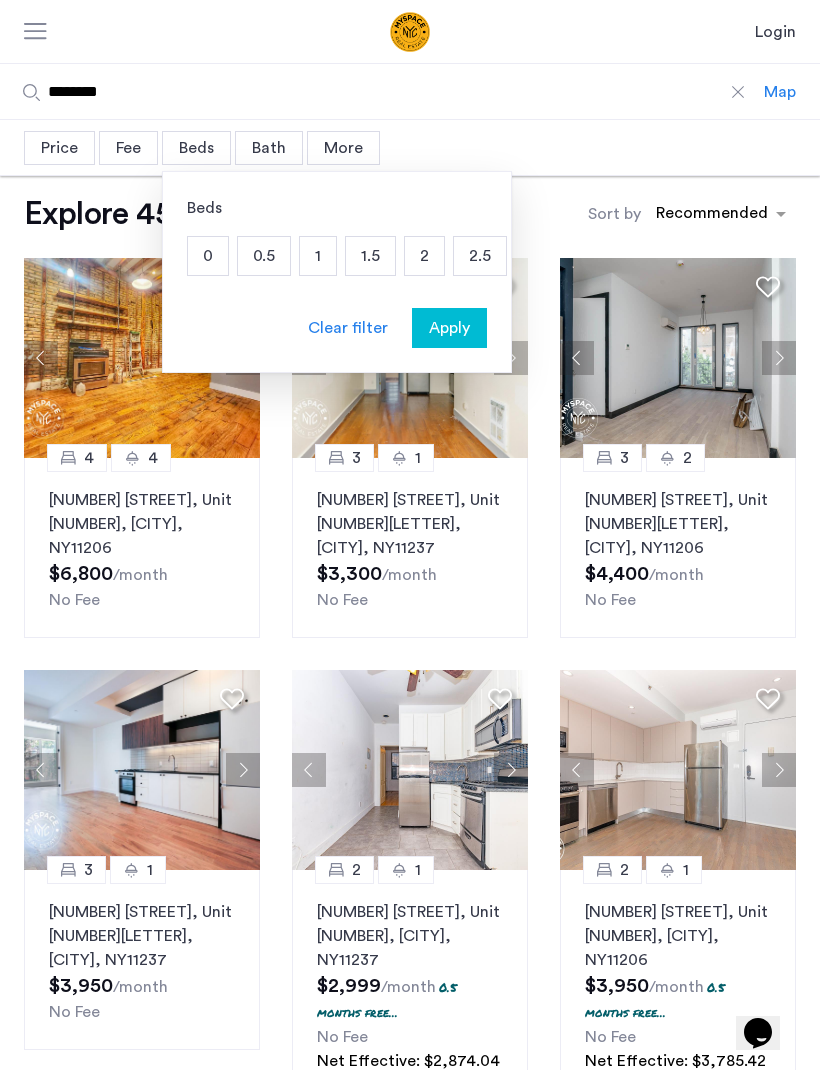 click on "2" at bounding box center [424, 256] 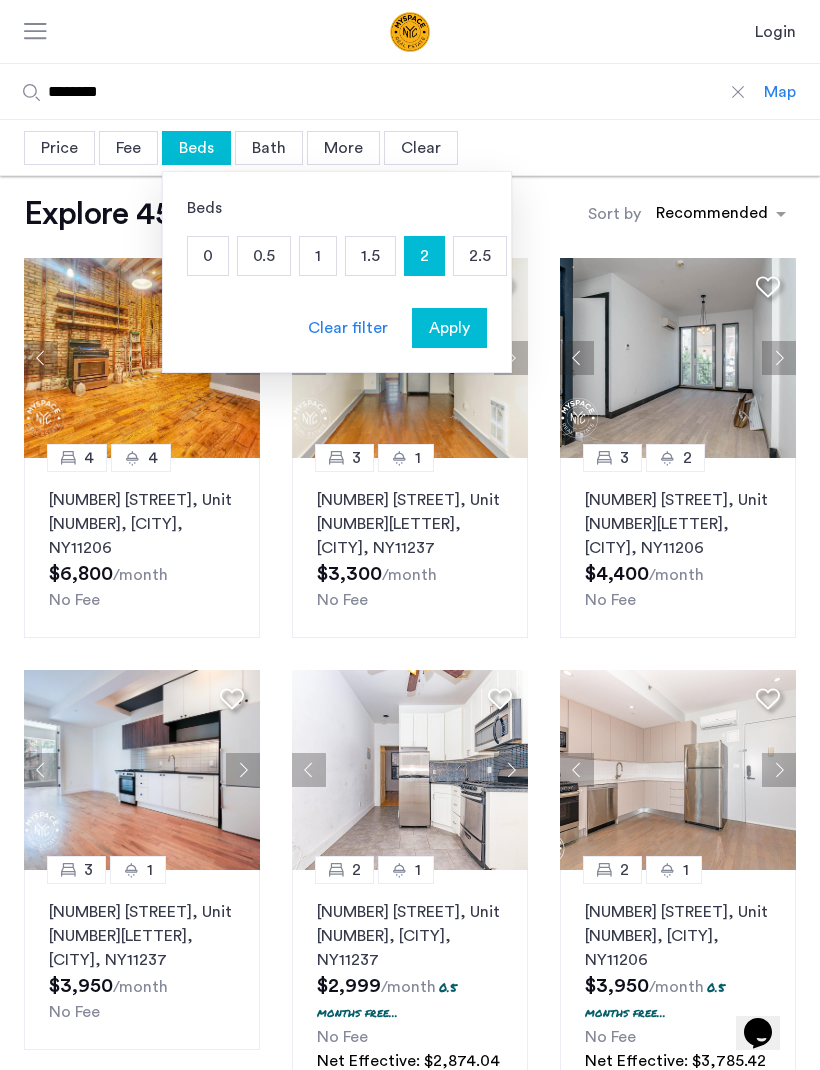 click on "1.5" at bounding box center [370, 256] 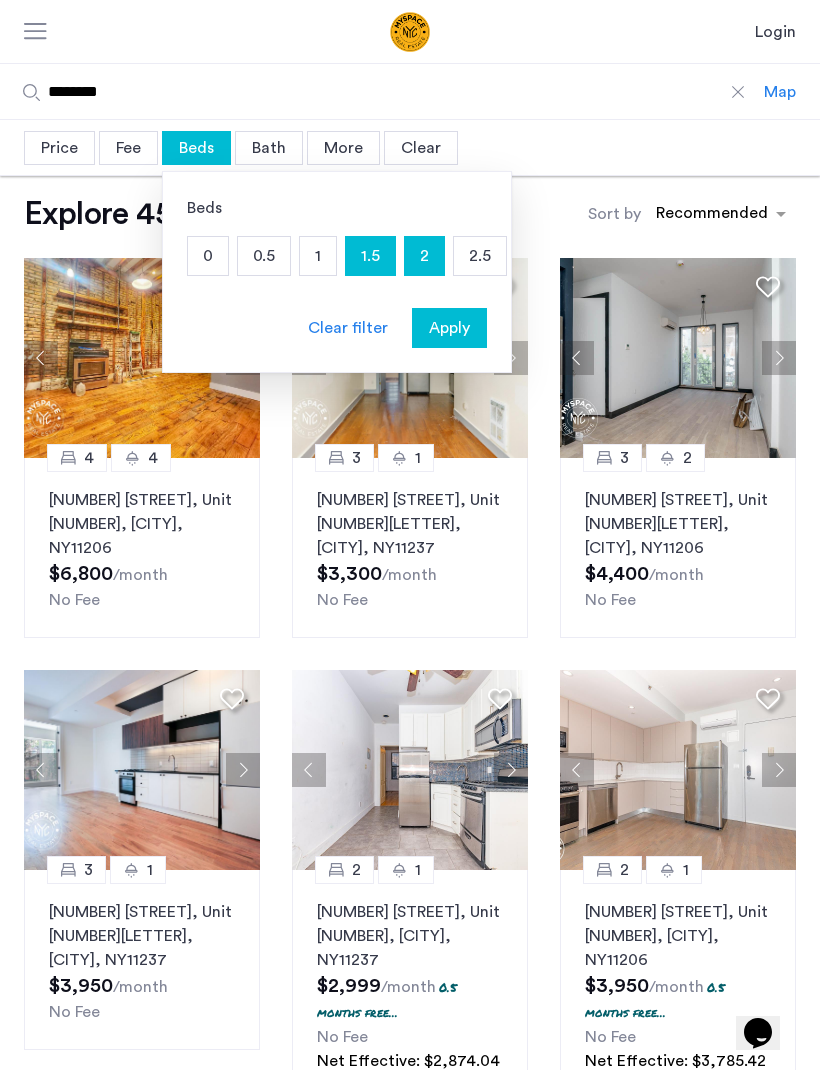 click on "Apply" at bounding box center (449, 328) 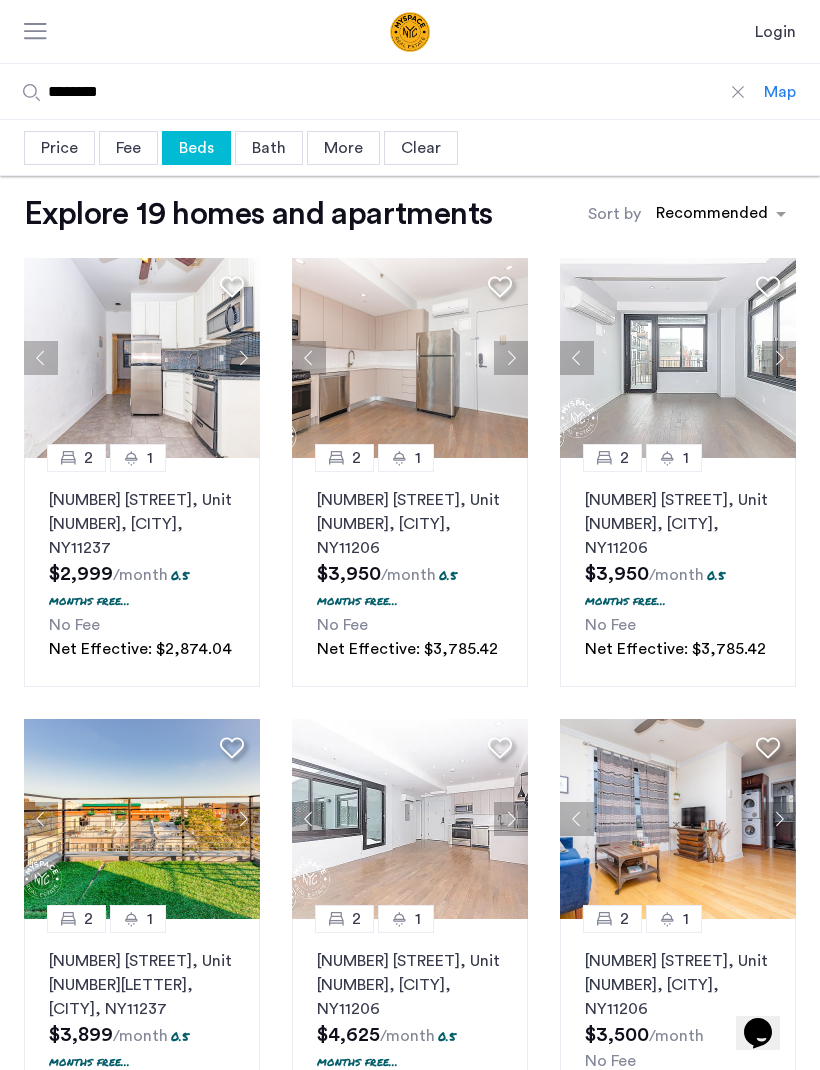 click on "Price" at bounding box center [59, 148] 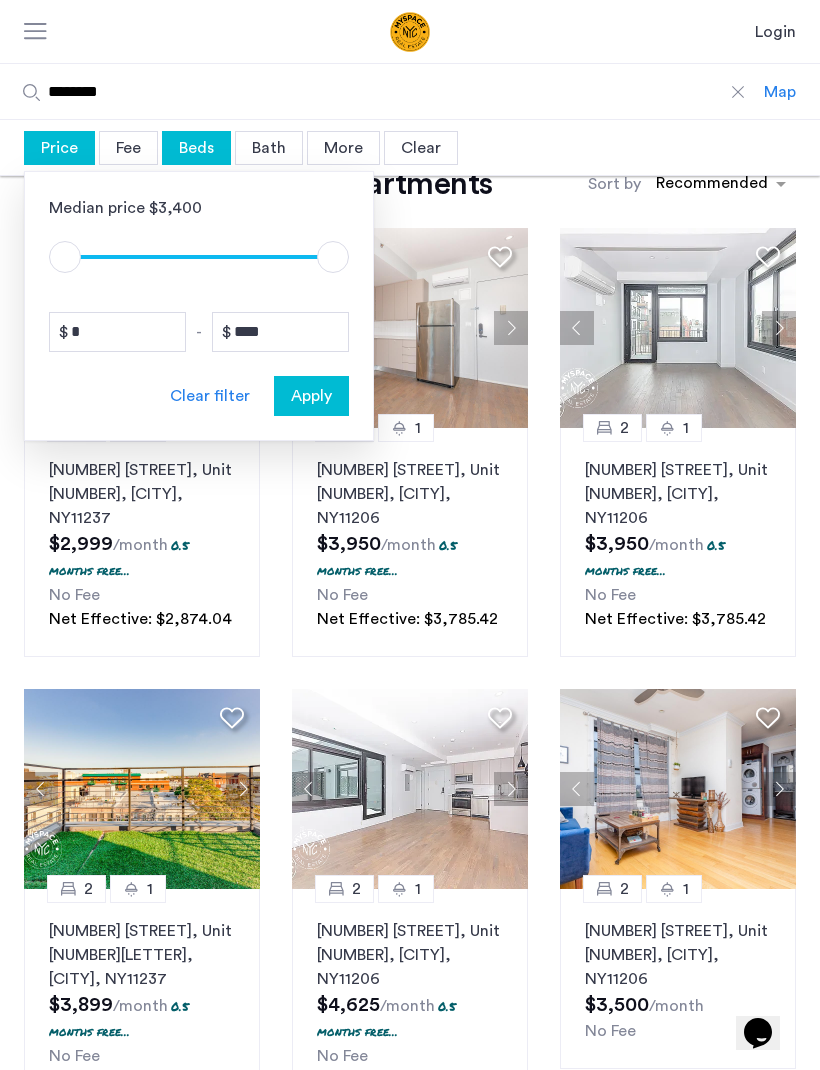 scroll, scrollTop: 32, scrollLeft: 0, axis: vertical 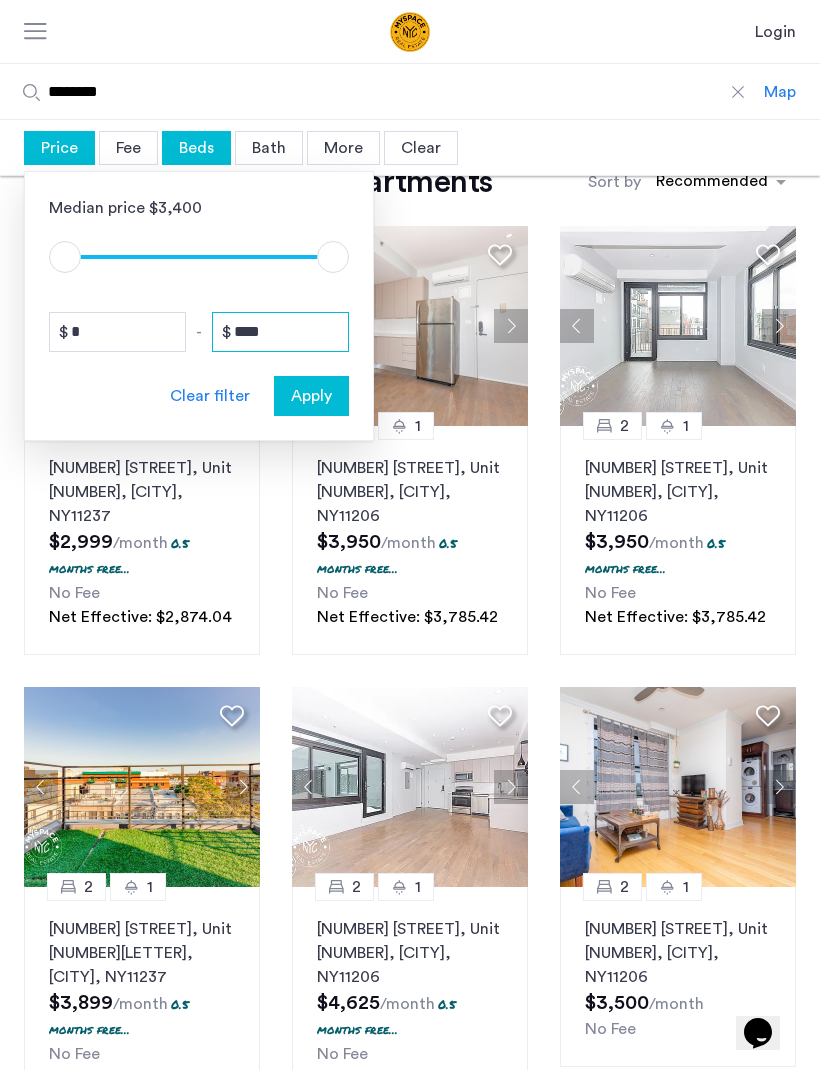 click on "****" at bounding box center [280, 332] 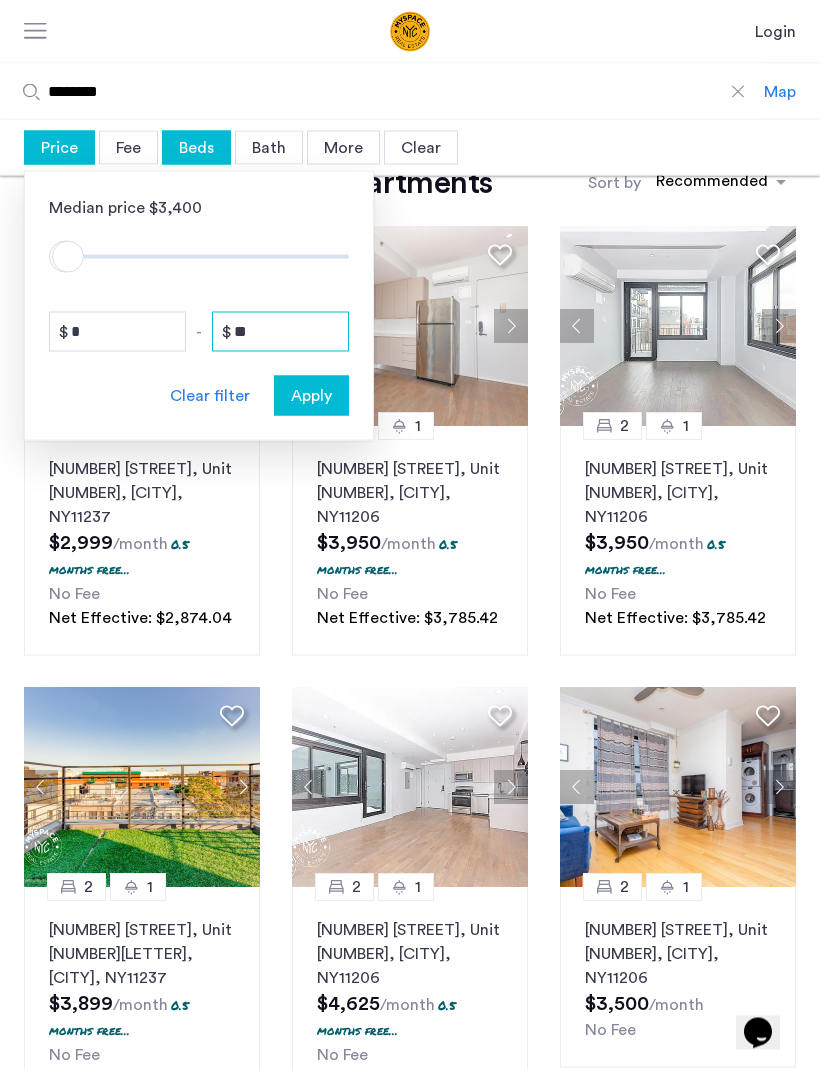 type on "*" 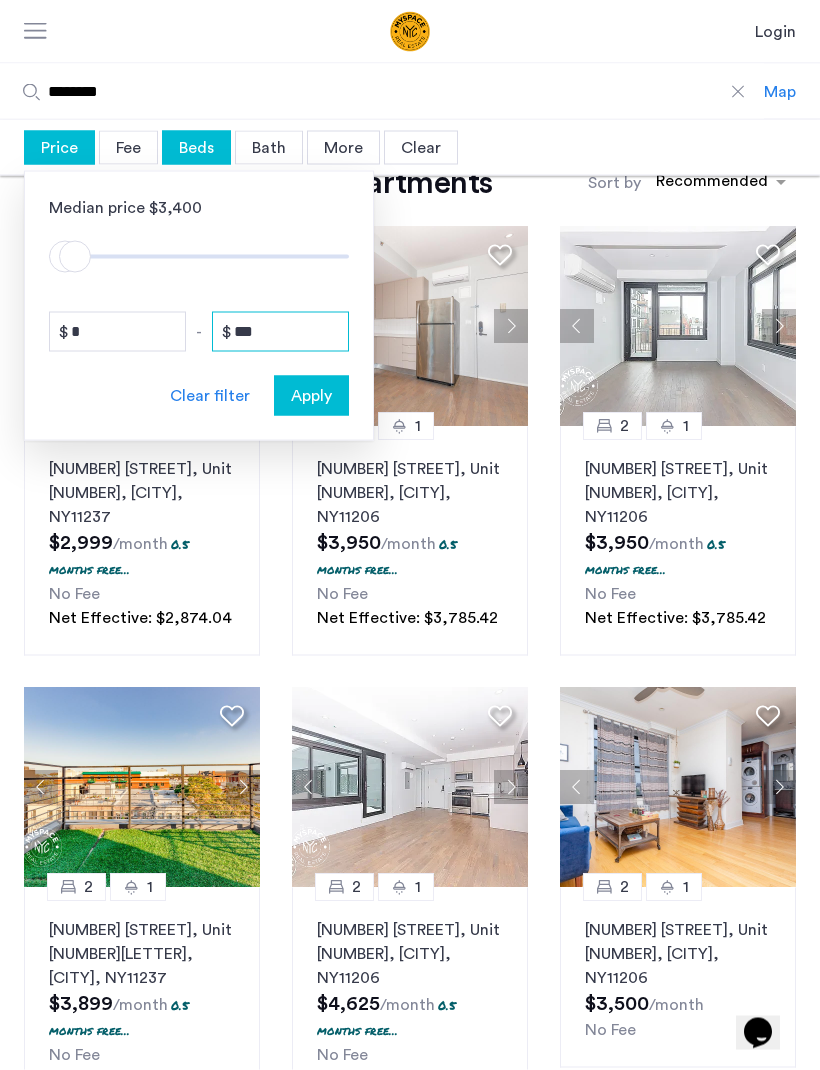 type on "****" 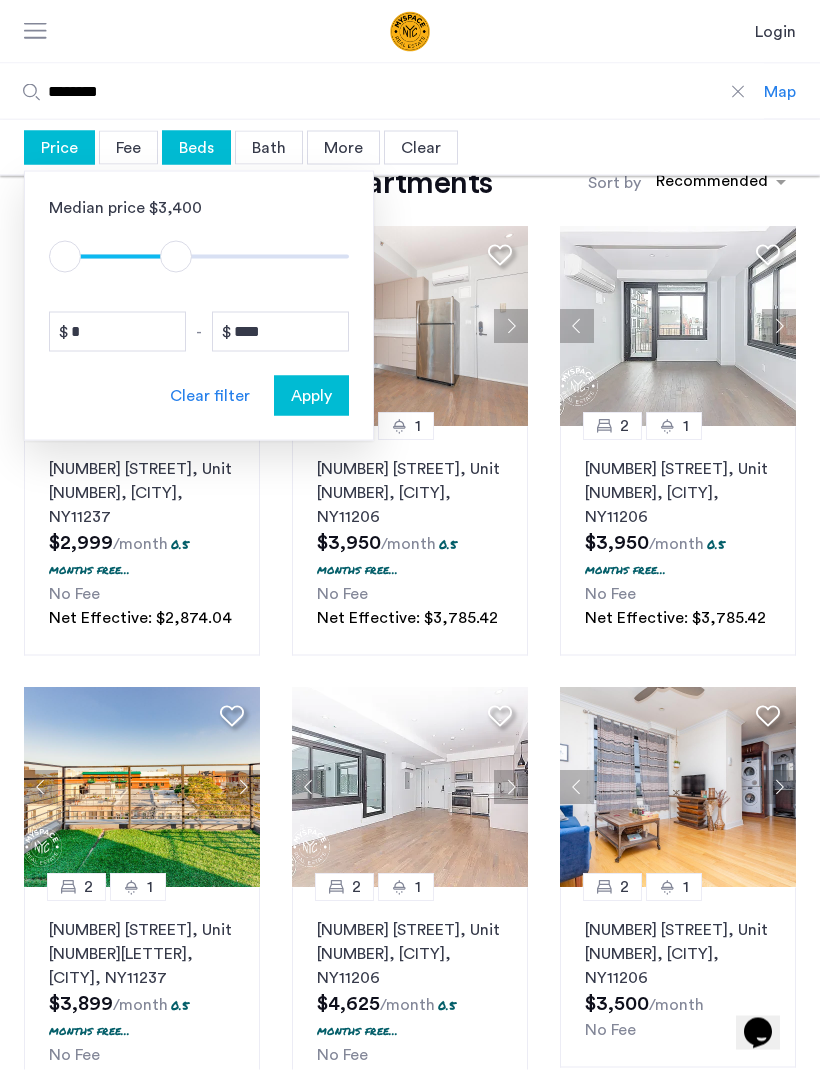 click on "Apply" at bounding box center [311, 396] 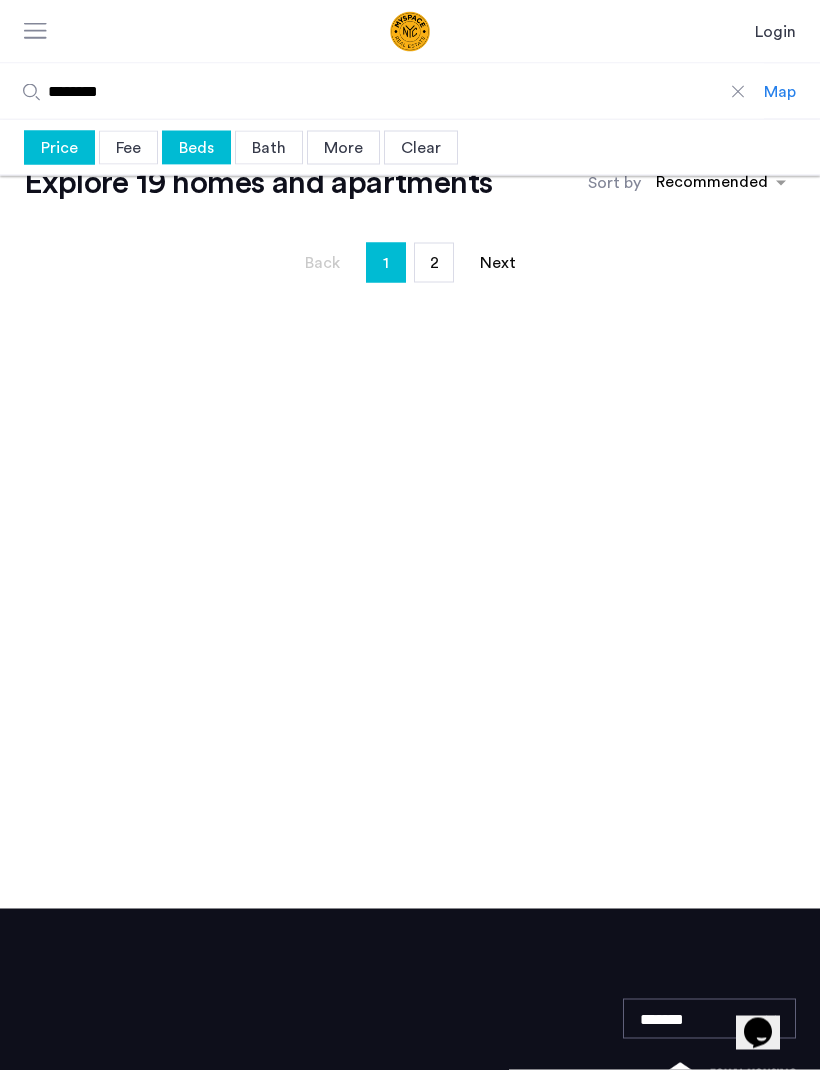 scroll, scrollTop: 0, scrollLeft: 0, axis: both 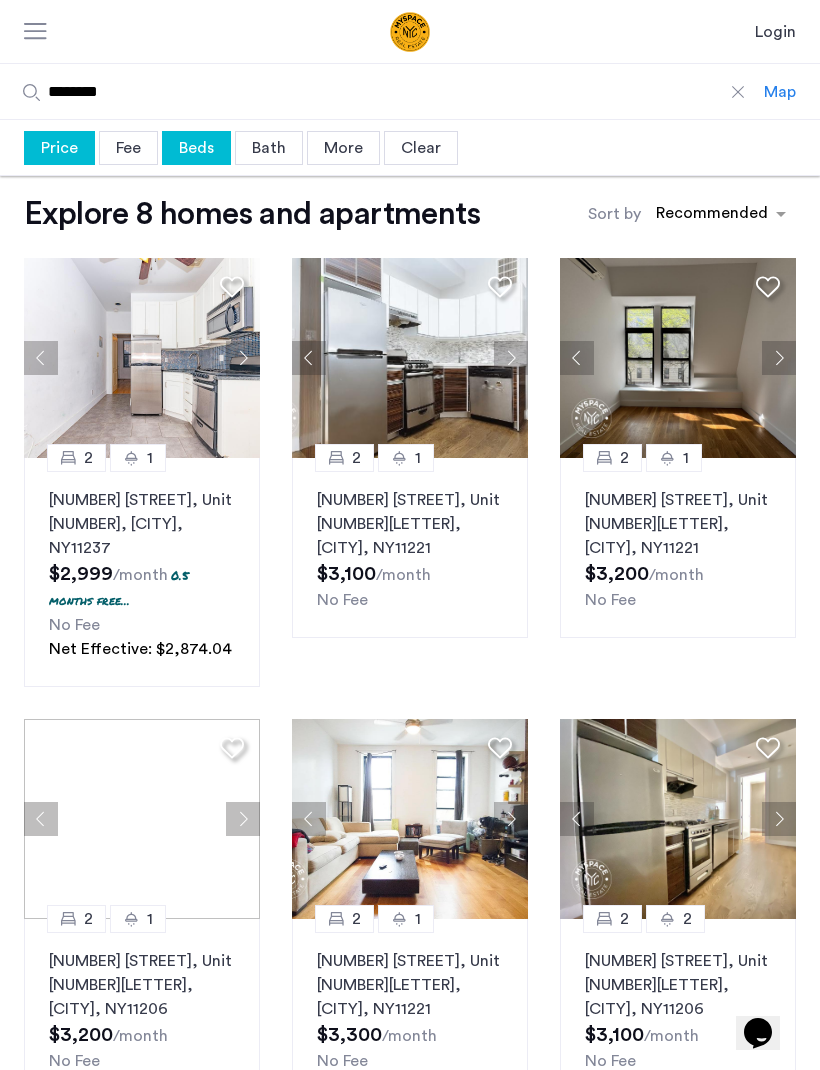 click 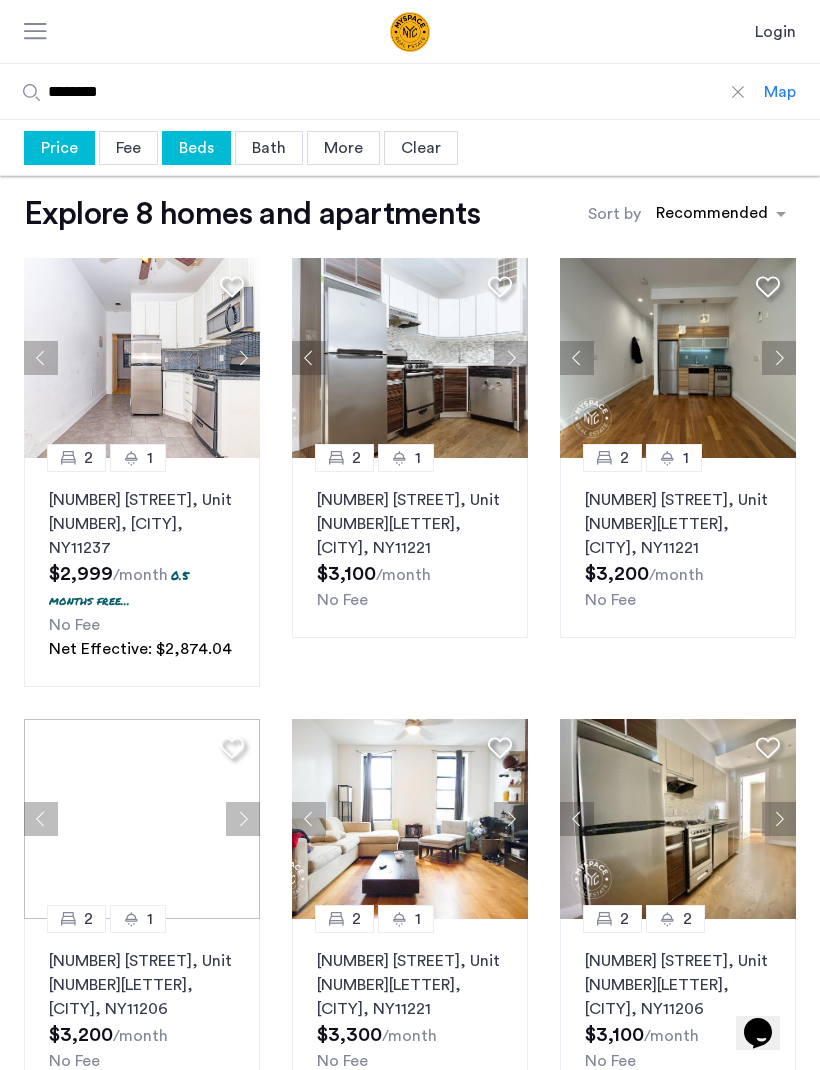 click 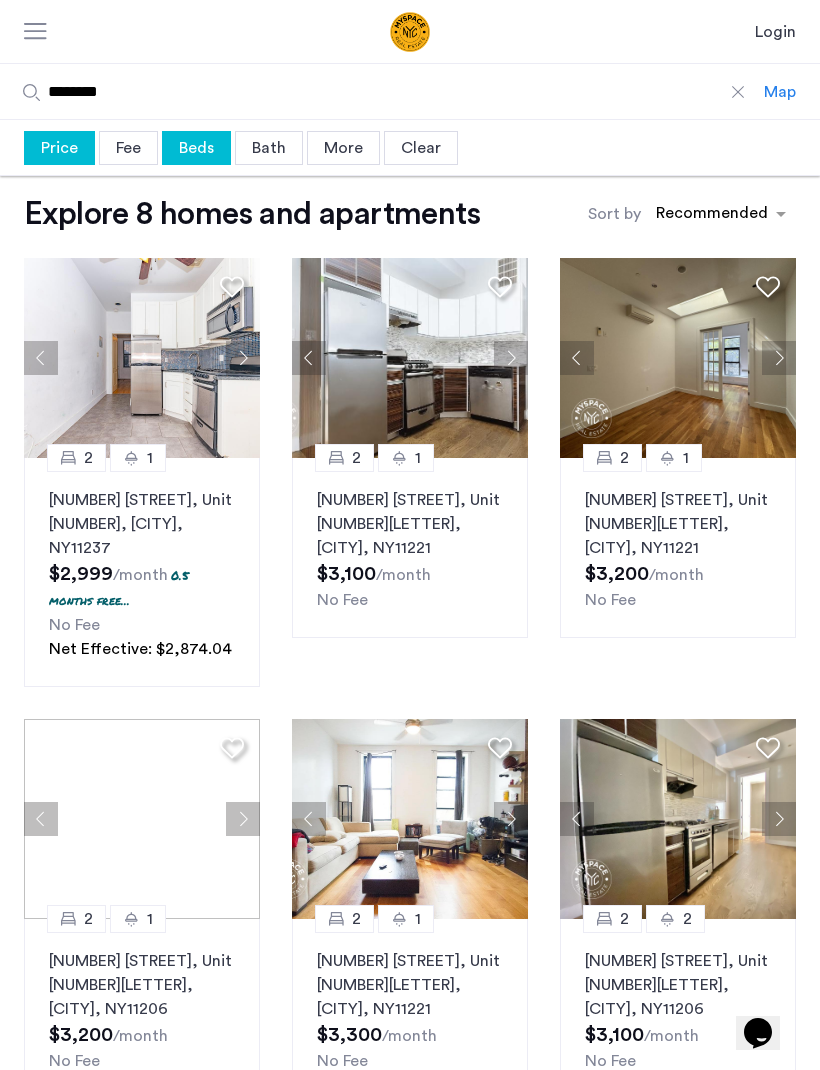 click 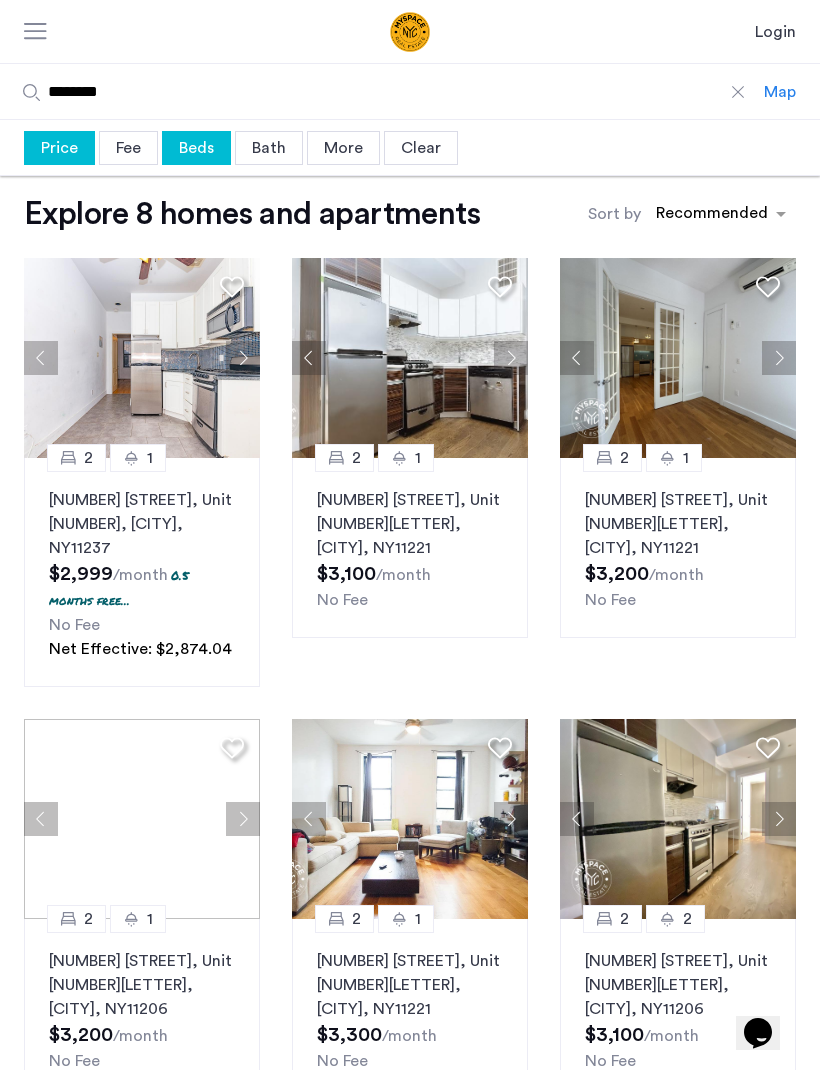 click 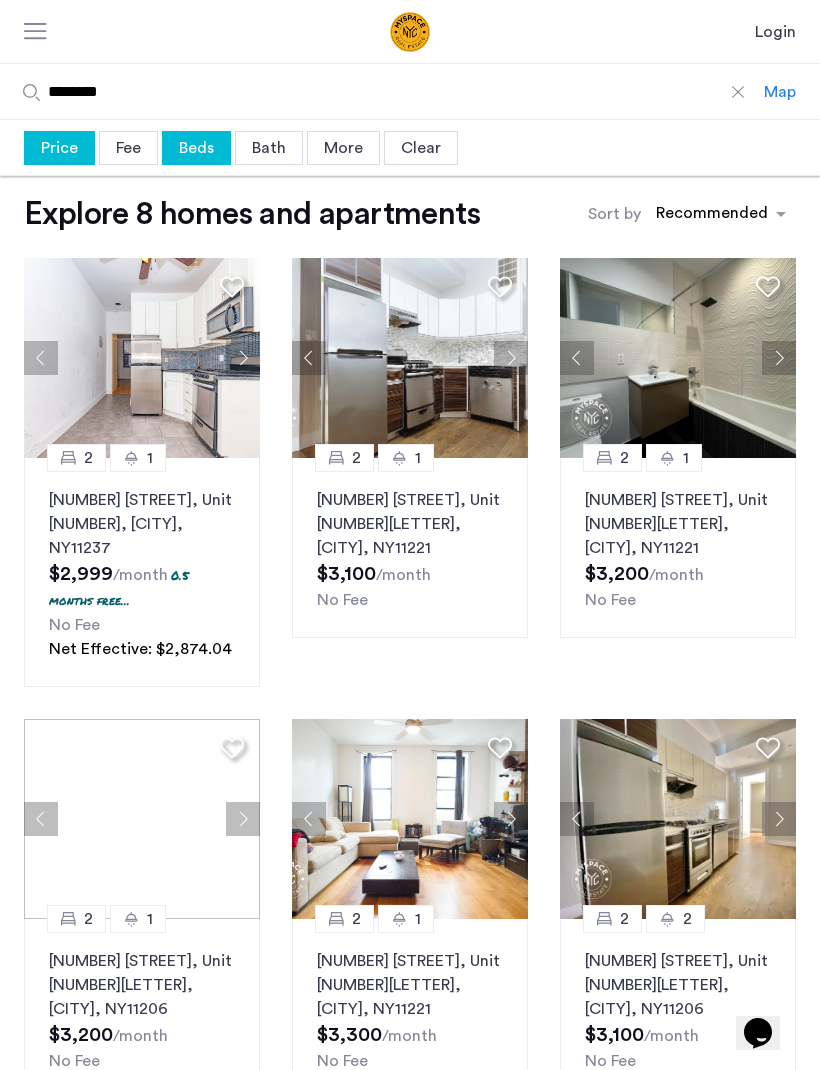 click 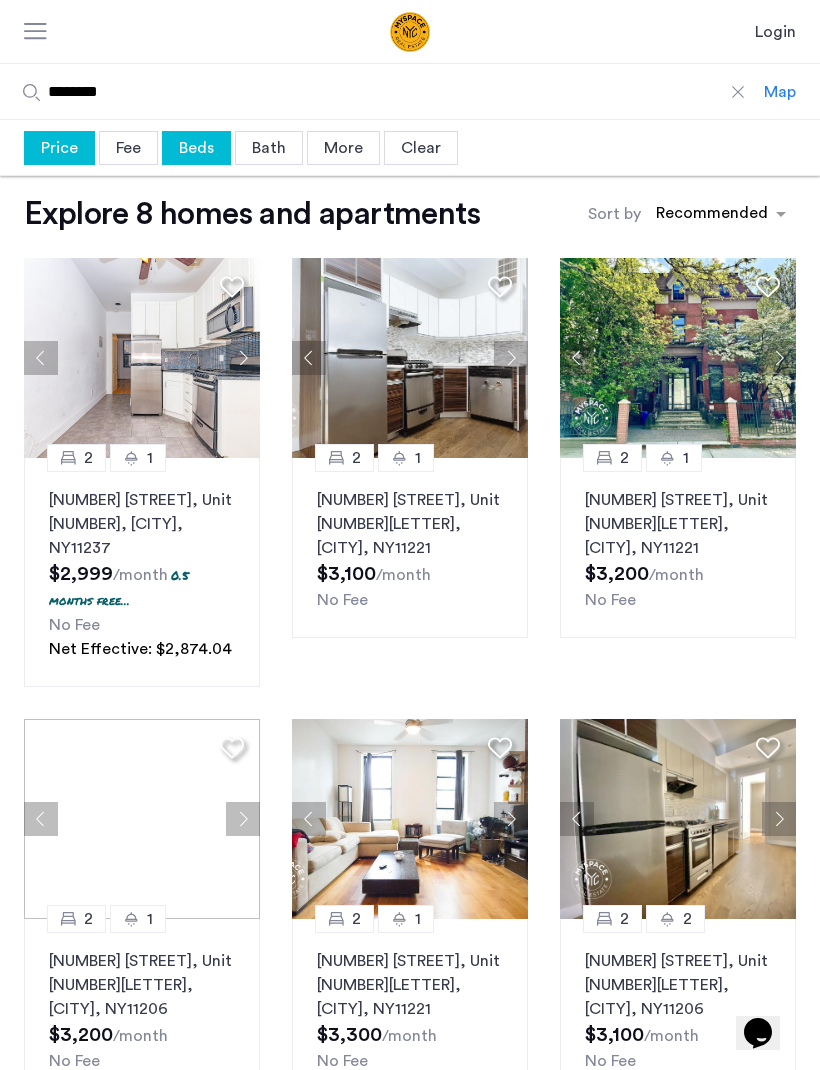 click 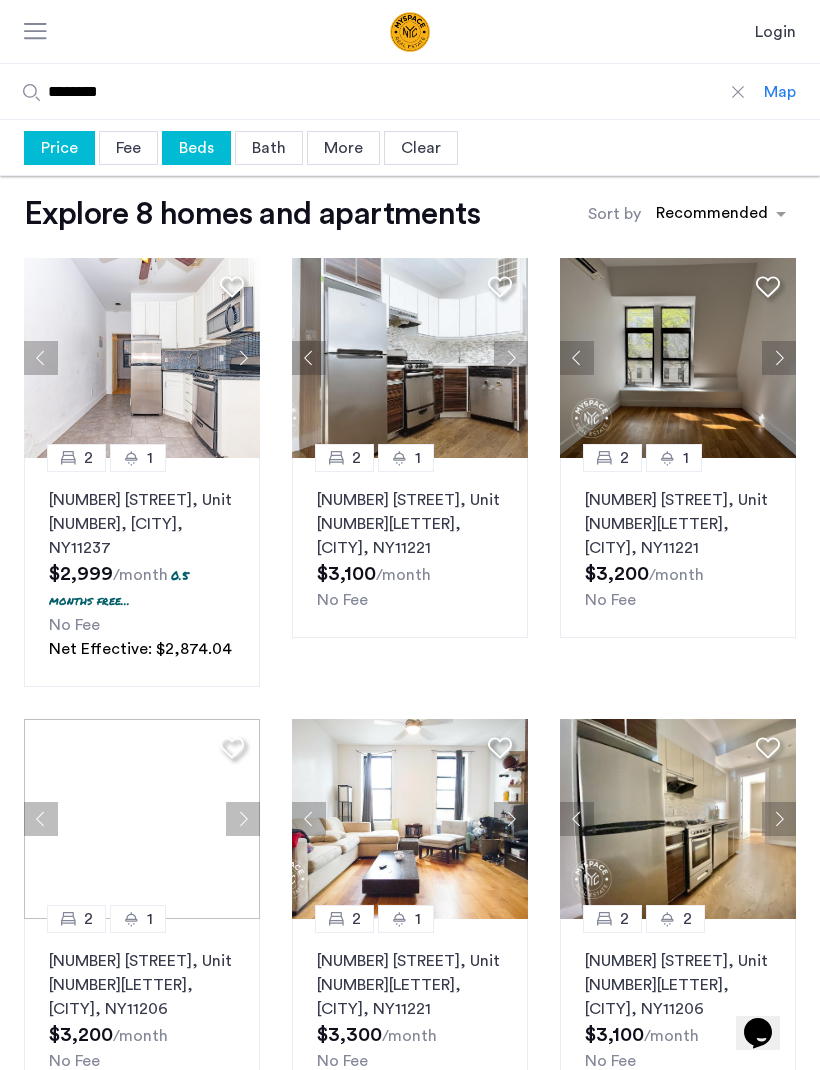 click 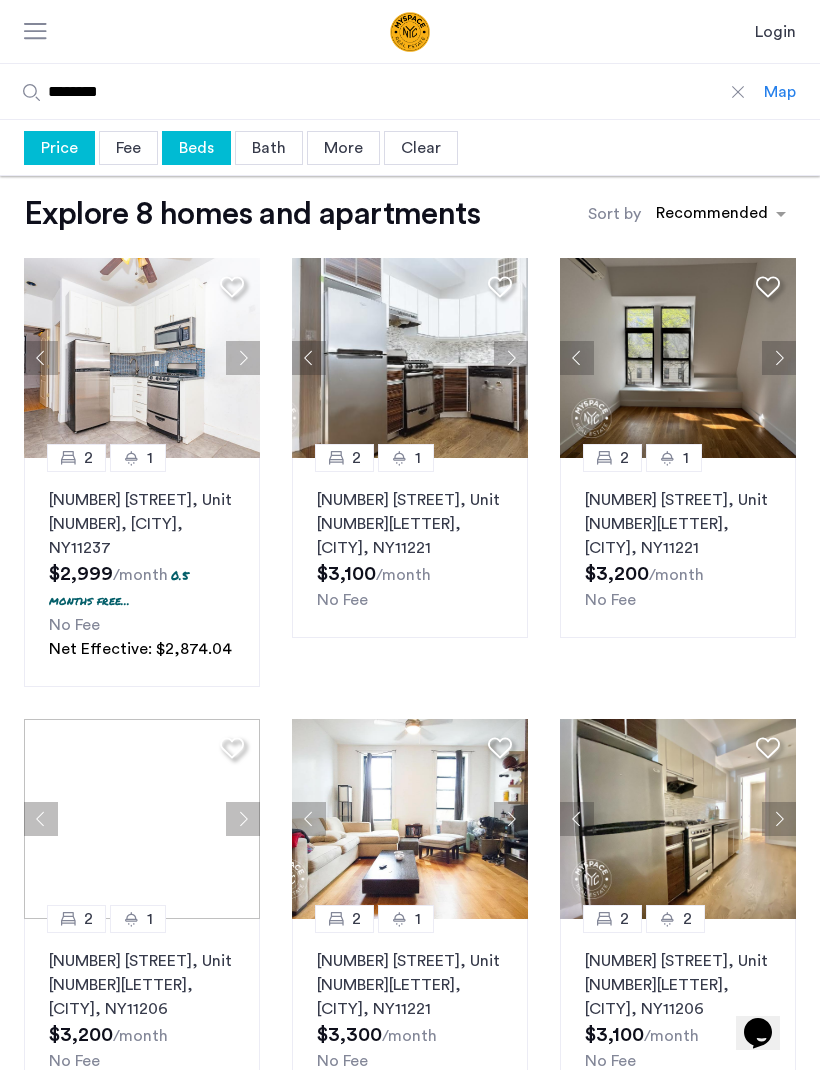 click 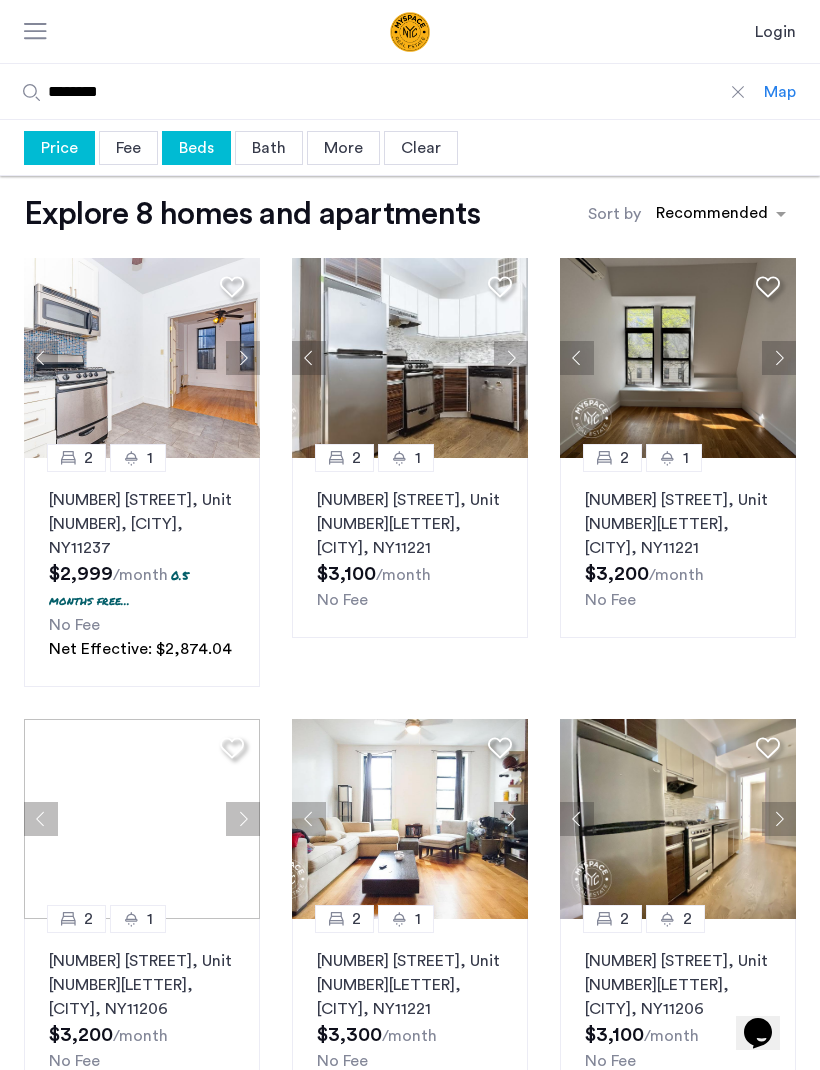 click 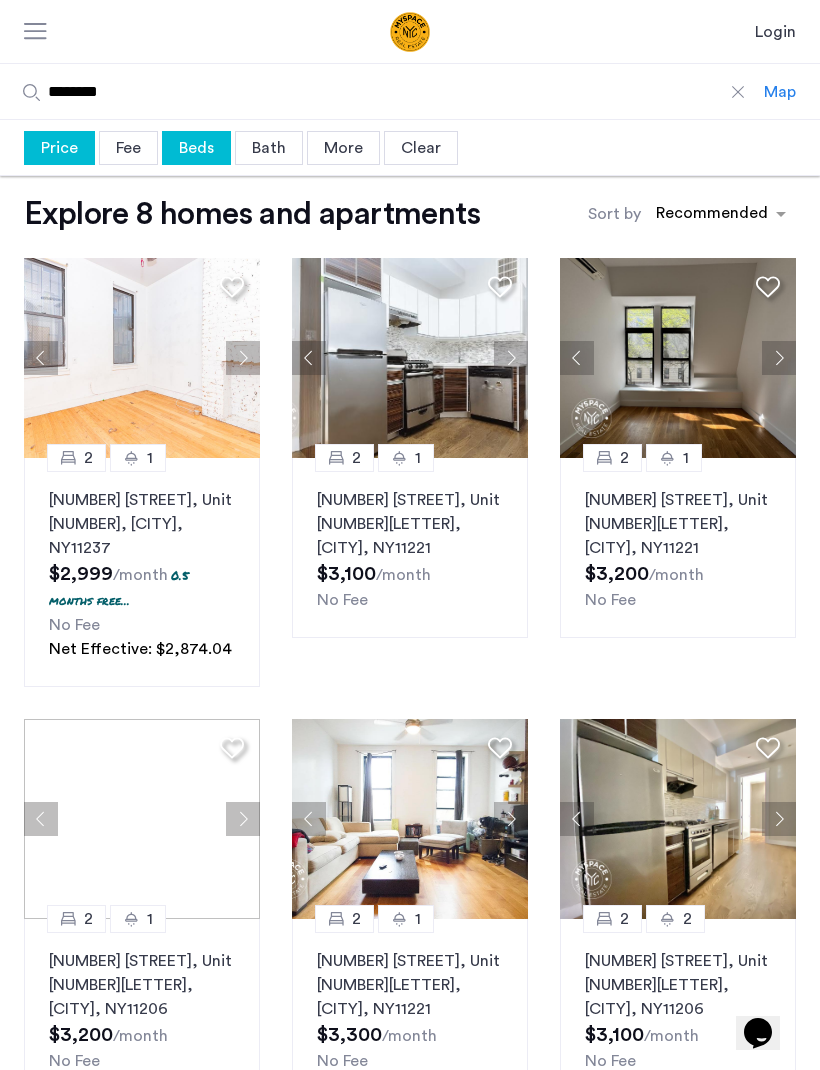 click 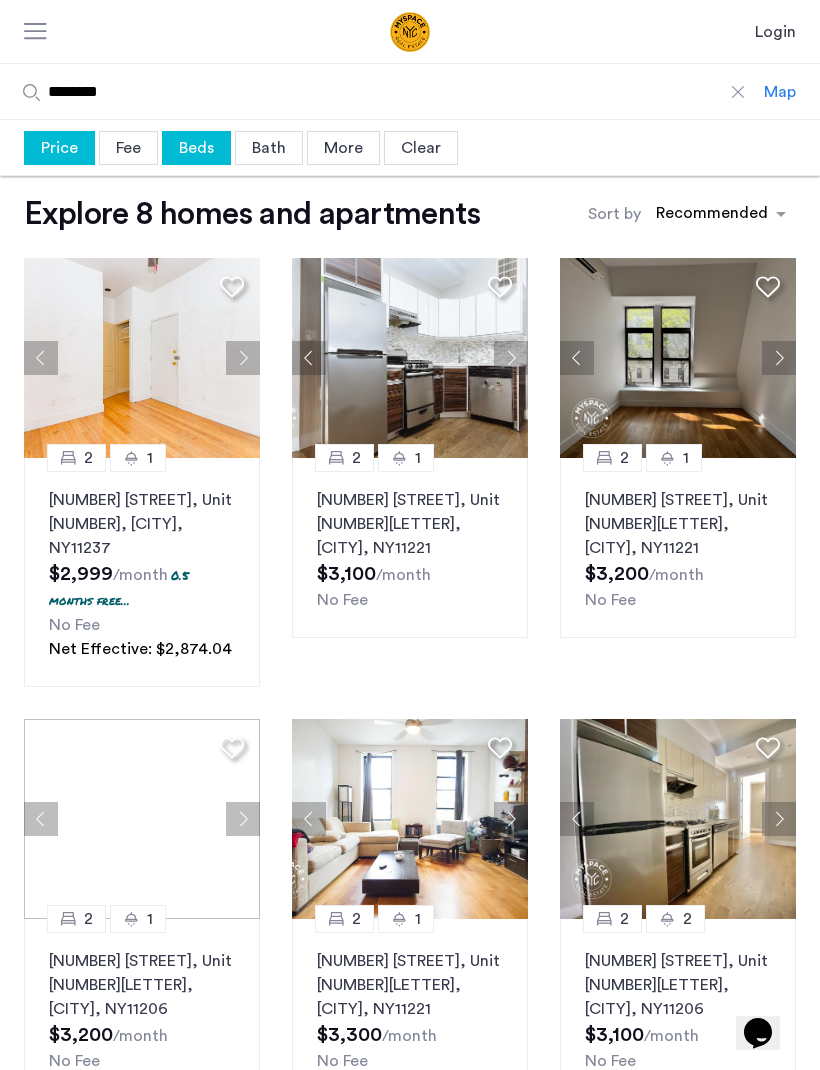 click 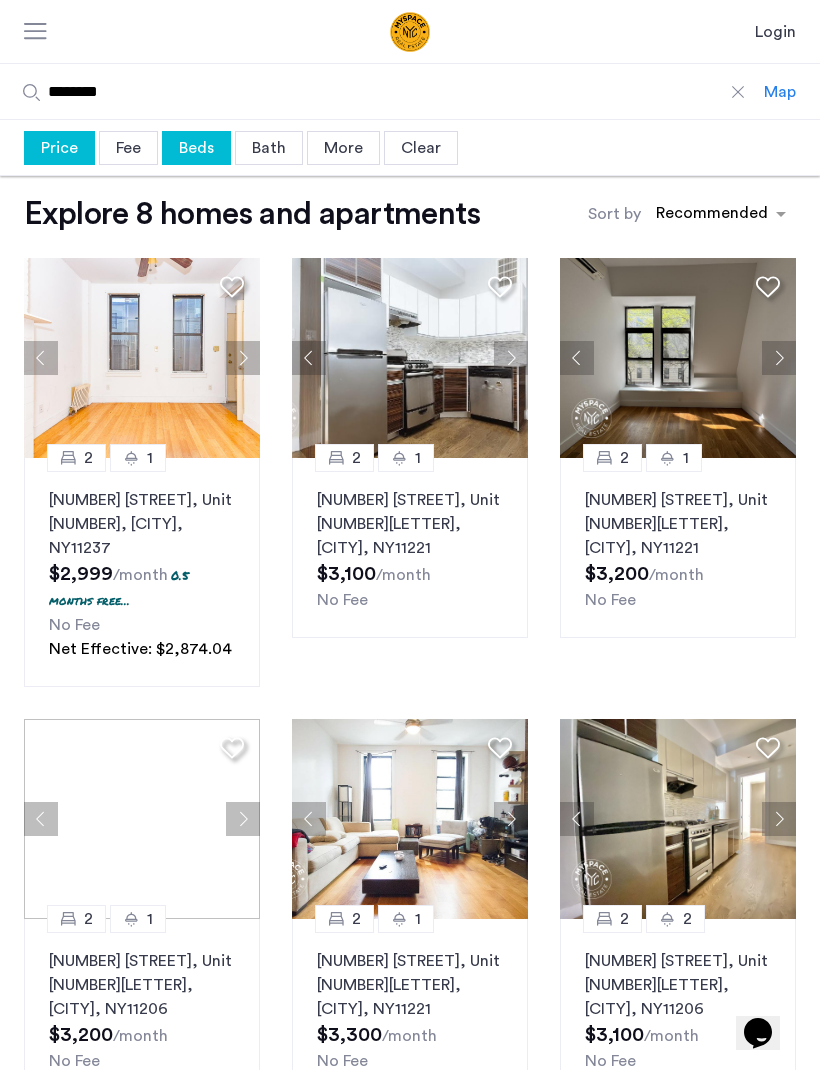 click 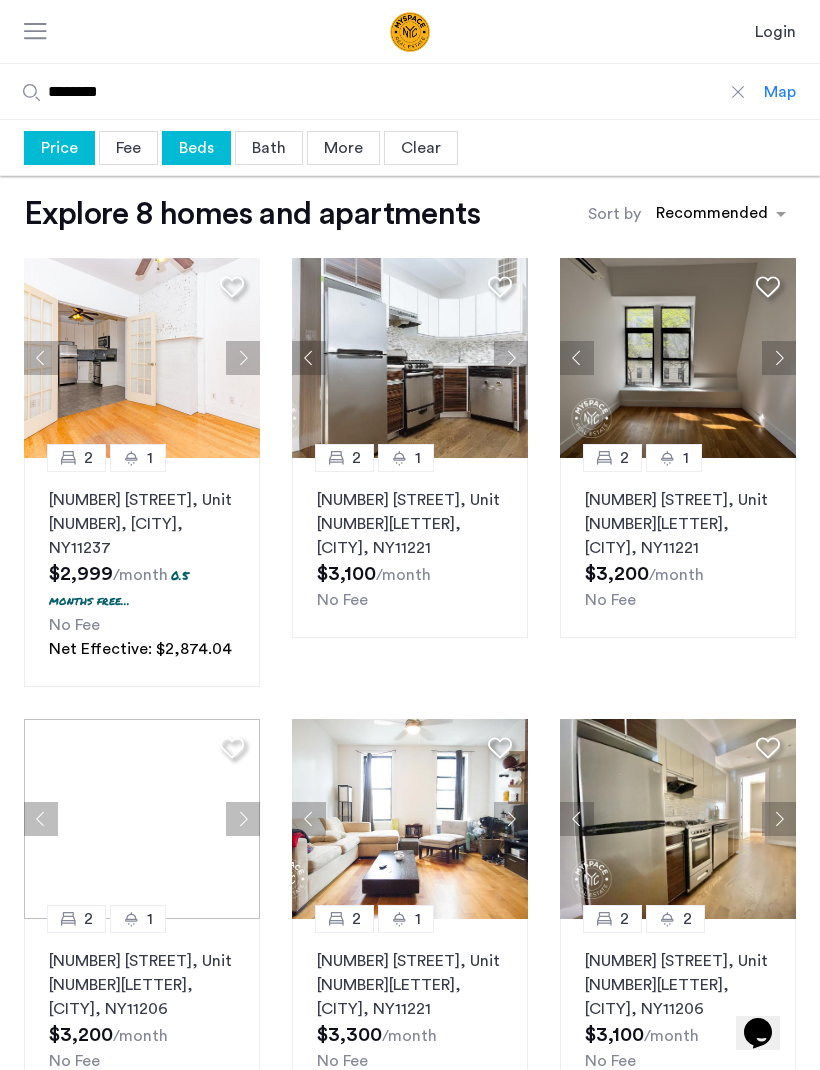 click 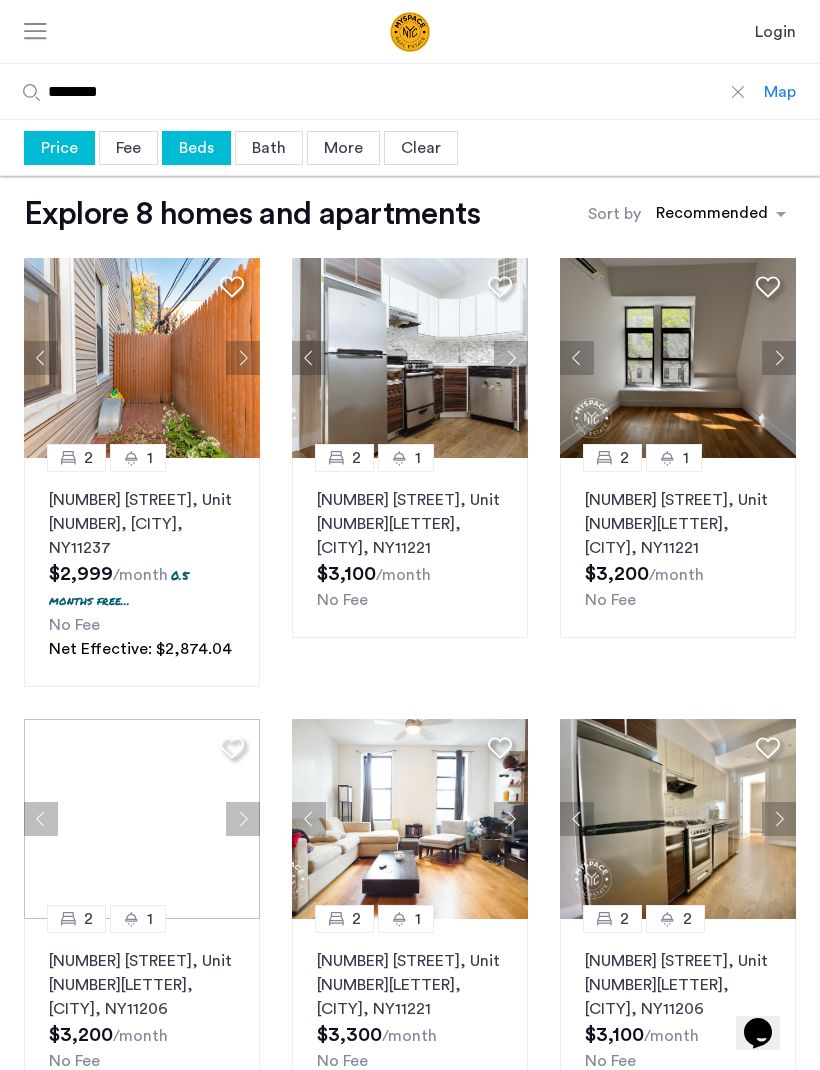 click 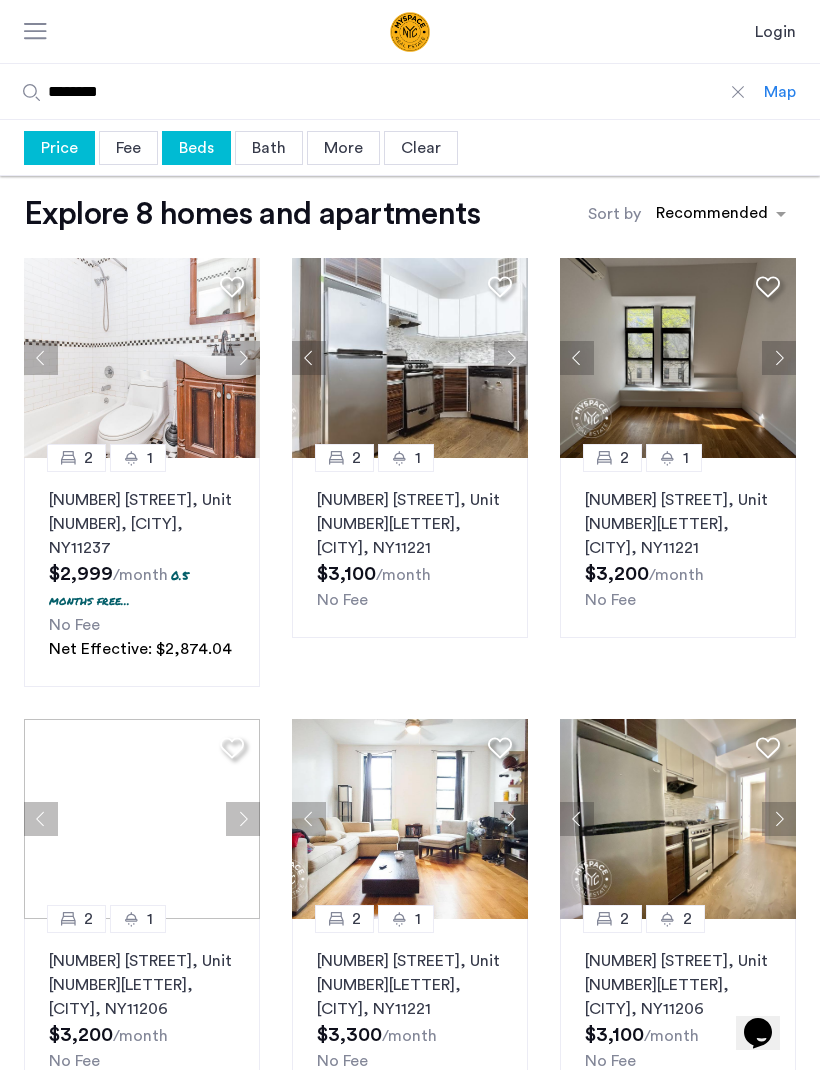 click 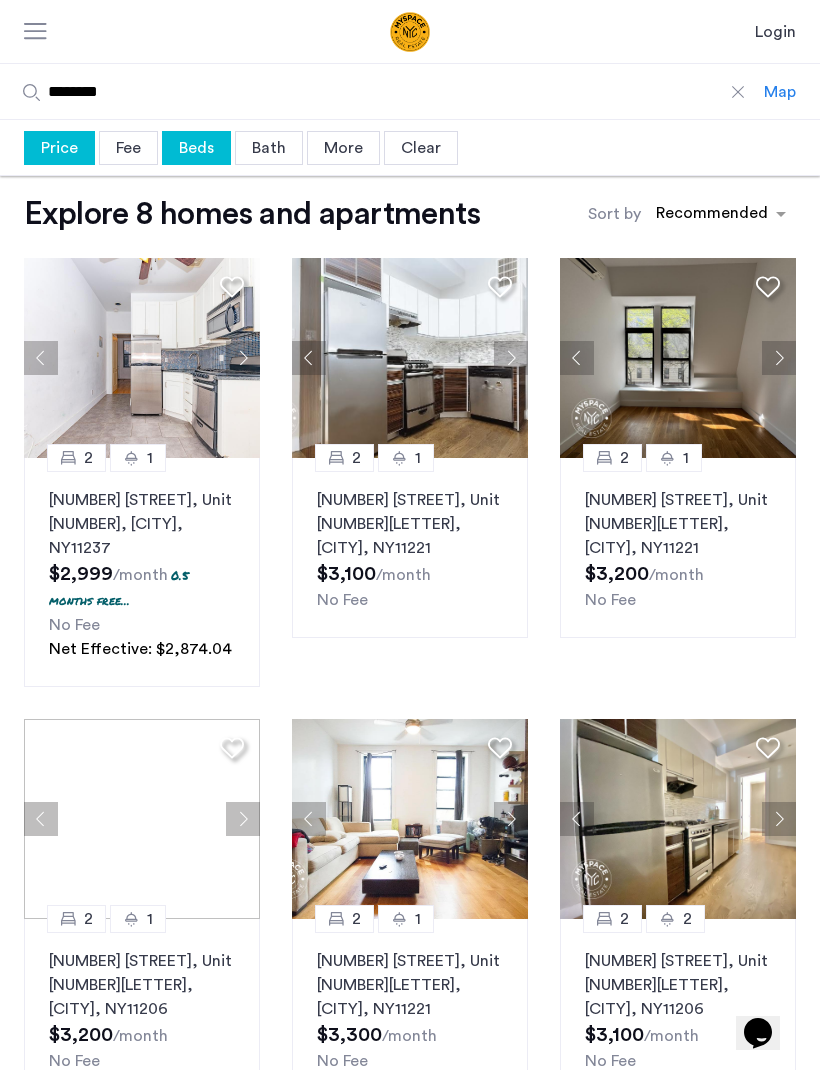 click 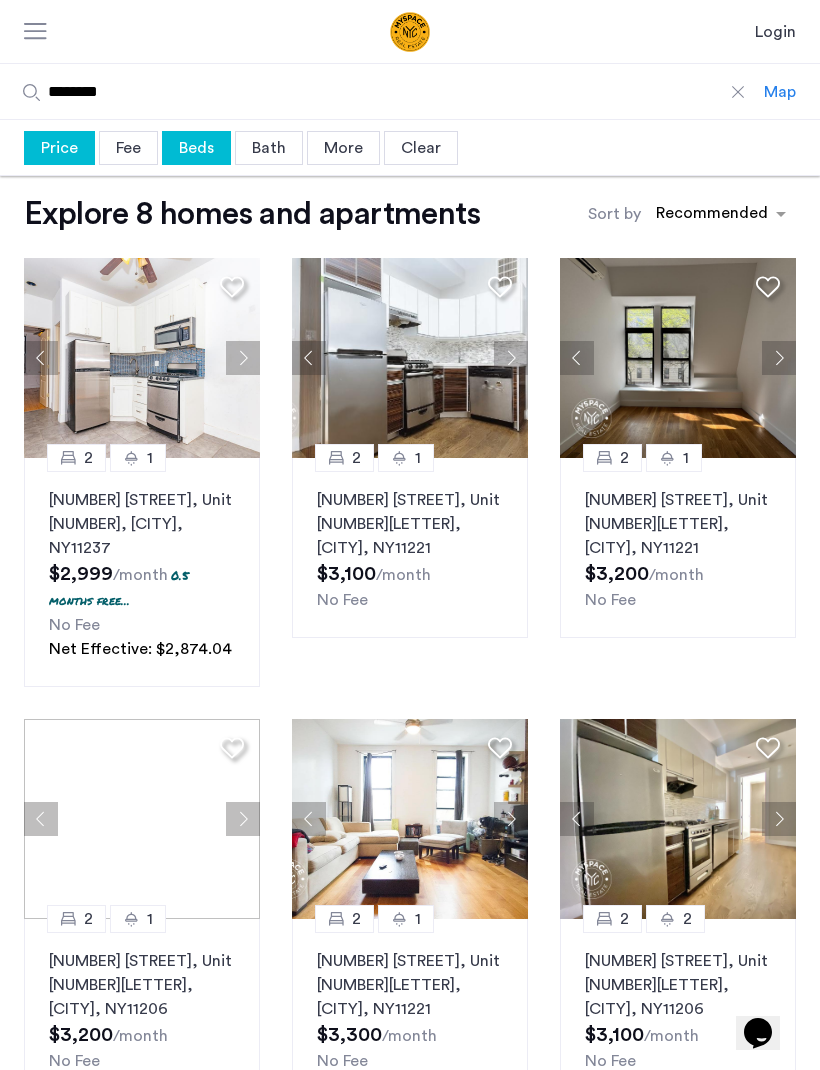 click 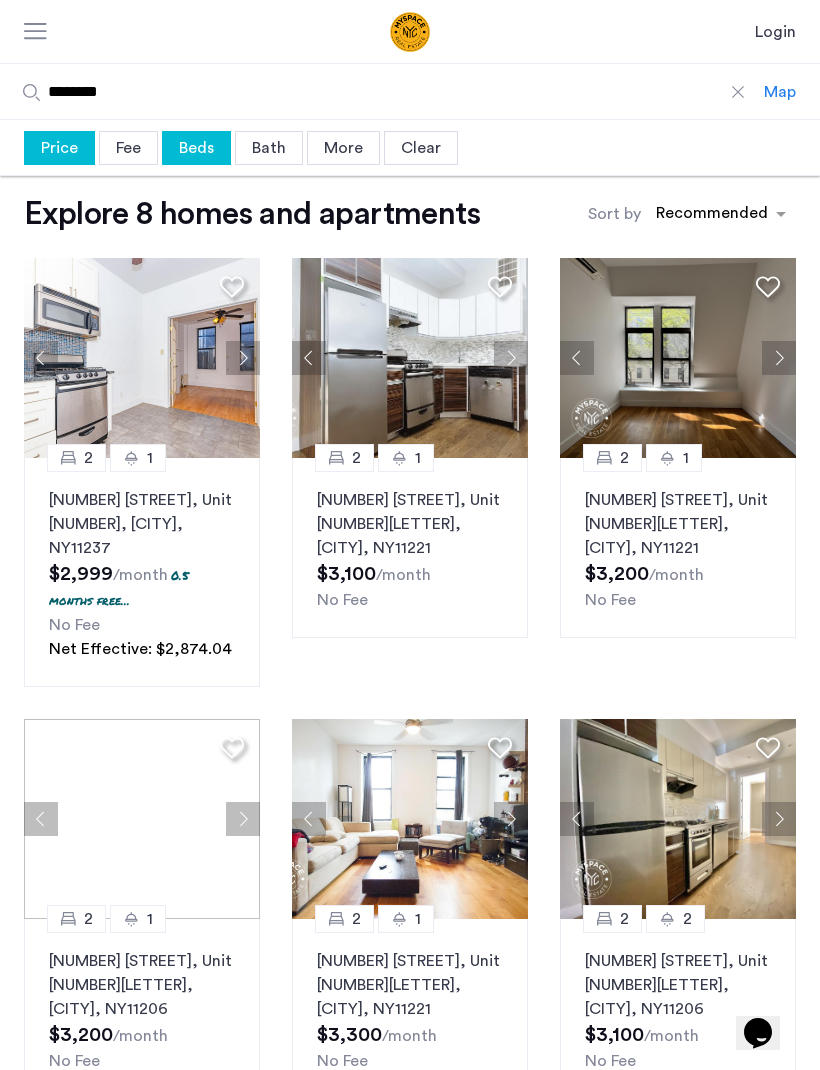click on "290 Harman St, Unit 1RR, Brooklyn , NY  11237  $2,999  /month  0.5 months free...  No Fee Net Effective: $2,874.04" 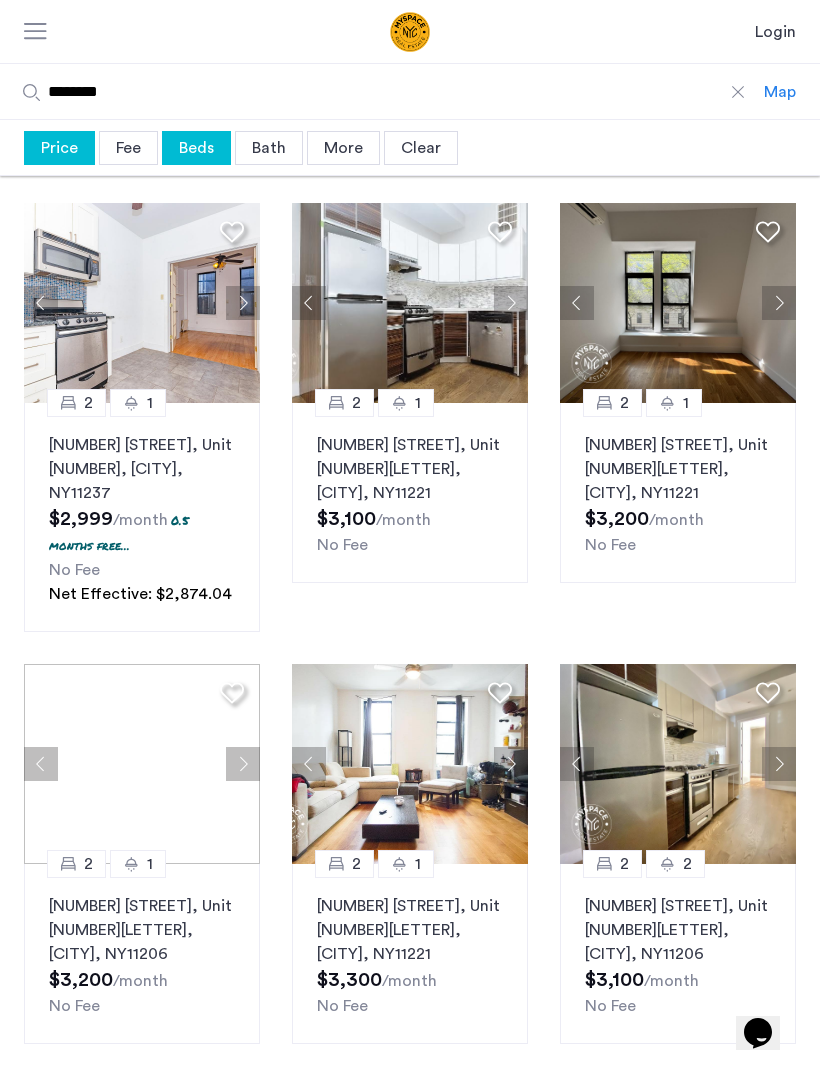 scroll, scrollTop: 0, scrollLeft: 0, axis: both 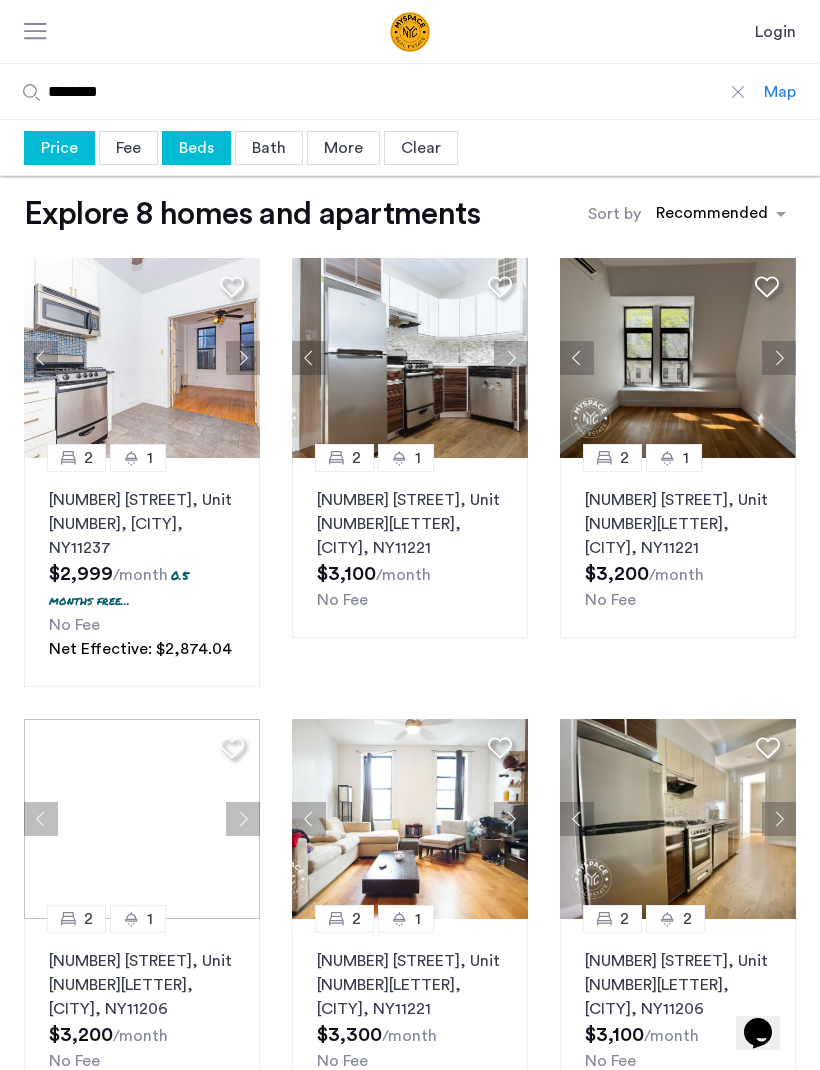 click 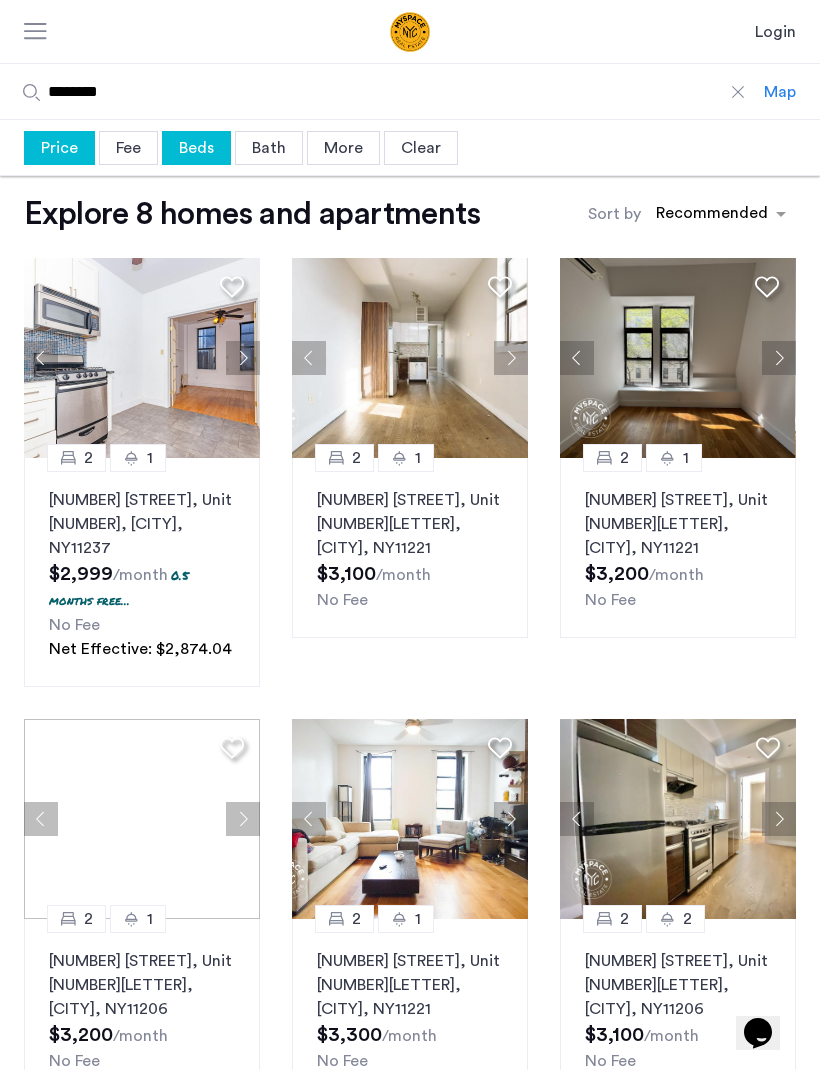 click 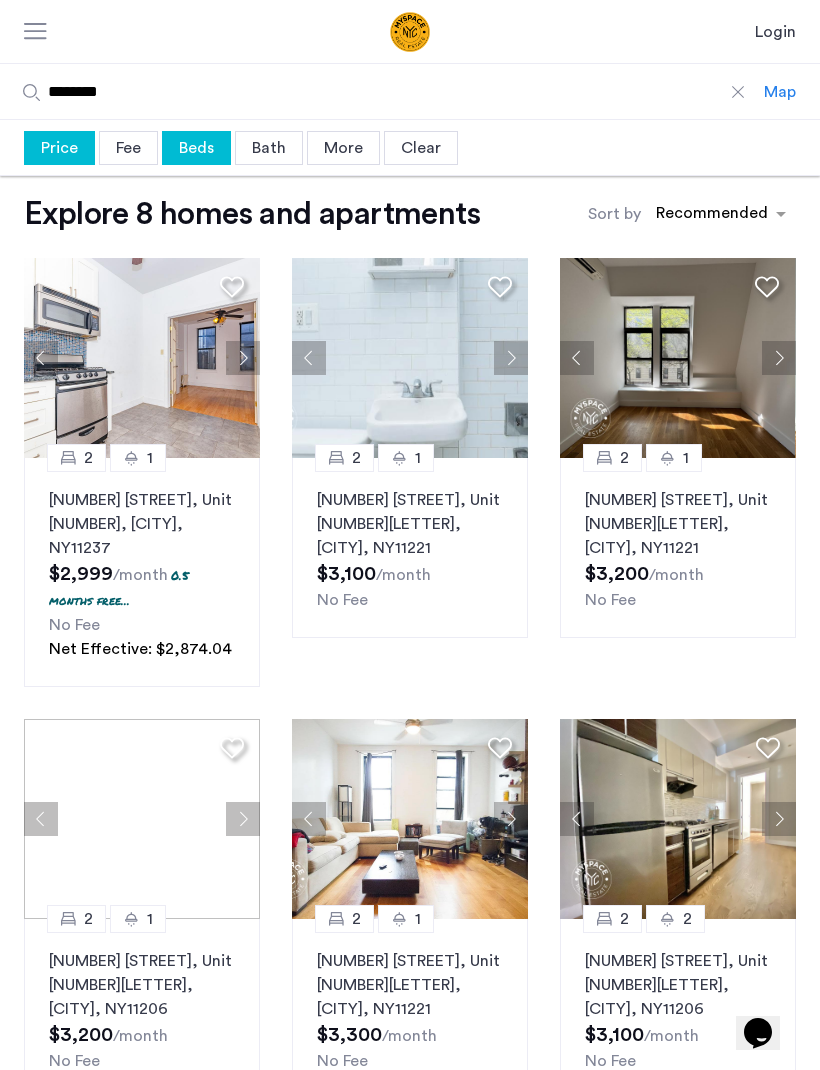click 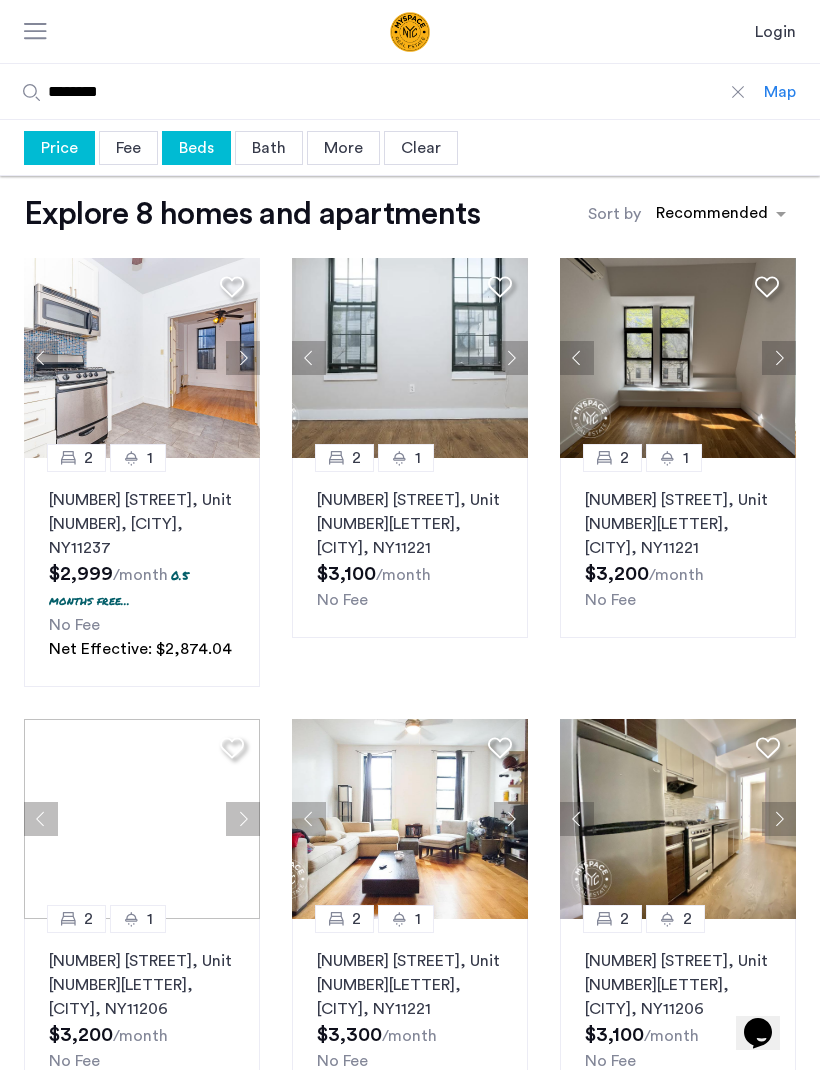 click 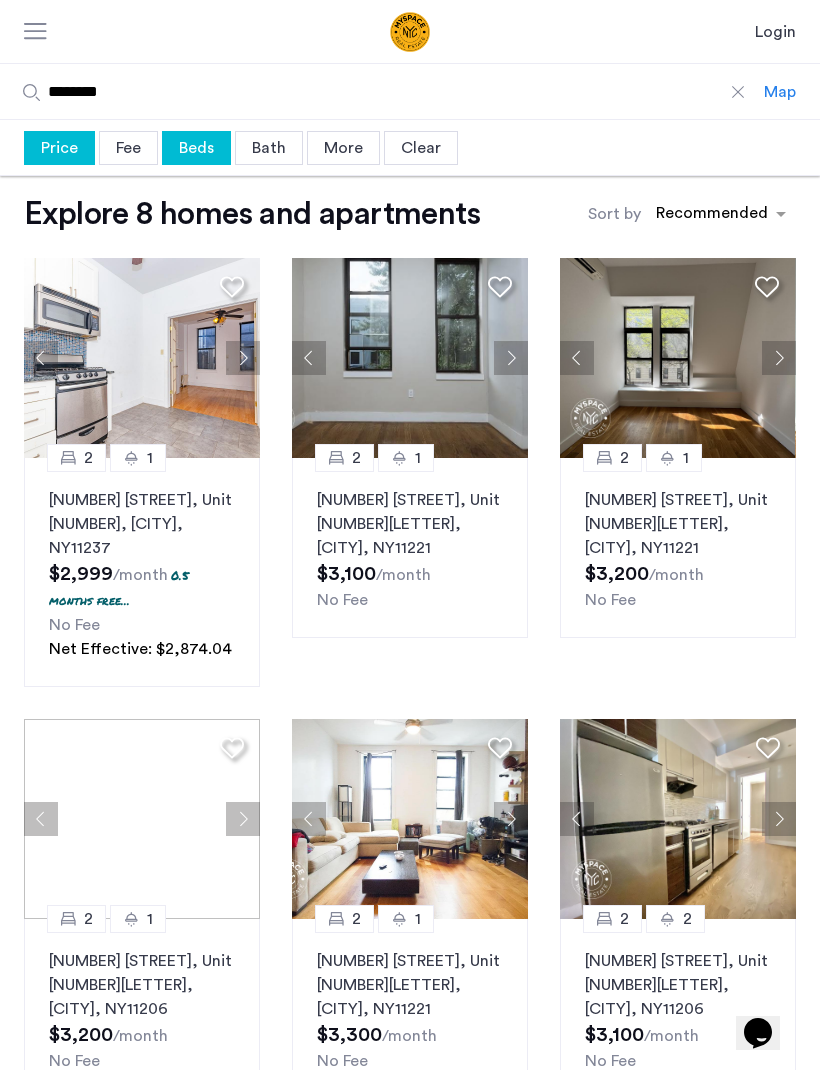 click 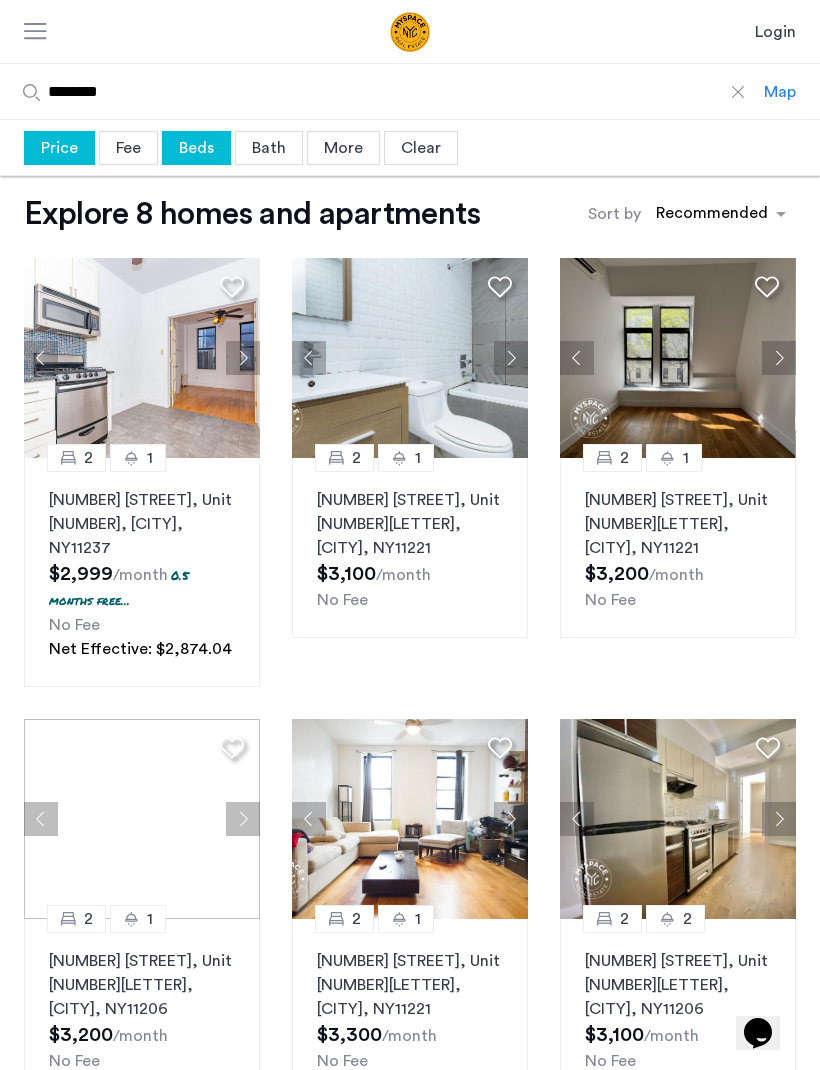 click 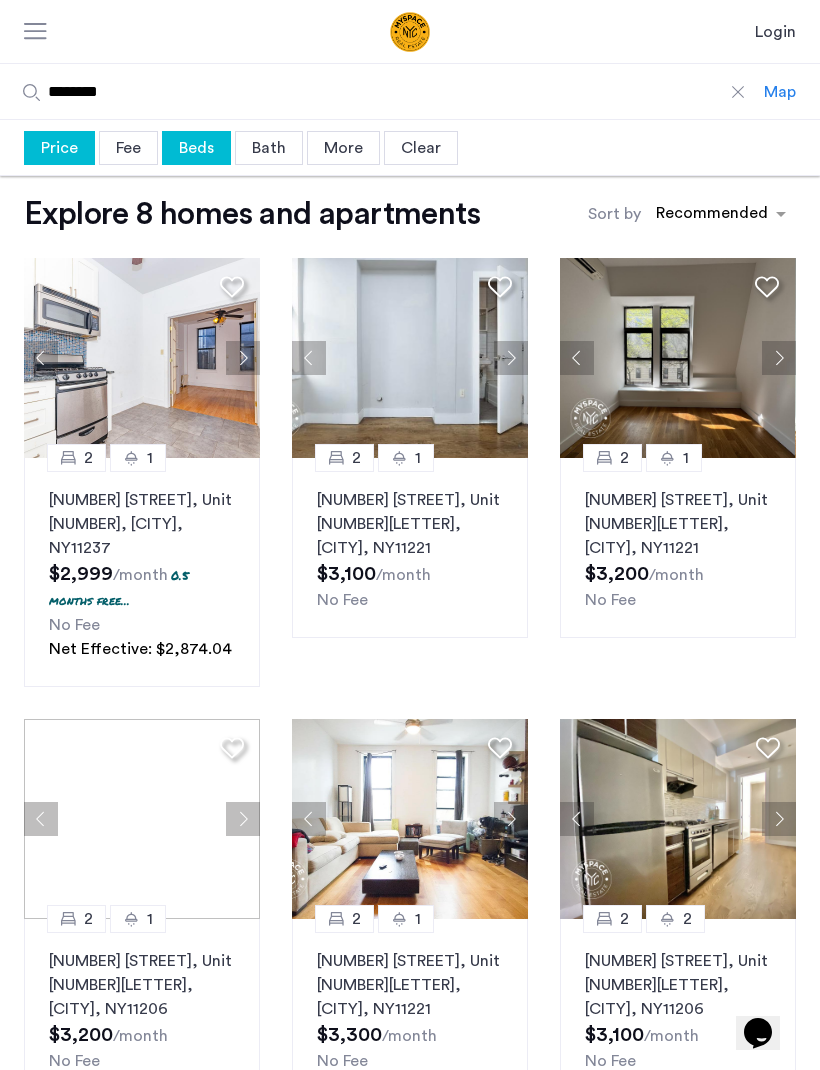 click 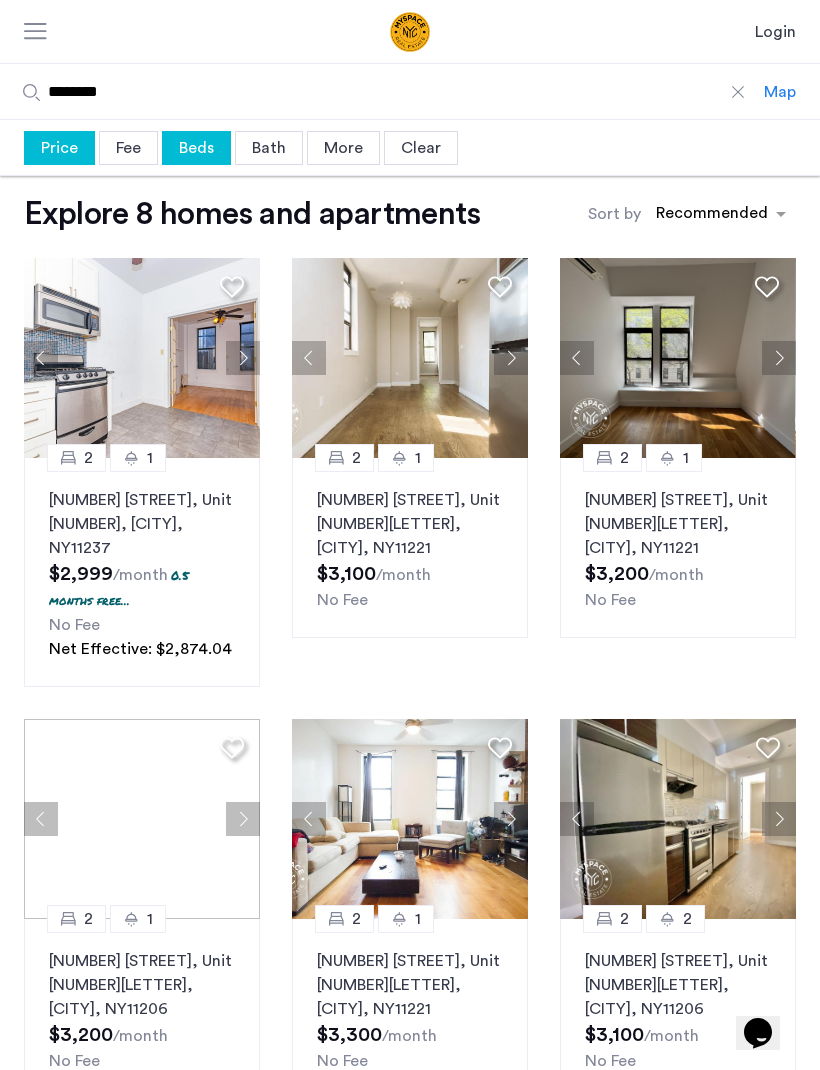 click 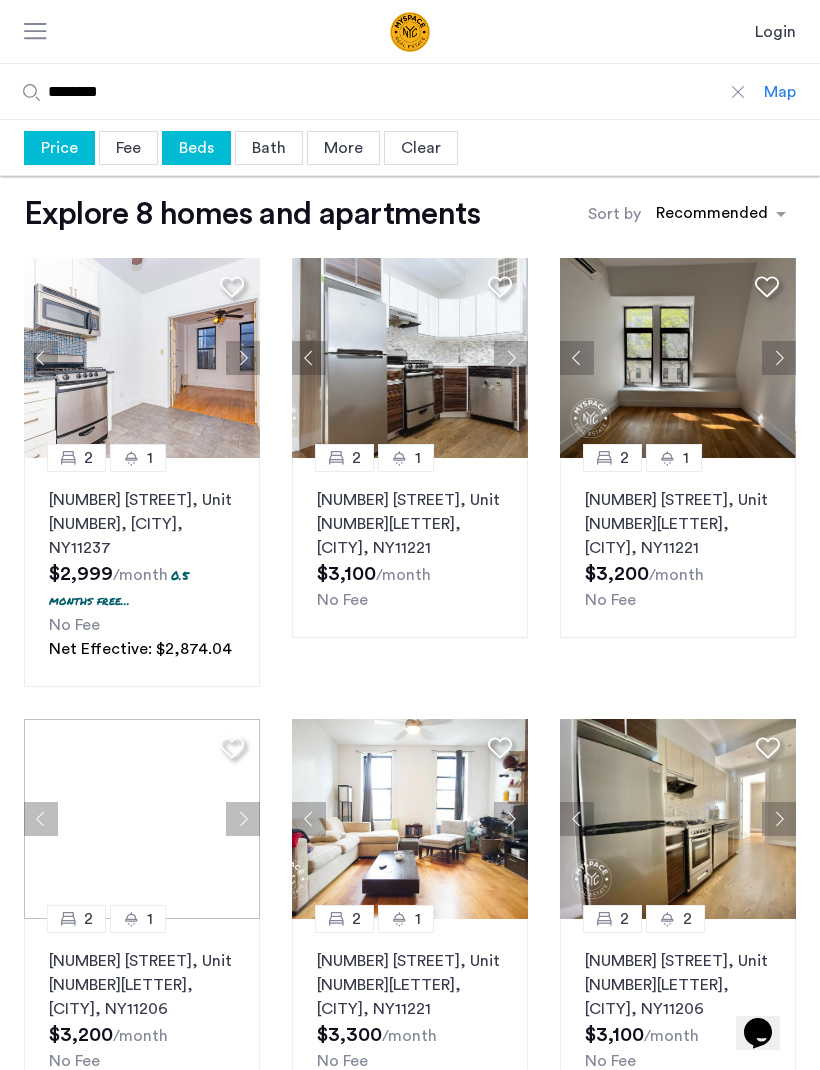 click 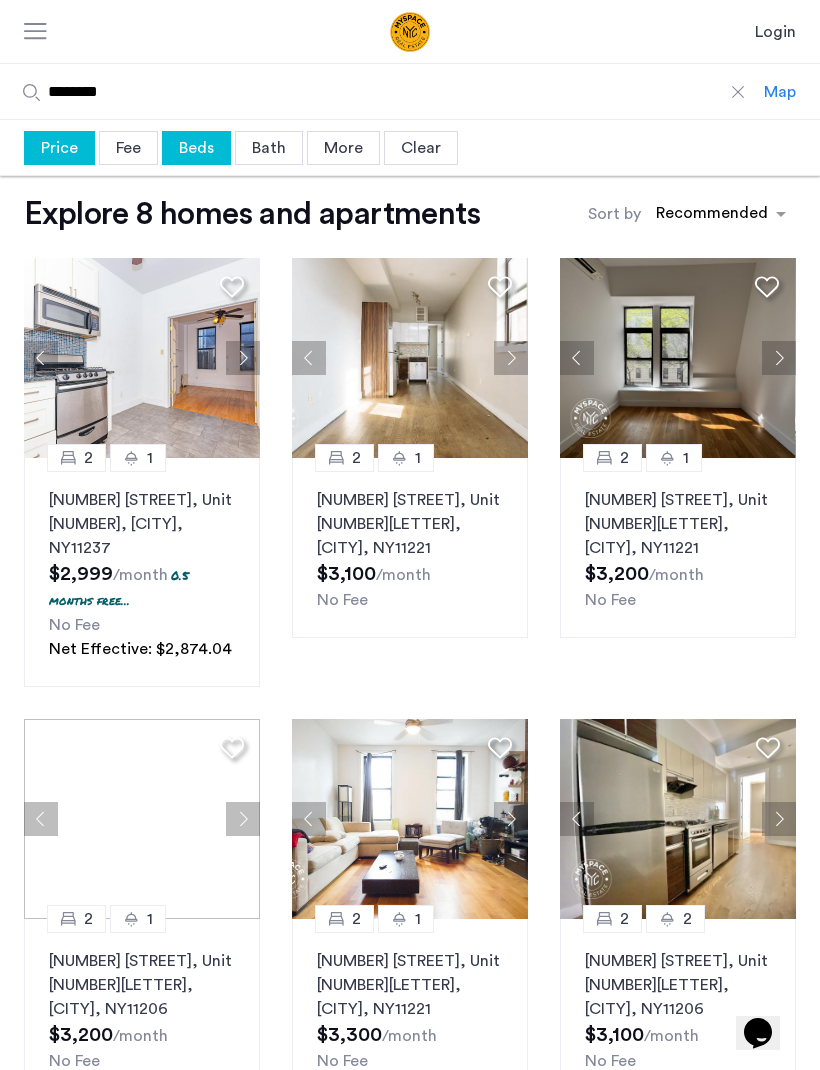 click 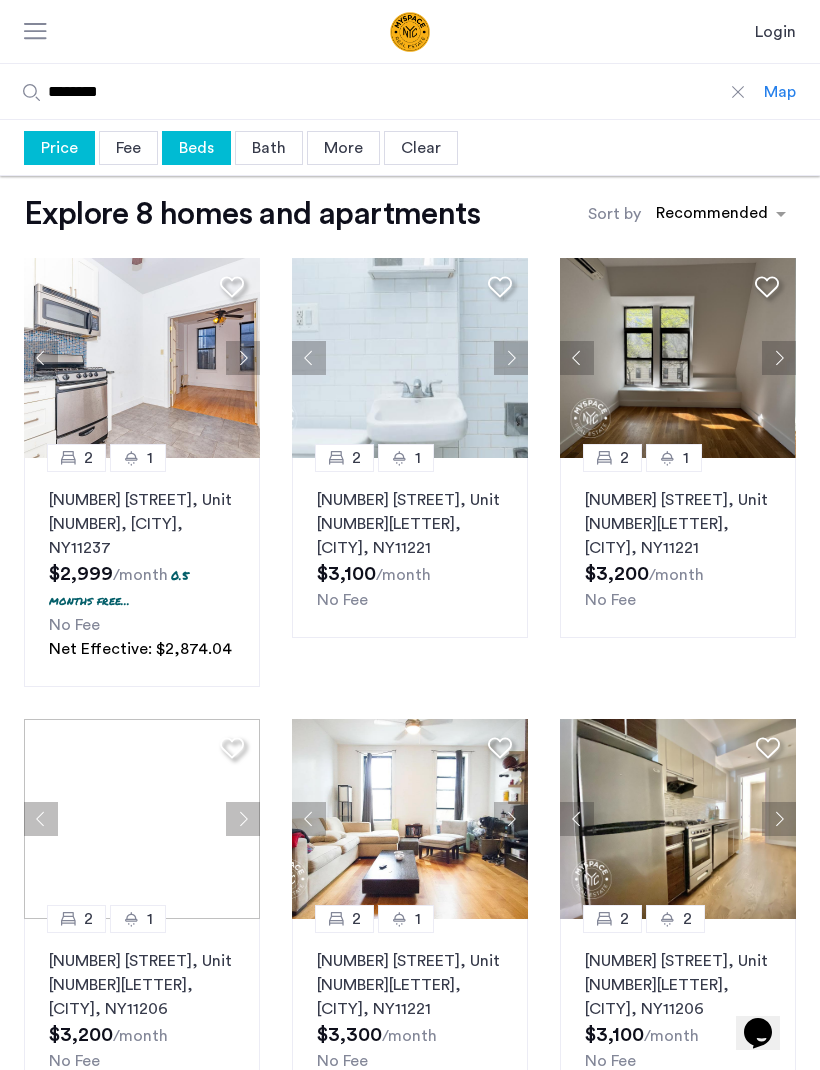 click 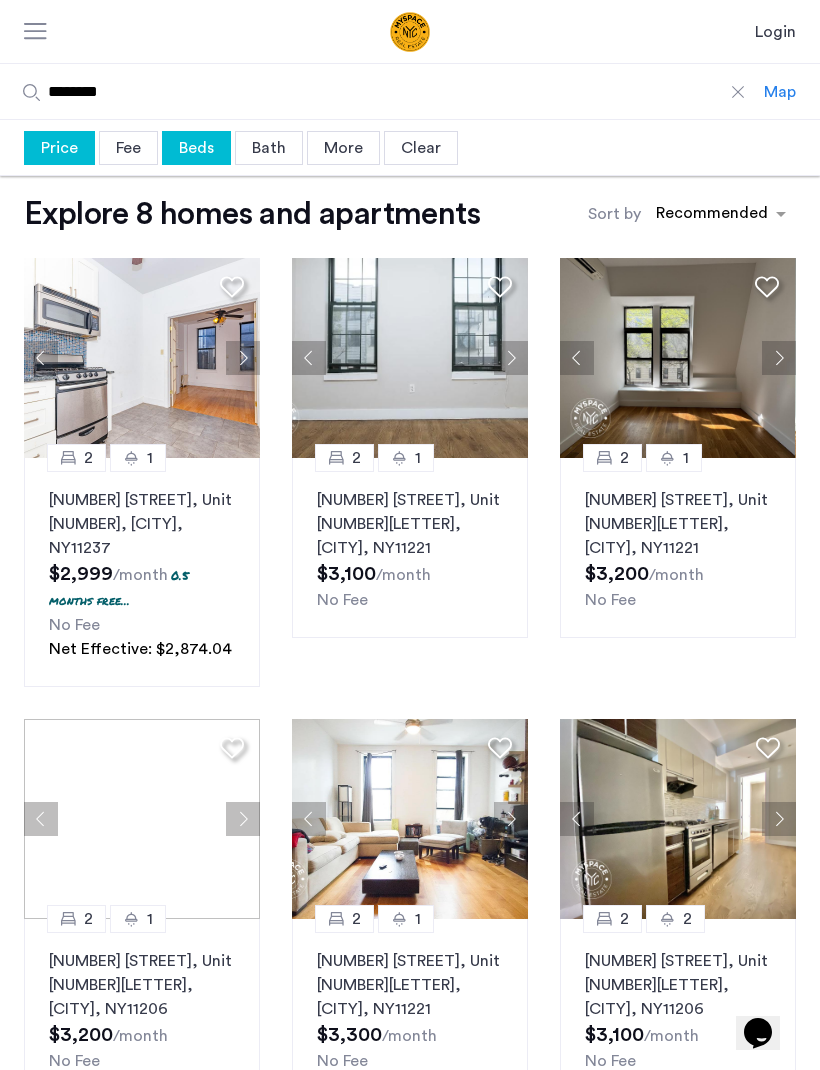 click 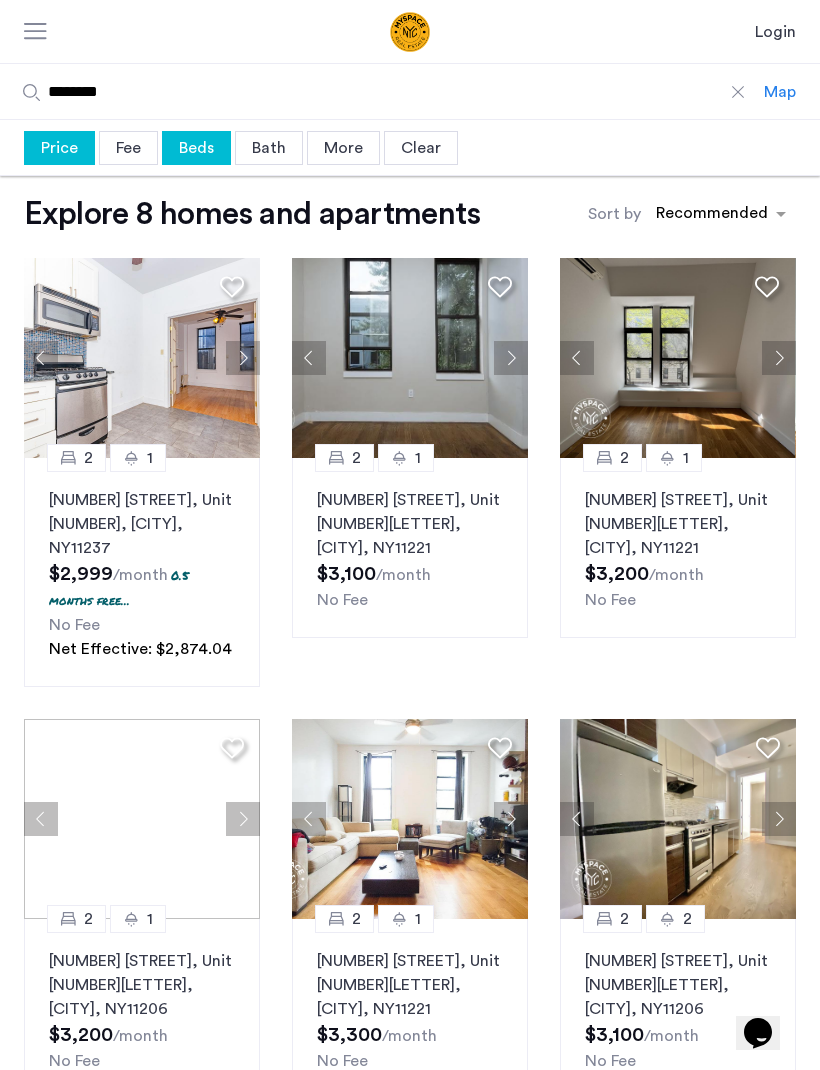click 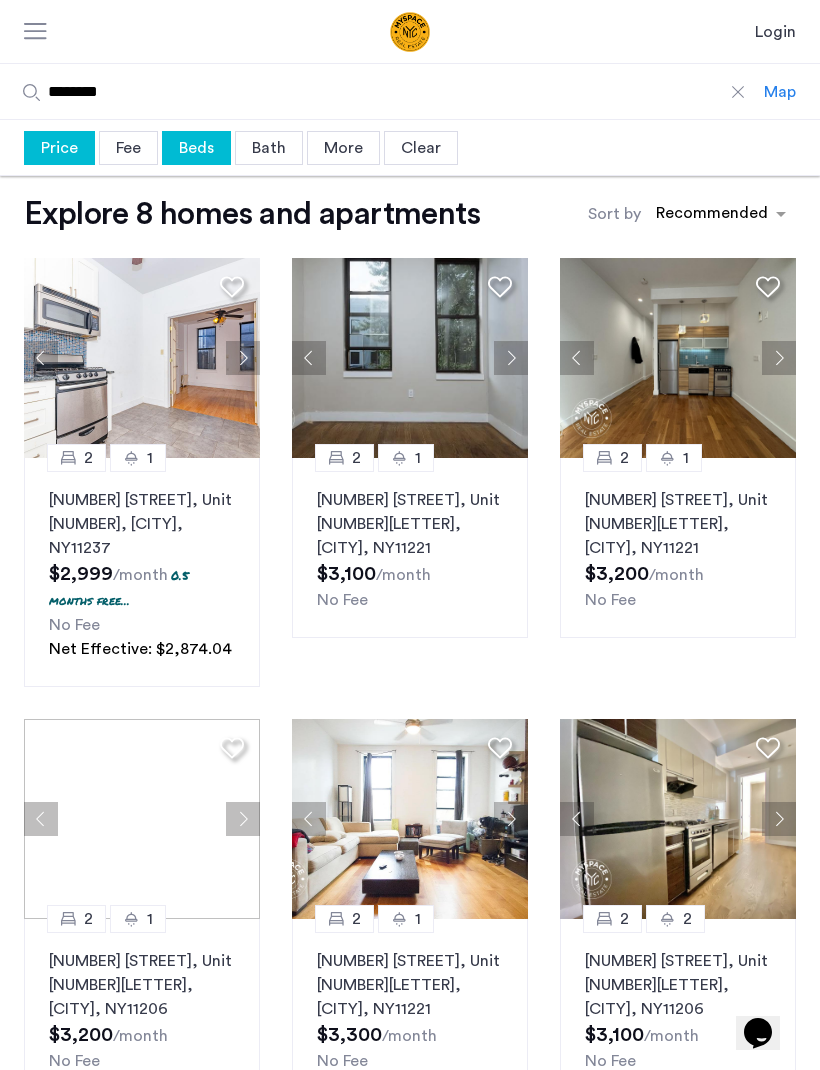 click 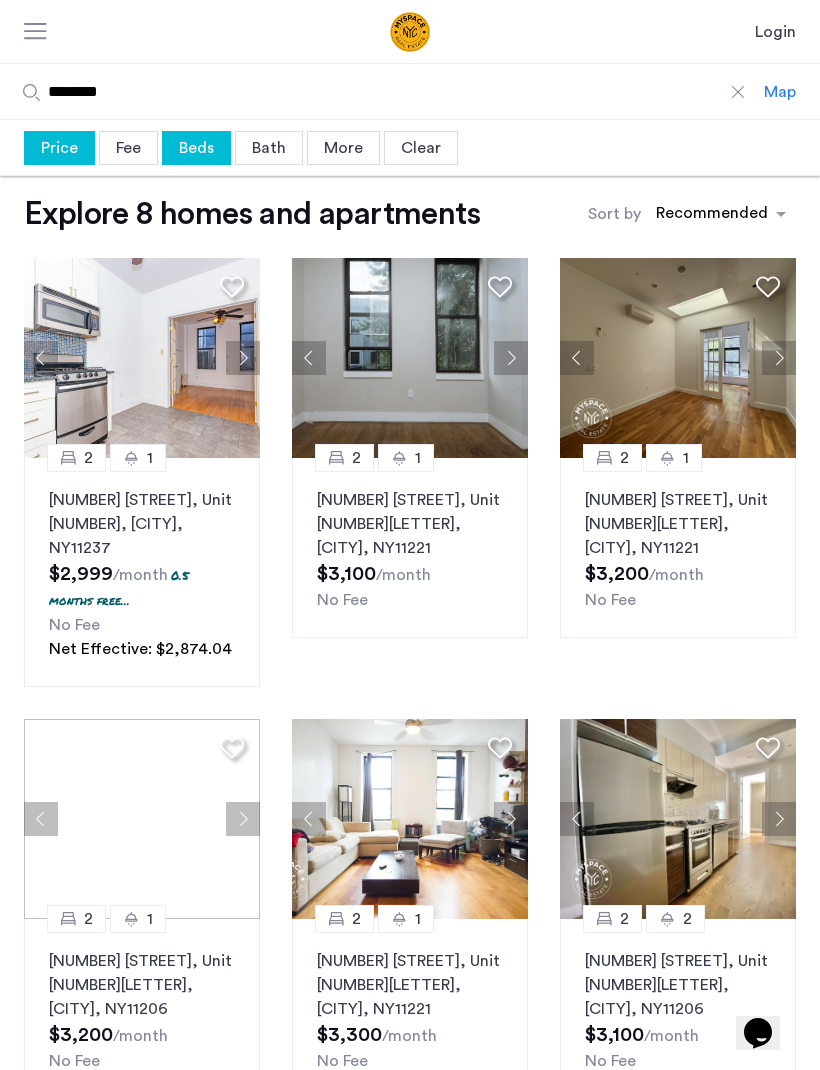 click 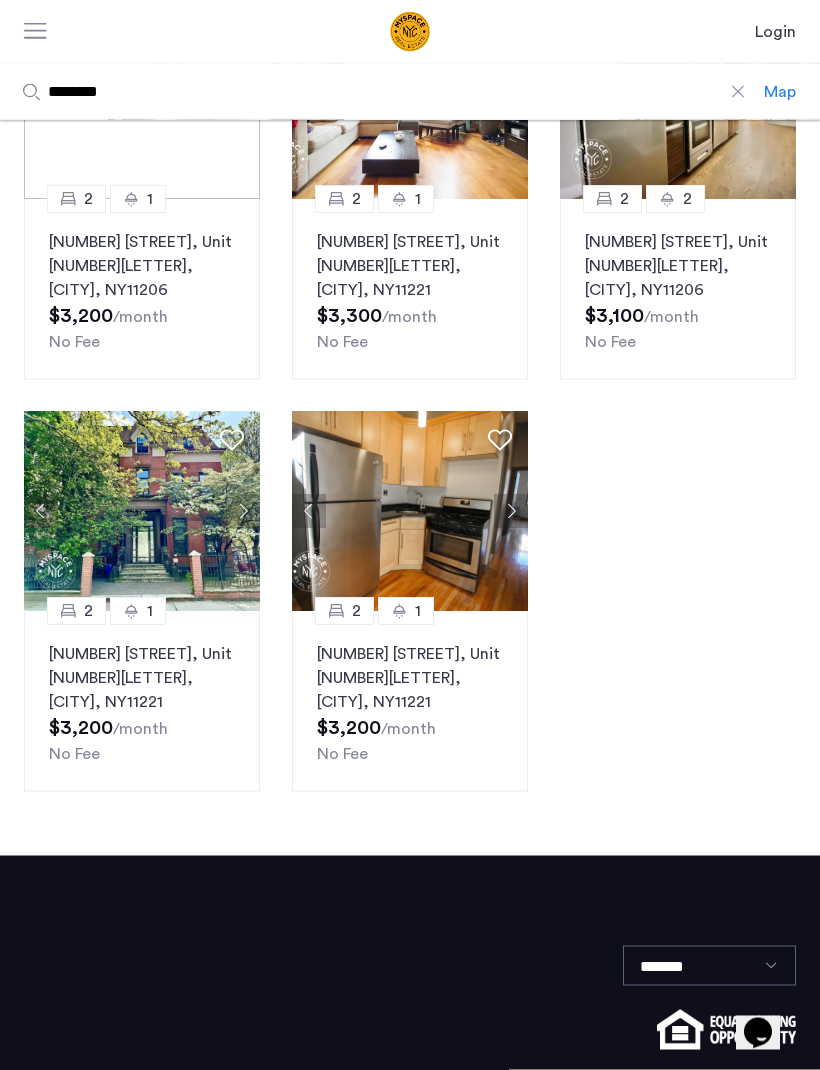 scroll, scrollTop: 720, scrollLeft: 0, axis: vertical 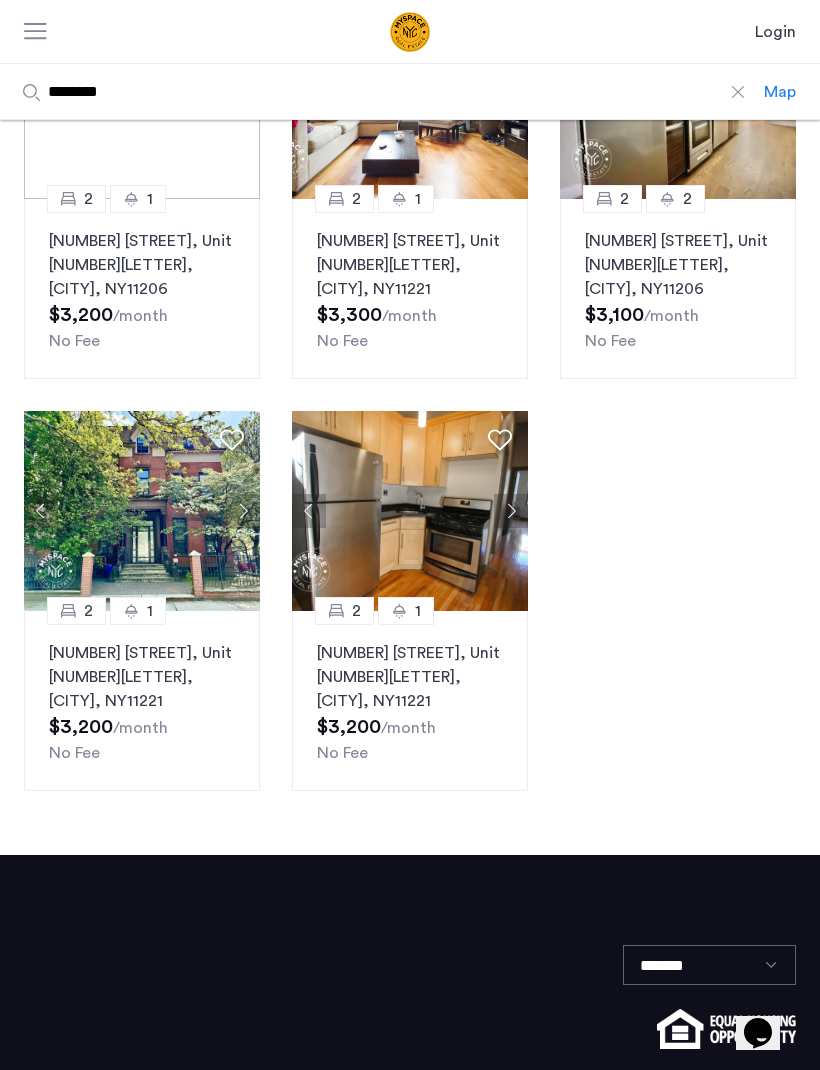 click 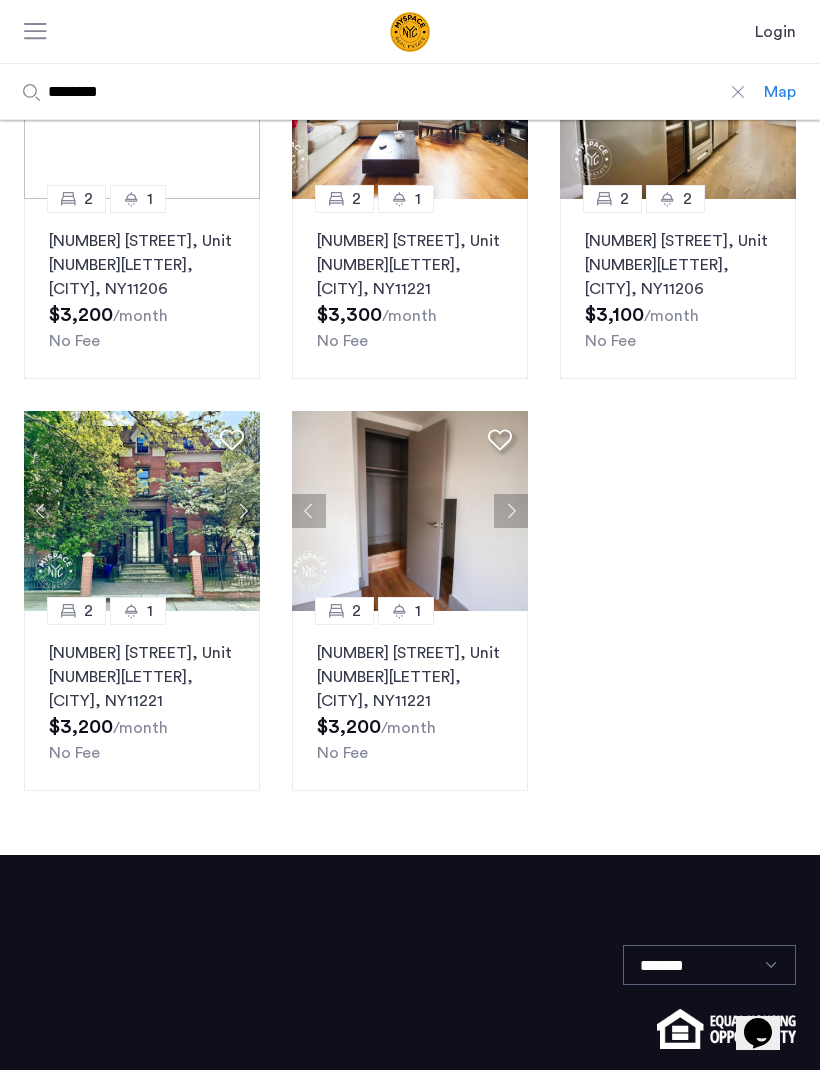 click 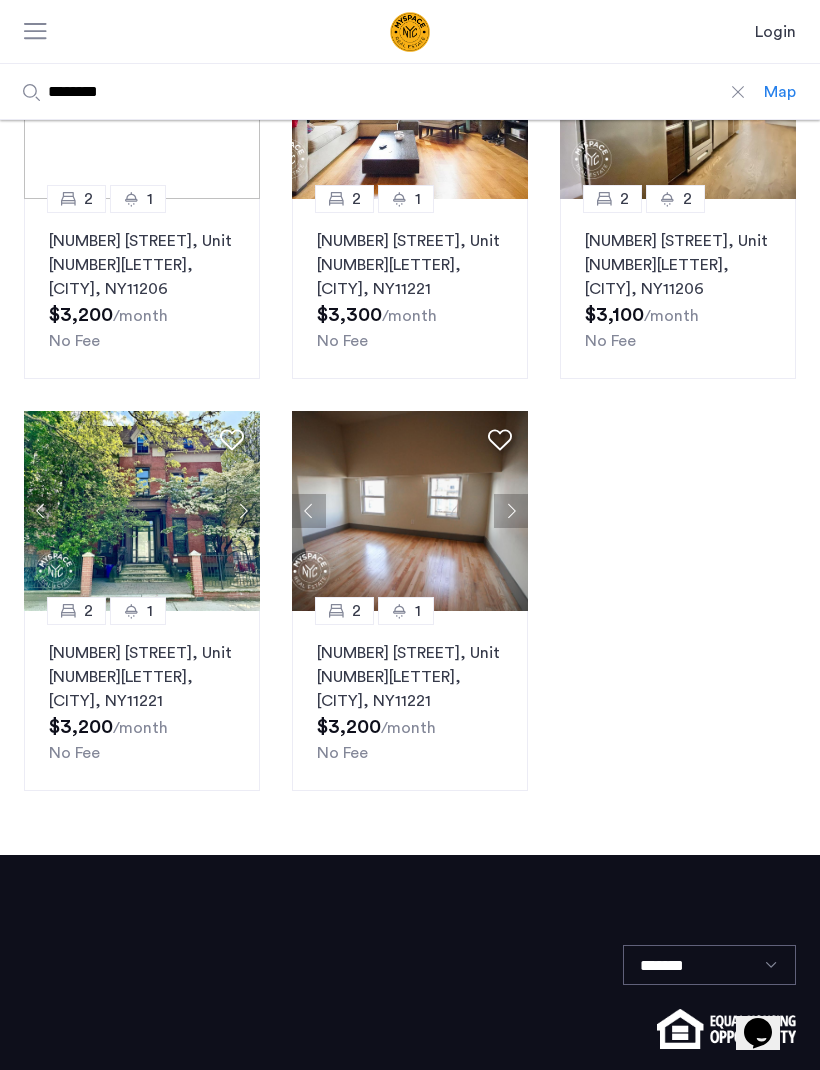 click 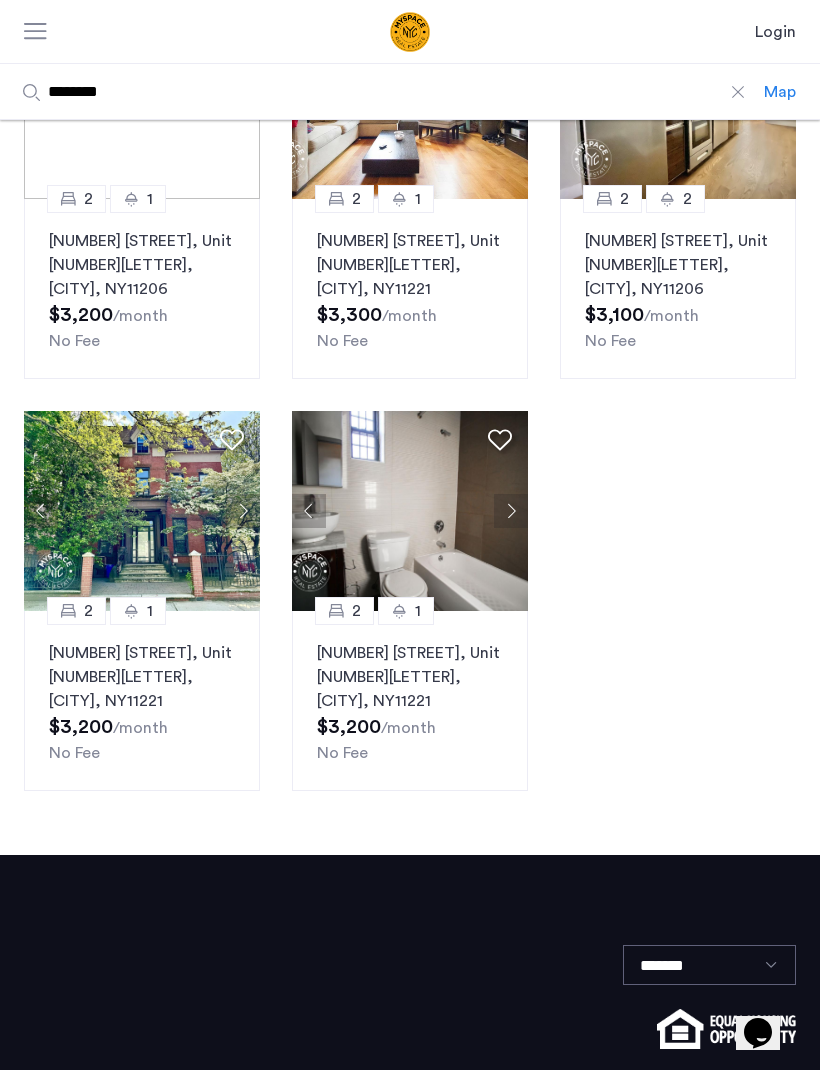 click 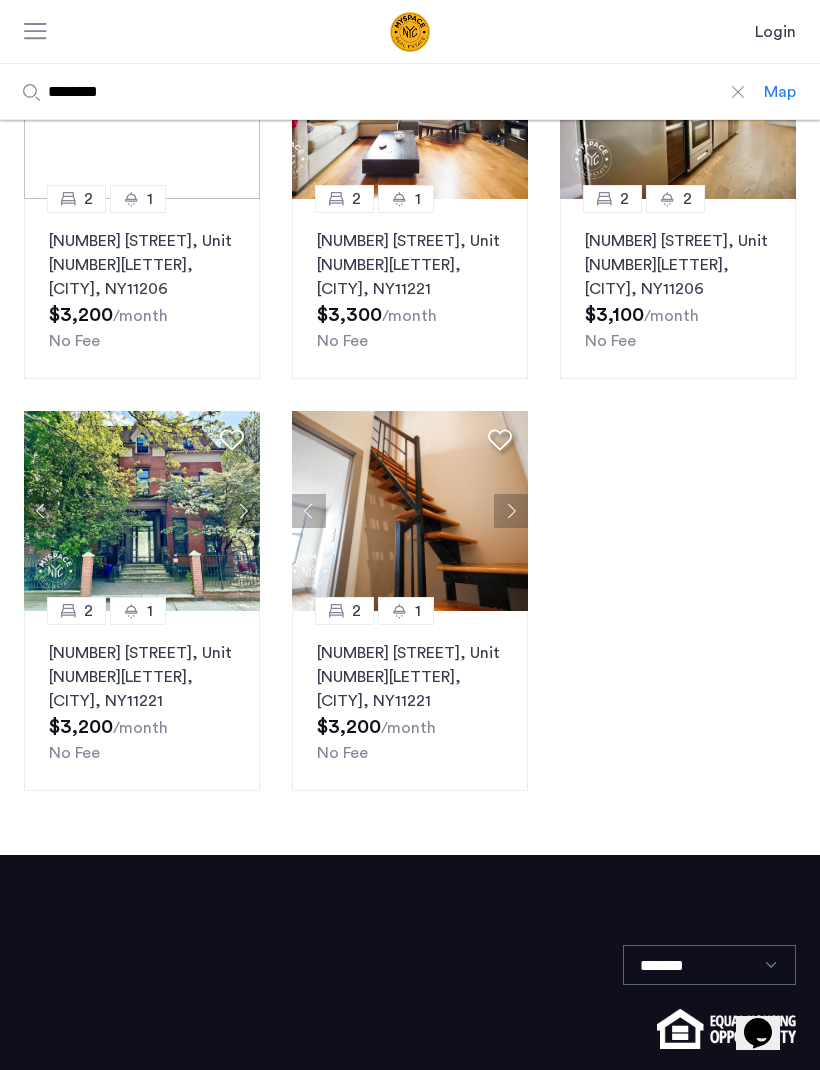 click 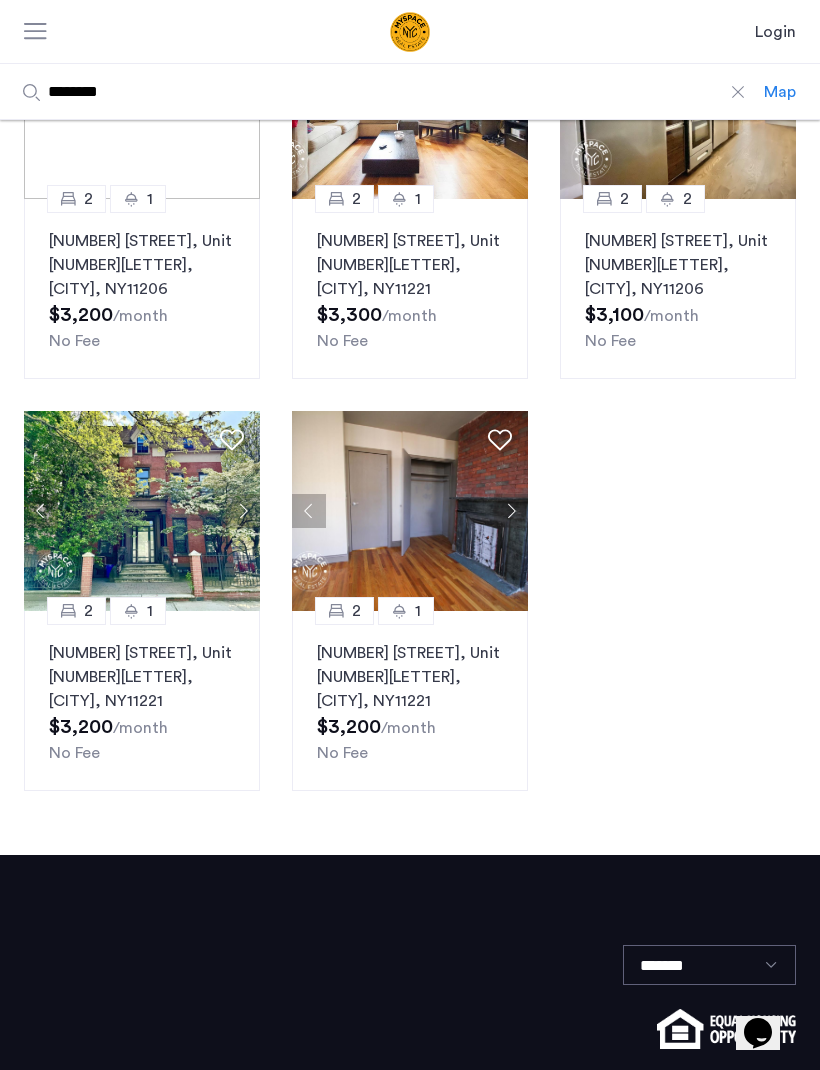 click 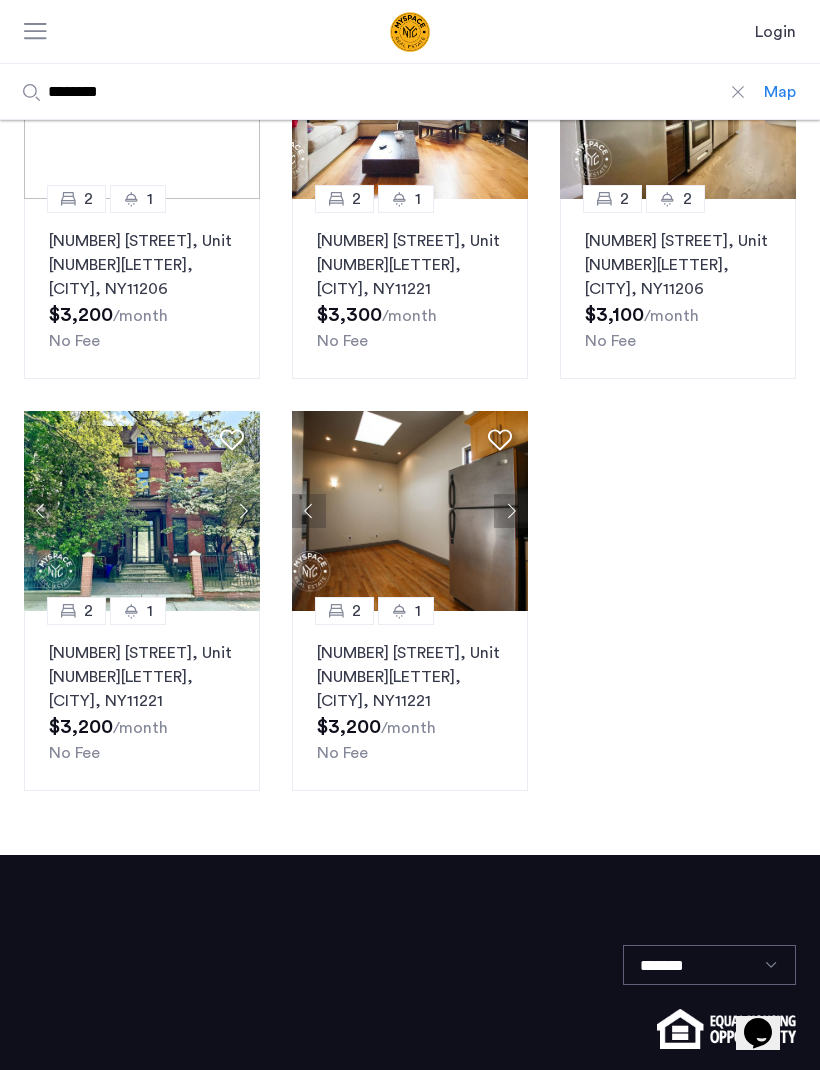 click 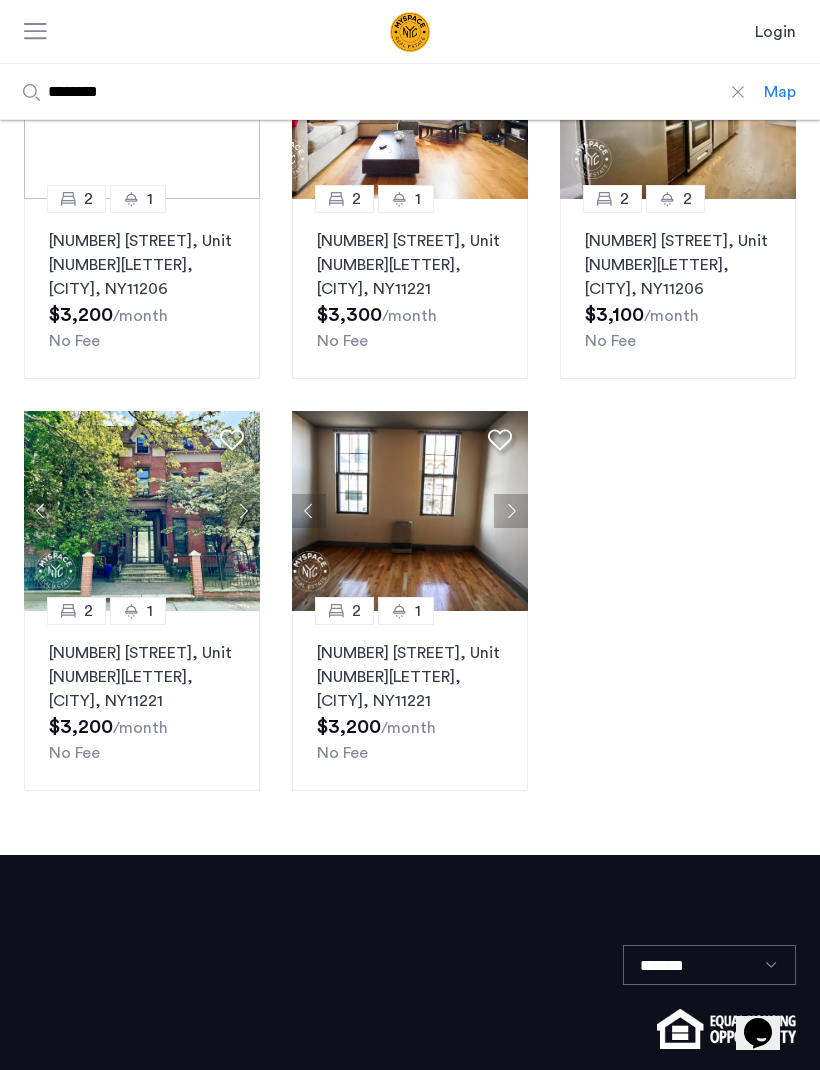 click 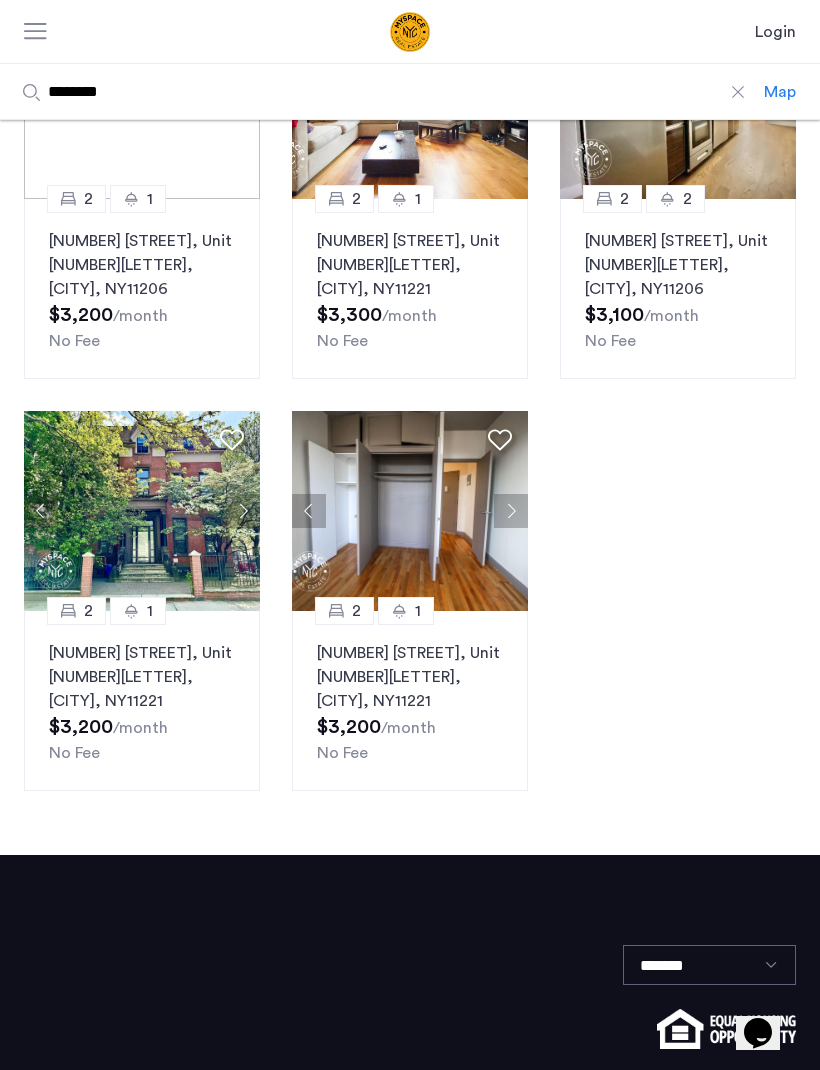 click 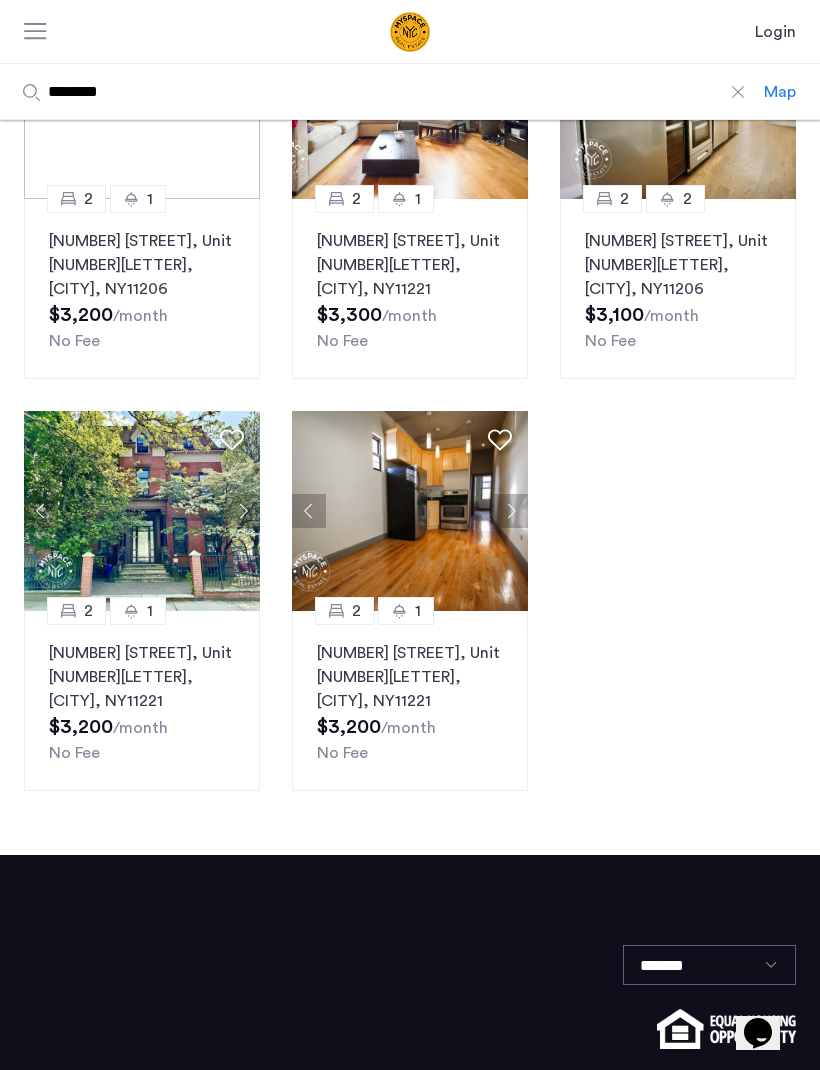 click 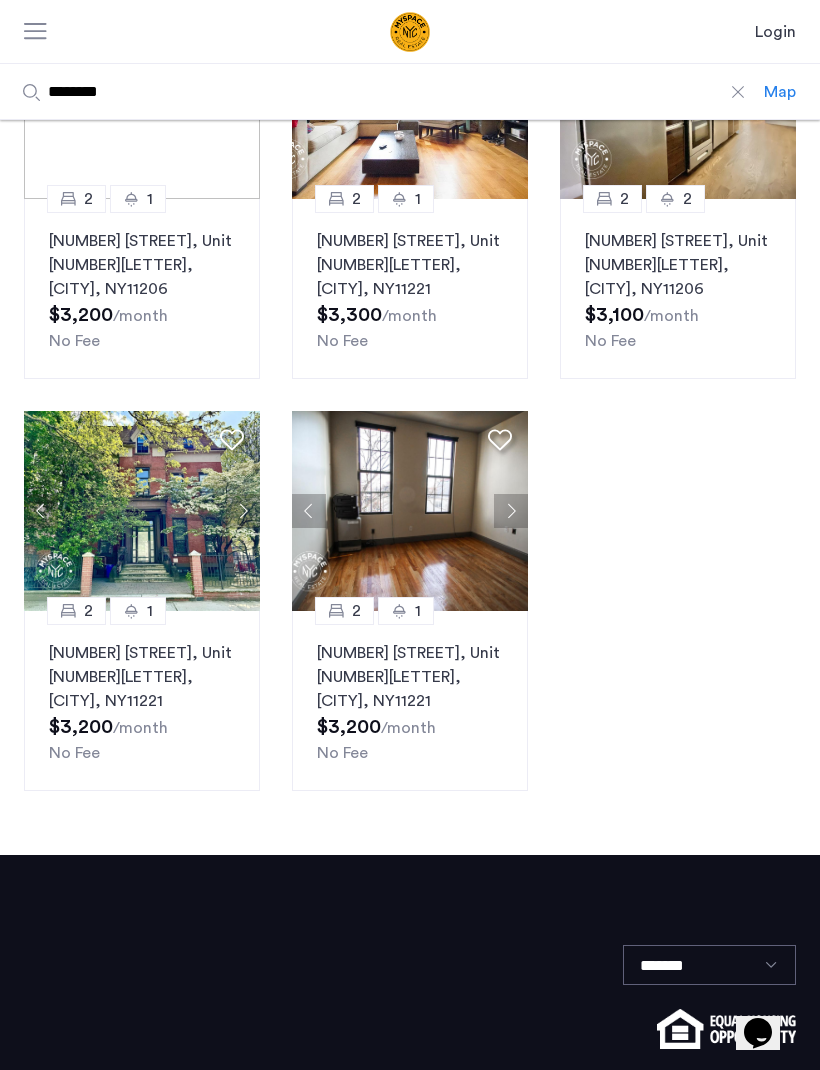 click on "1248 DeKalb Ave, Unit 3L, Brooklyn , NY  11221  $3,200  /month No Fee" 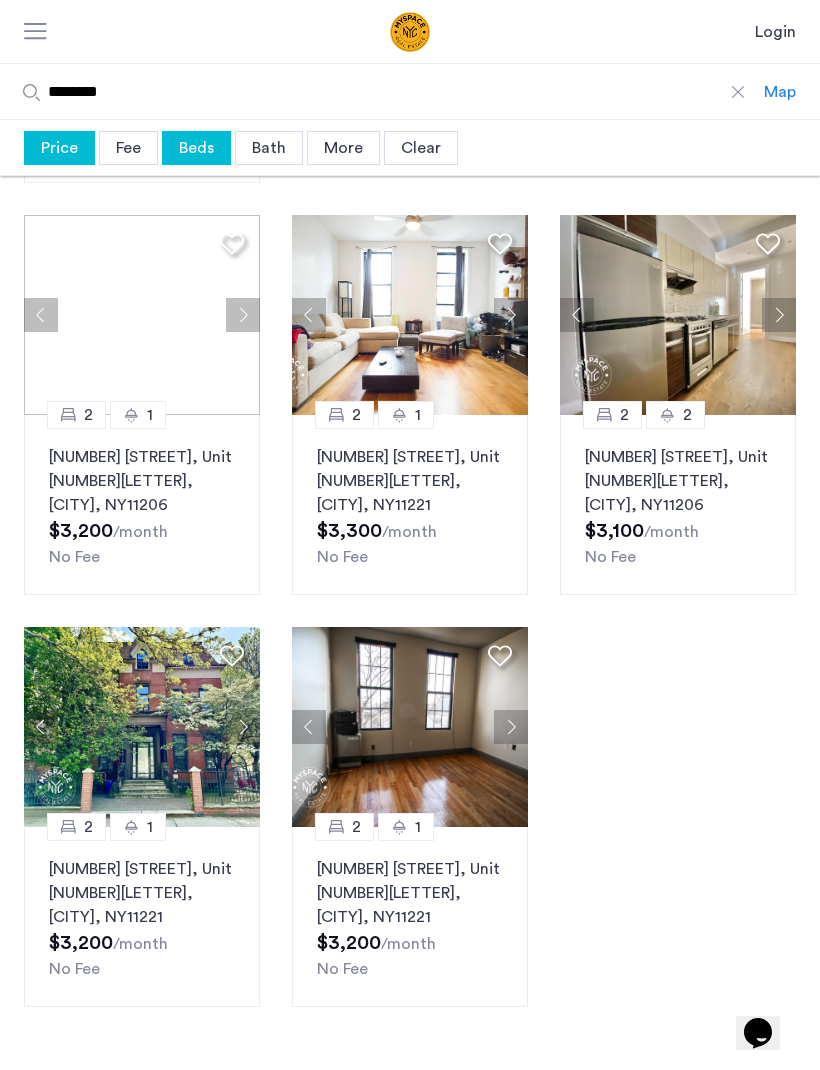 scroll, scrollTop: 0, scrollLeft: 0, axis: both 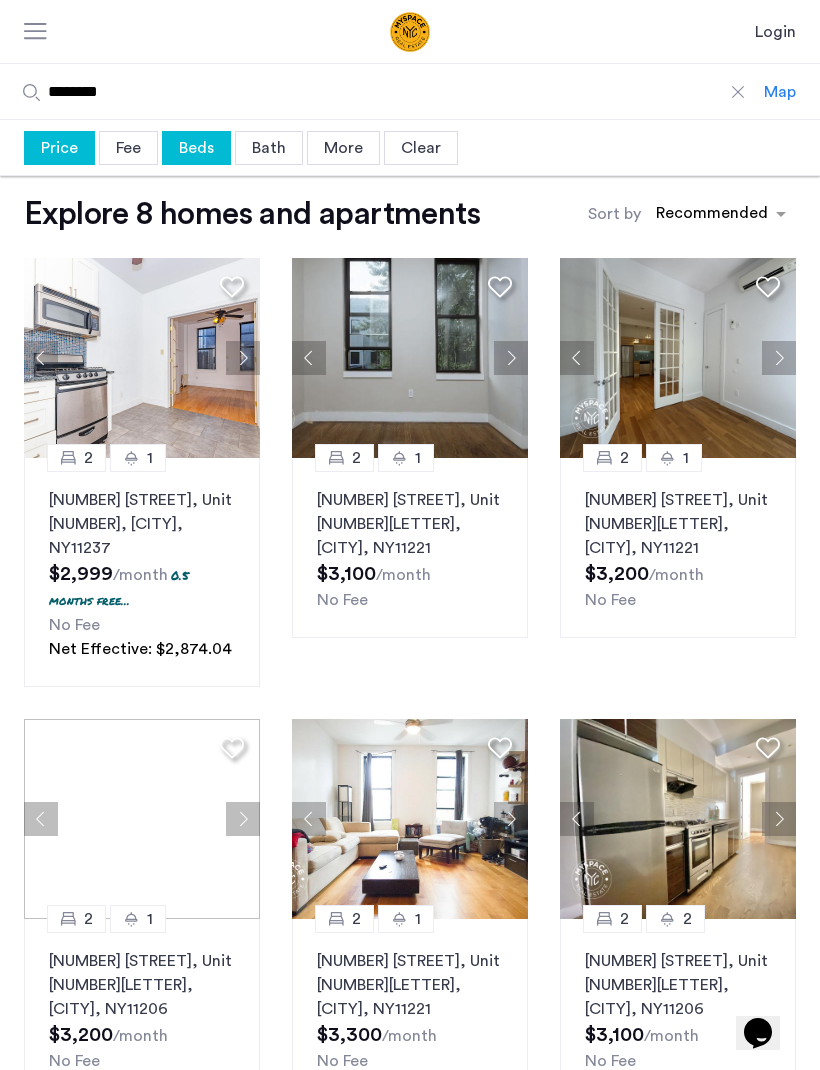 click at bounding box center [738, 92] 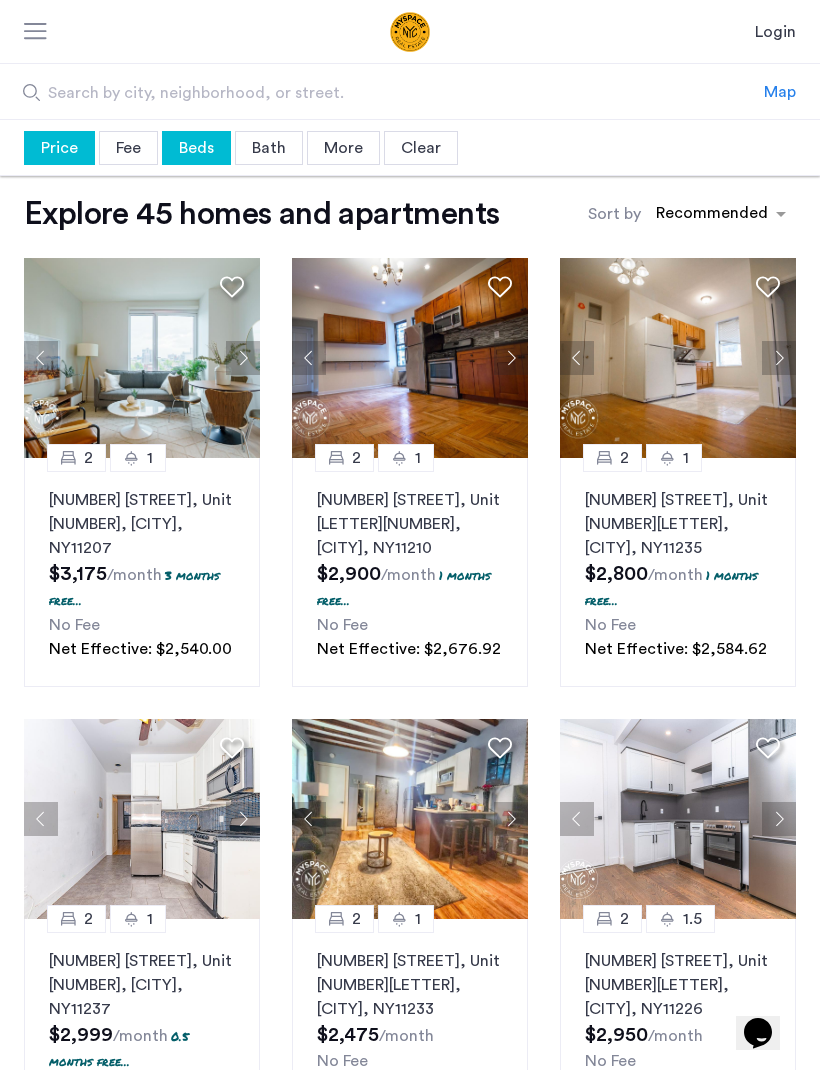 click on "Search by city, neighborhood, or street." at bounding box center [353, 93] 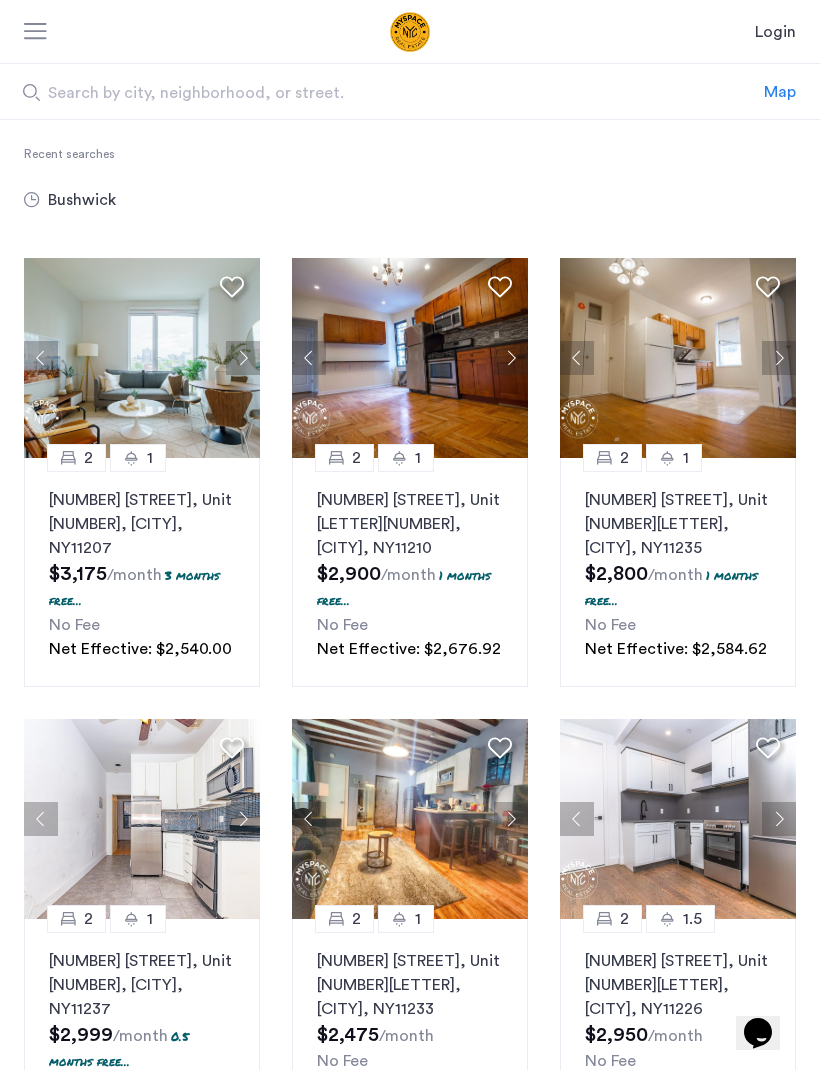 click 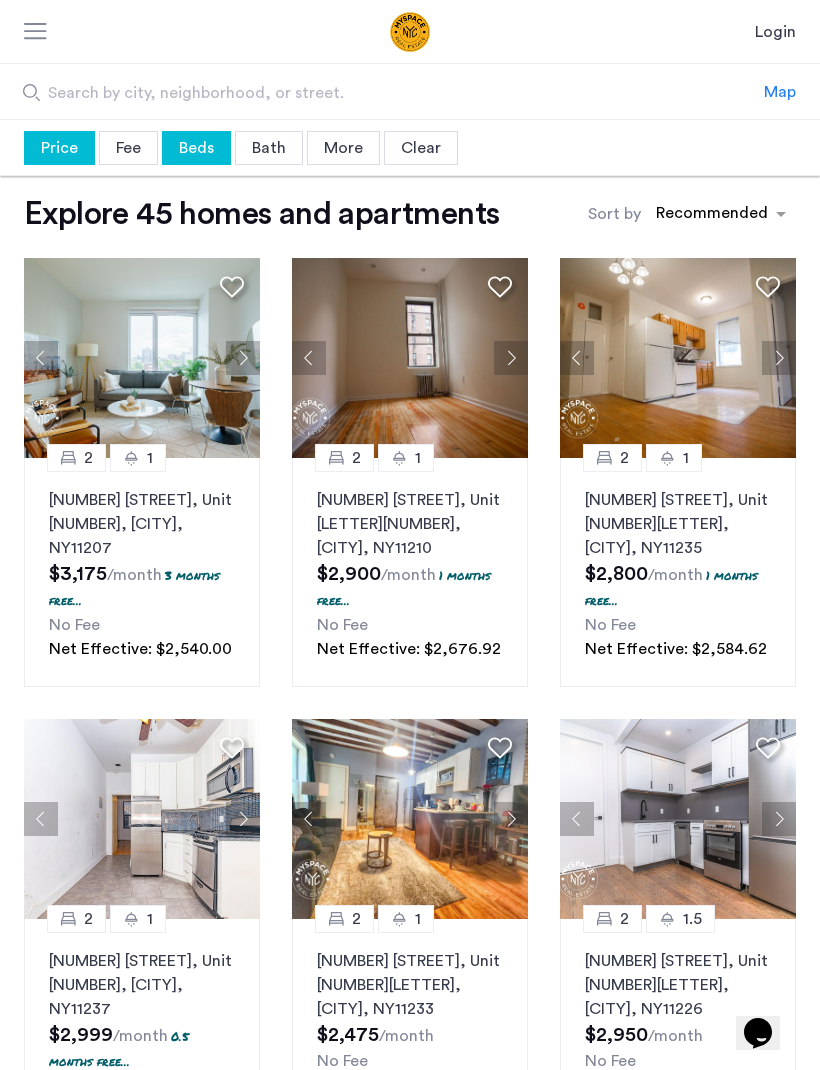 click 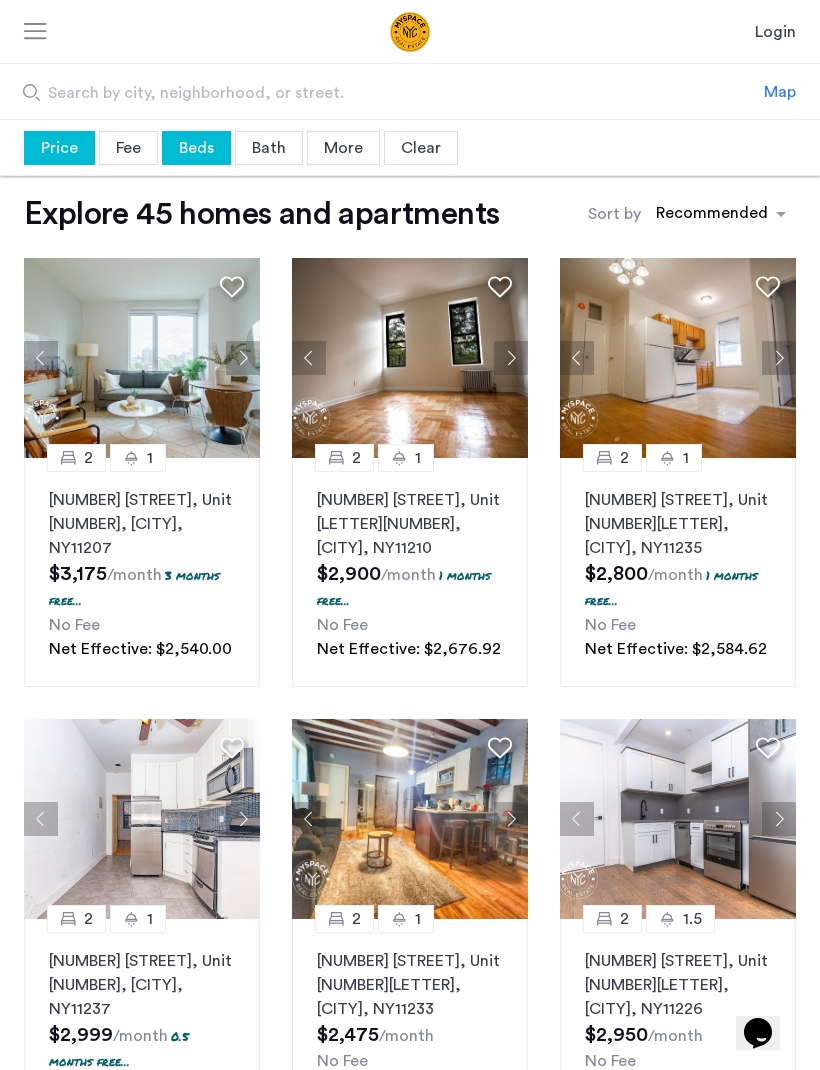 click 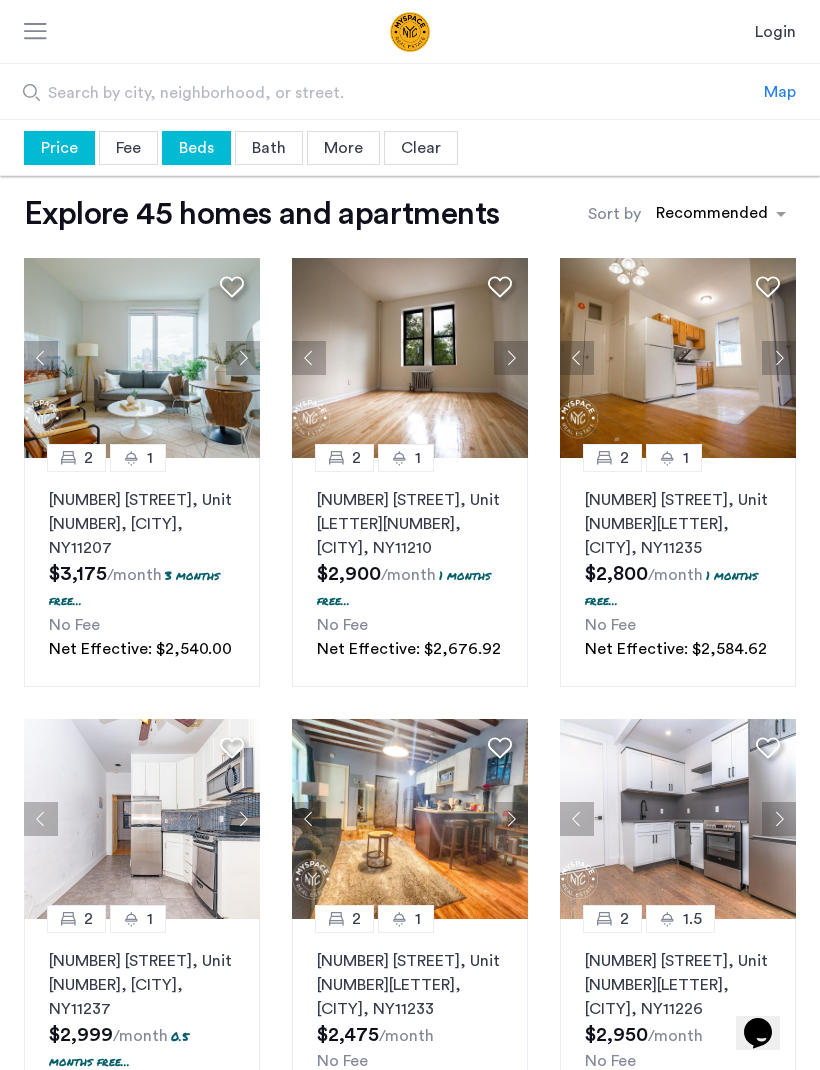 click 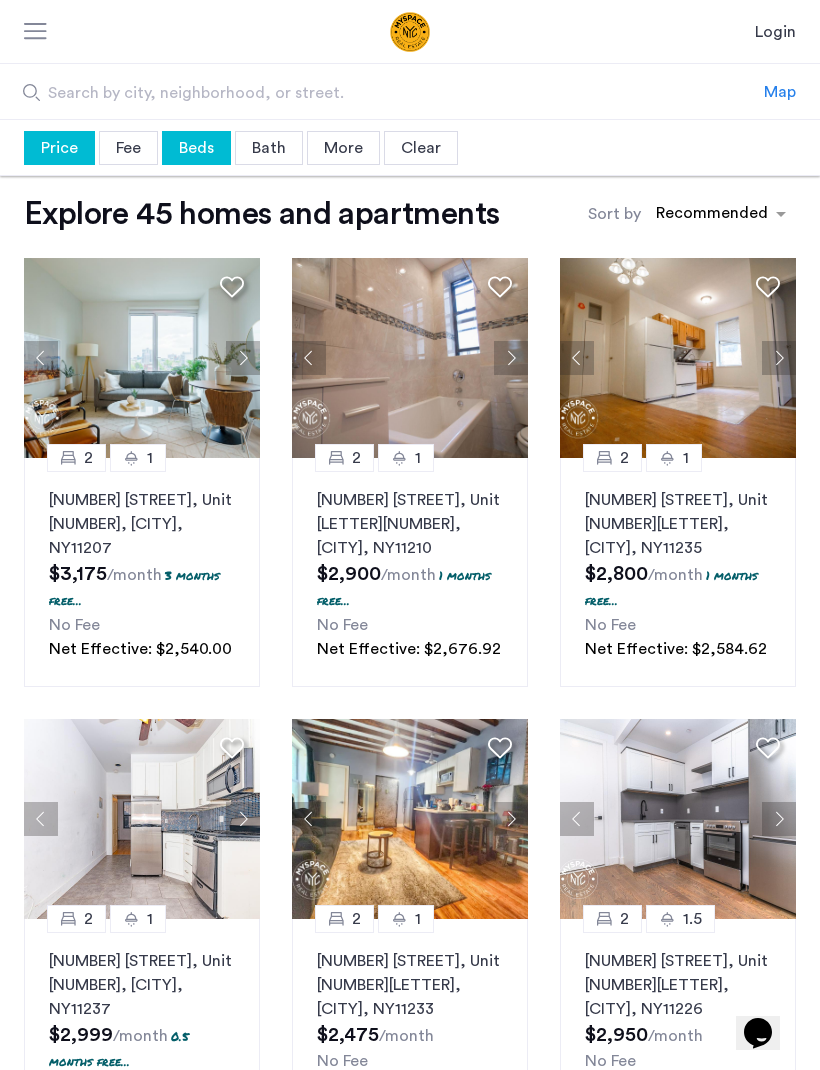 click 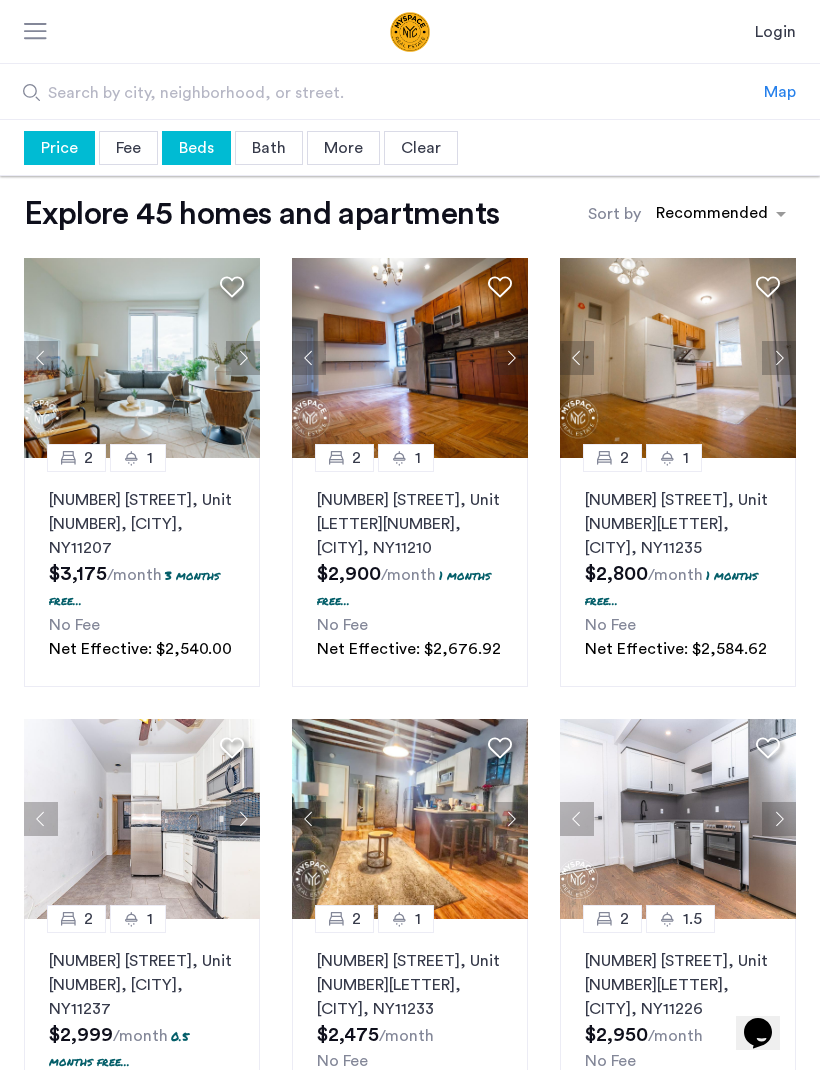 click 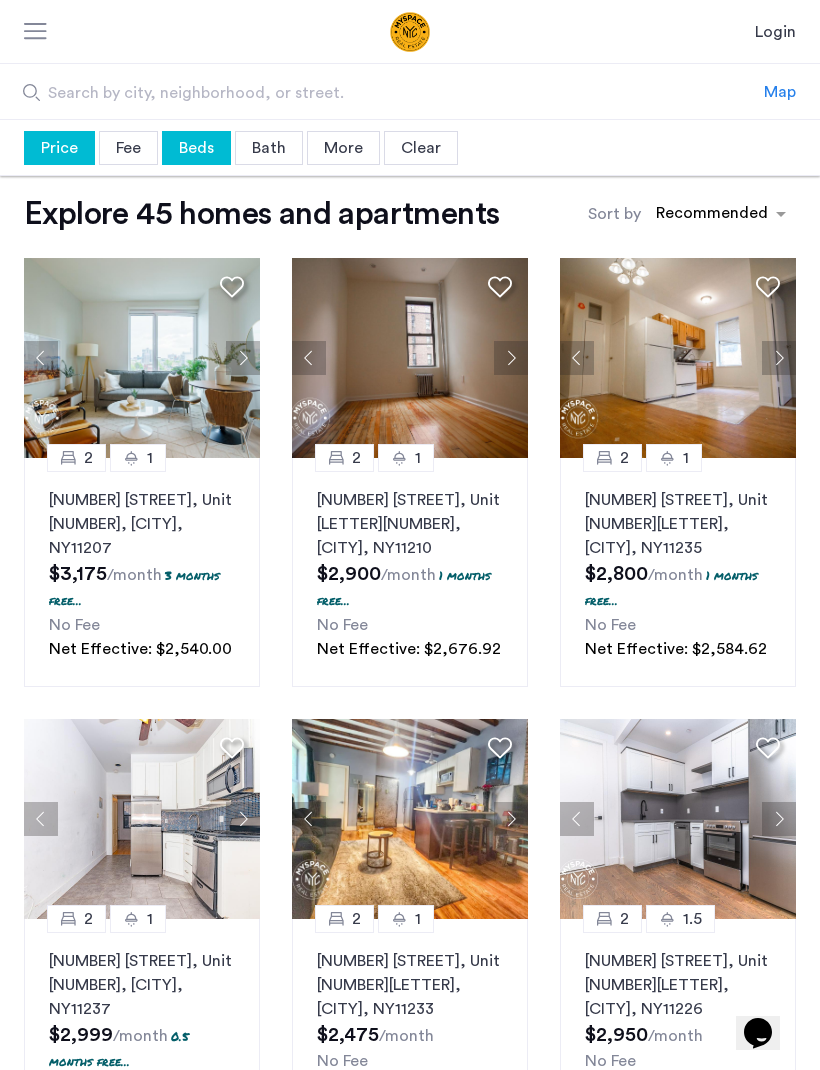 click 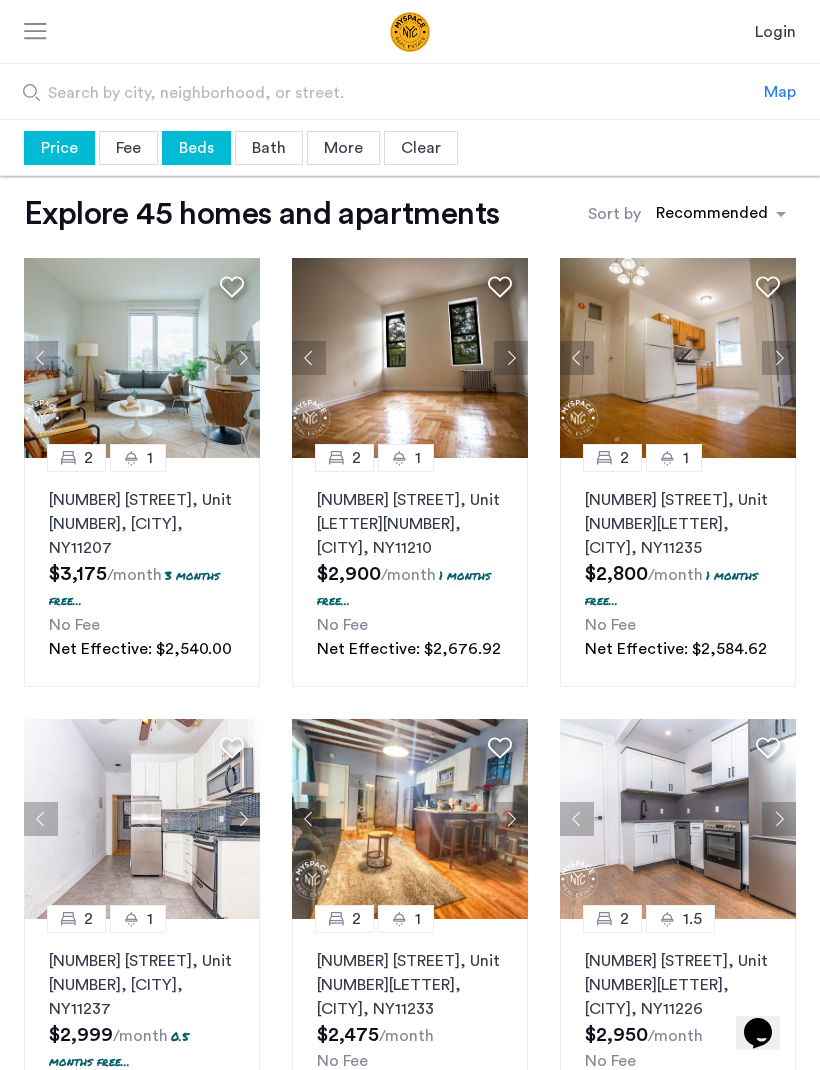click 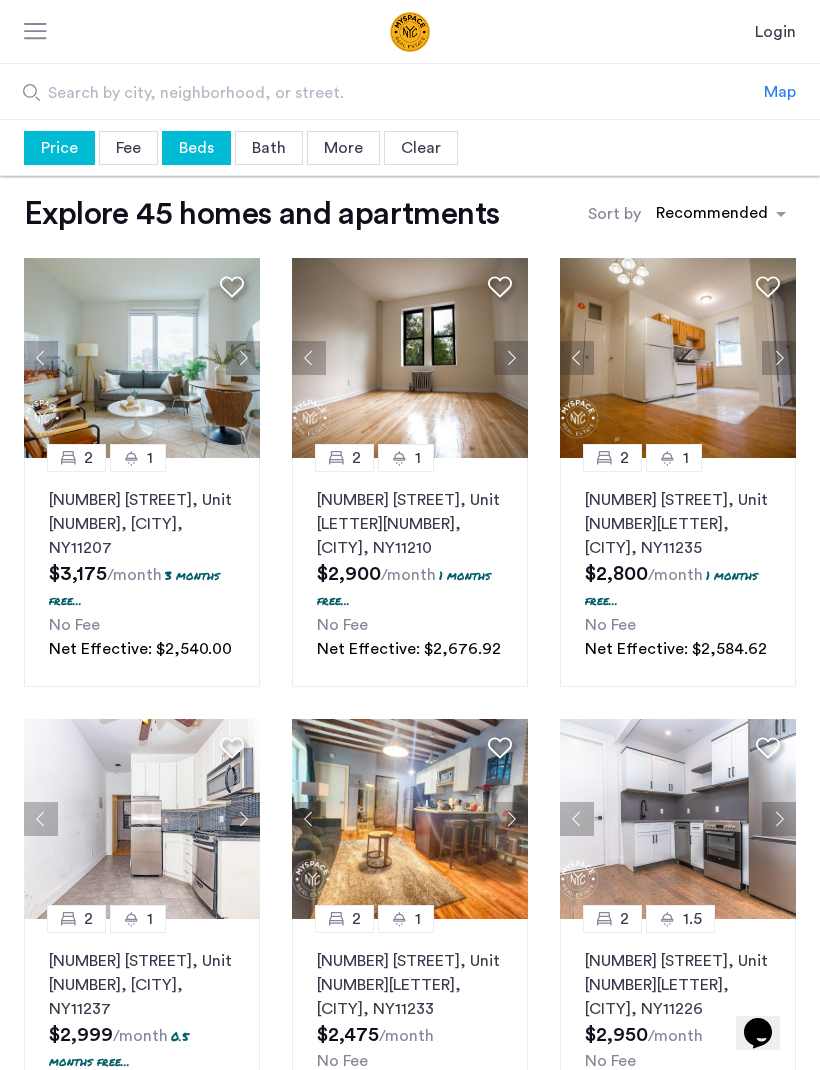 click 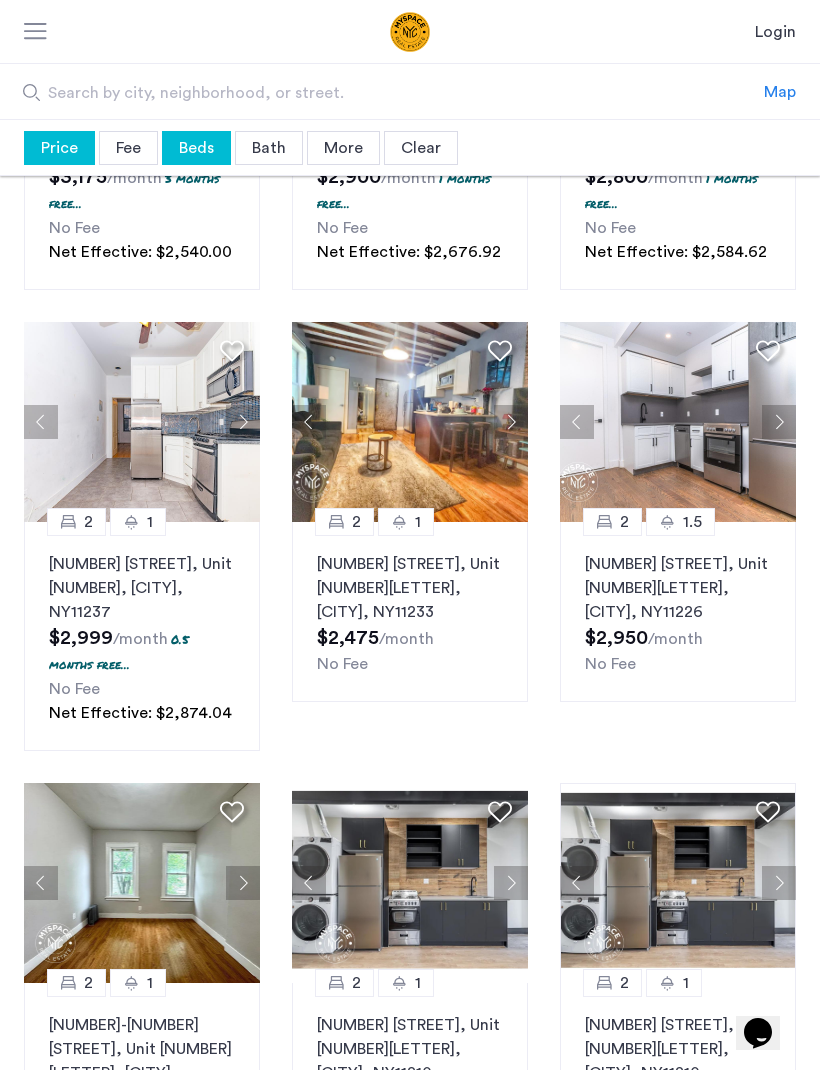 scroll, scrollTop: 0, scrollLeft: 0, axis: both 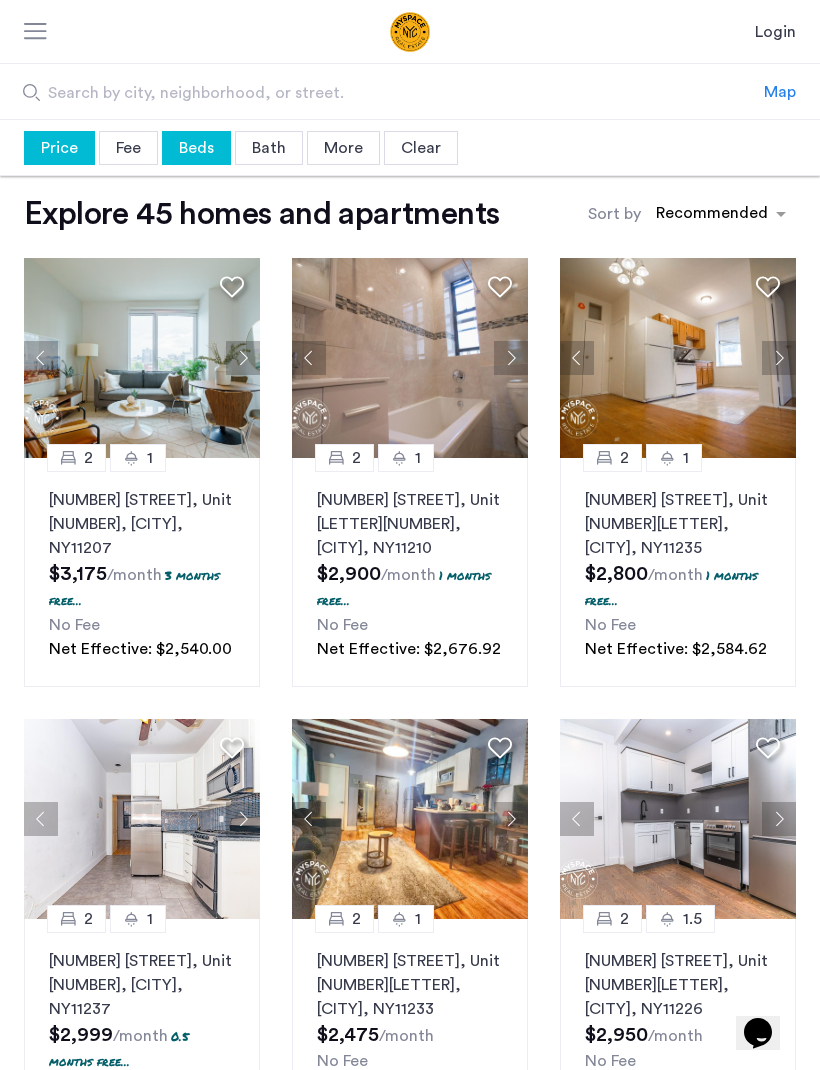 click 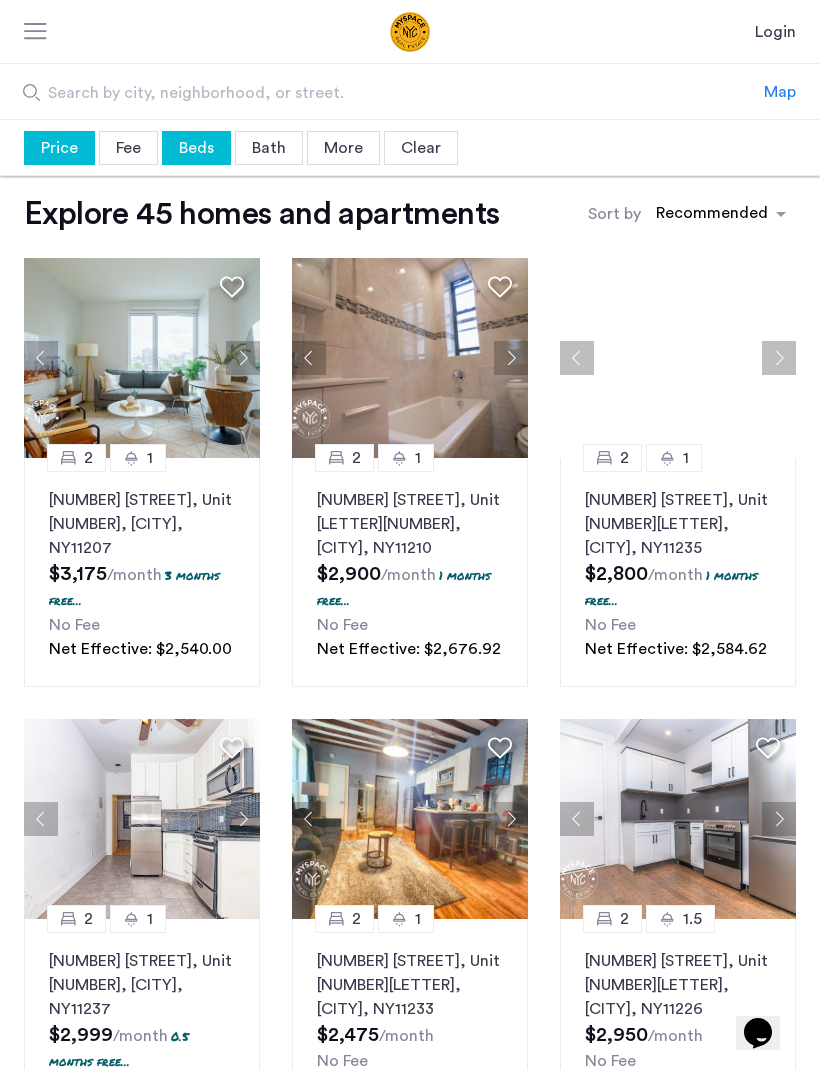 click 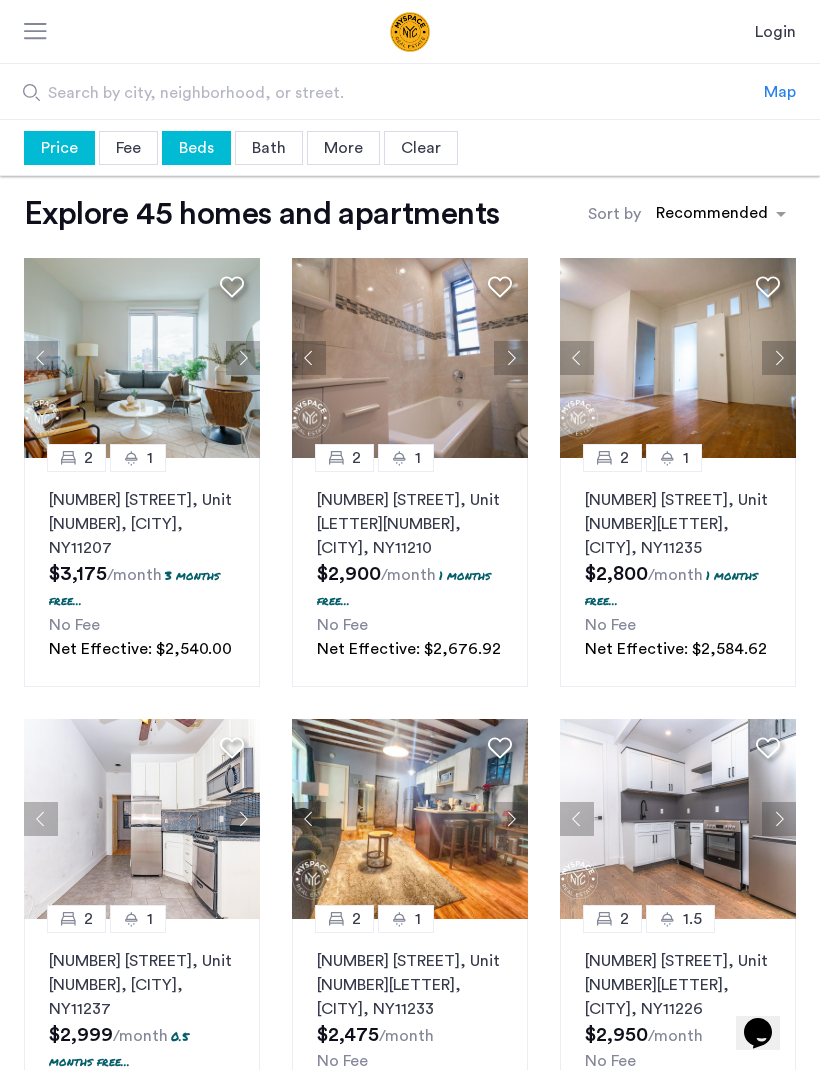 click 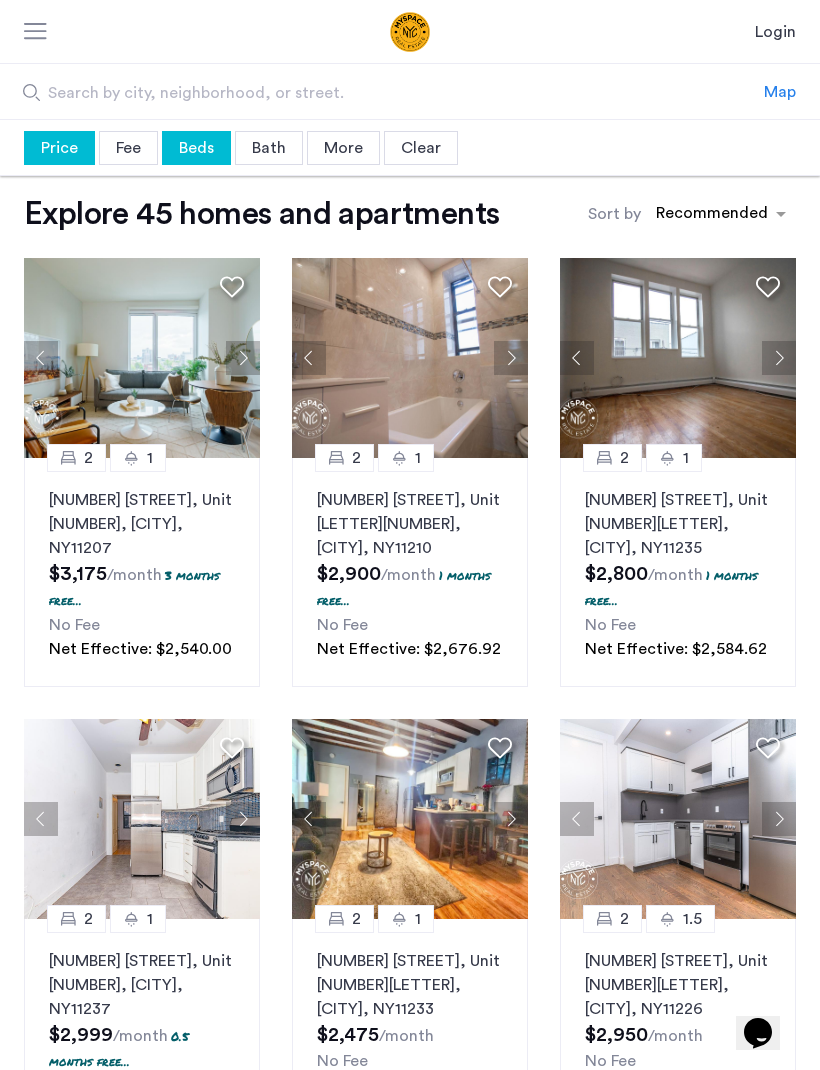 click 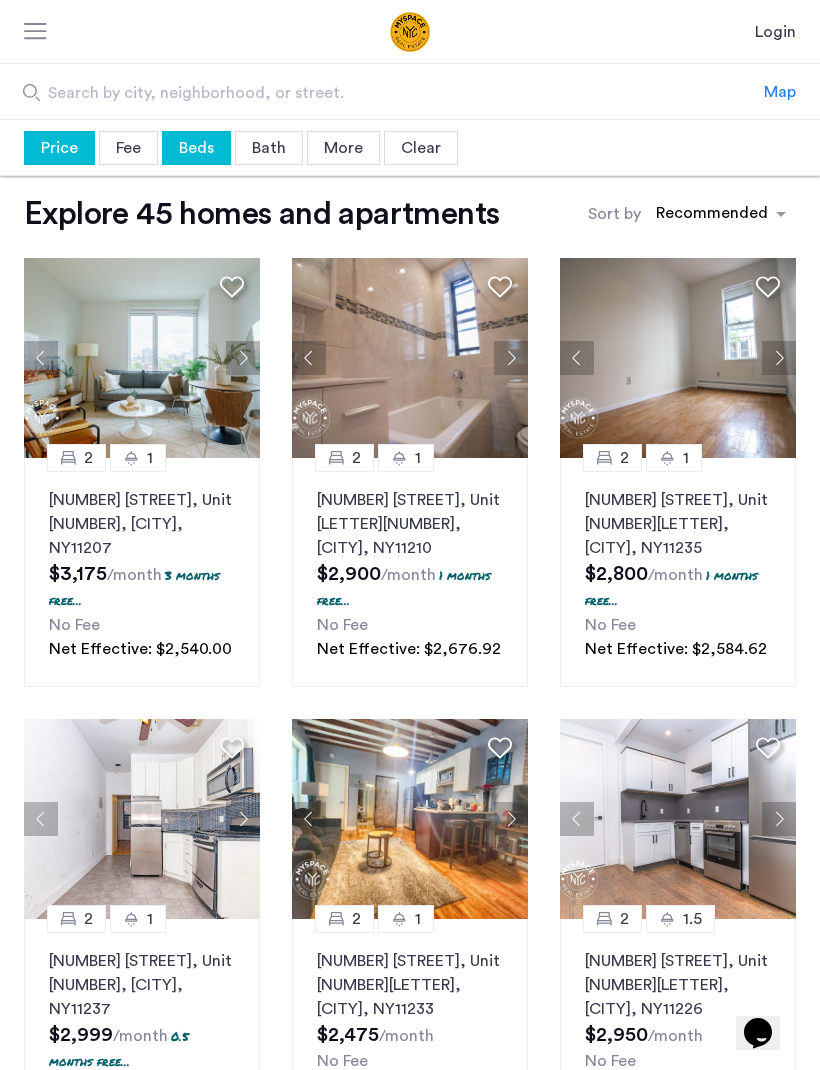 click 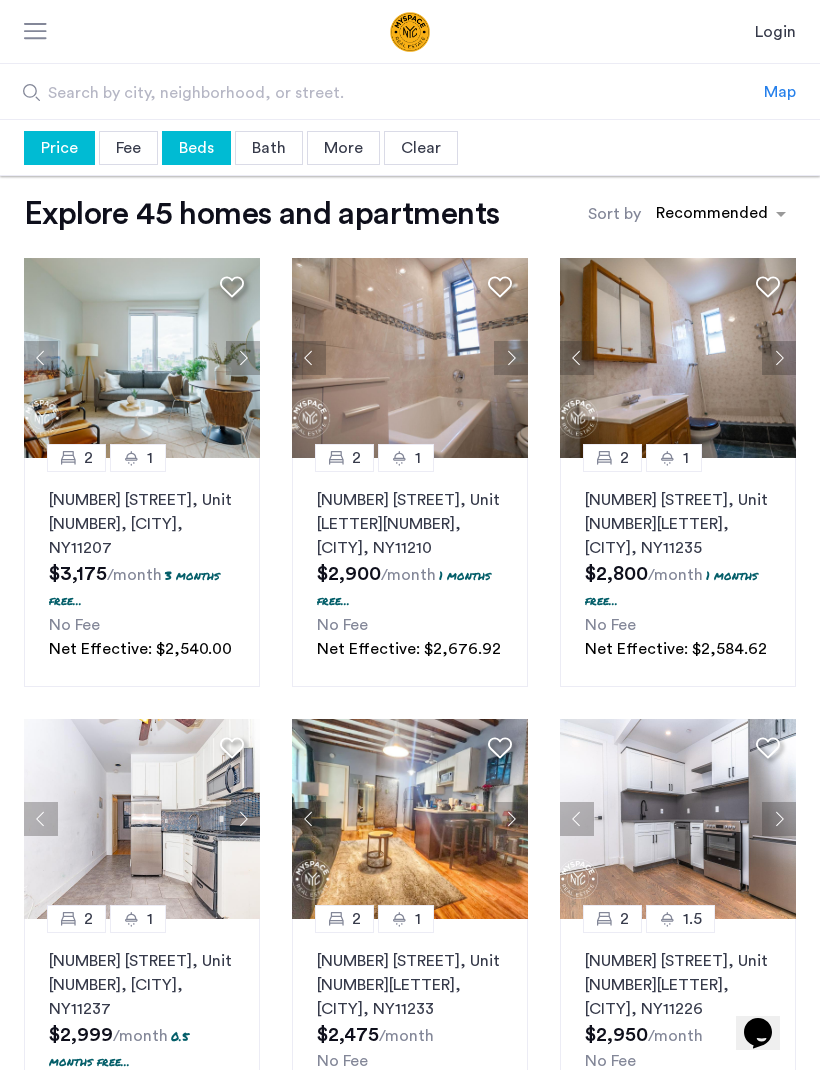 click 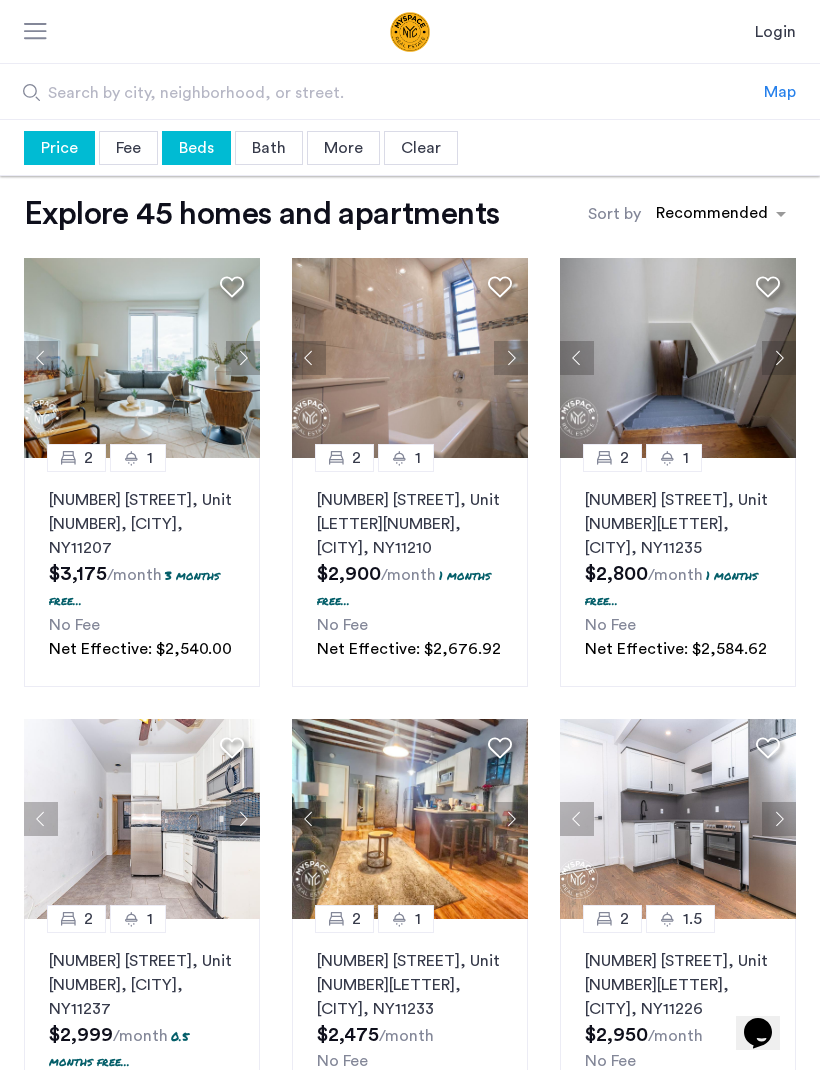 click 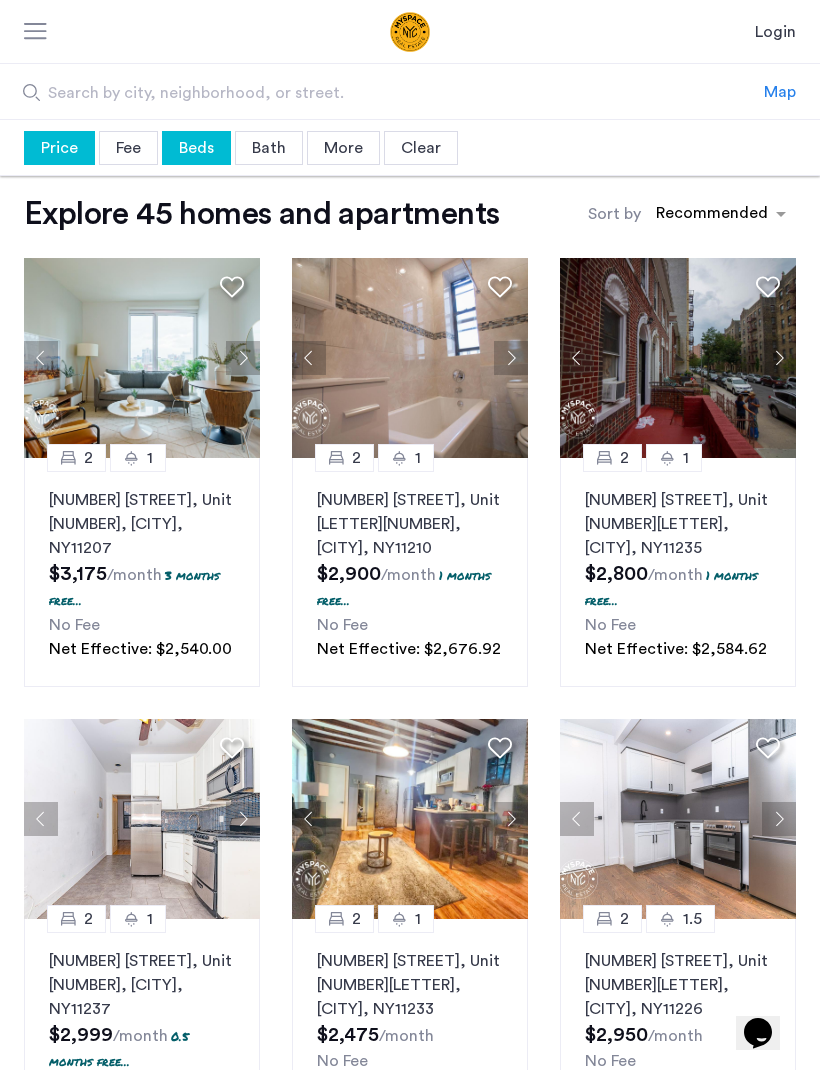 click 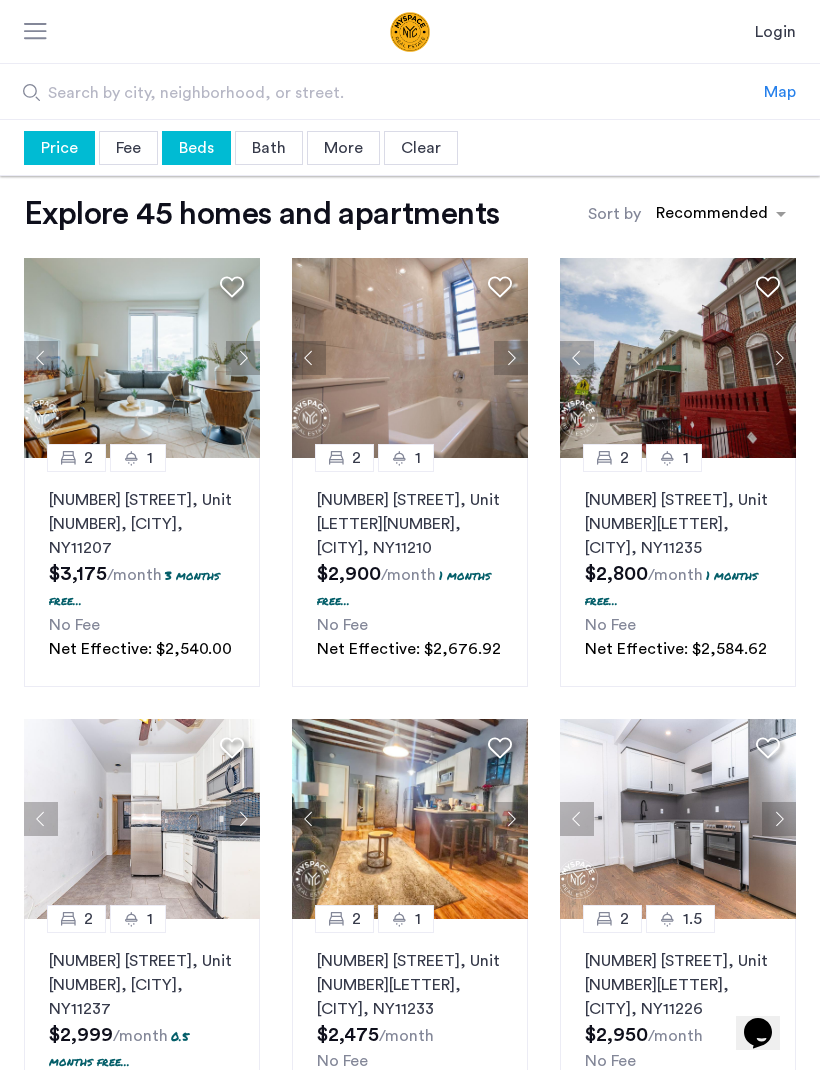 click 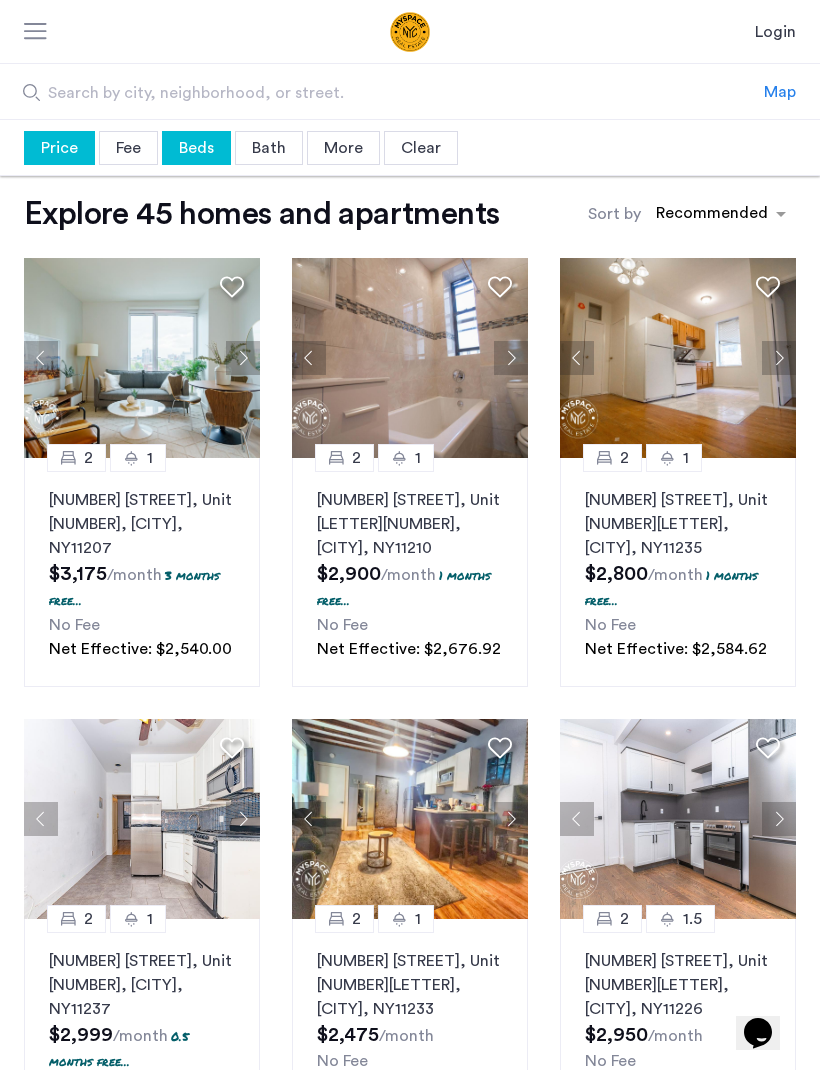click 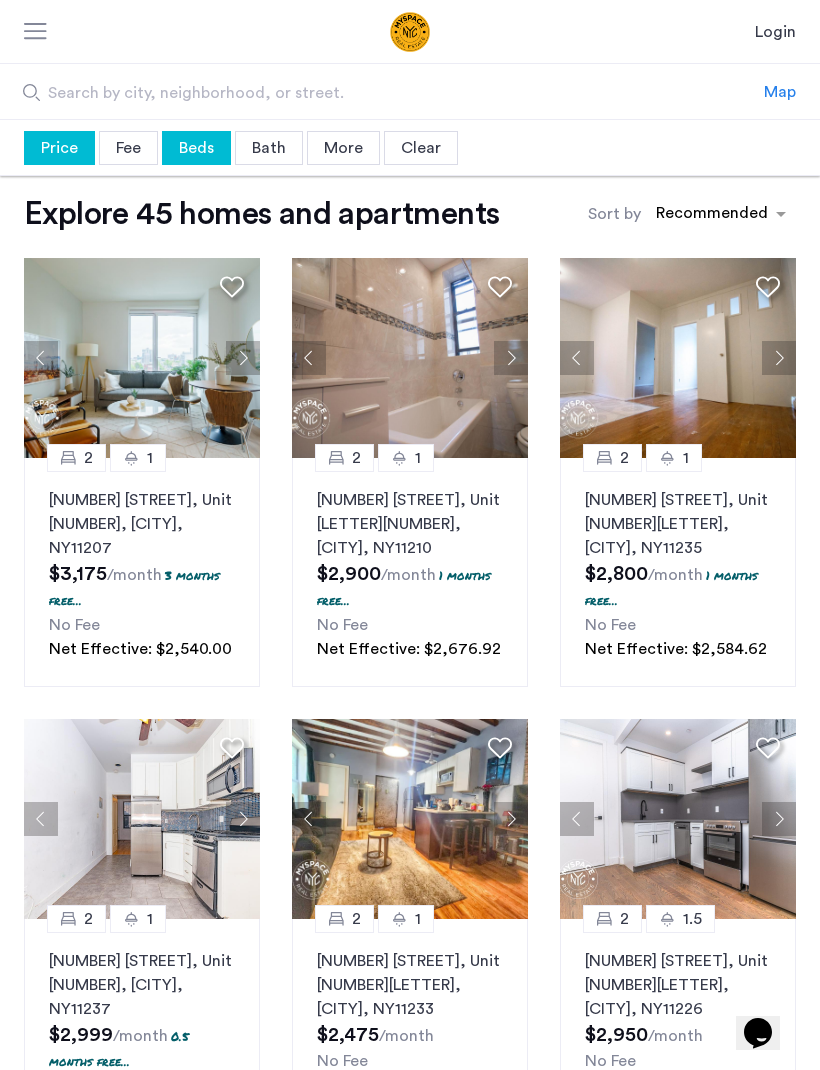 click 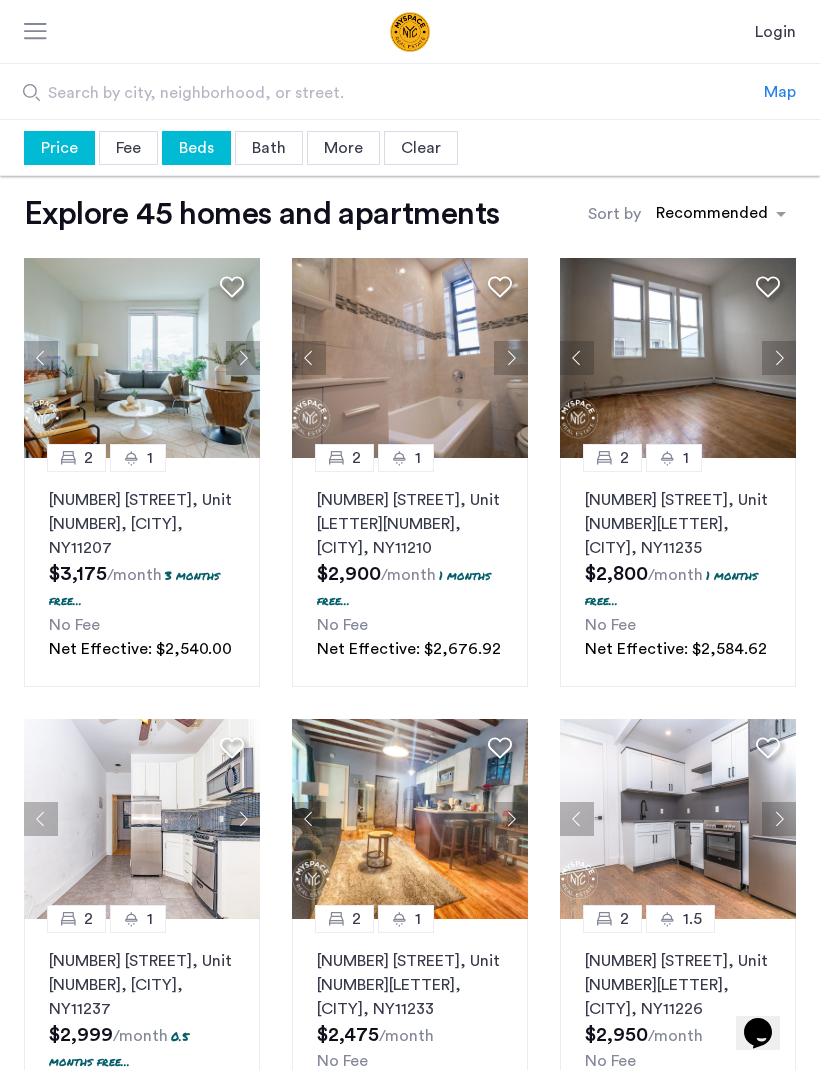 click 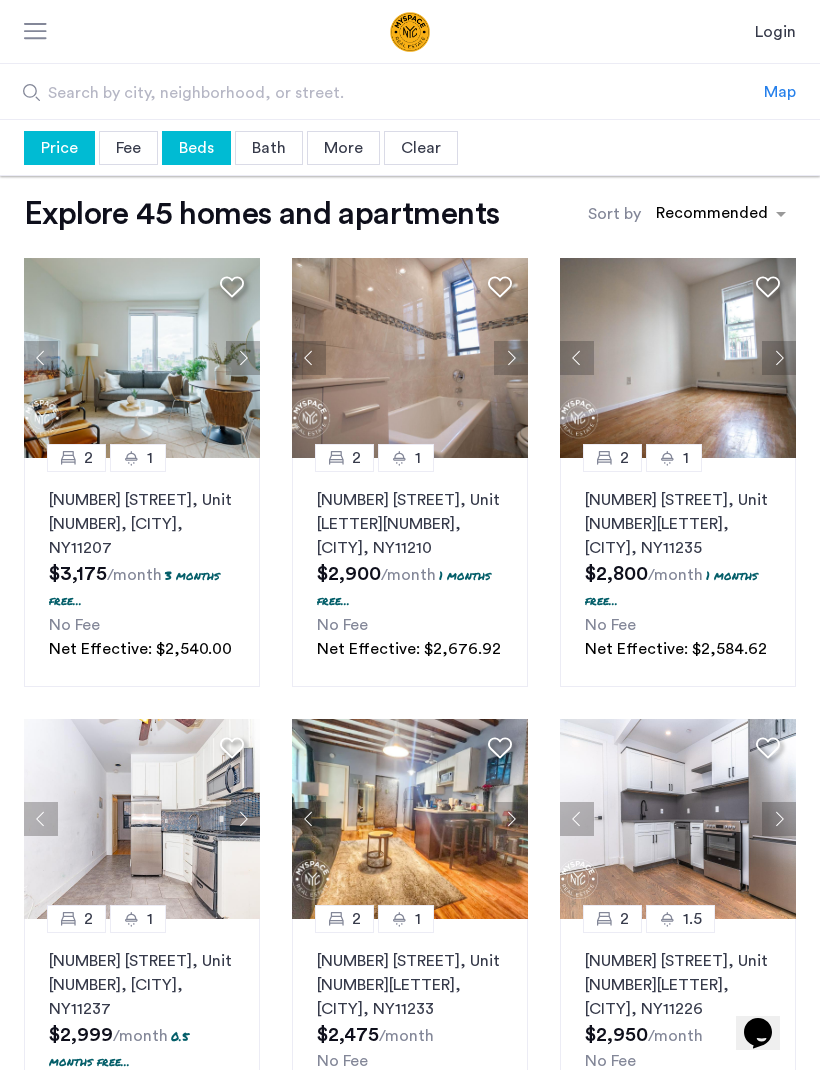 click 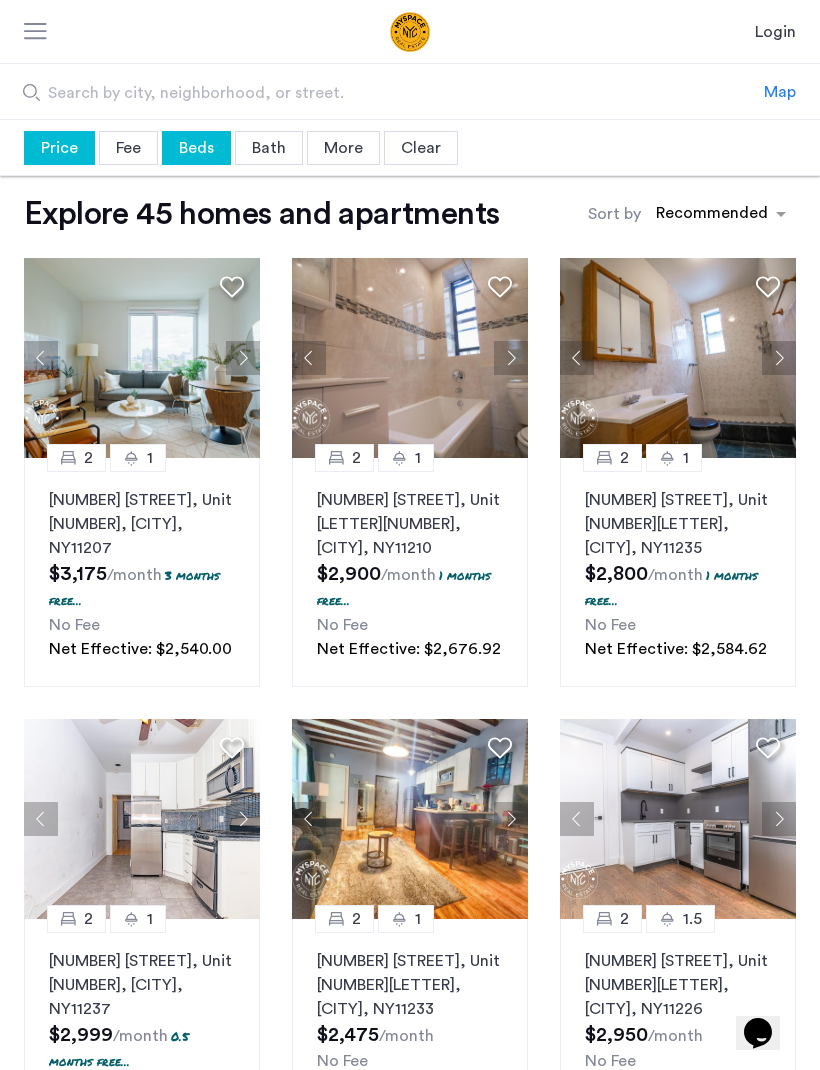 click 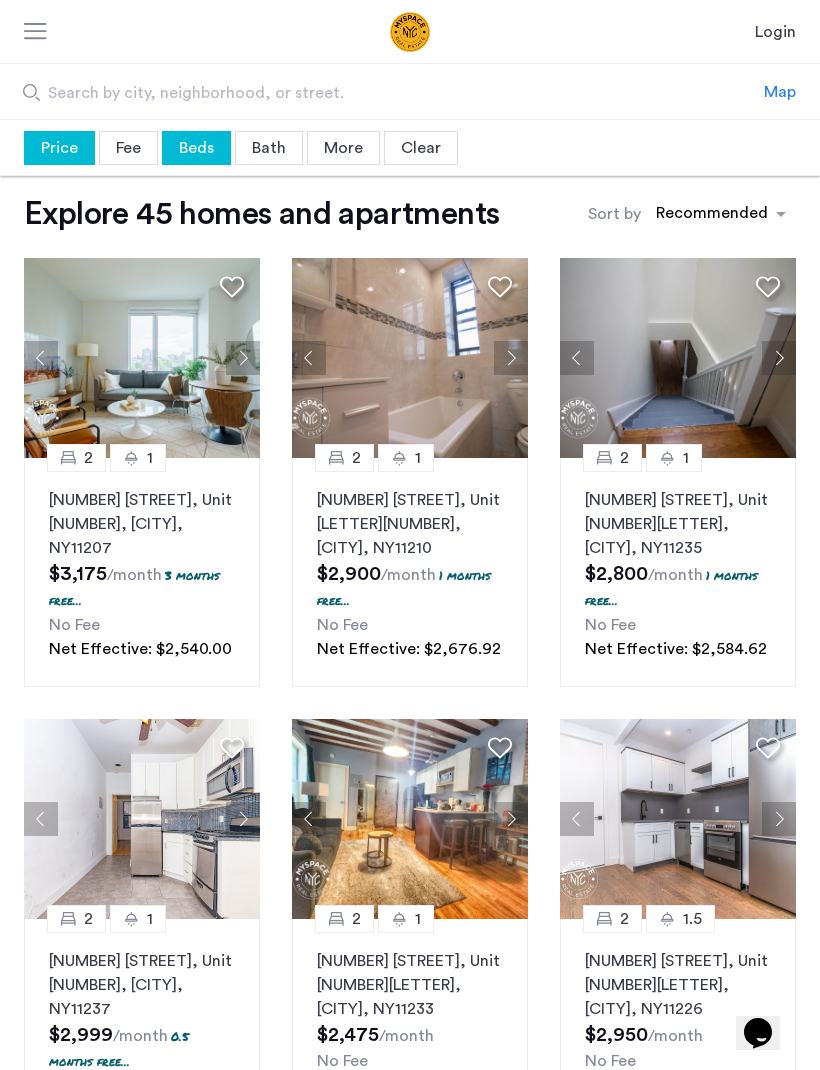 click 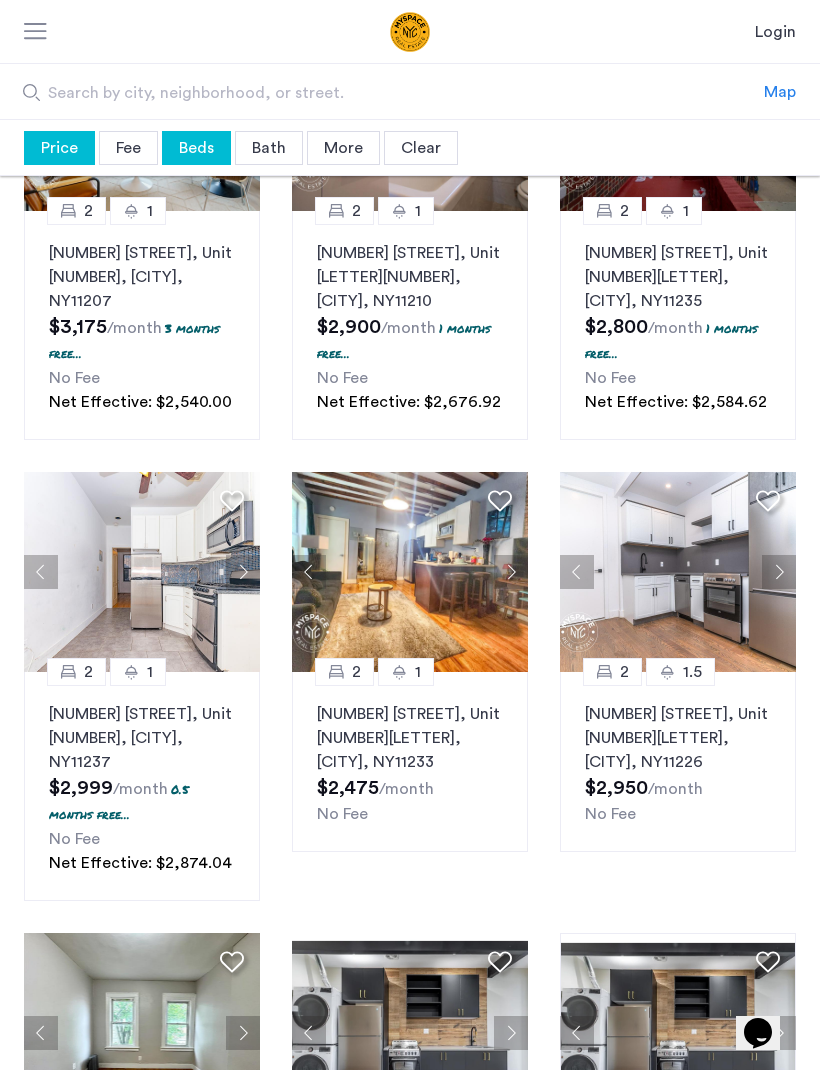 scroll, scrollTop: 0, scrollLeft: 0, axis: both 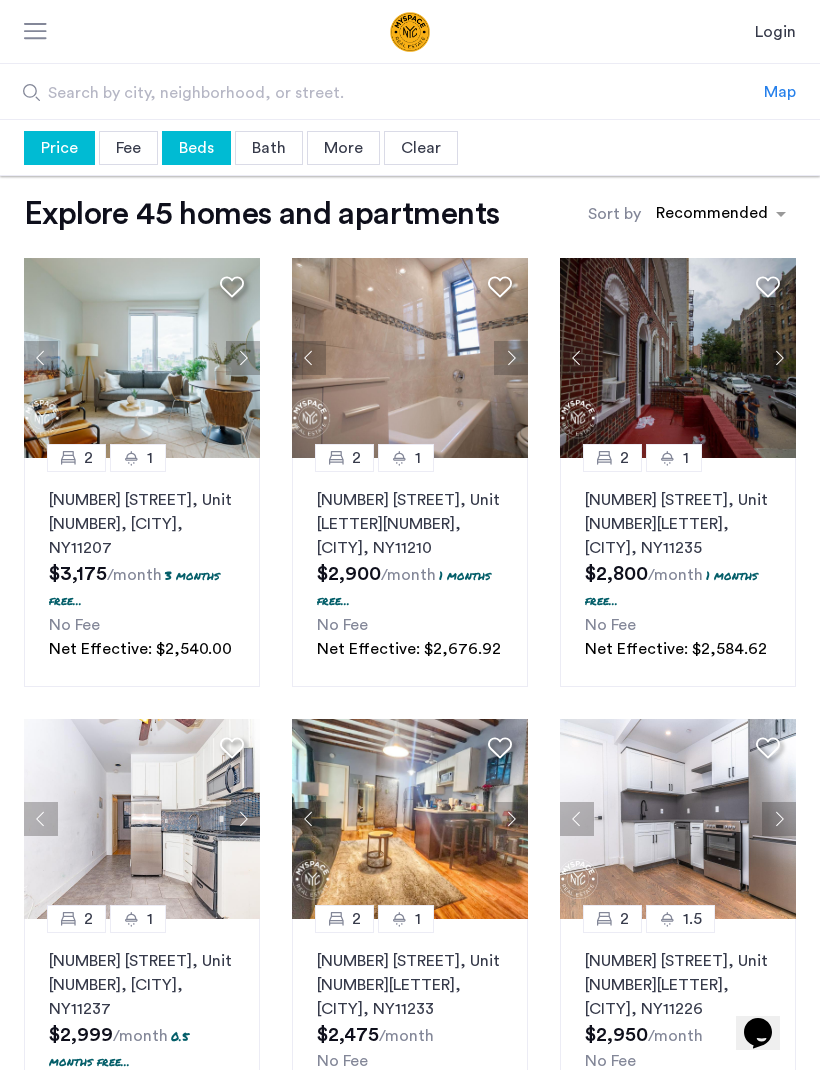 click on "Search by city, neighborhood, or street." at bounding box center [382, 91] 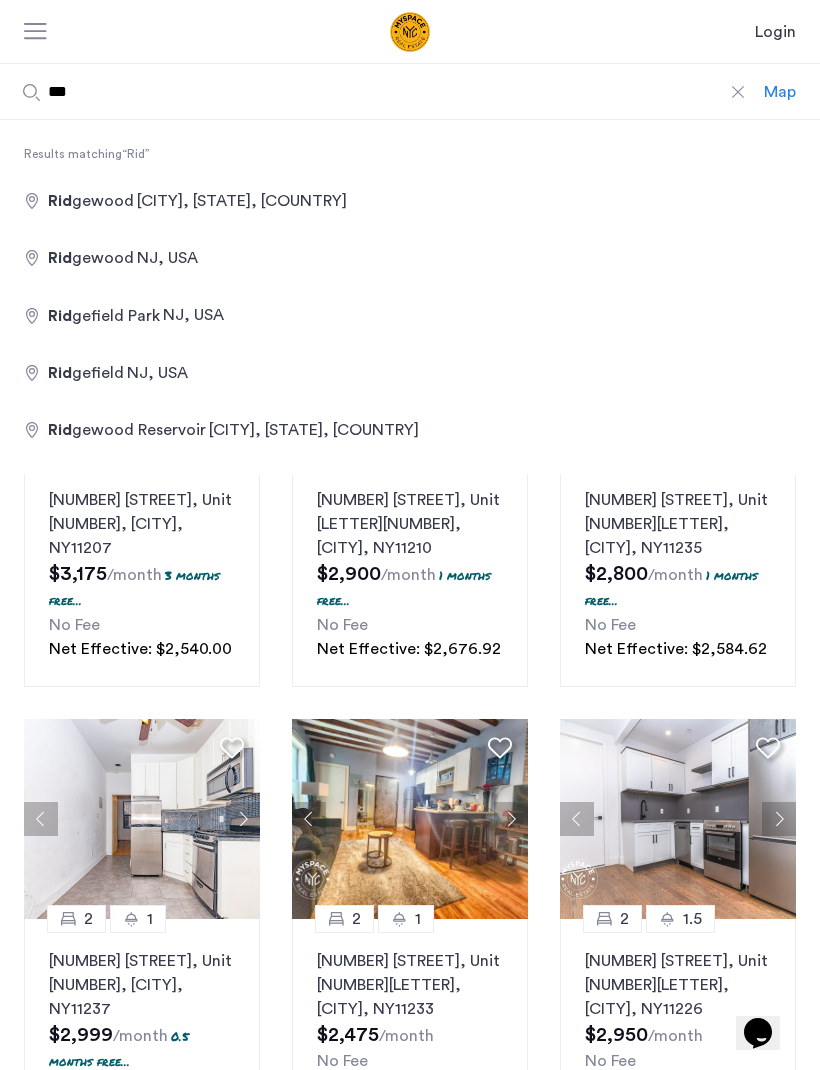 type on "**********" 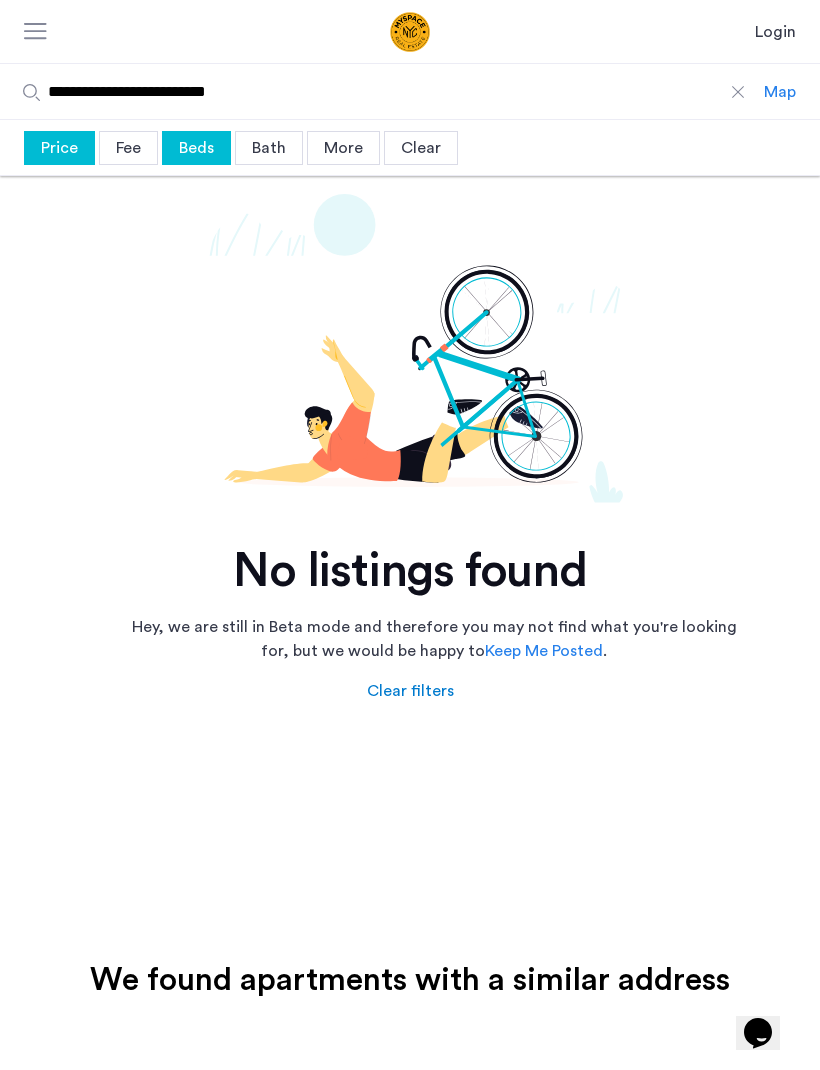 click on "Beds" at bounding box center [196, 148] 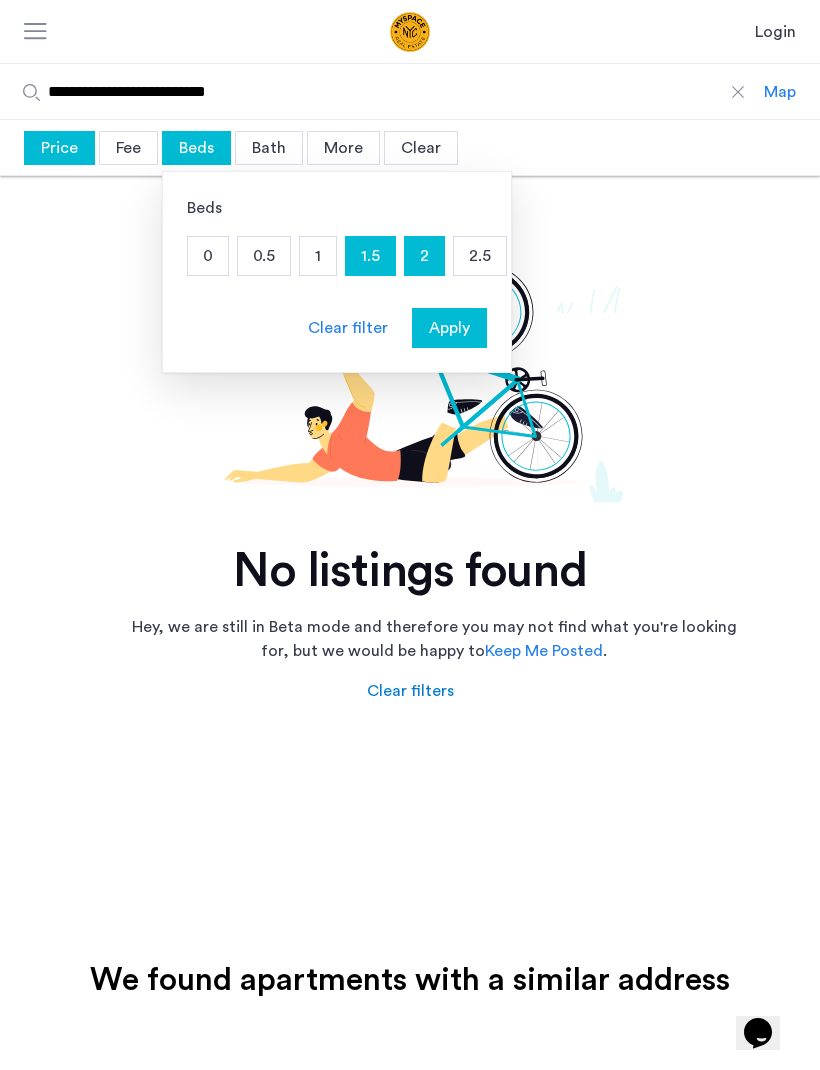 click on "1" at bounding box center (318, 256) 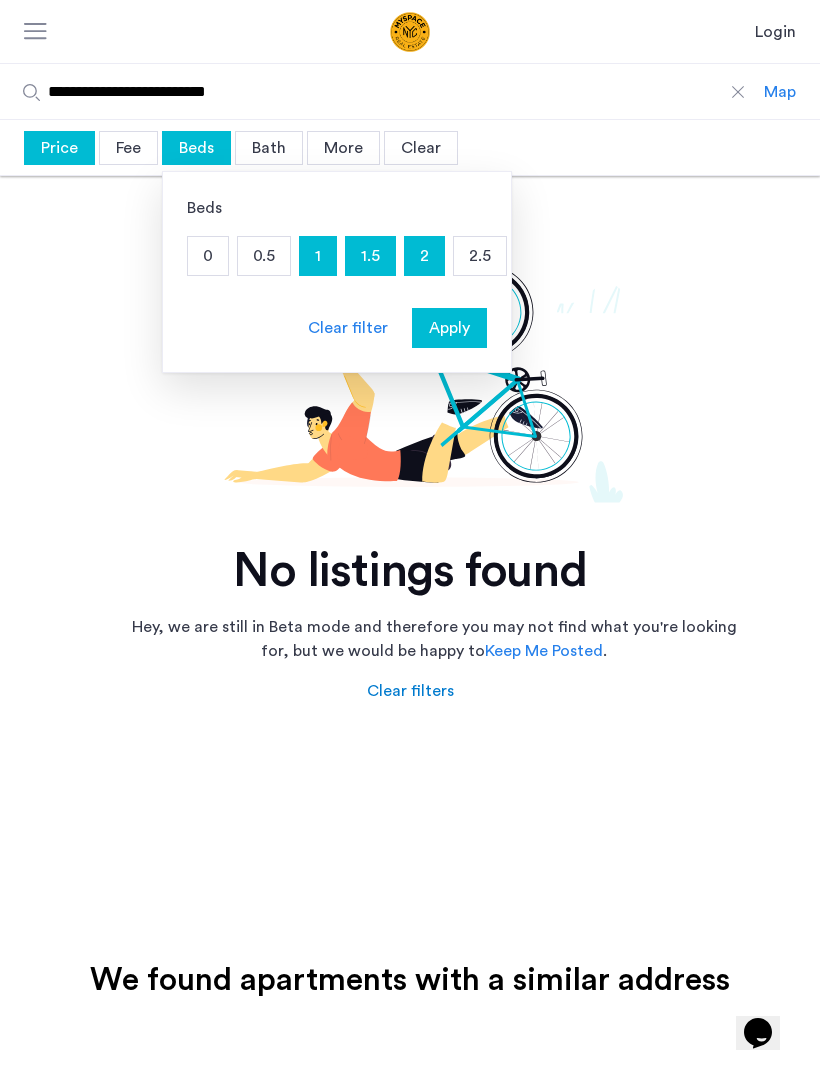 click on "2.5" at bounding box center [480, 256] 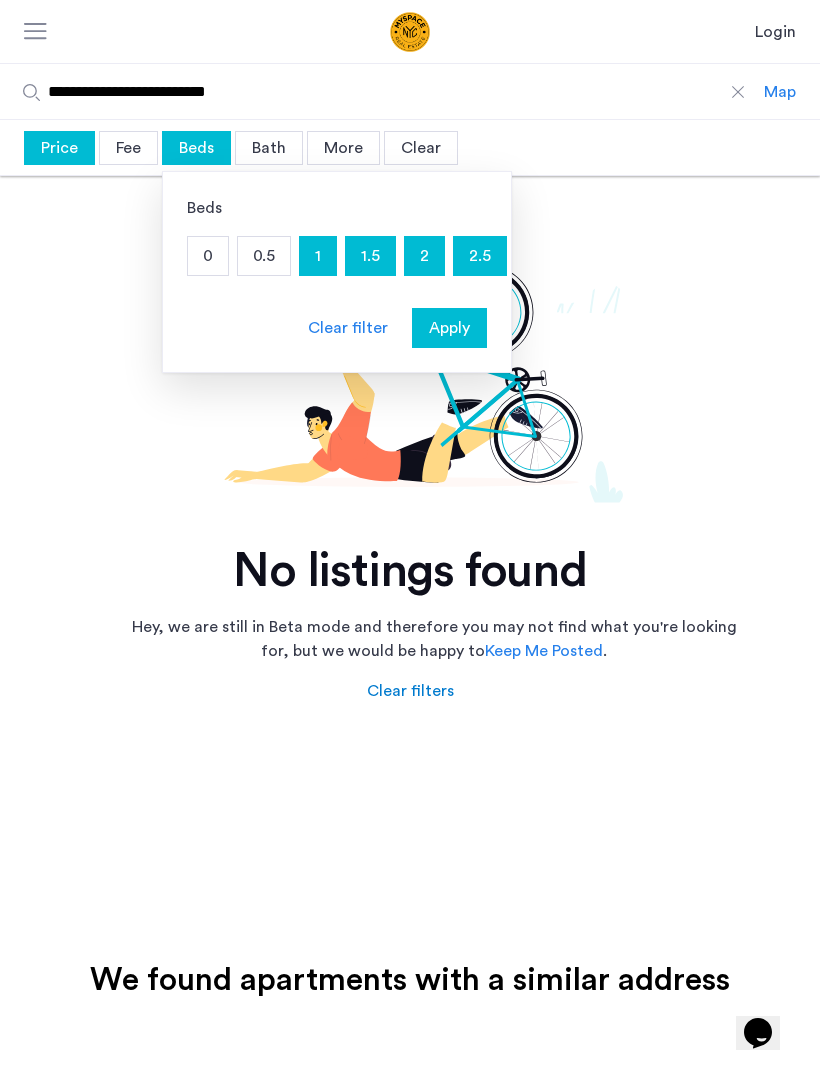 click on "Apply" at bounding box center [449, 328] 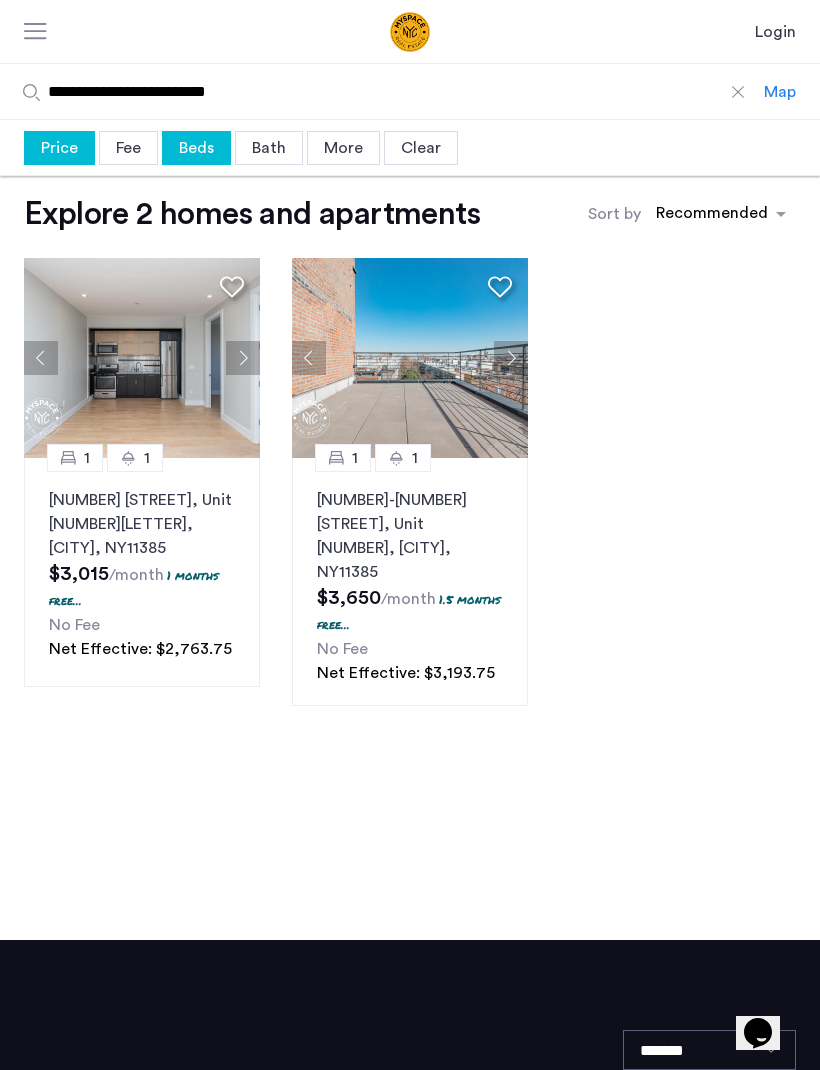 click 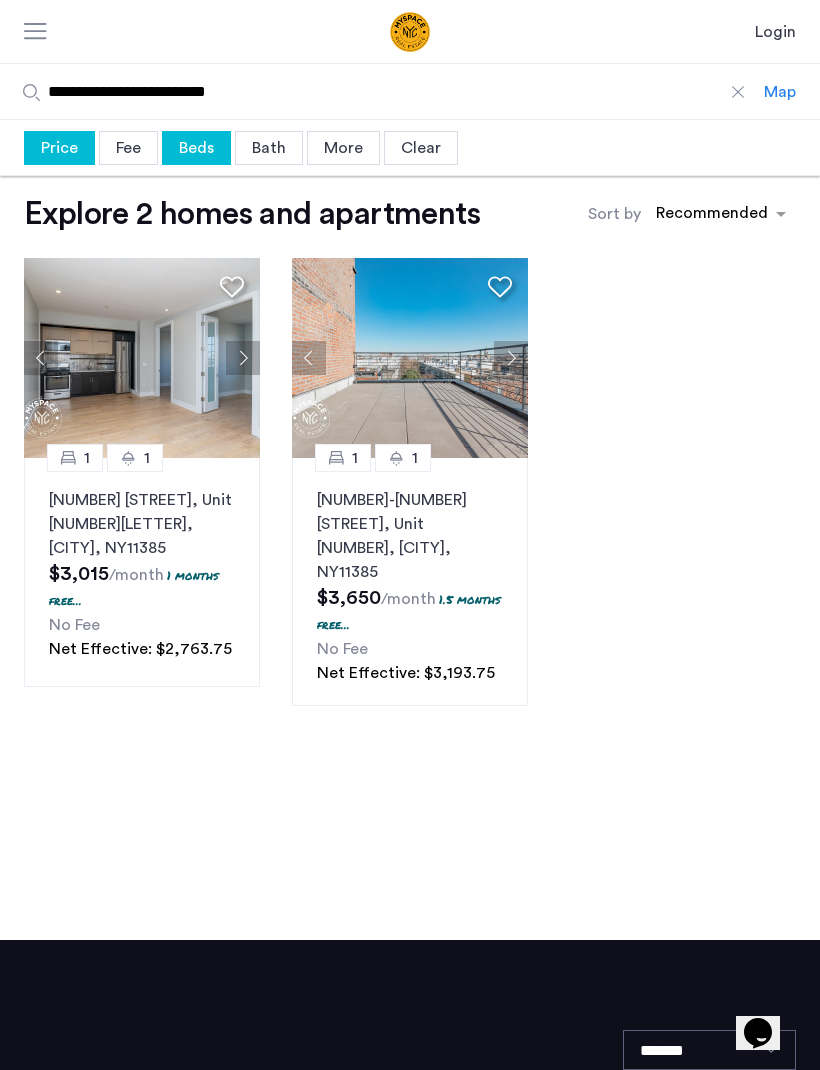 click 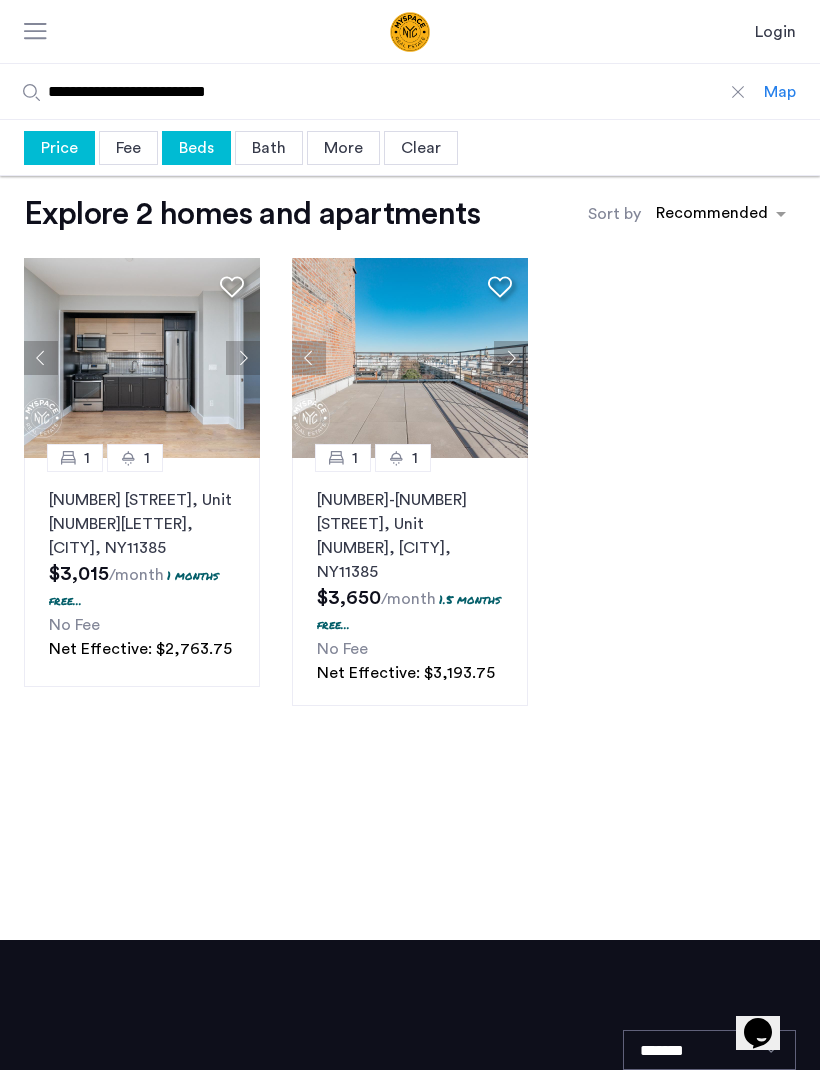 click 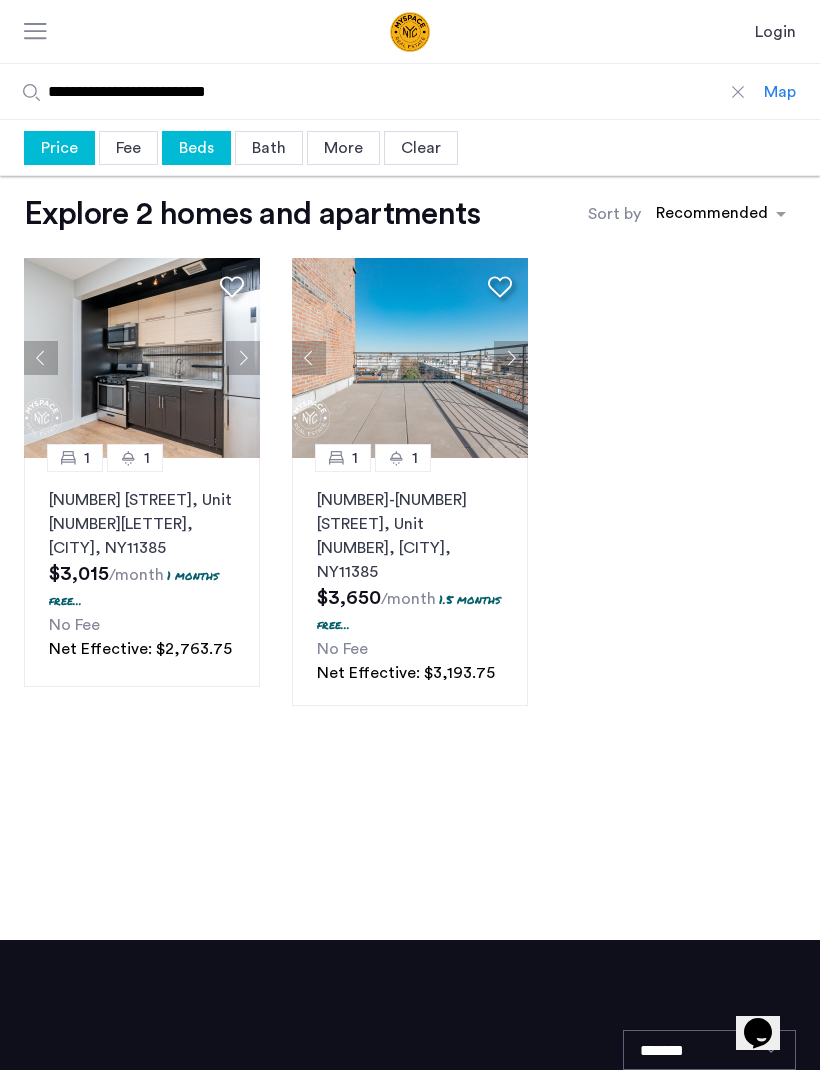 click at bounding box center [410, 32] 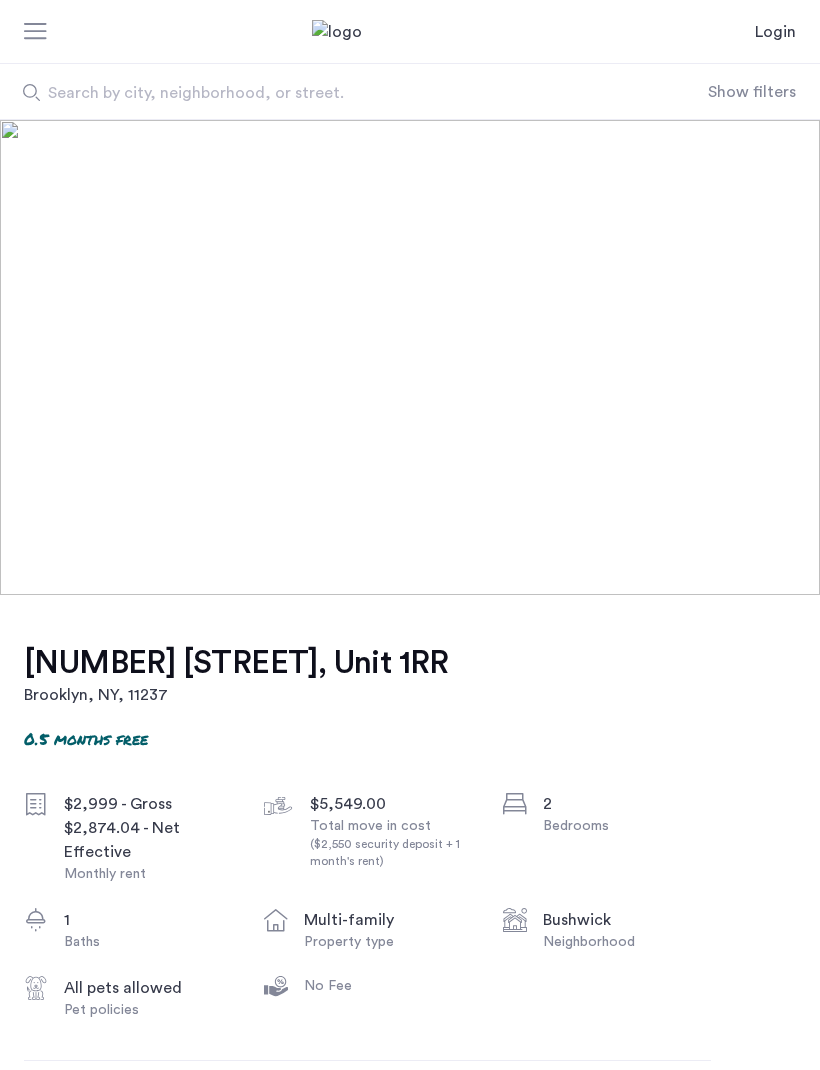 scroll, scrollTop: 0, scrollLeft: 0, axis: both 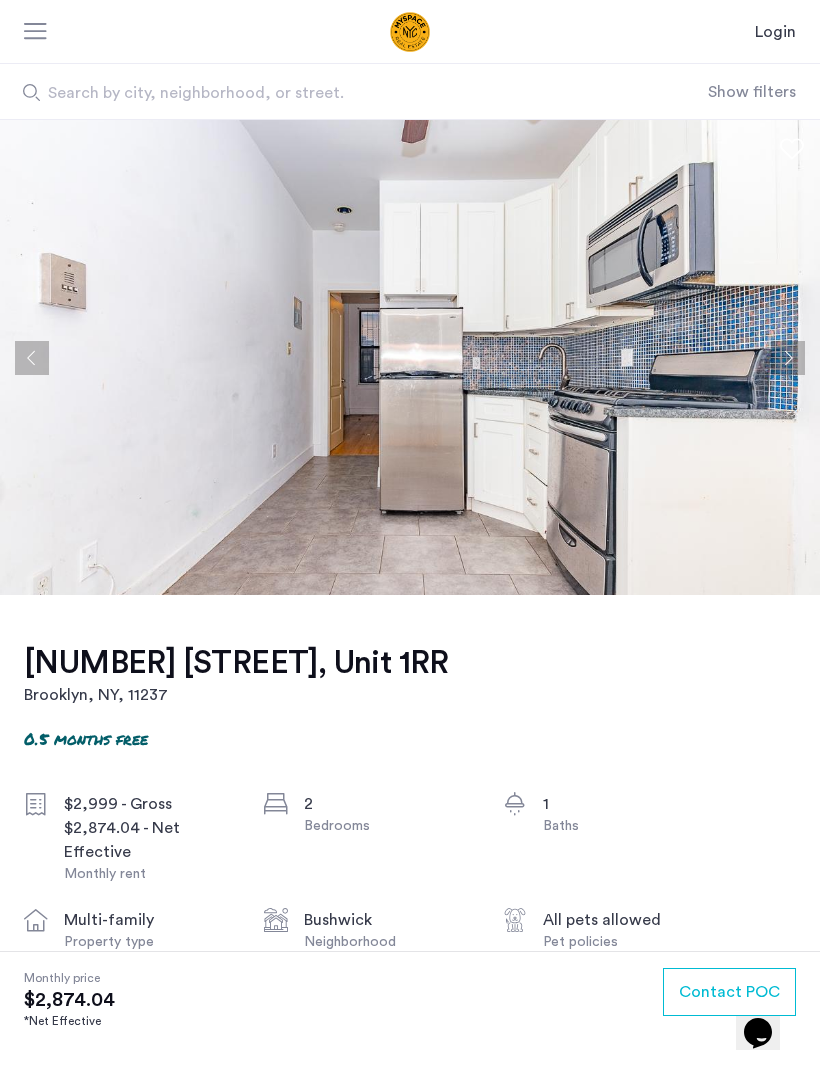 click 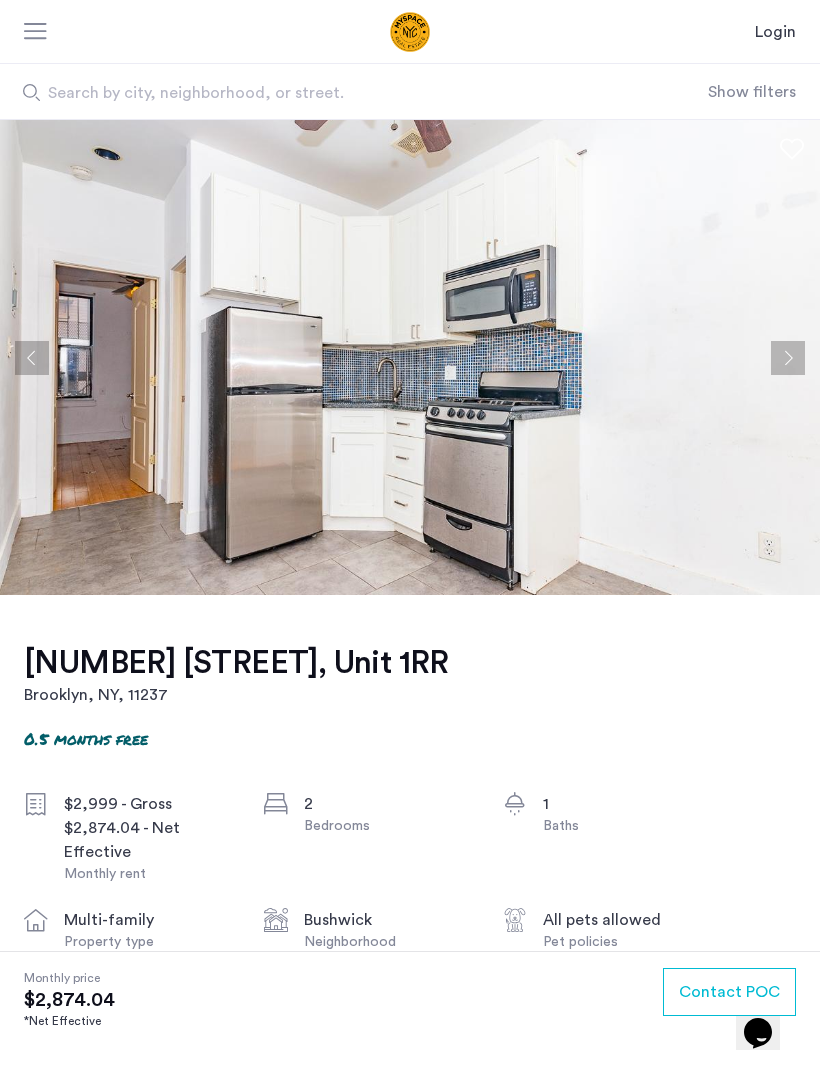 click 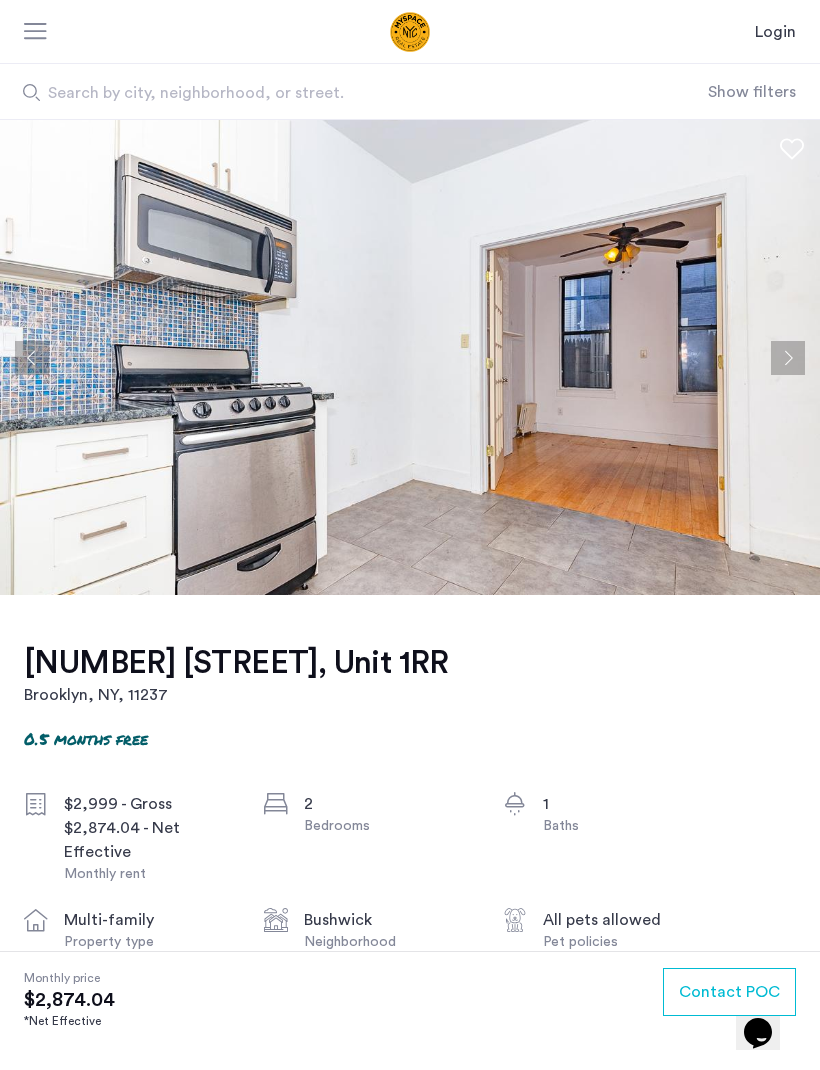 click 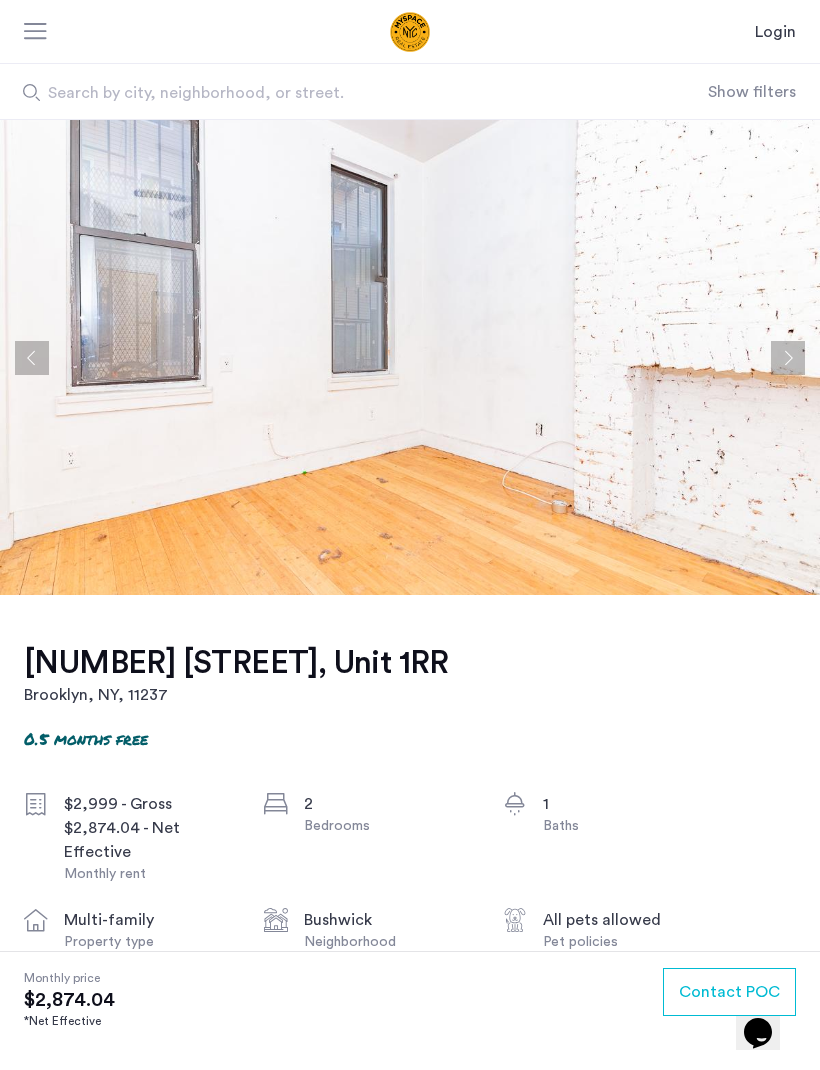 click 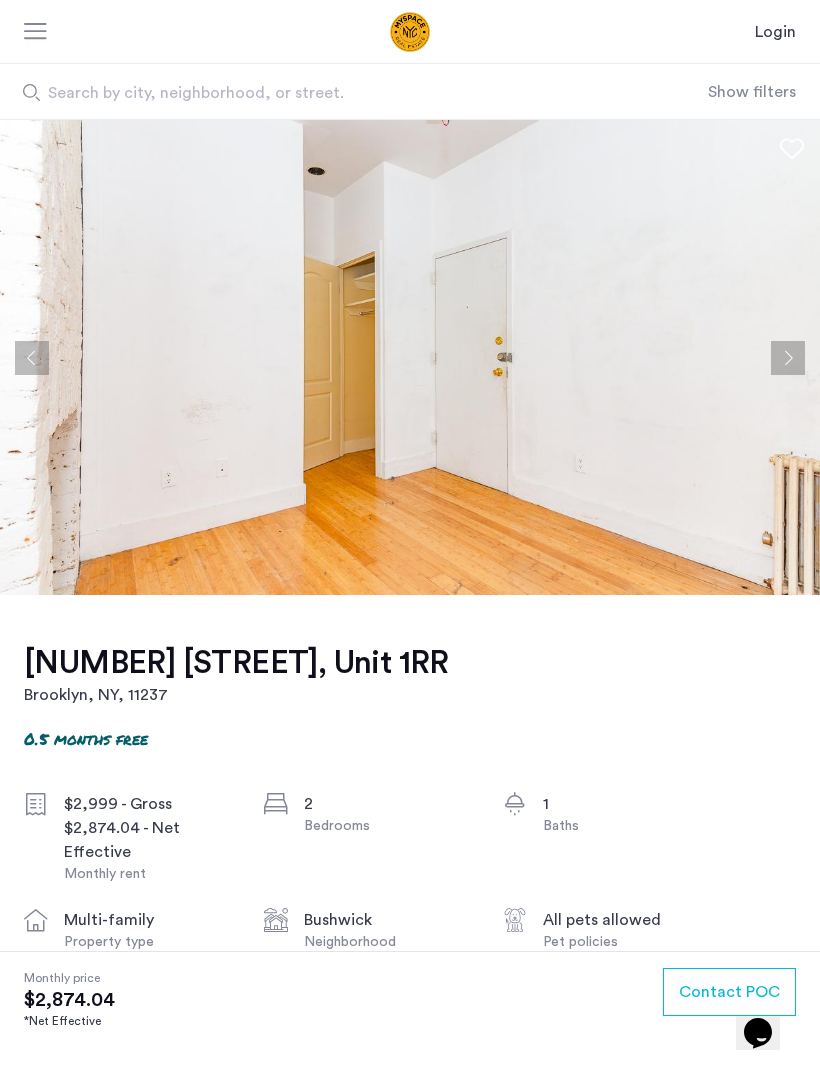 click 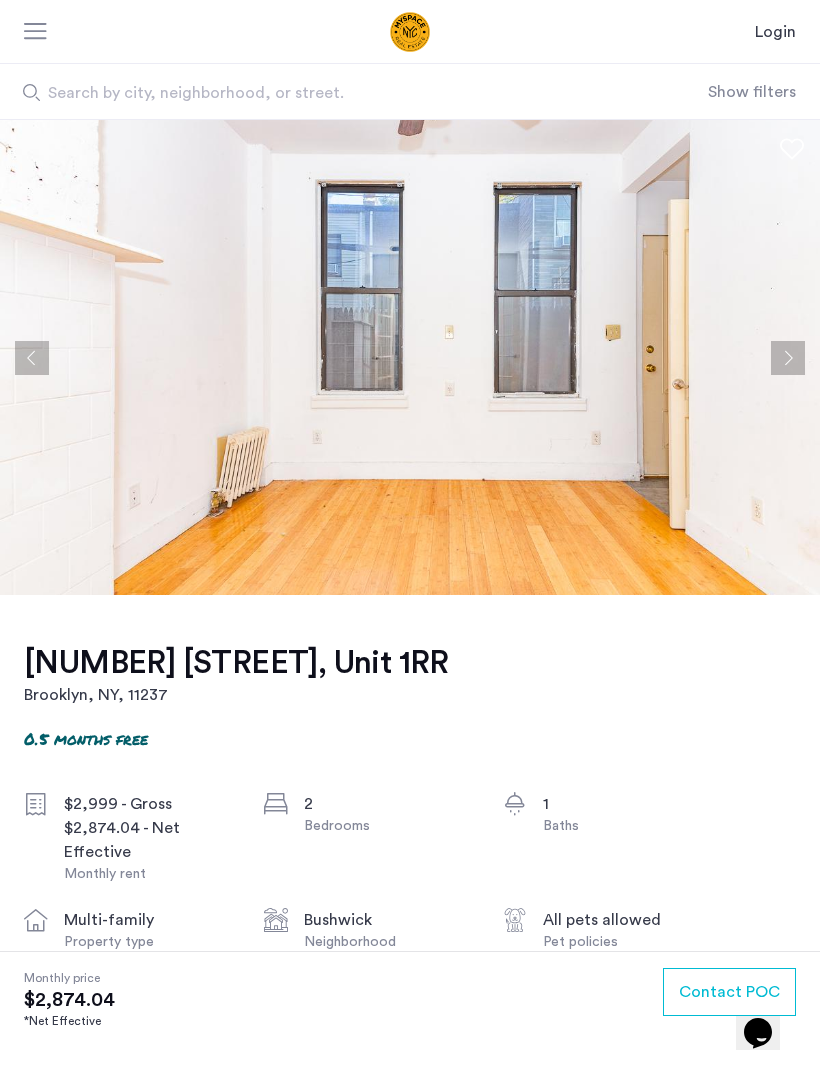 click 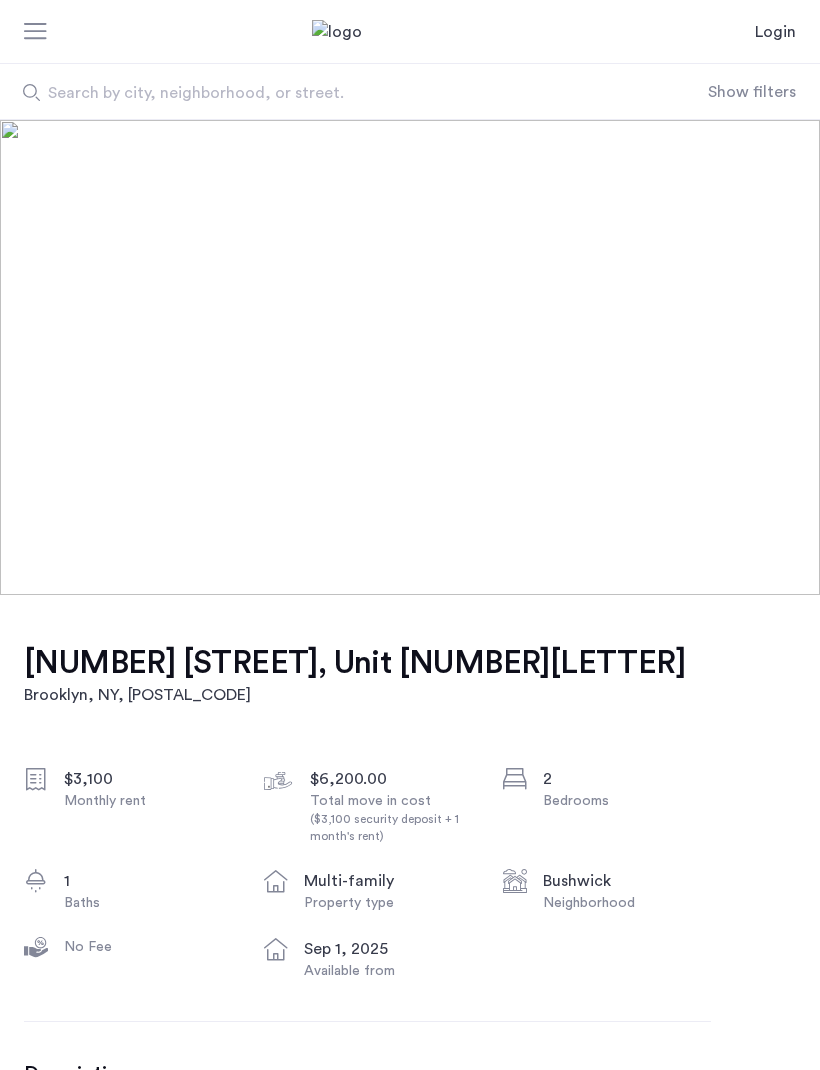 scroll, scrollTop: 0, scrollLeft: 0, axis: both 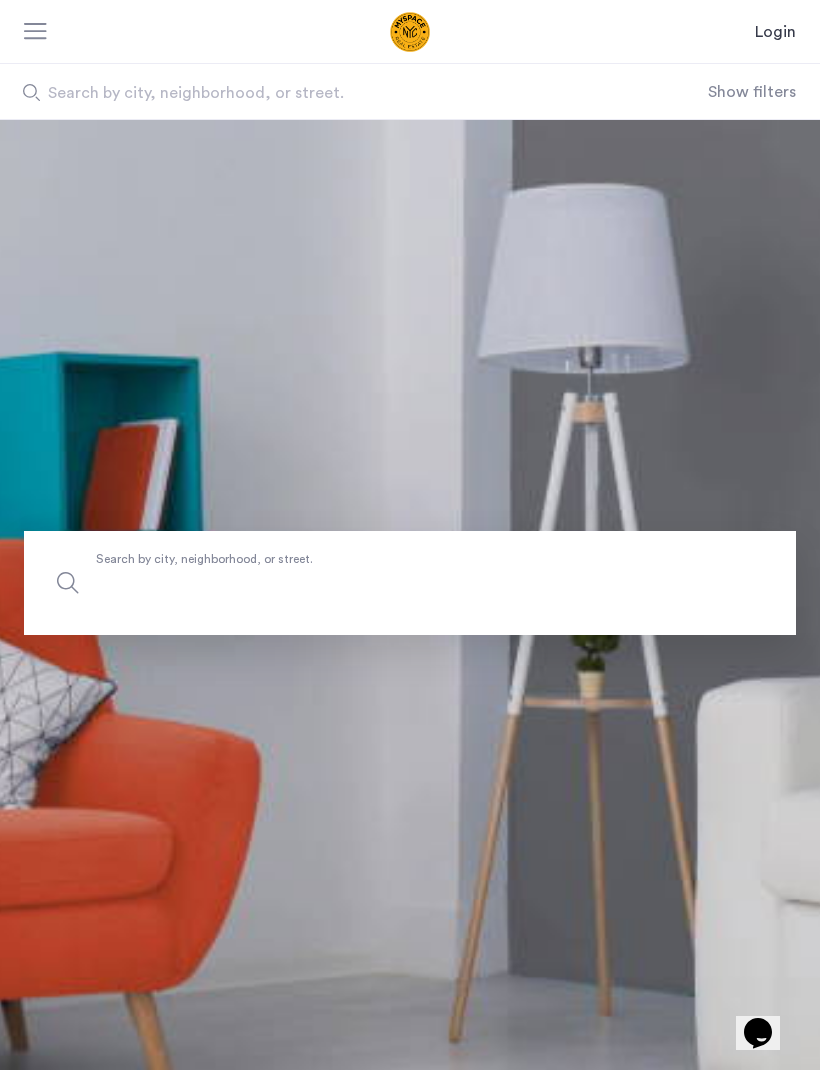 click on "Search by city, neighborhood, or street." at bounding box center [410, 583] 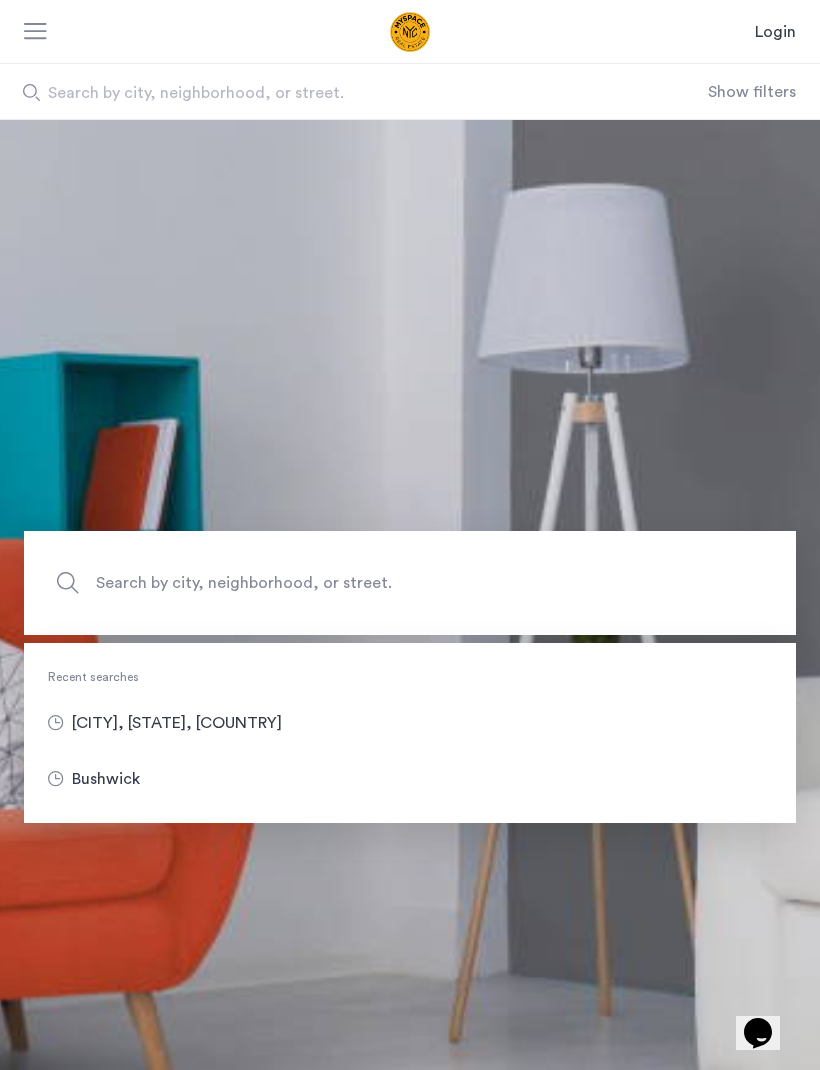 click on "Search by city, neighborhood, or street.  Show filters" at bounding box center [410, 92] 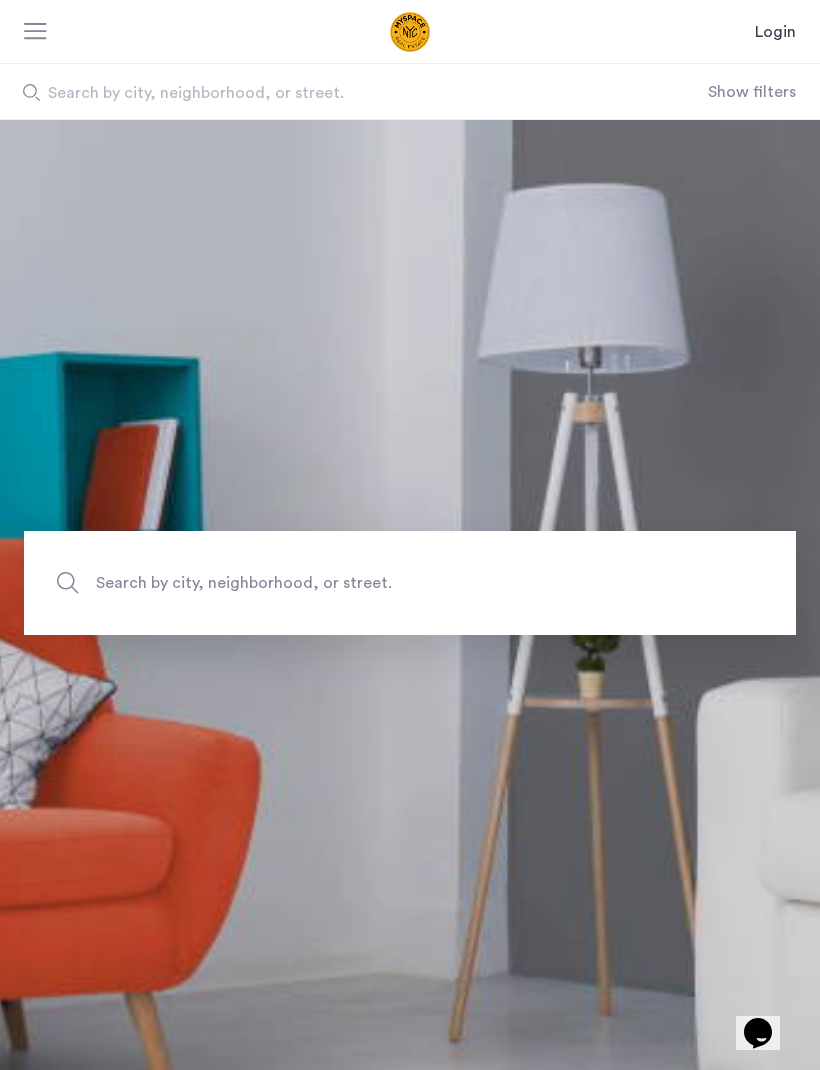 click on "Search by city, neighborhood, or street." at bounding box center [354, 91] 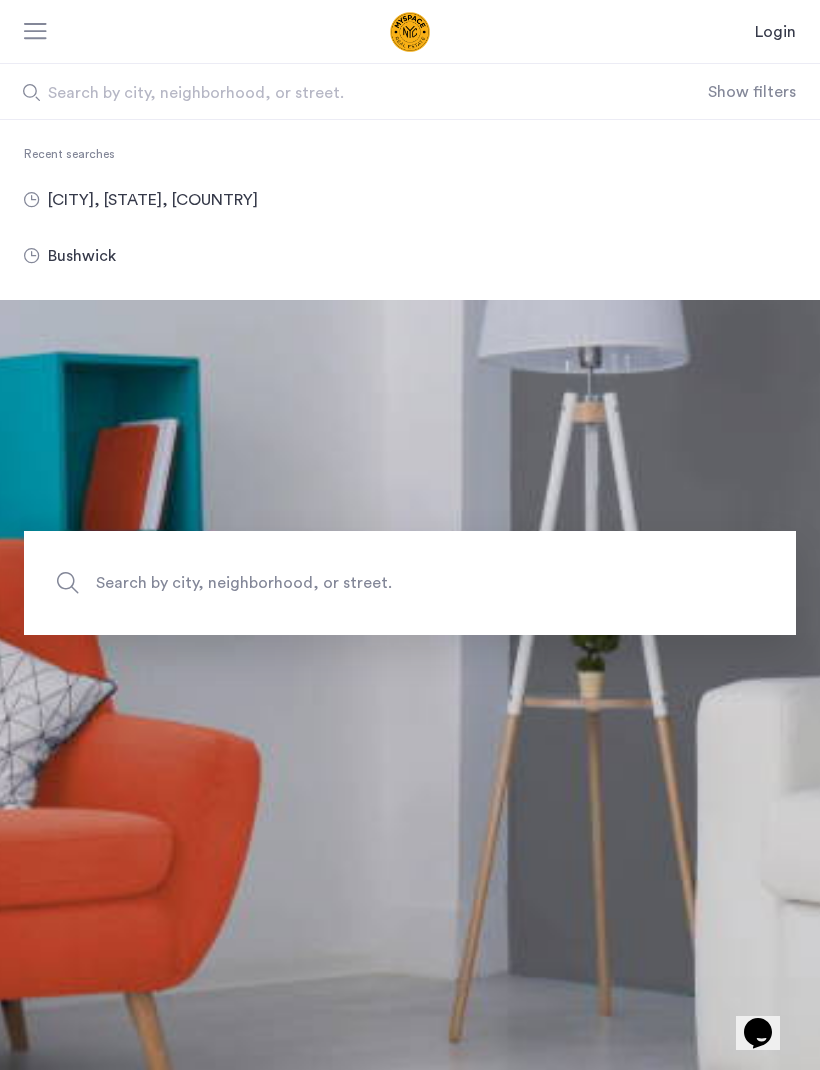 type on "*" 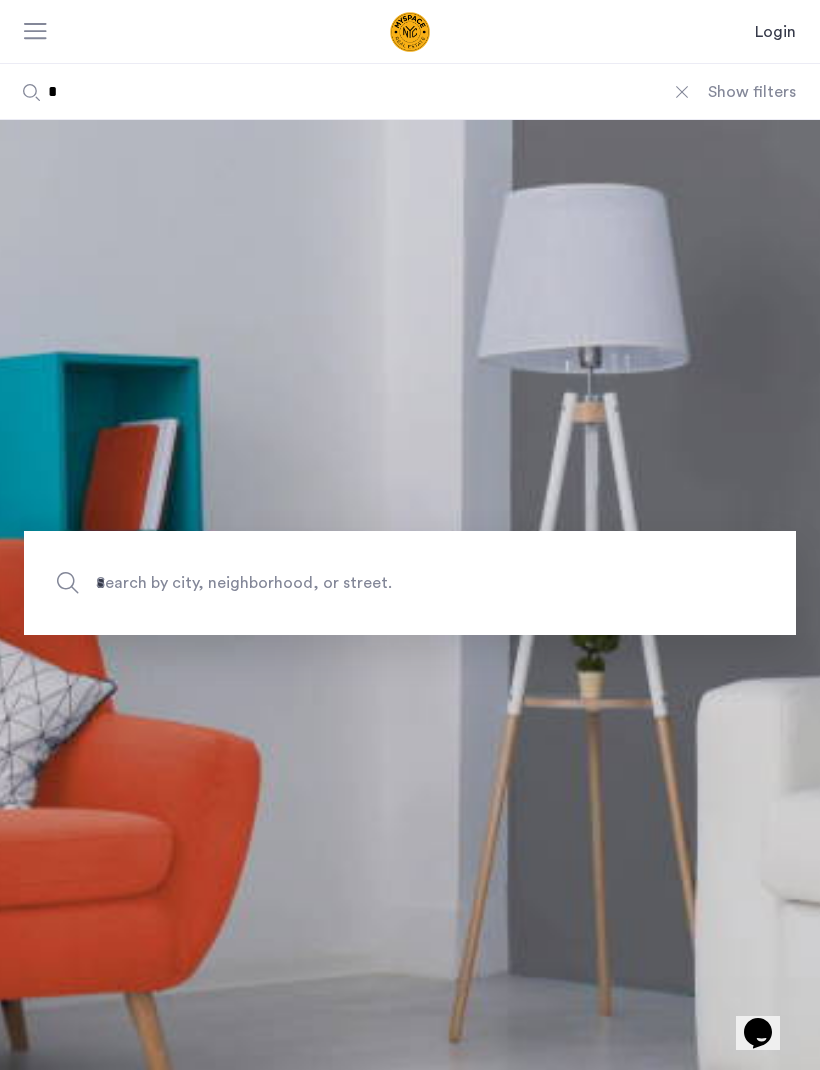 type on "**" 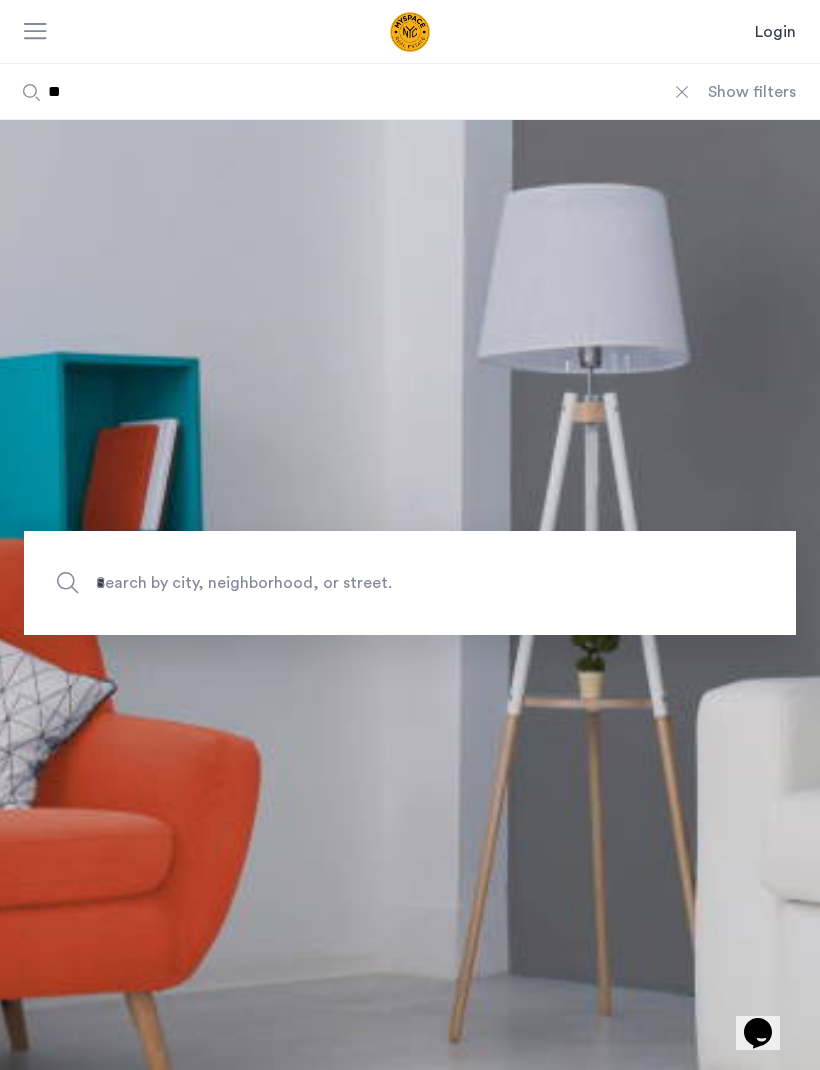 type on "**" 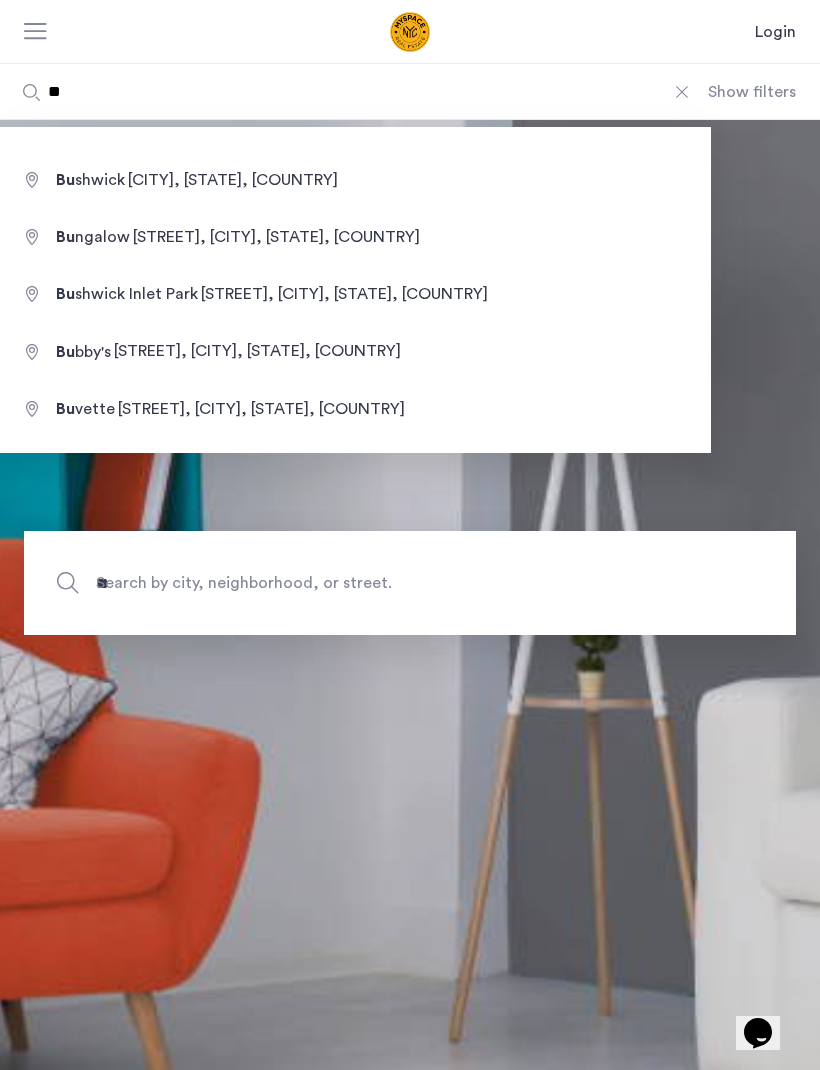 type on "**********" 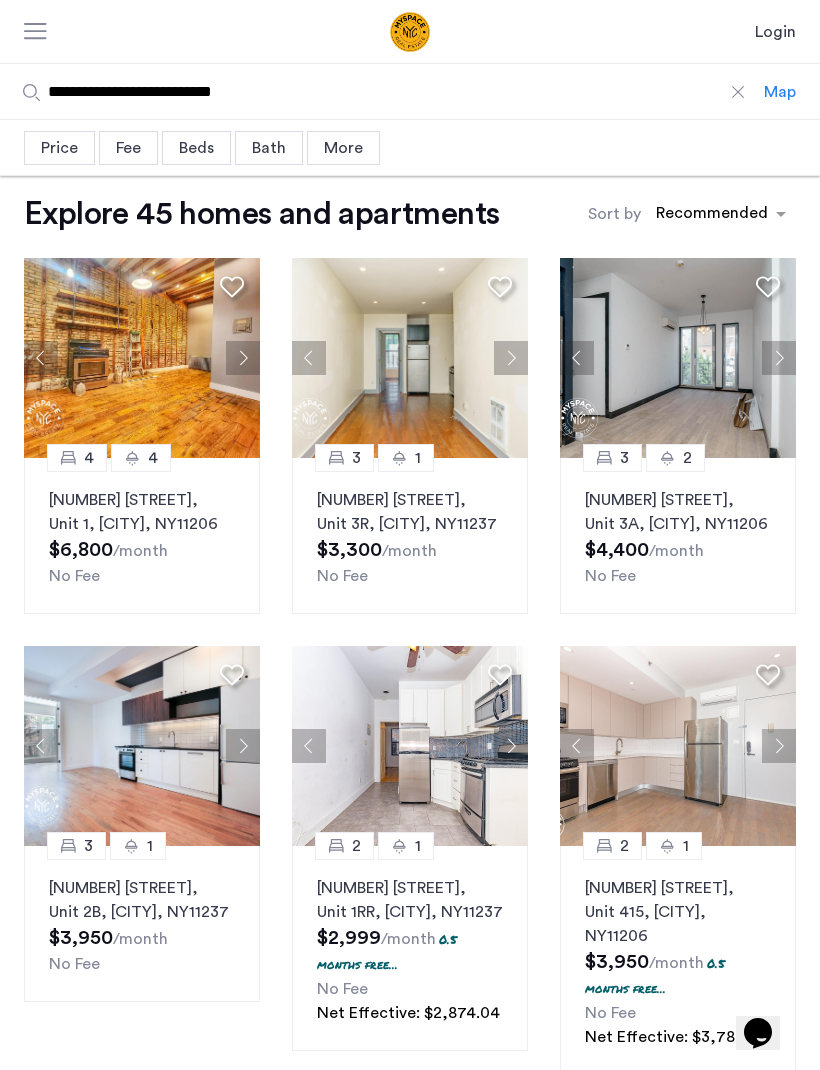 click on "Map" at bounding box center [780, 92] 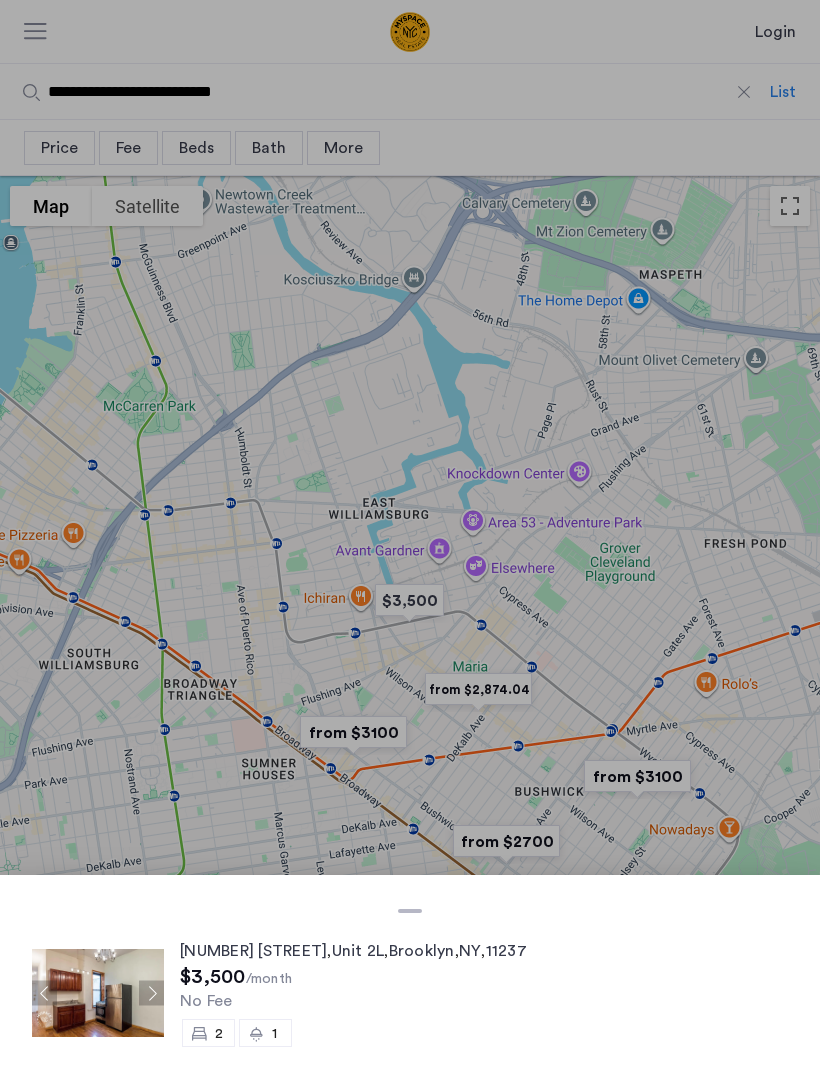 click at bounding box center (410, 535) 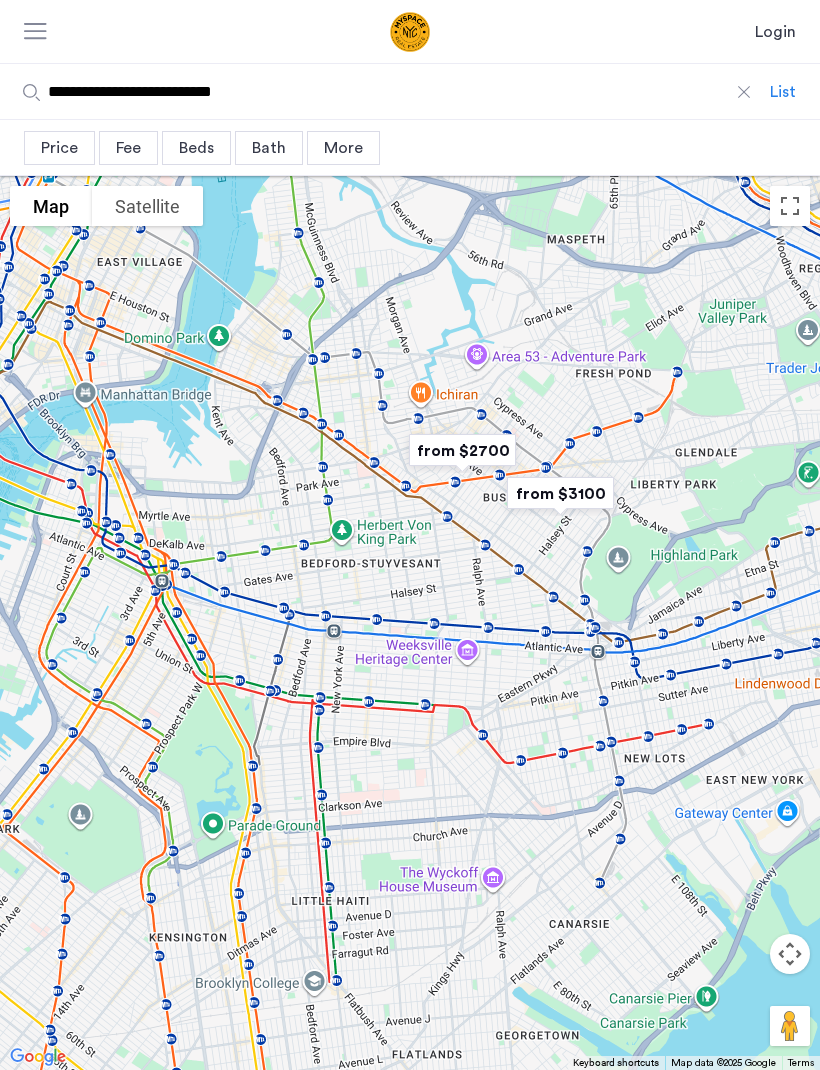 click at bounding box center [41, 32] 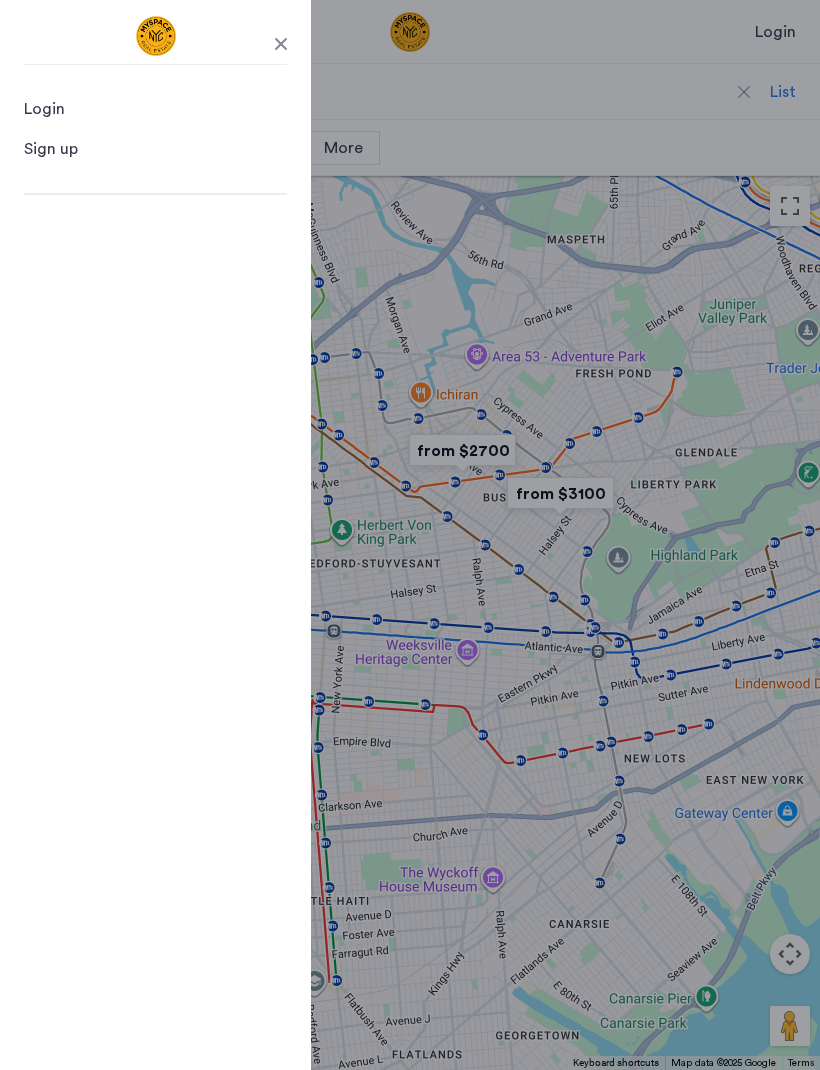 click at bounding box center [156, 36] 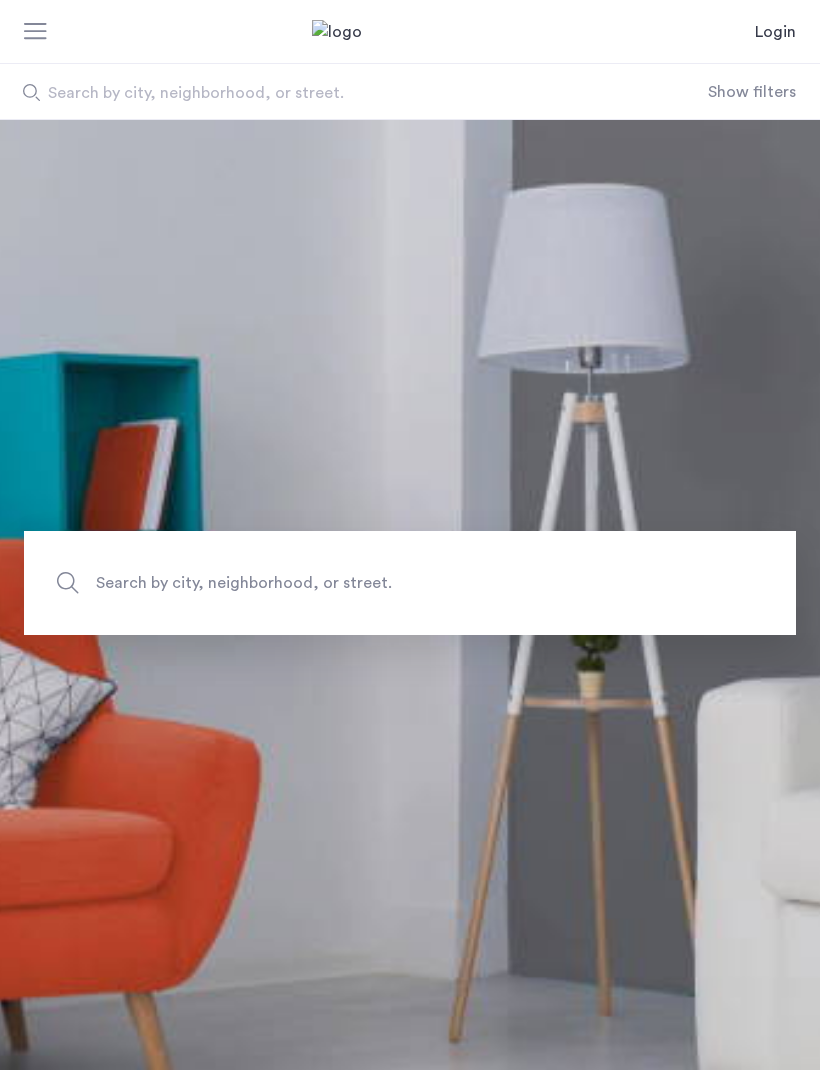 scroll, scrollTop: 0, scrollLeft: 0, axis: both 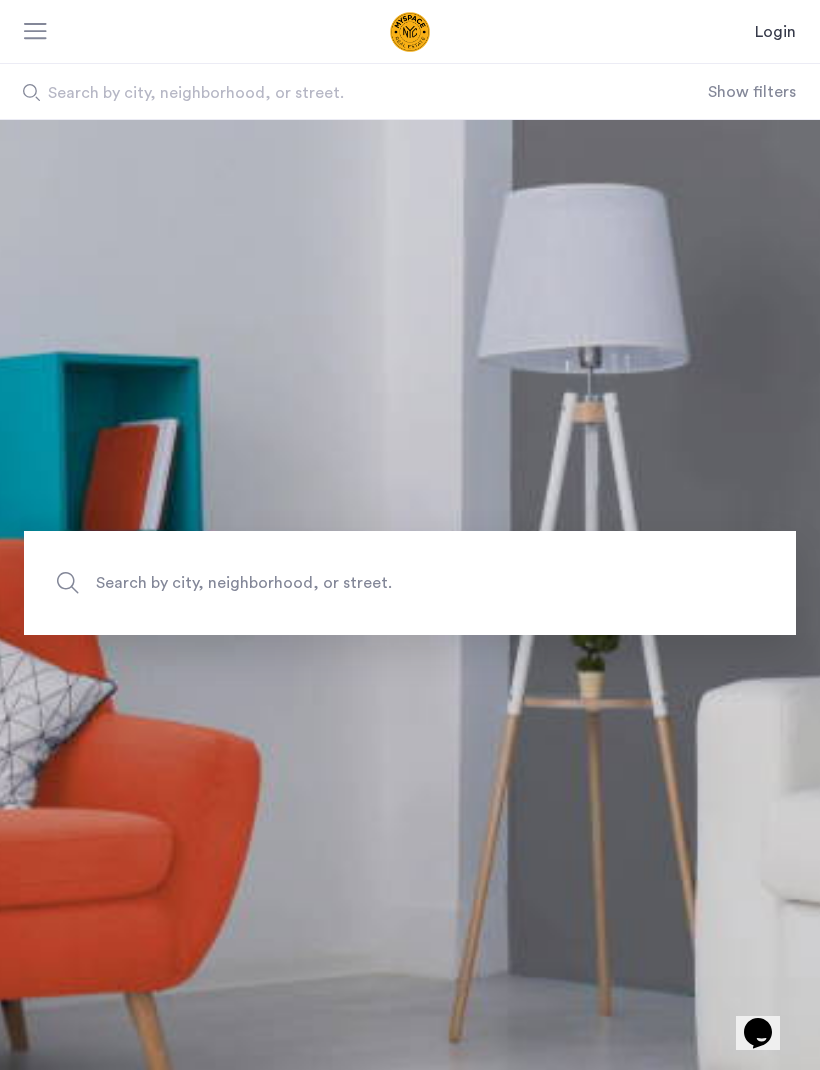 click on "Search by city, neighborhood, or street." at bounding box center (331, 93) 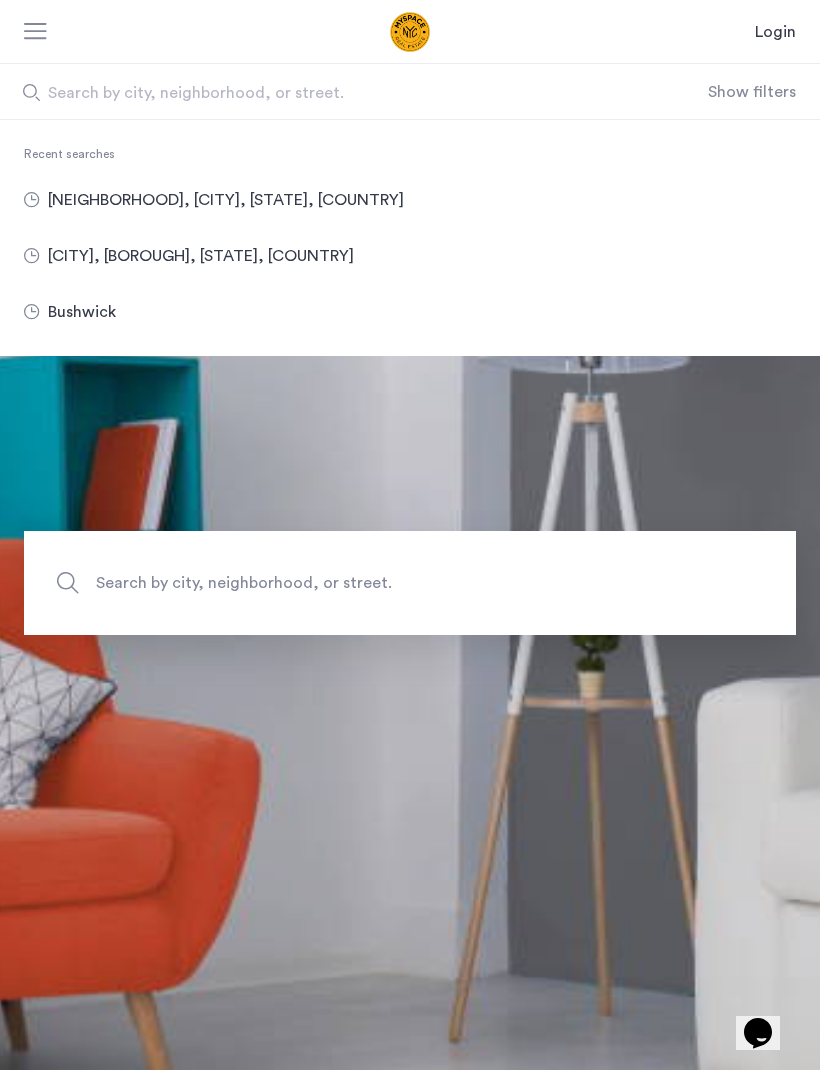 type on "*" 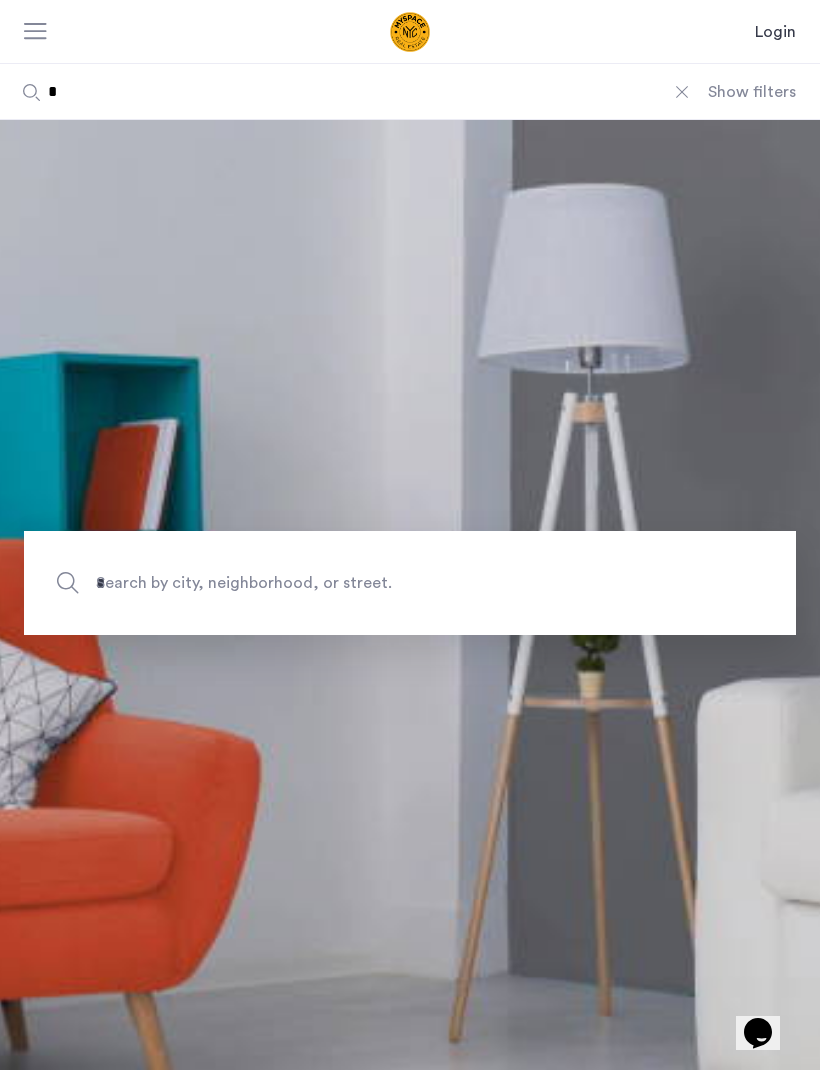 type on "**" 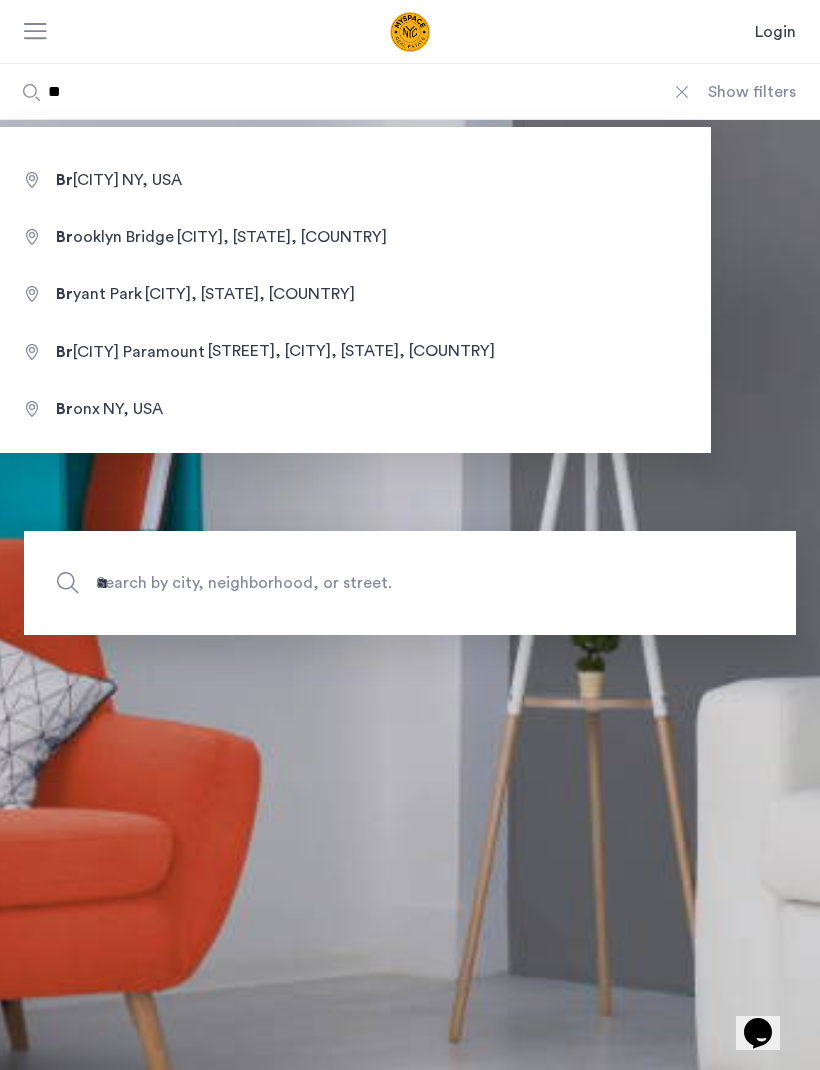 type on "***" 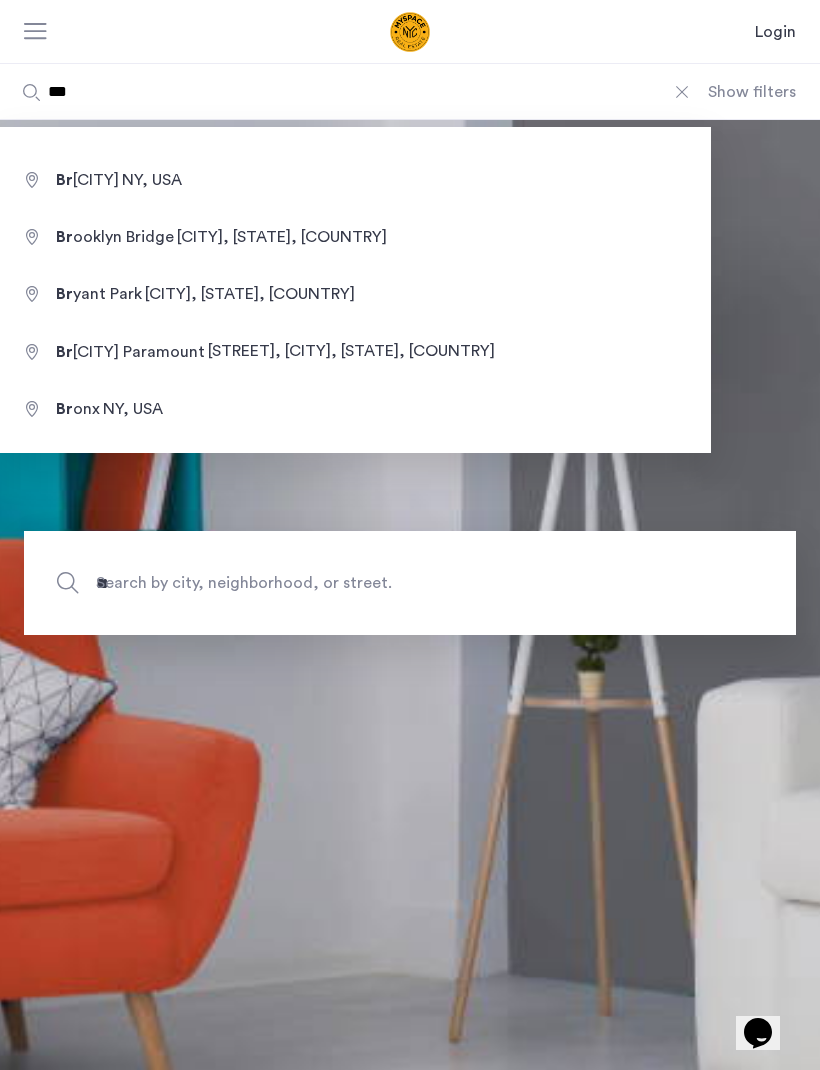 type on "***" 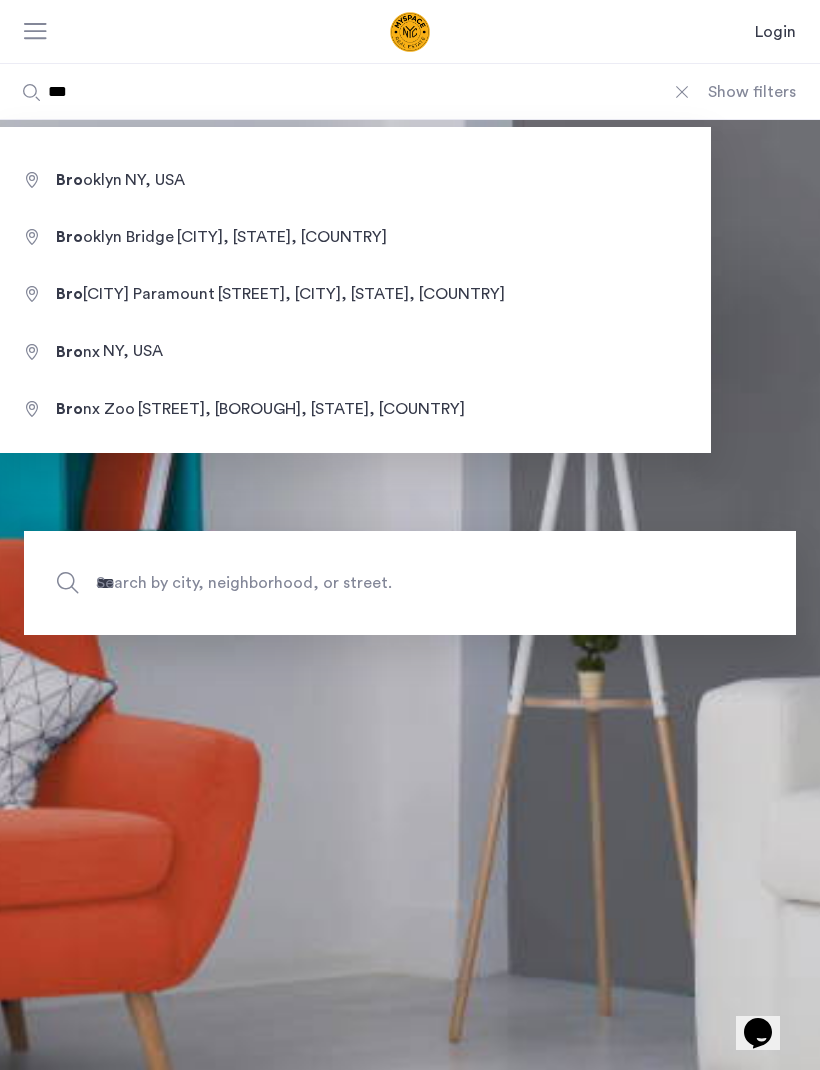 type on "**********" 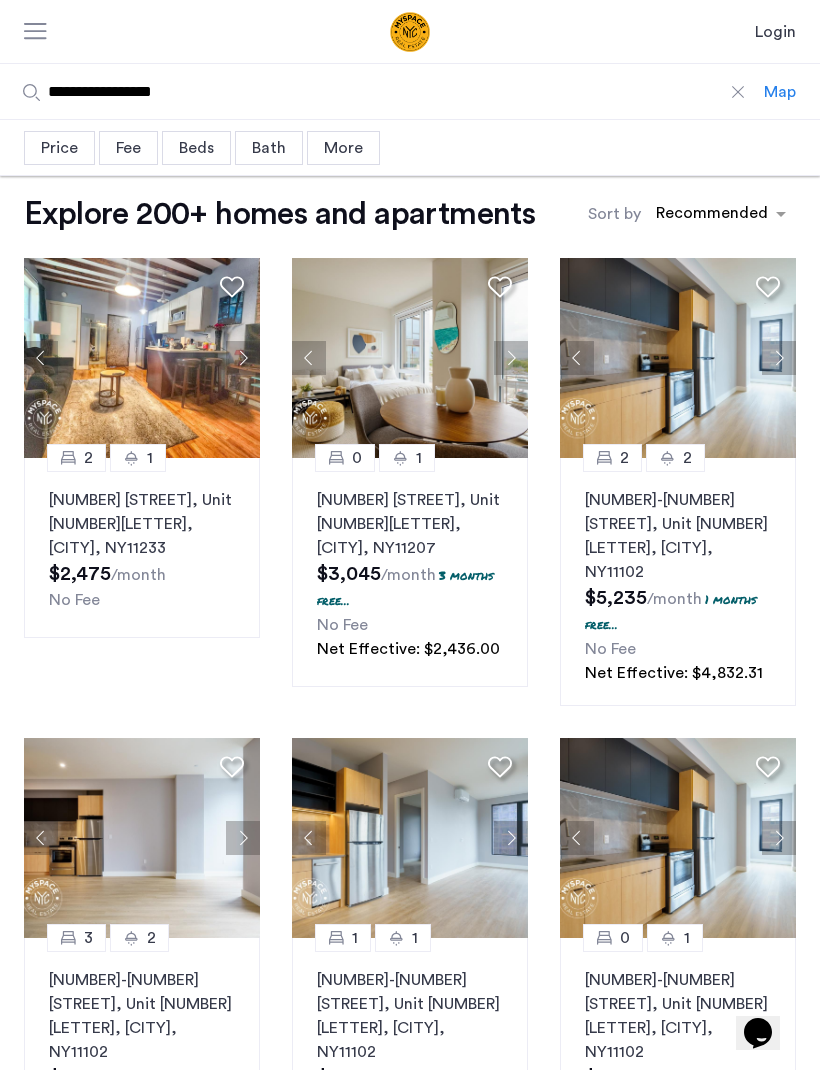 click on "Fee" at bounding box center [128, 148] 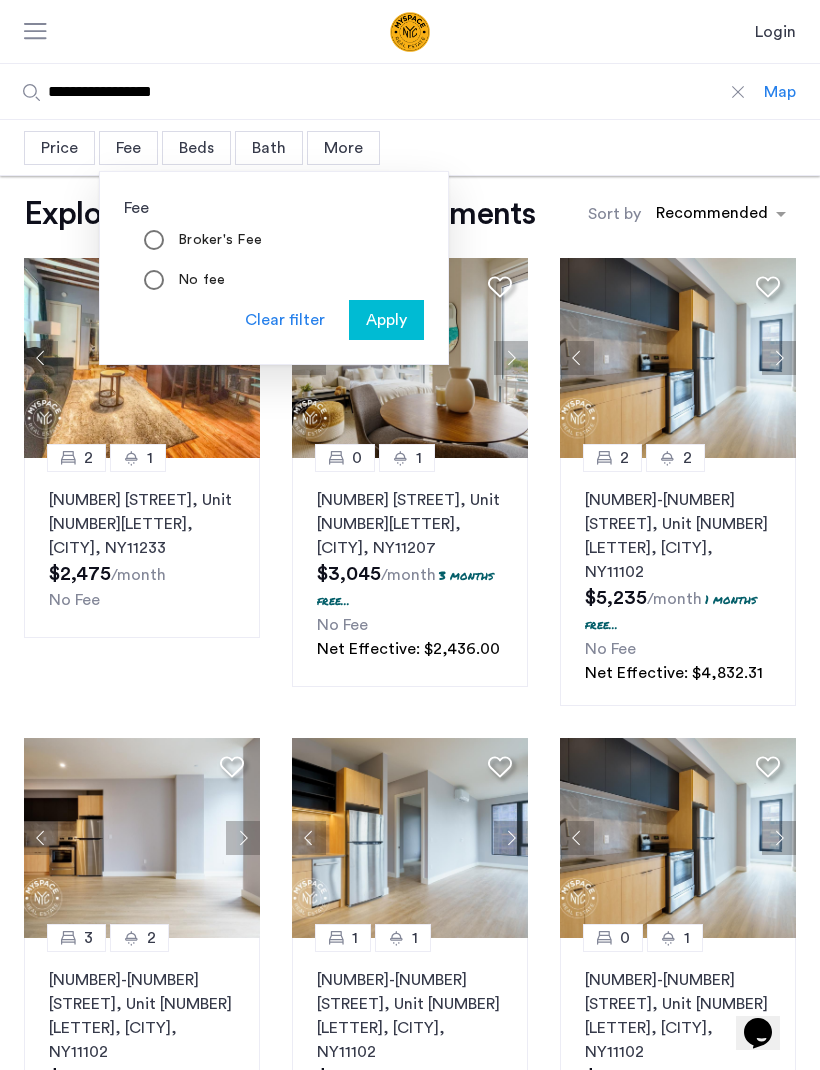 click on "**********" at bounding box center (382, 91) 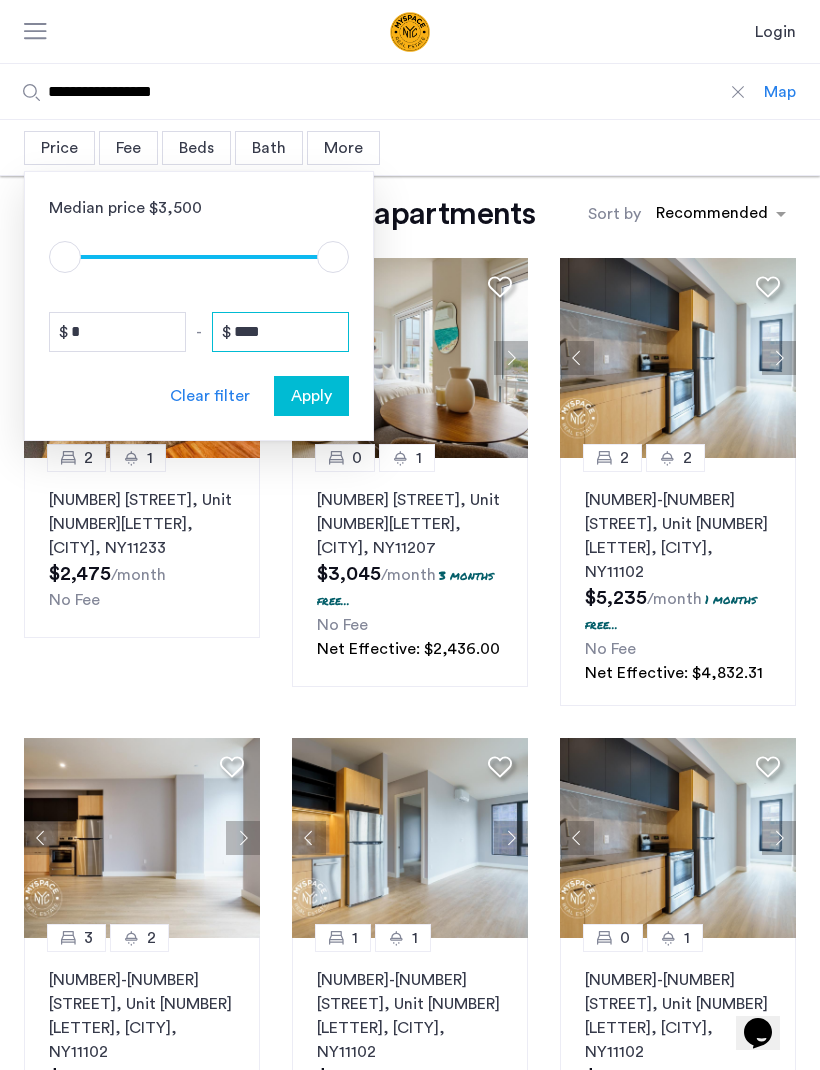 click on "****" at bounding box center [280, 332] 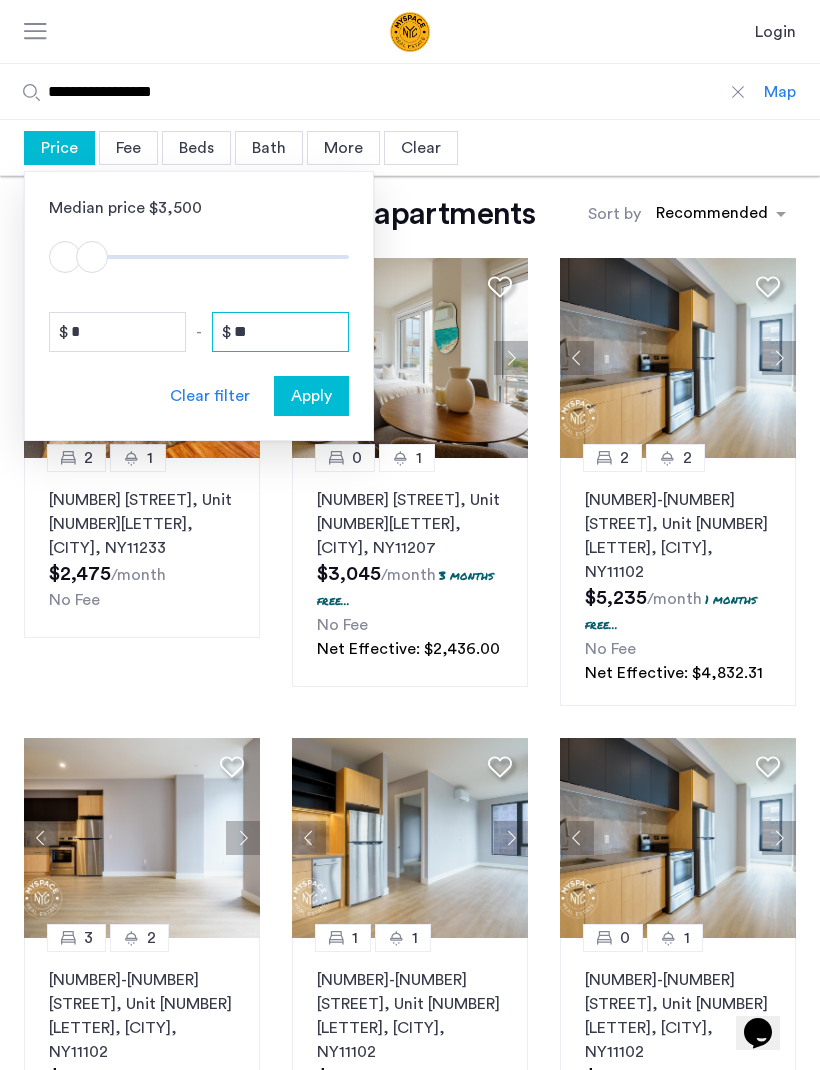 type on "*" 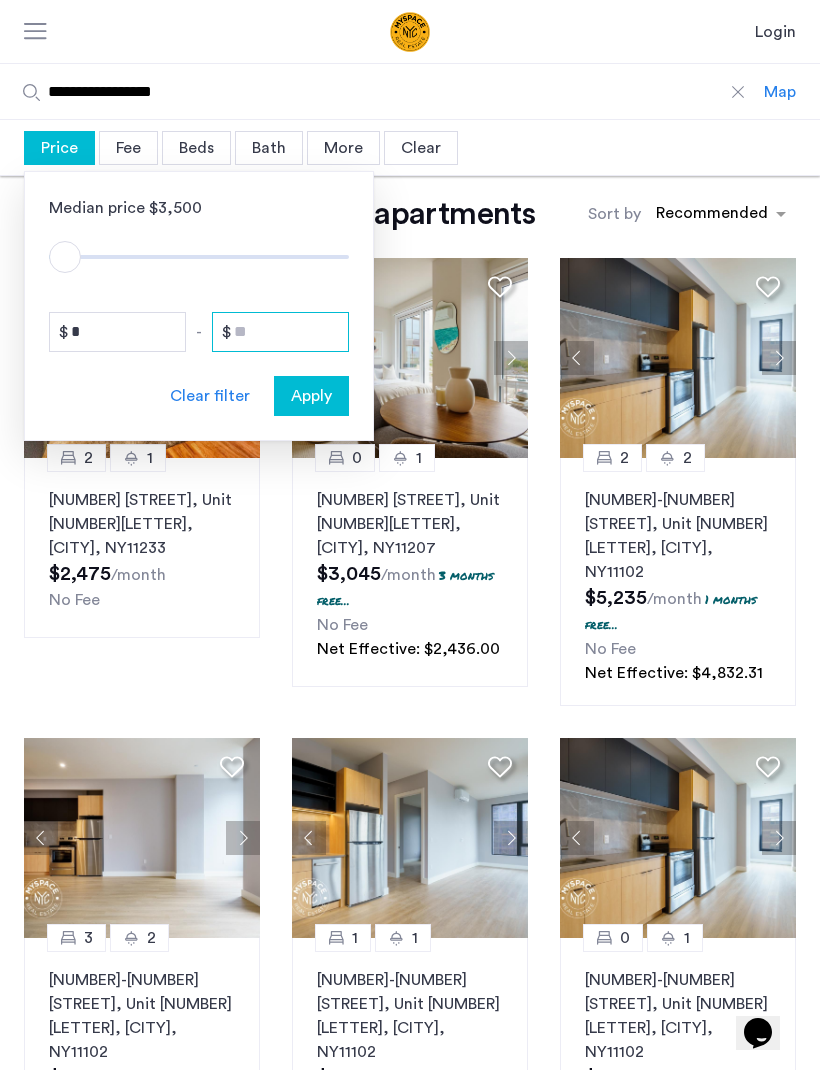 type on "*" 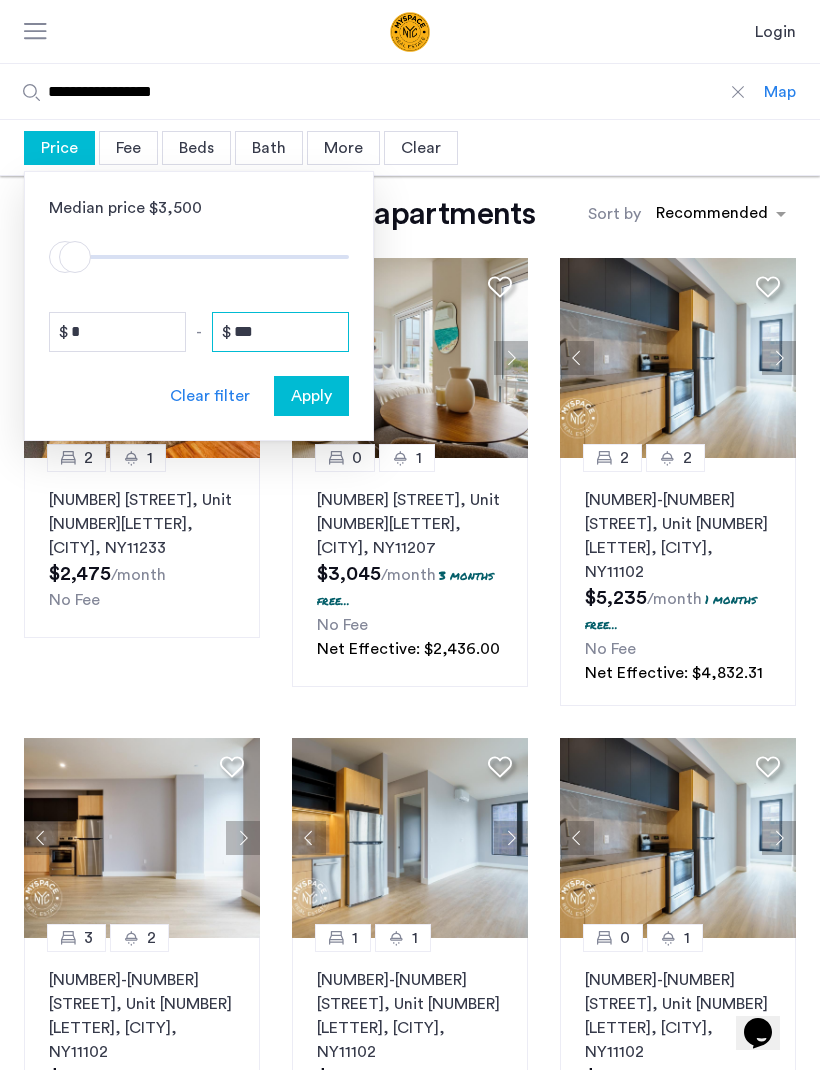 type on "****" 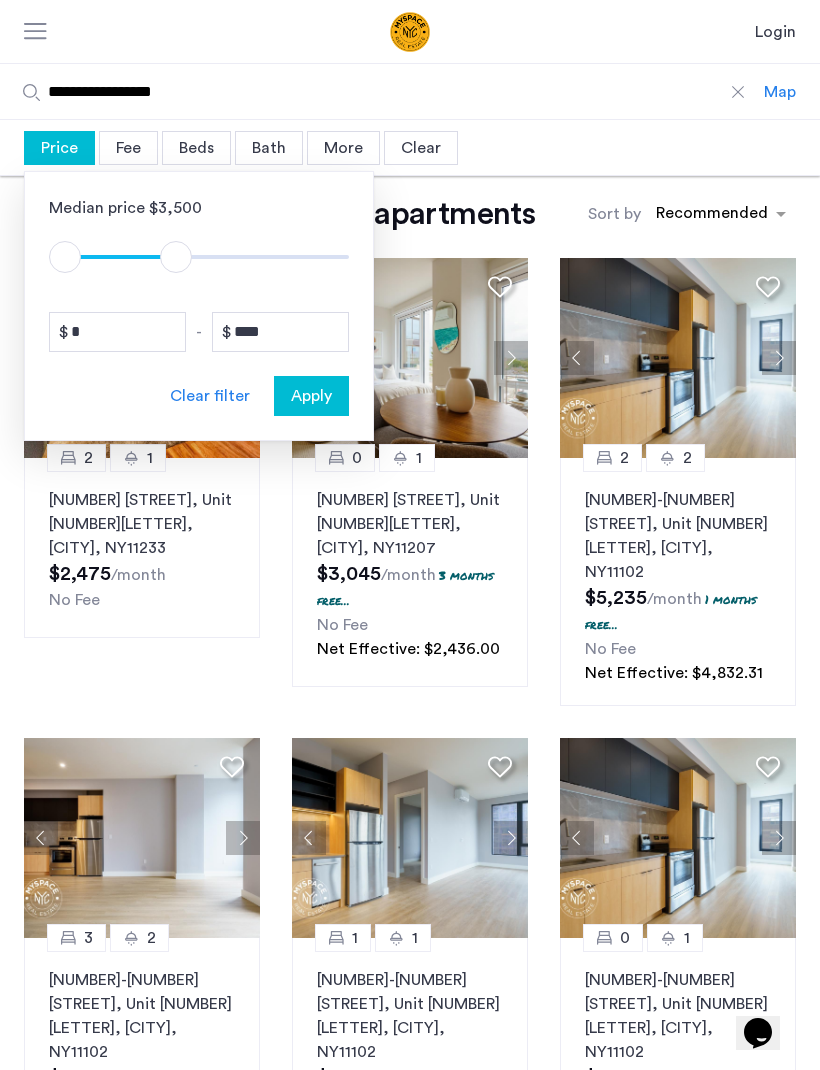 click on "Apply" at bounding box center [311, 396] 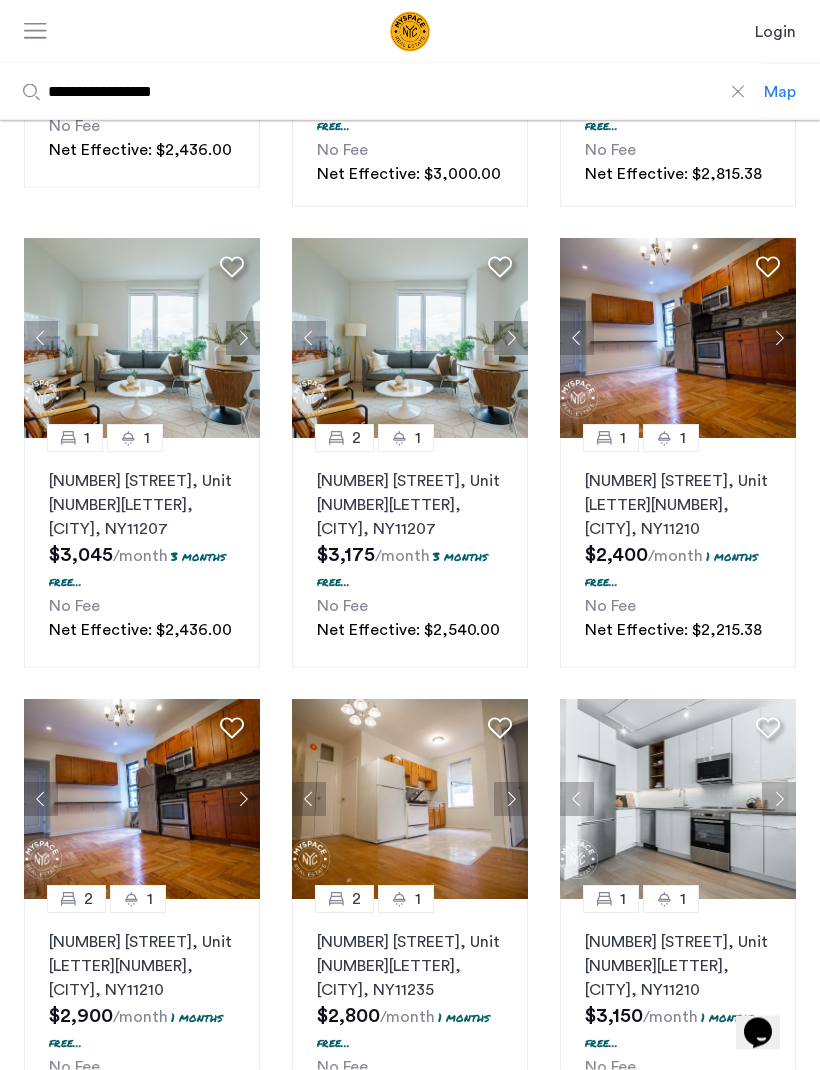 scroll, scrollTop: 500, scrollLeft: 0, axis: vertical 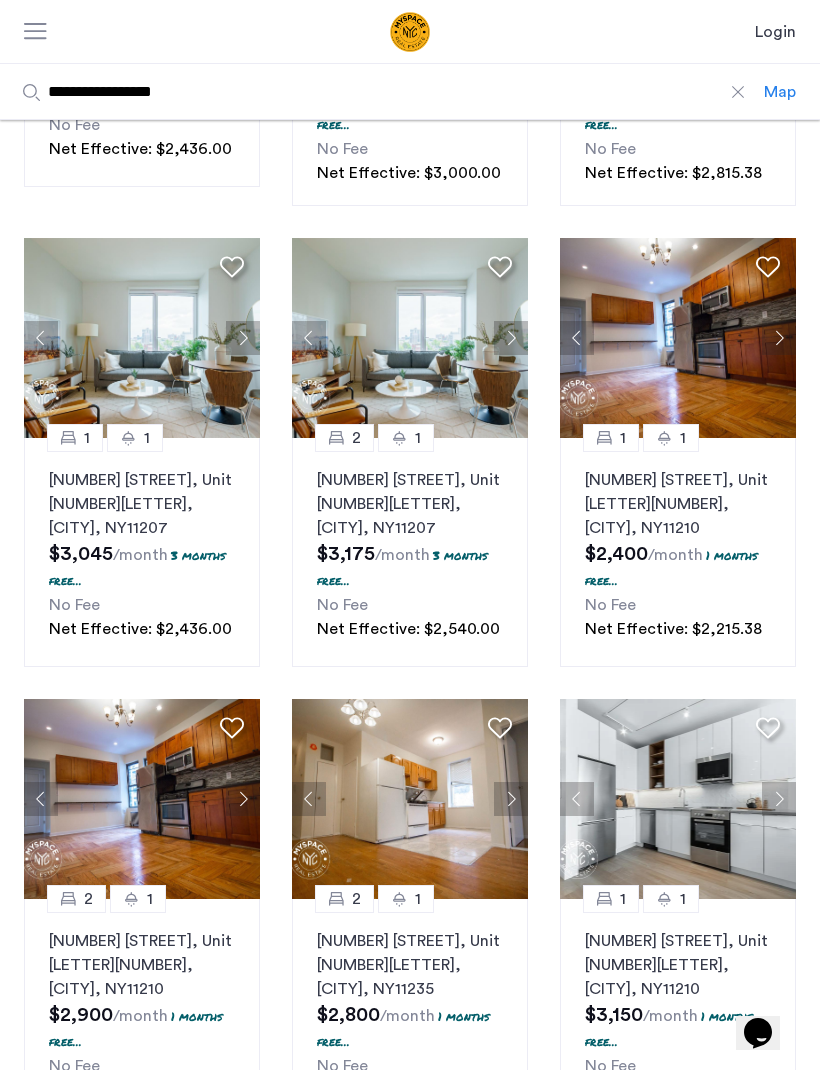 click 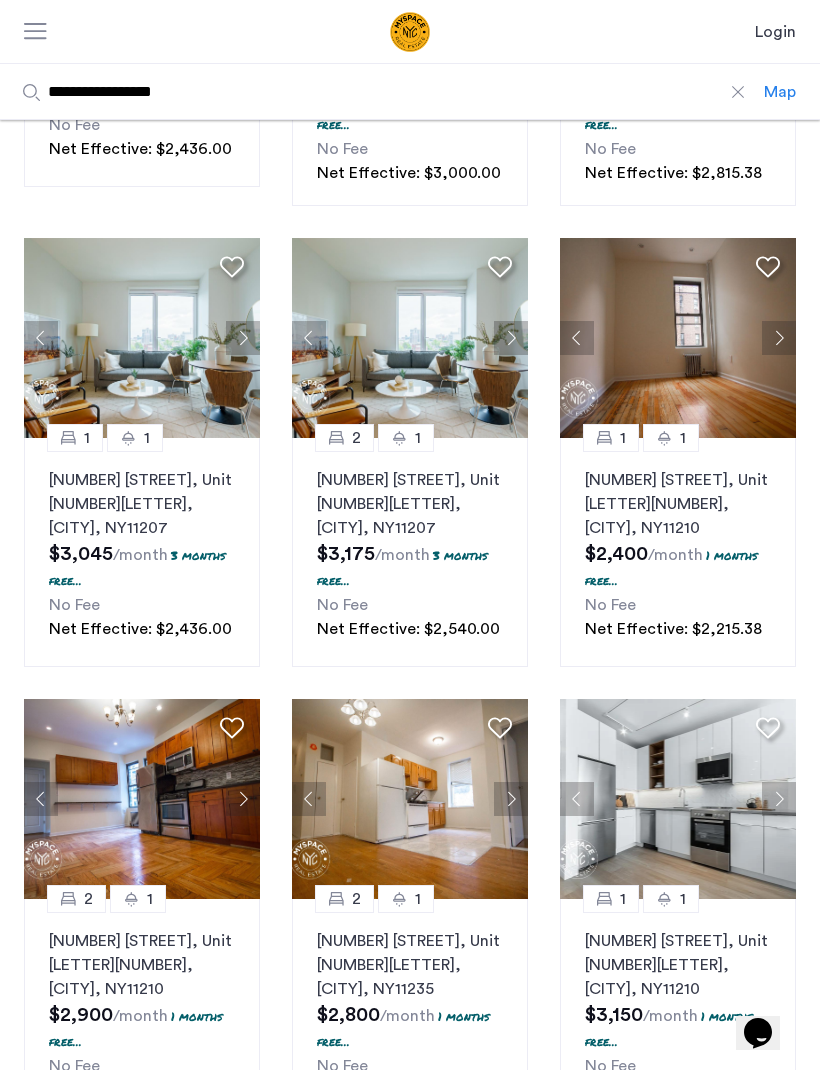 click 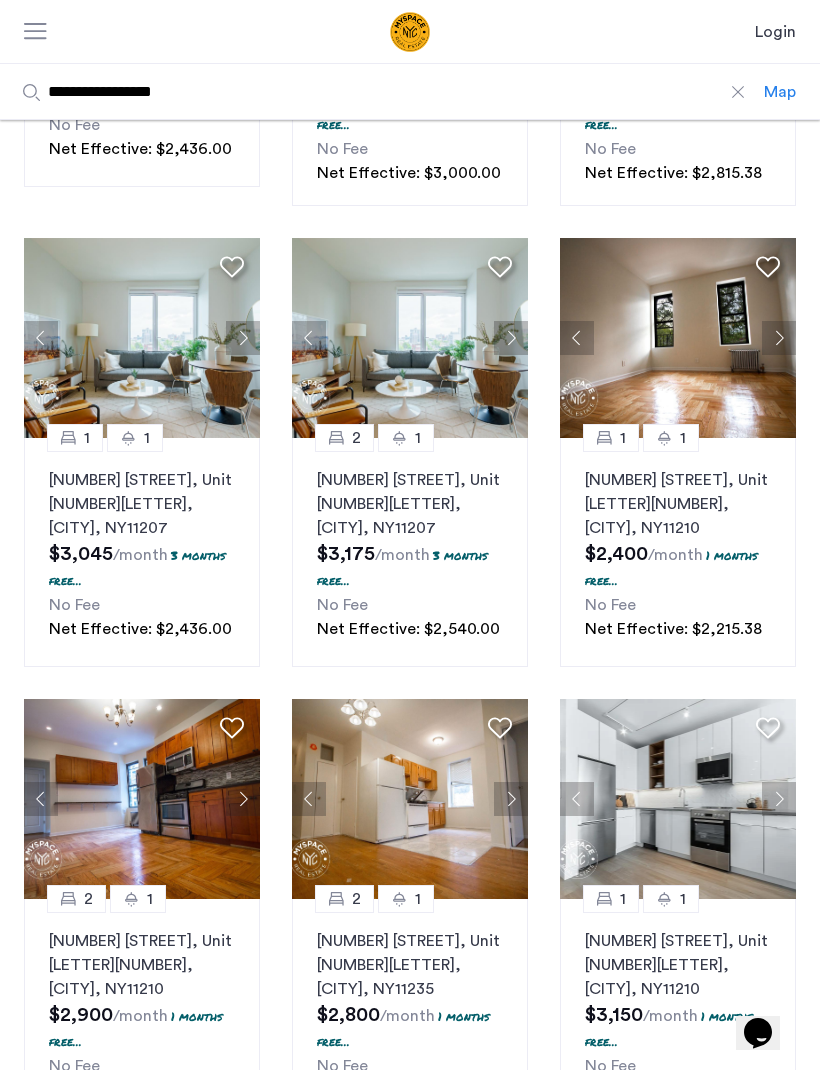click 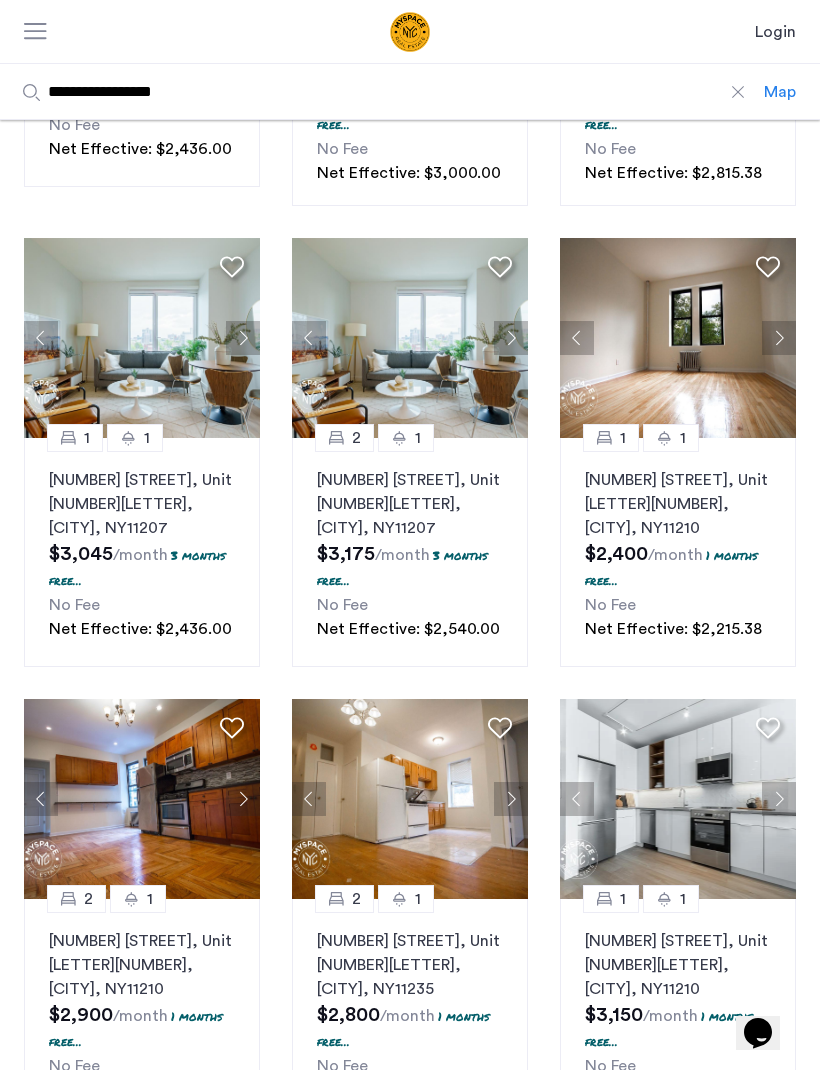 click 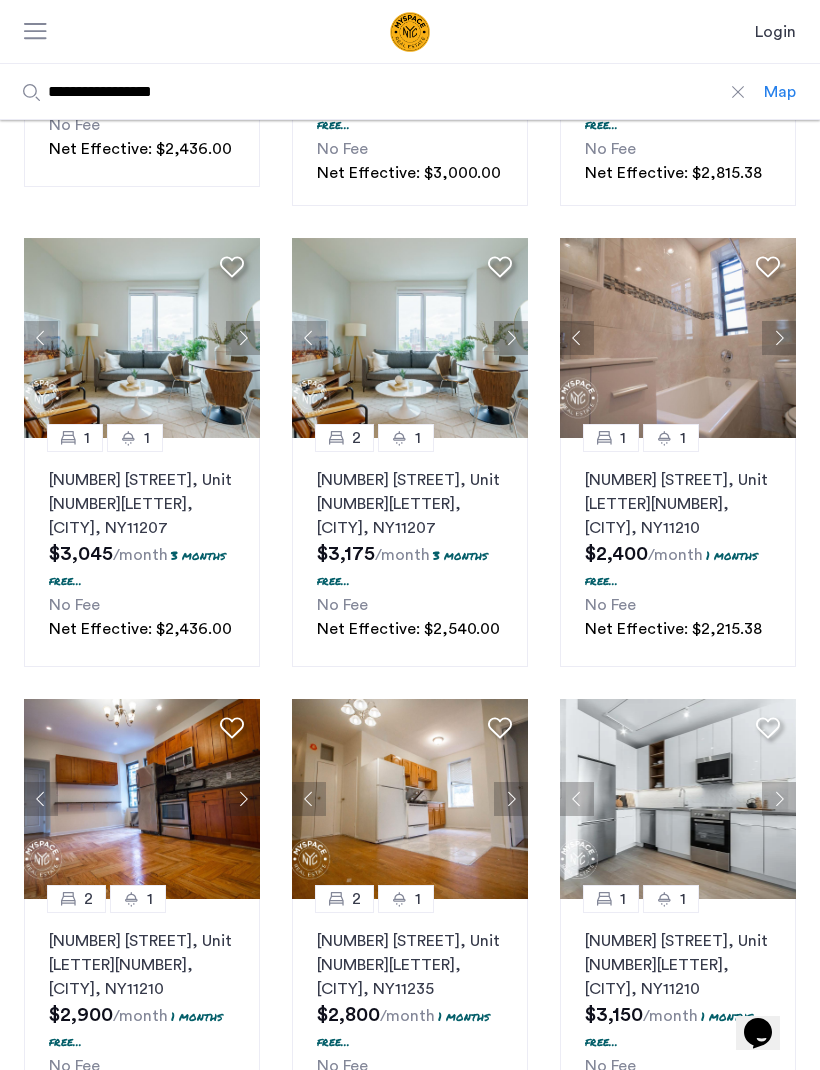 click 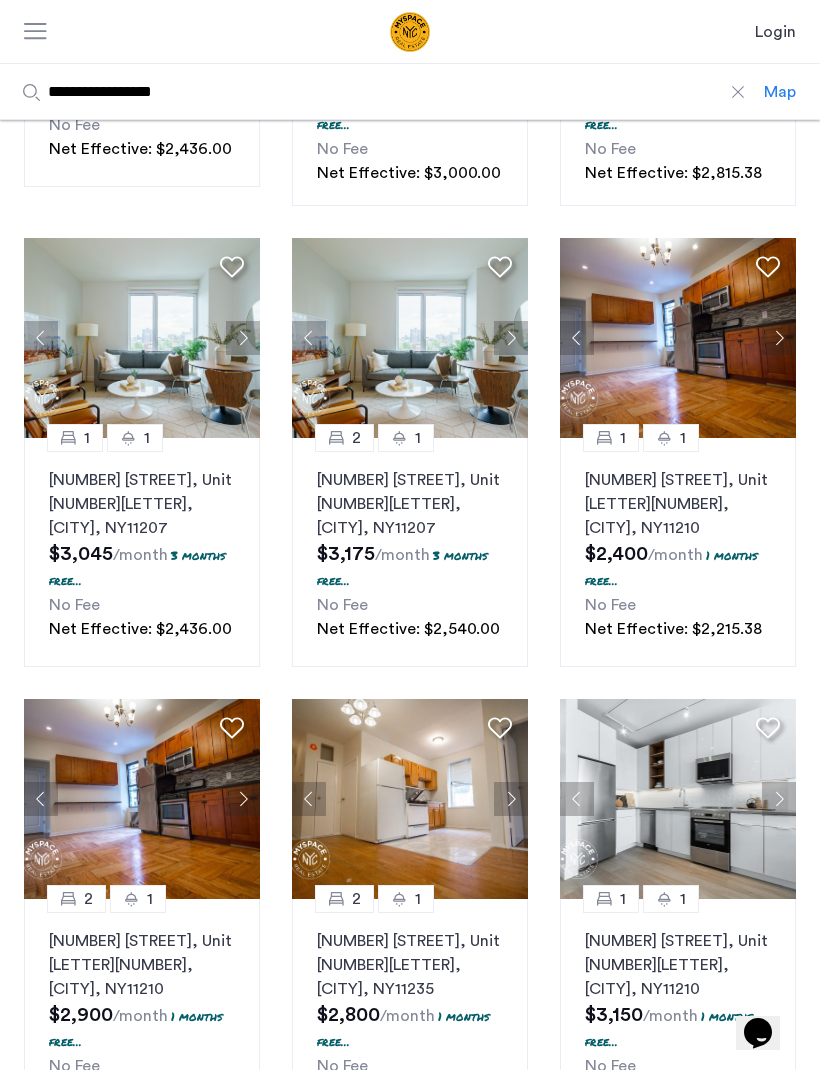 click 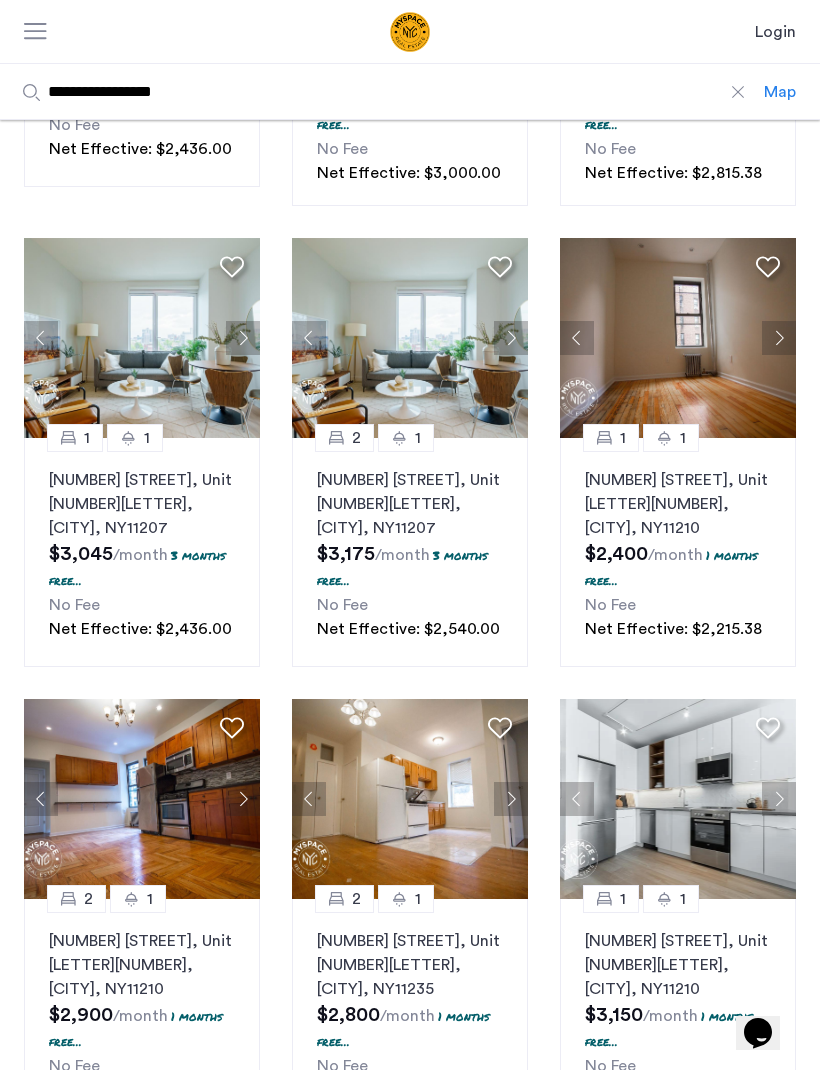 click 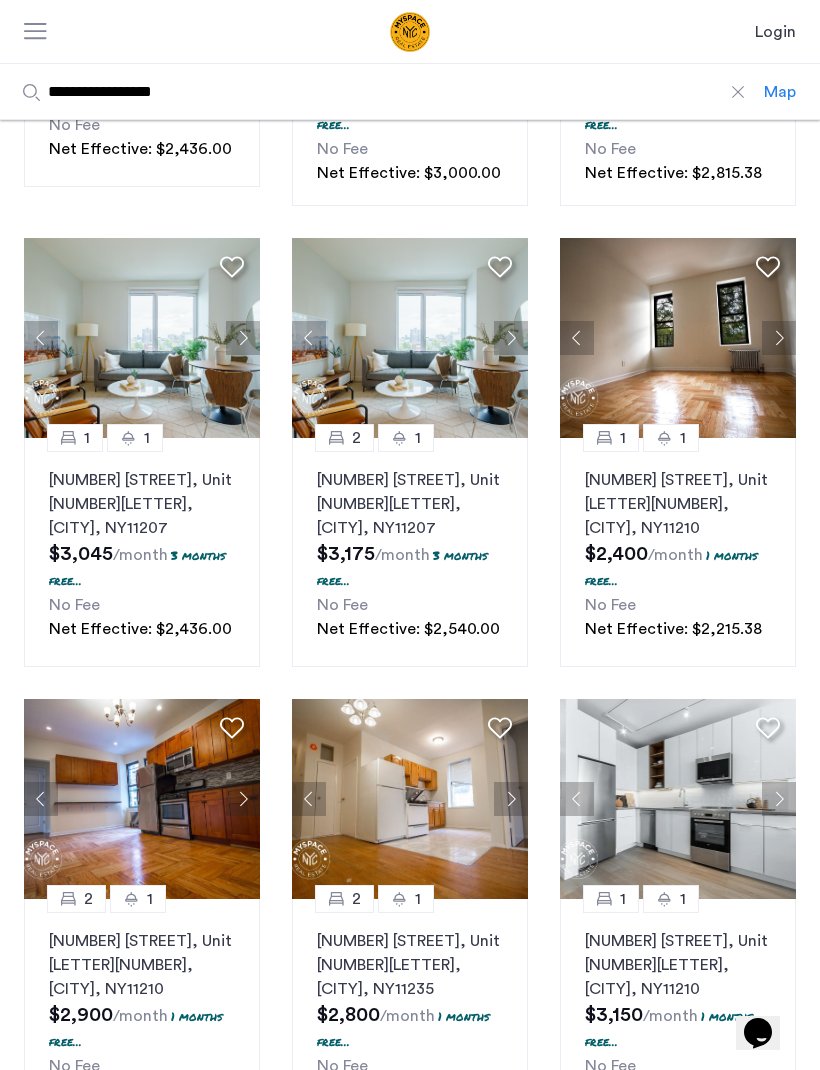 click 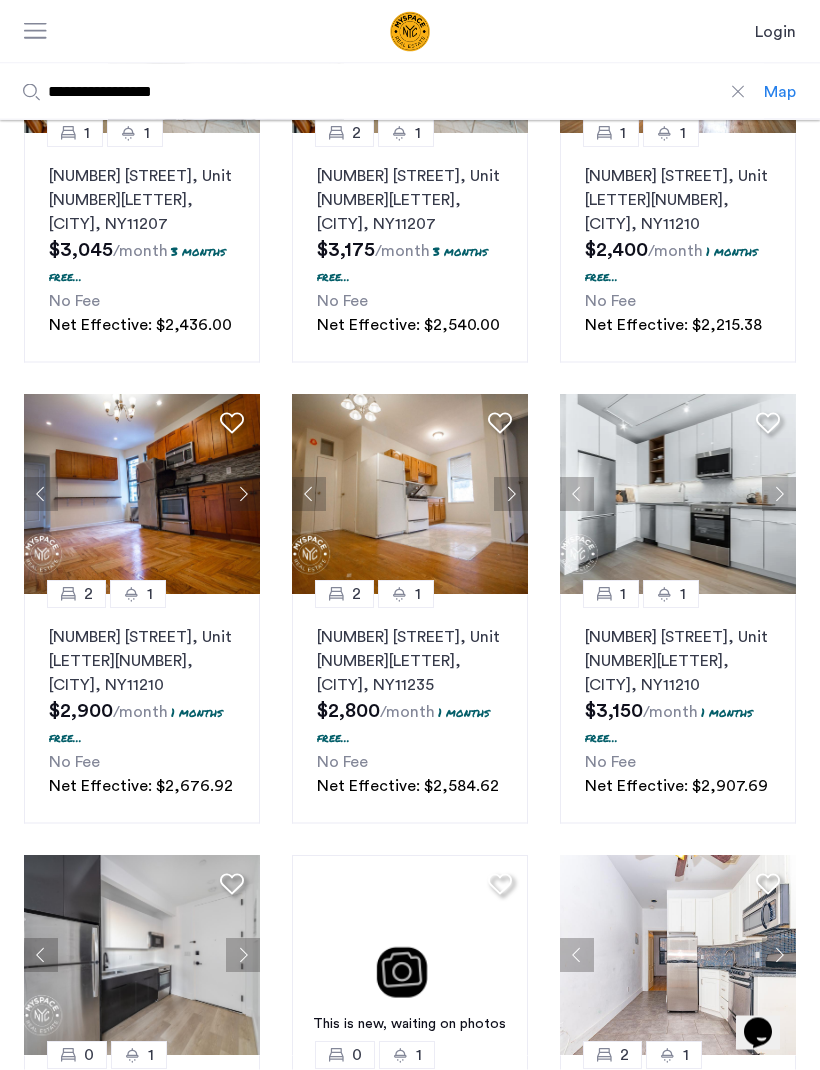 scroll, scrollTop: 805, scrollLeft: 0, axis: vertical 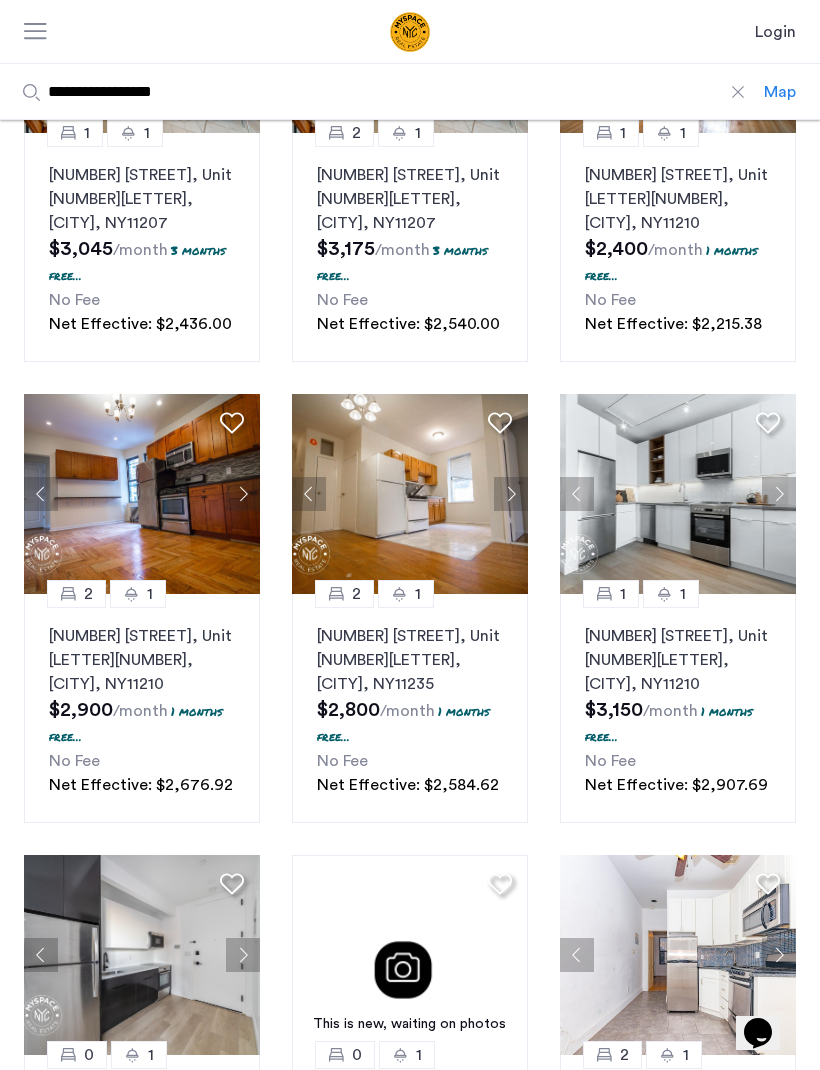 click 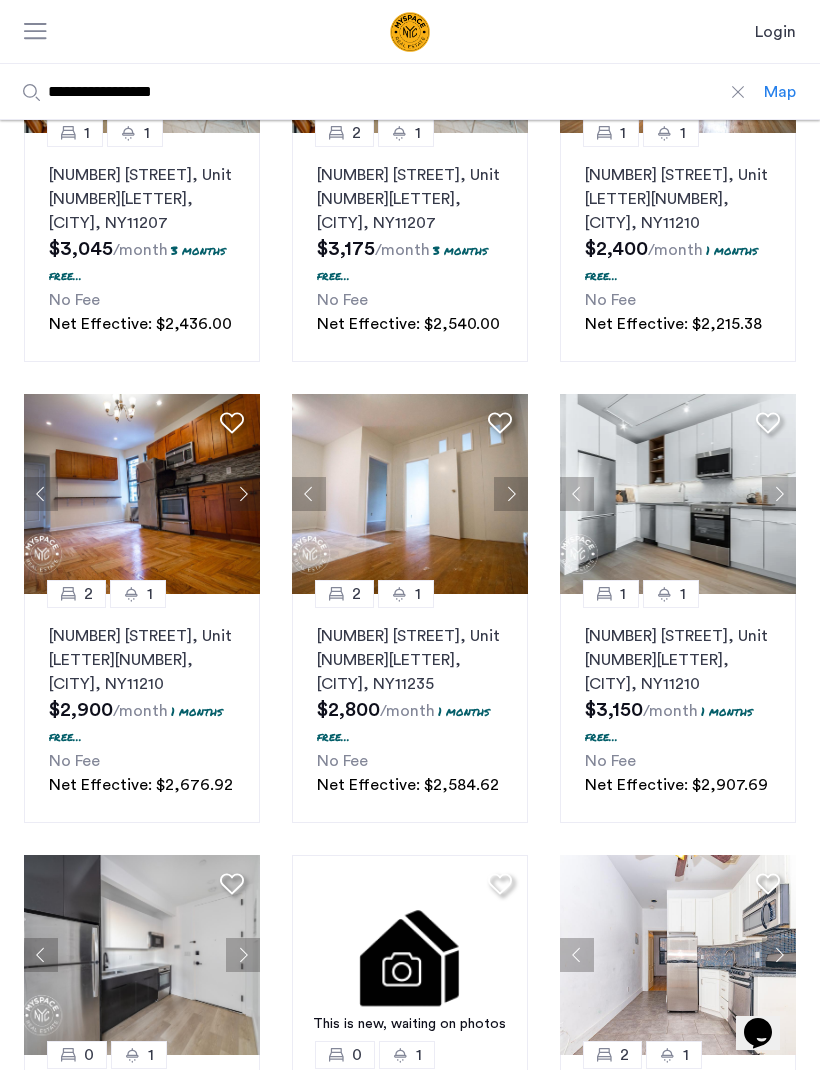 click 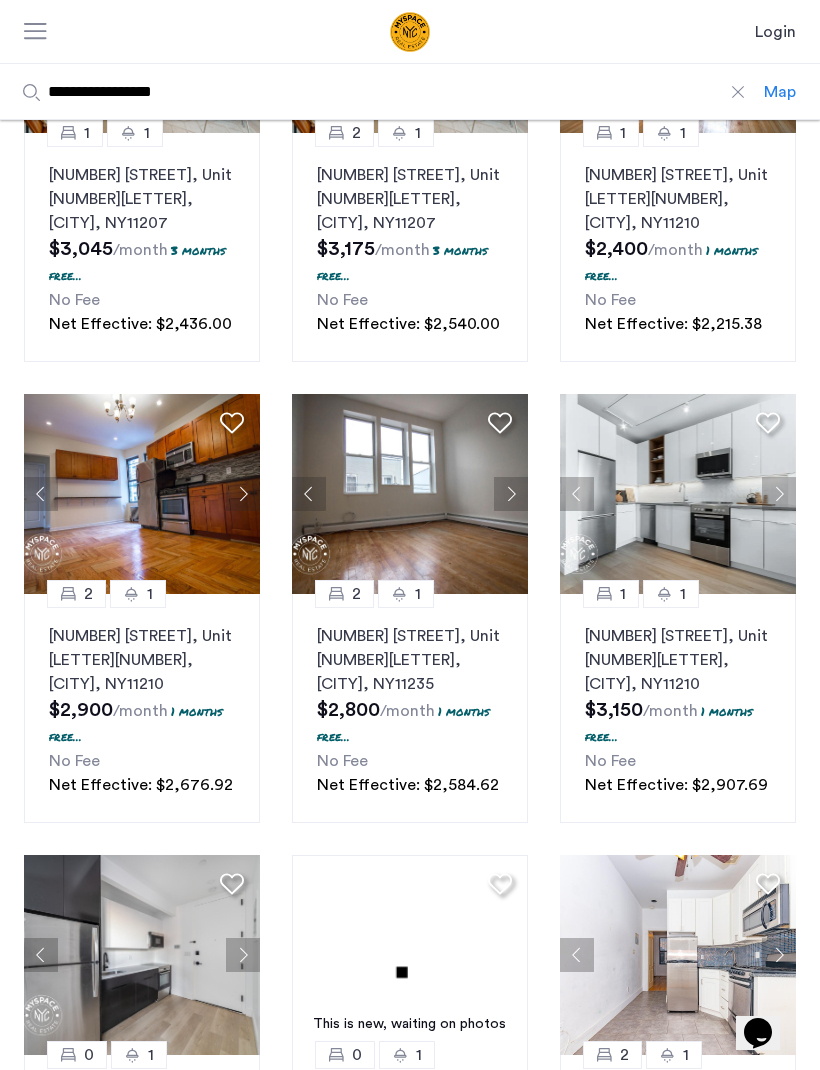 click 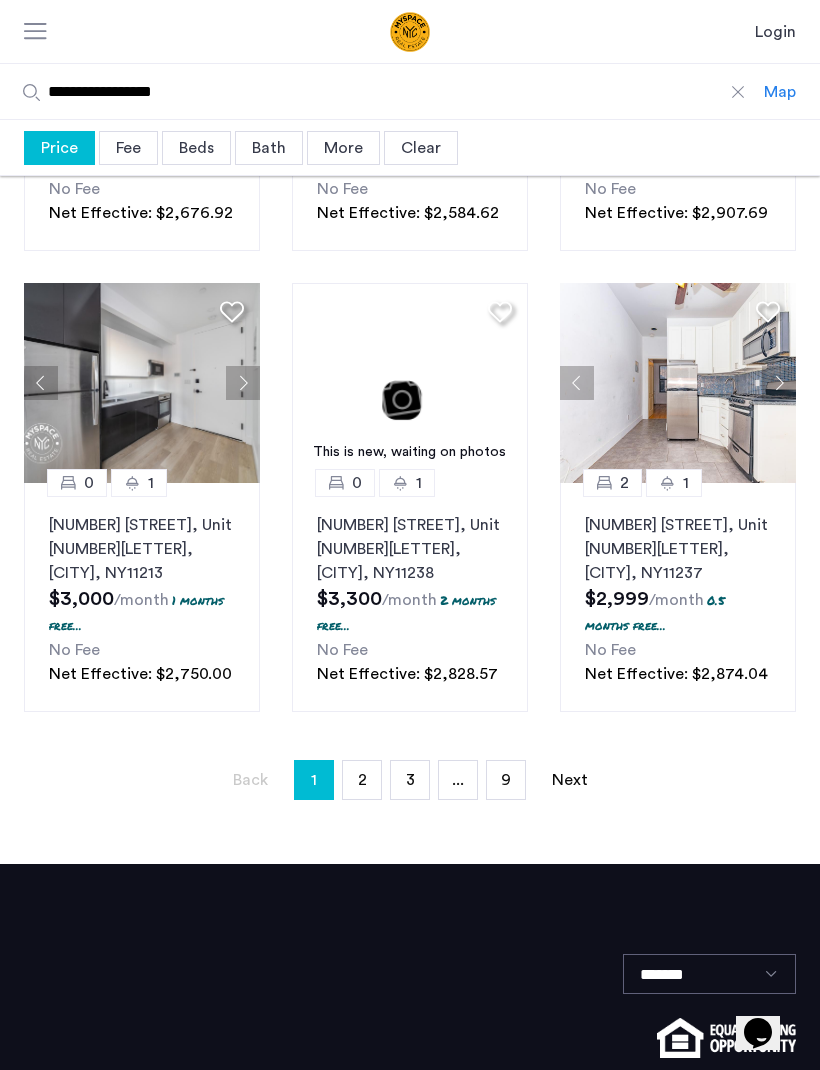 scroll, scrollTop: 1370, scrollLeft: 0, axis: vertical 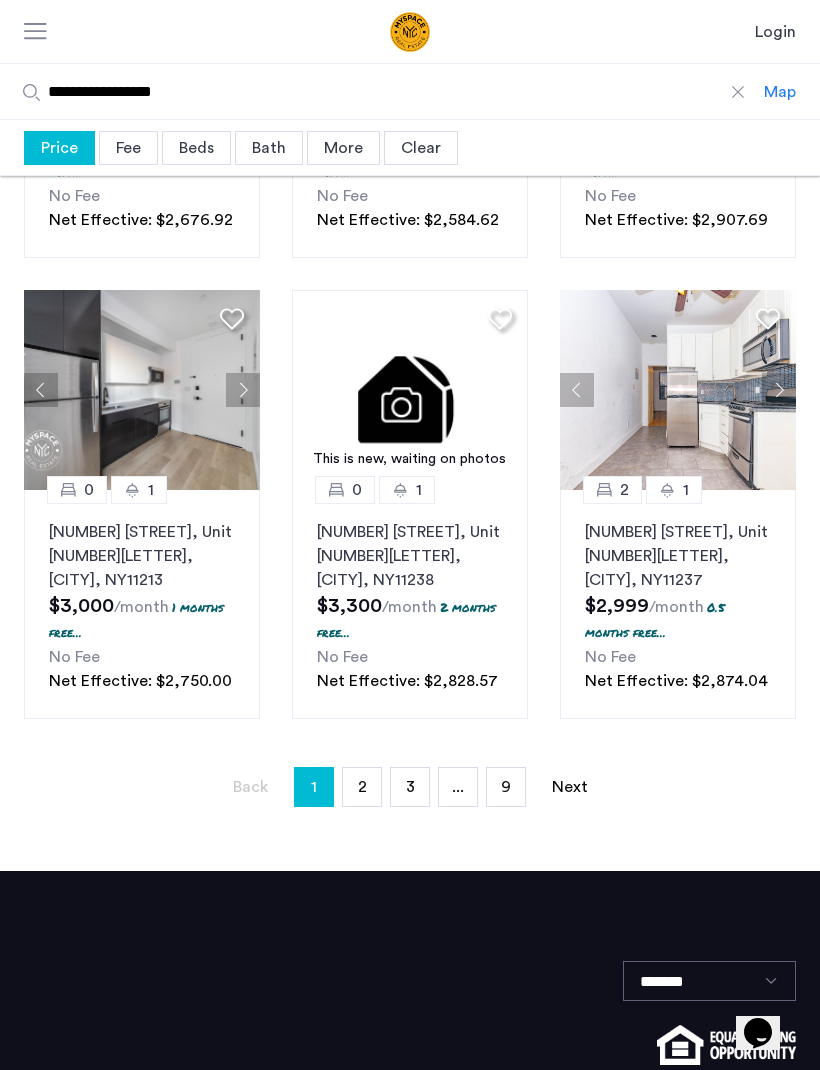 click 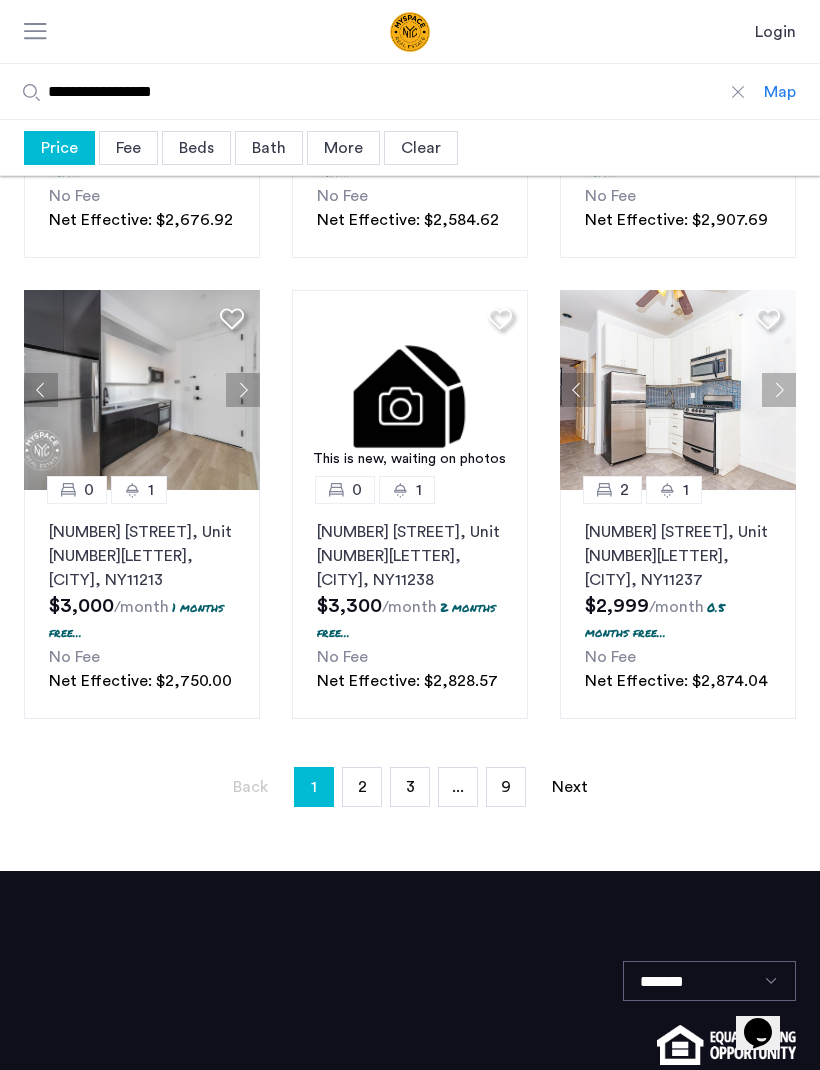 click 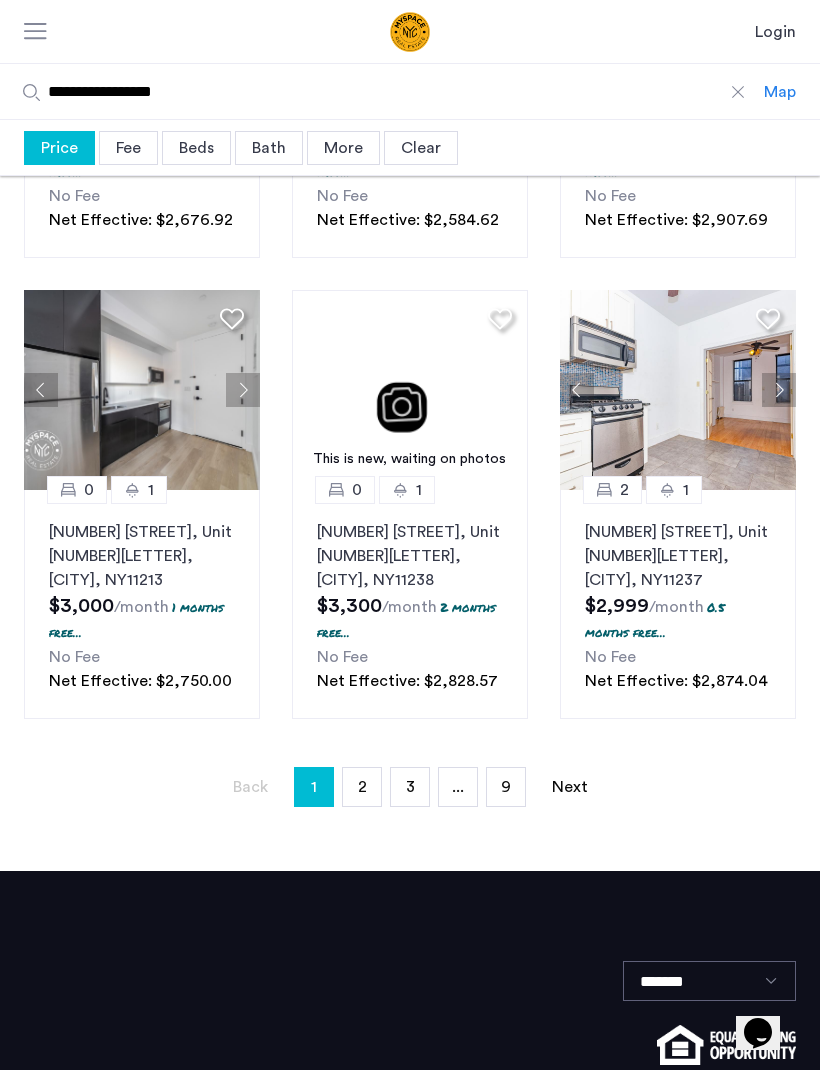 click 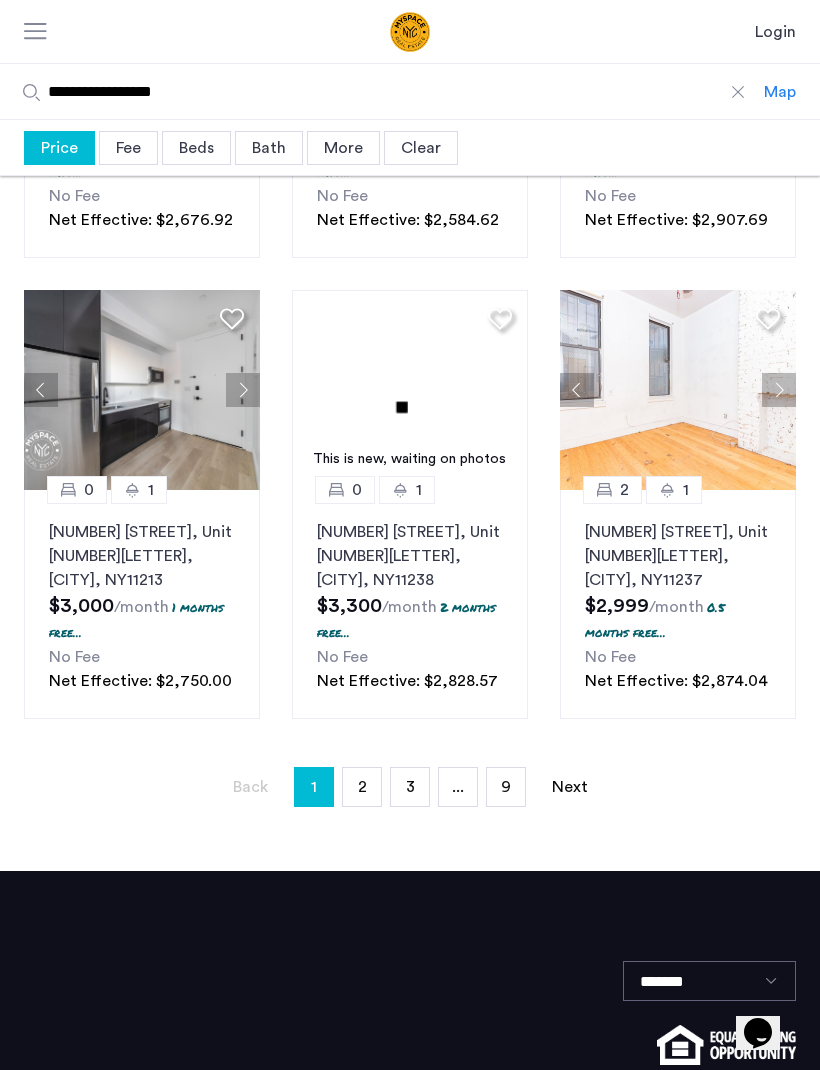 click 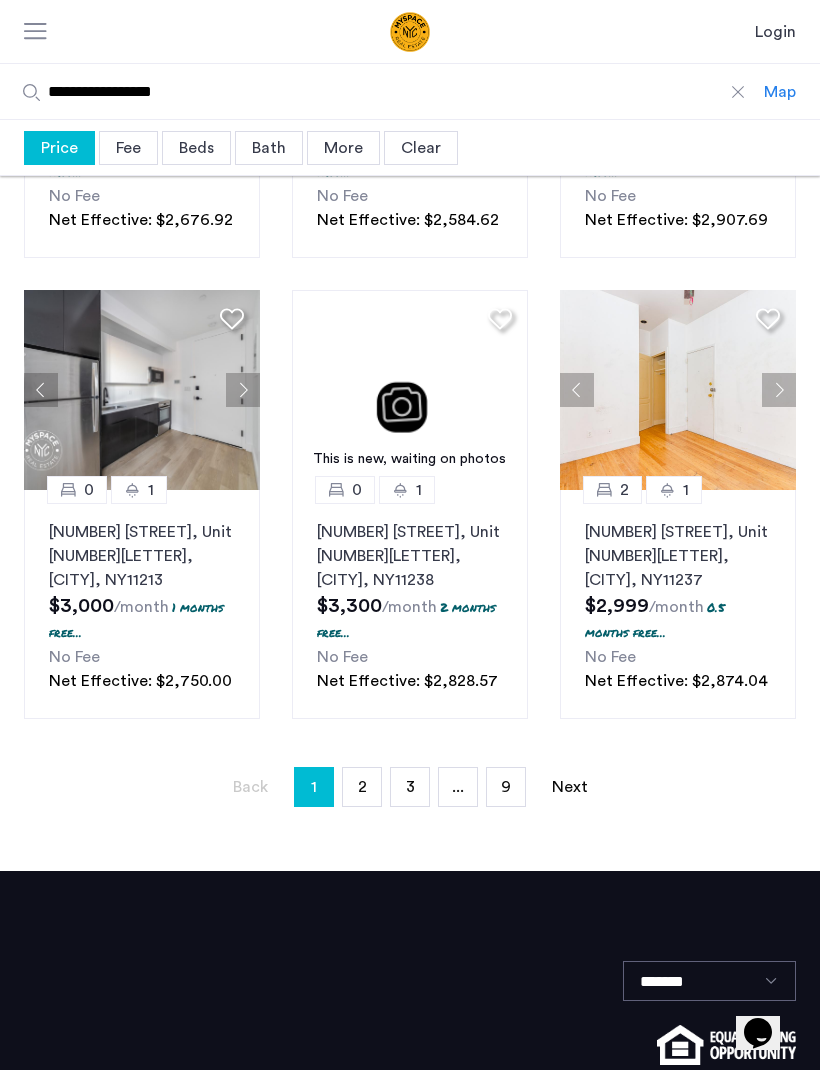 click 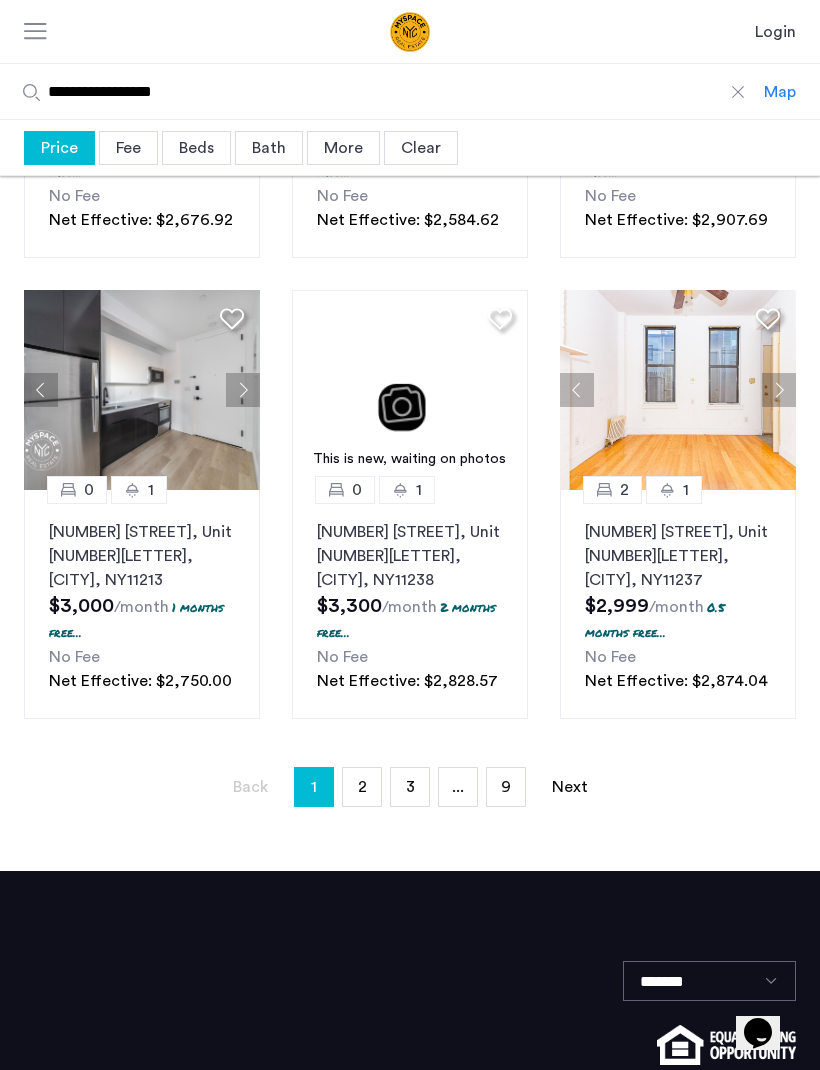 click 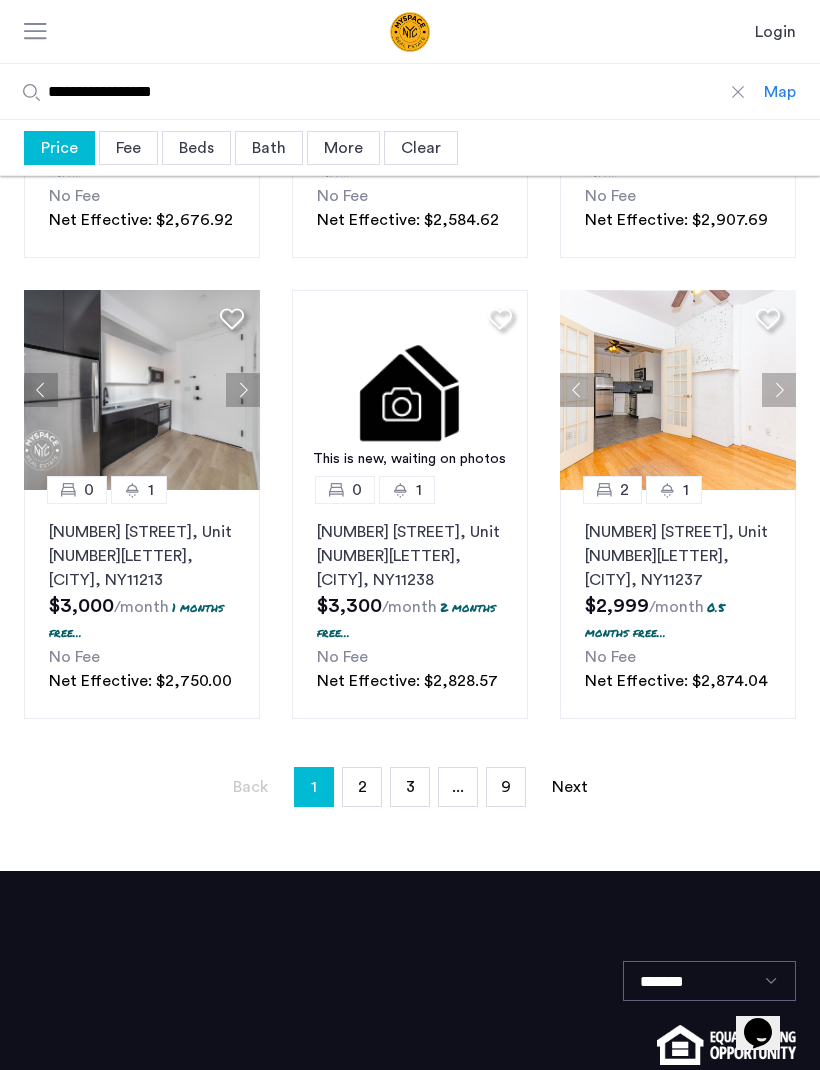 click 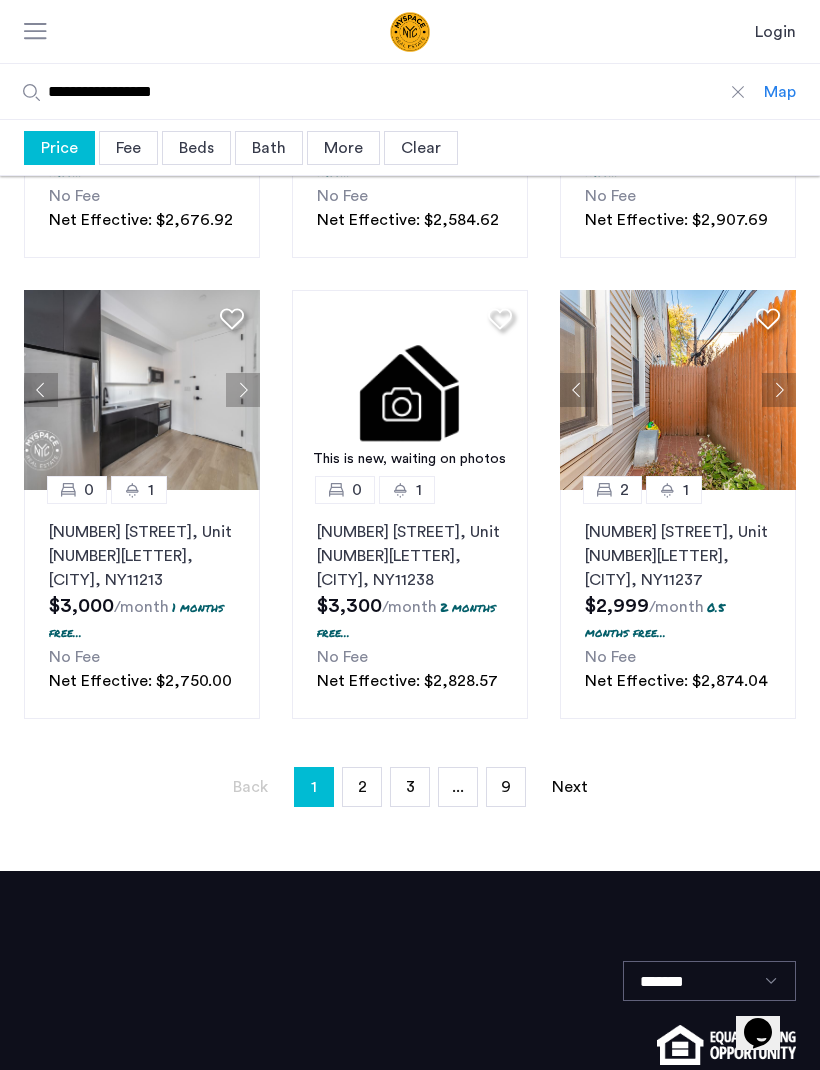 click on "2" at bounding box center [362, 787] 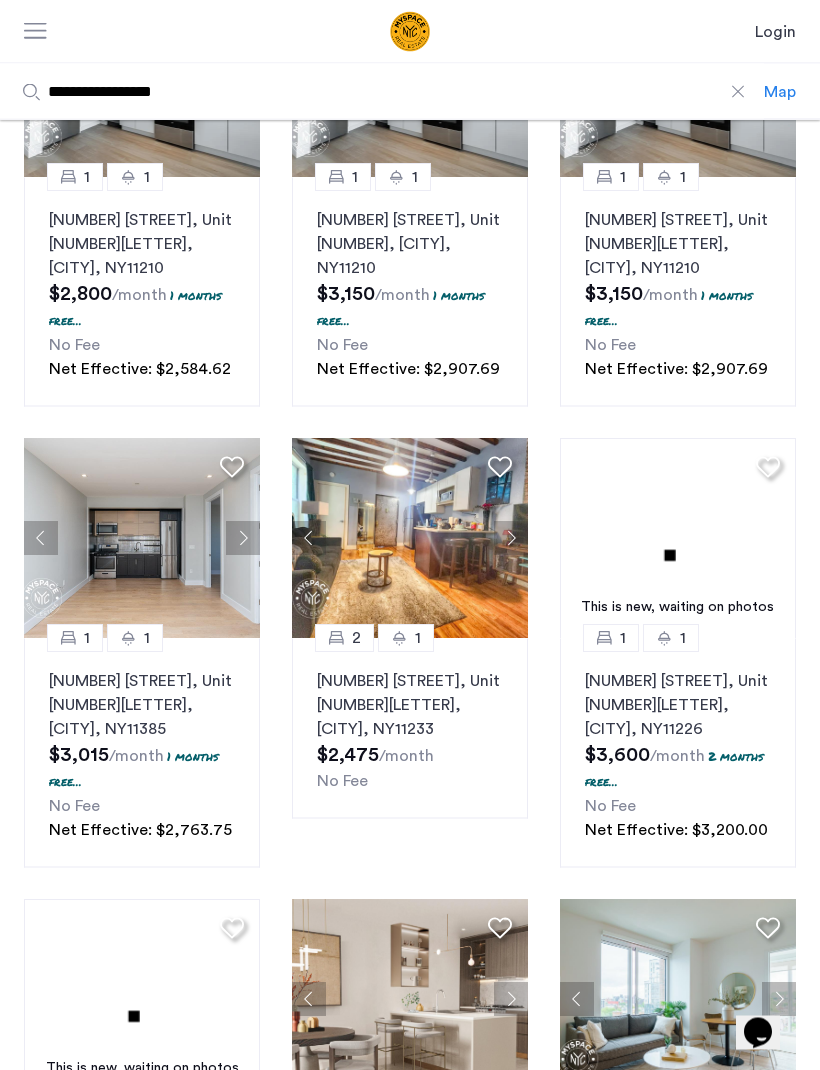 scroll, scrollTop: 281, scrollLeft: 0, axis: vertical 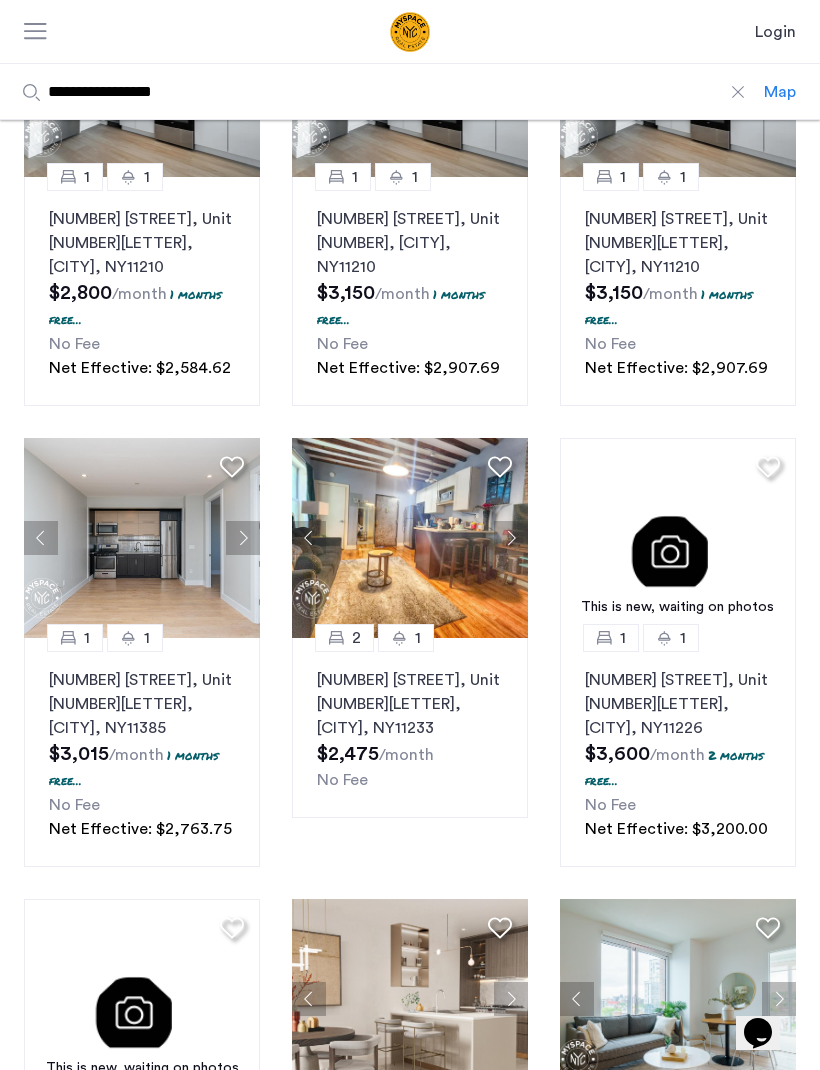 click 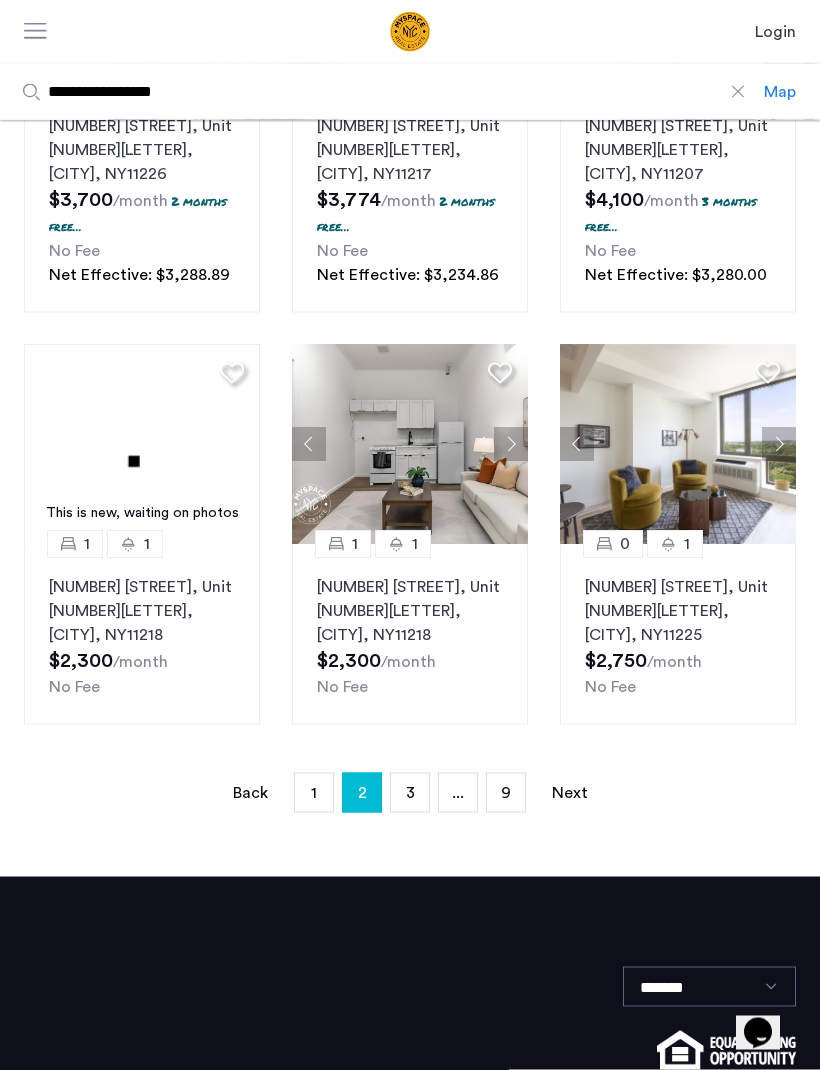 scroll, scrollTop: 1299, scrollLeft: 0, axis: vertical 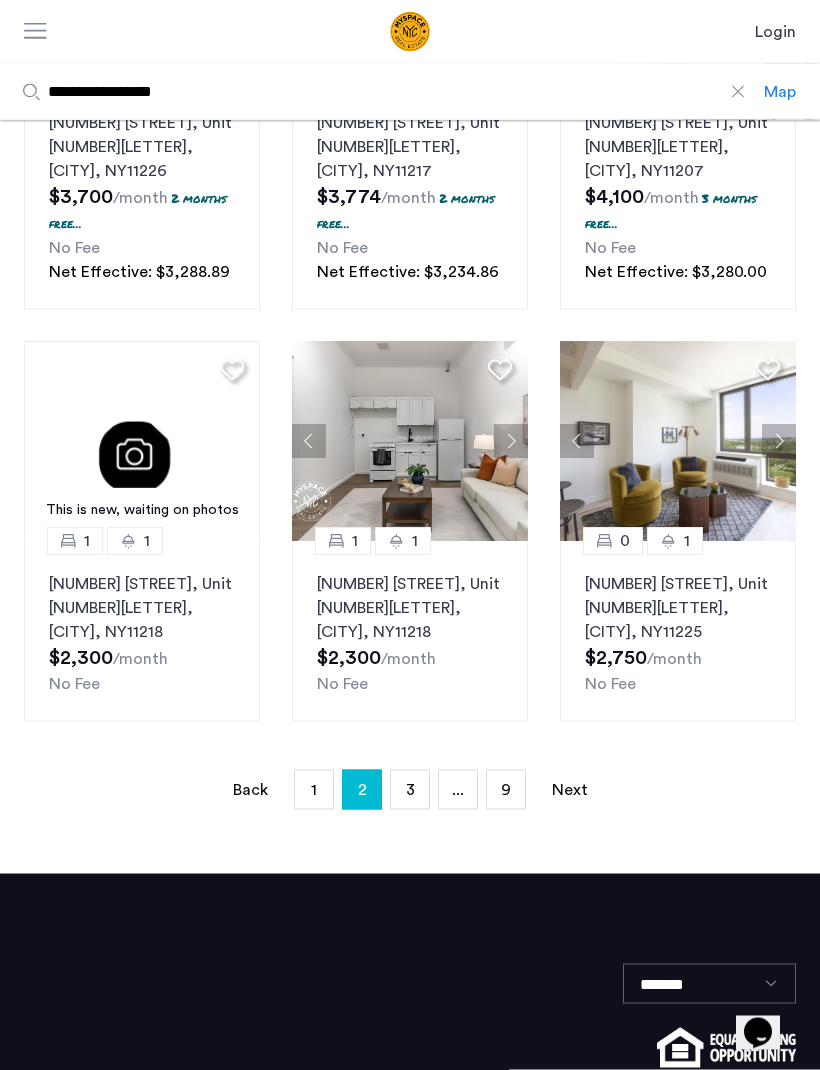 click on "3" at bounding box center (410, 790) 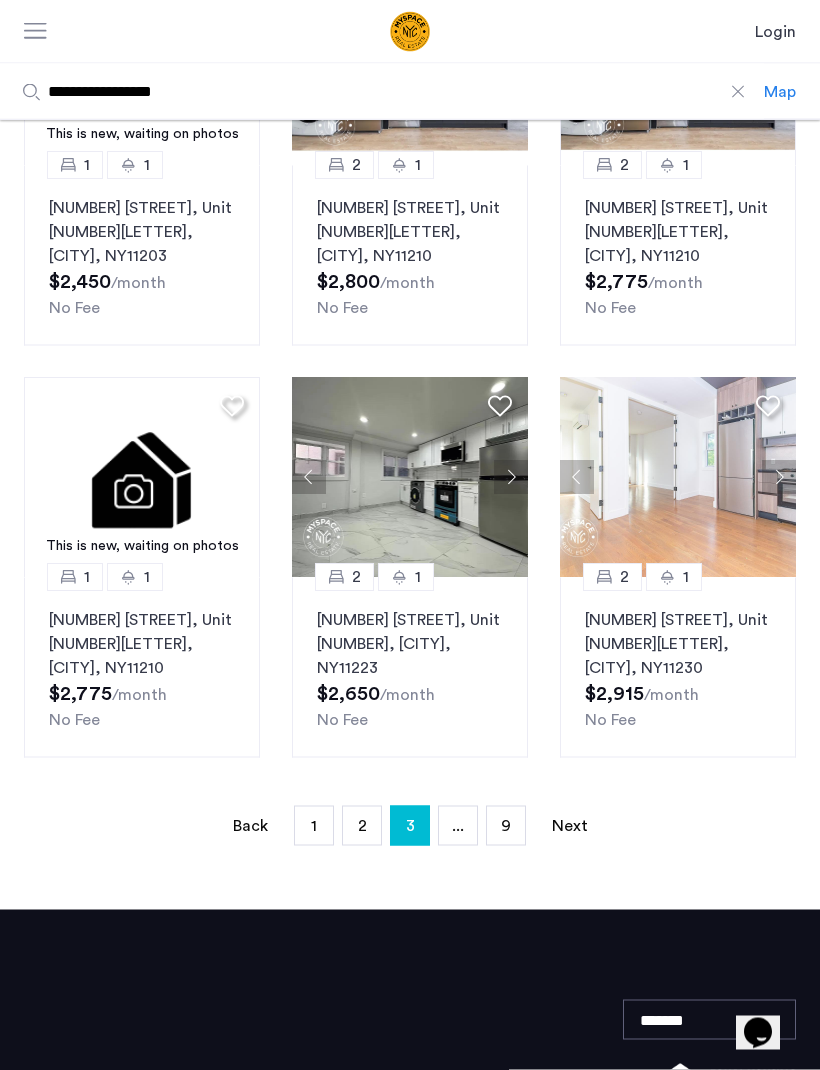 scroll, scrollTop: 1141, scrollLeft: 0, axis: vertical 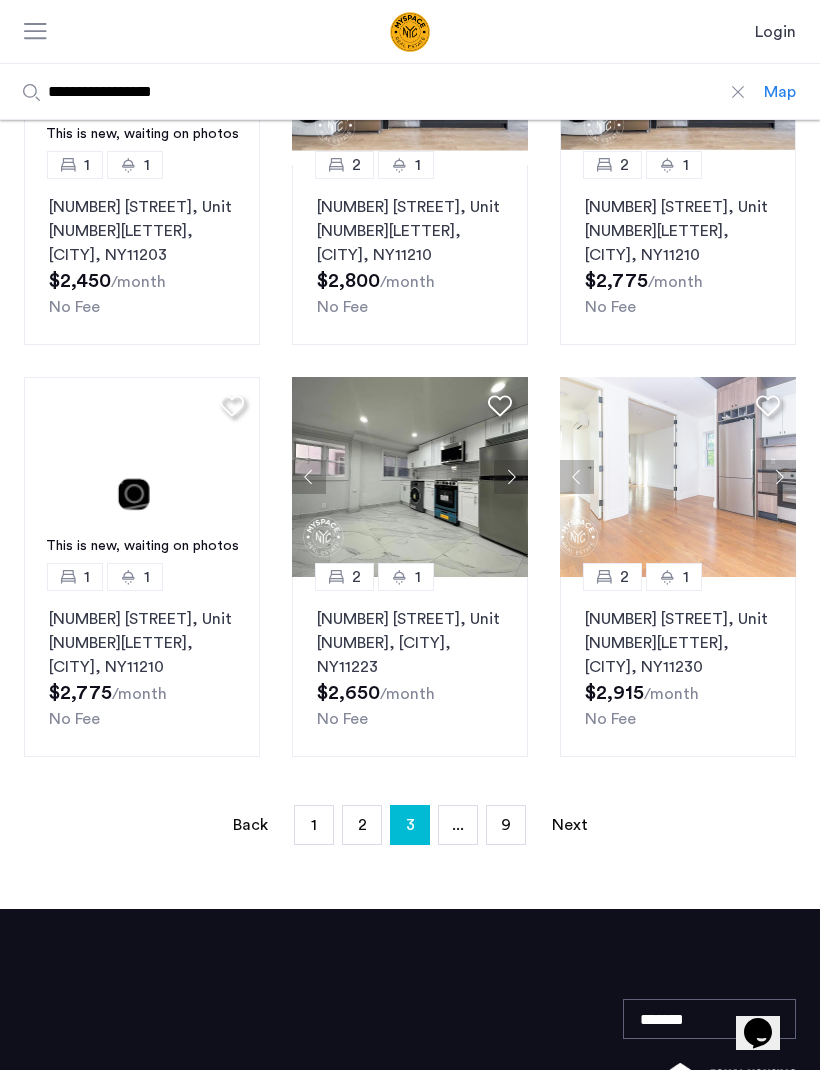 click on "Next  page" at bounding box center [570, 825] 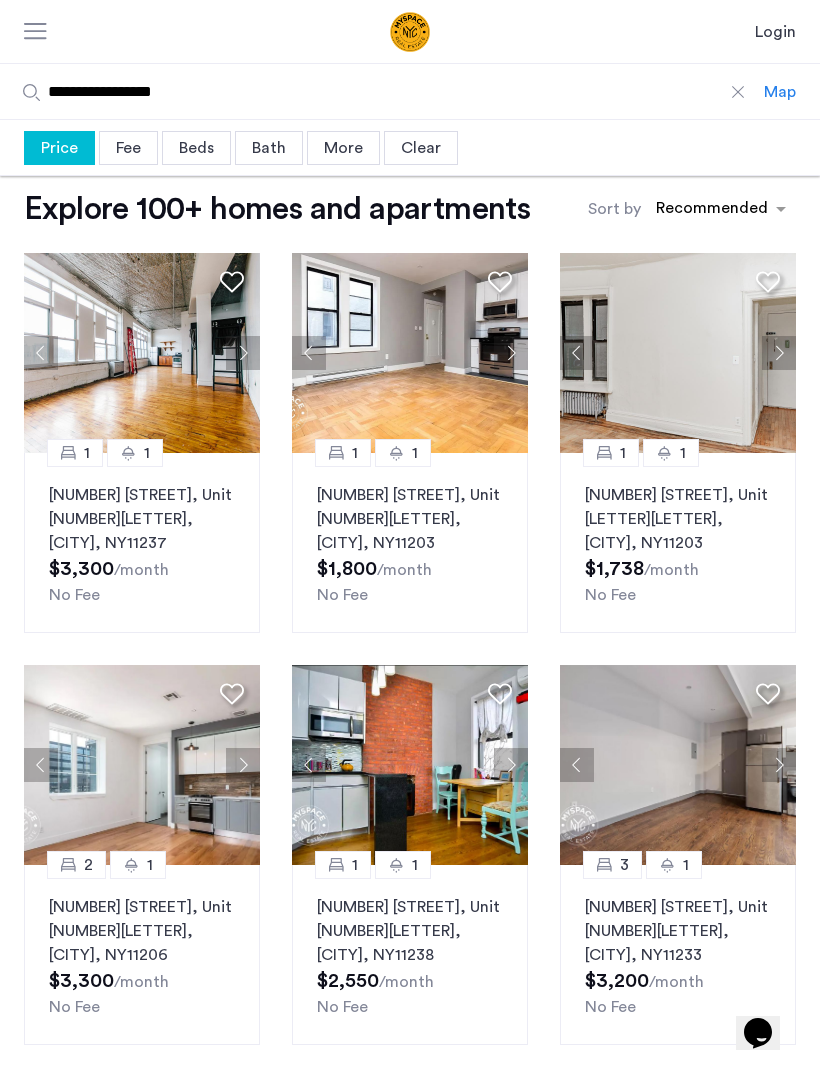 scroll, scrollTop: 2, scrollLeft: 0, axis: vertical 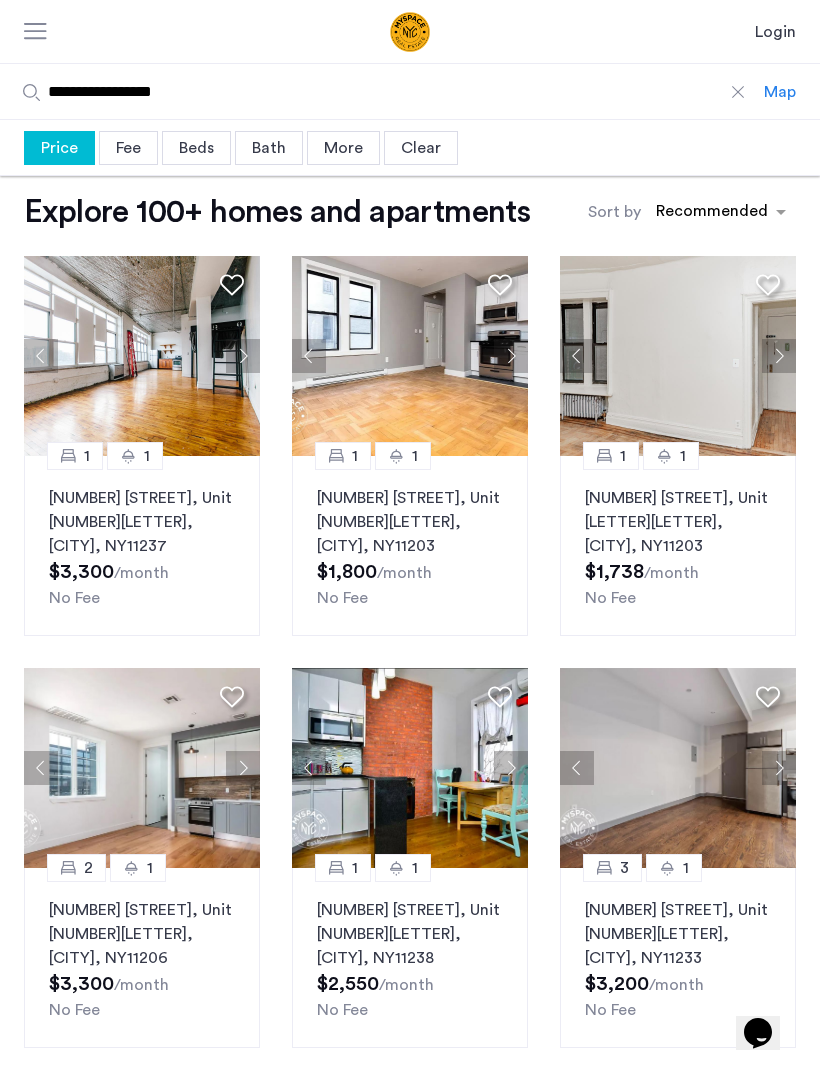 click 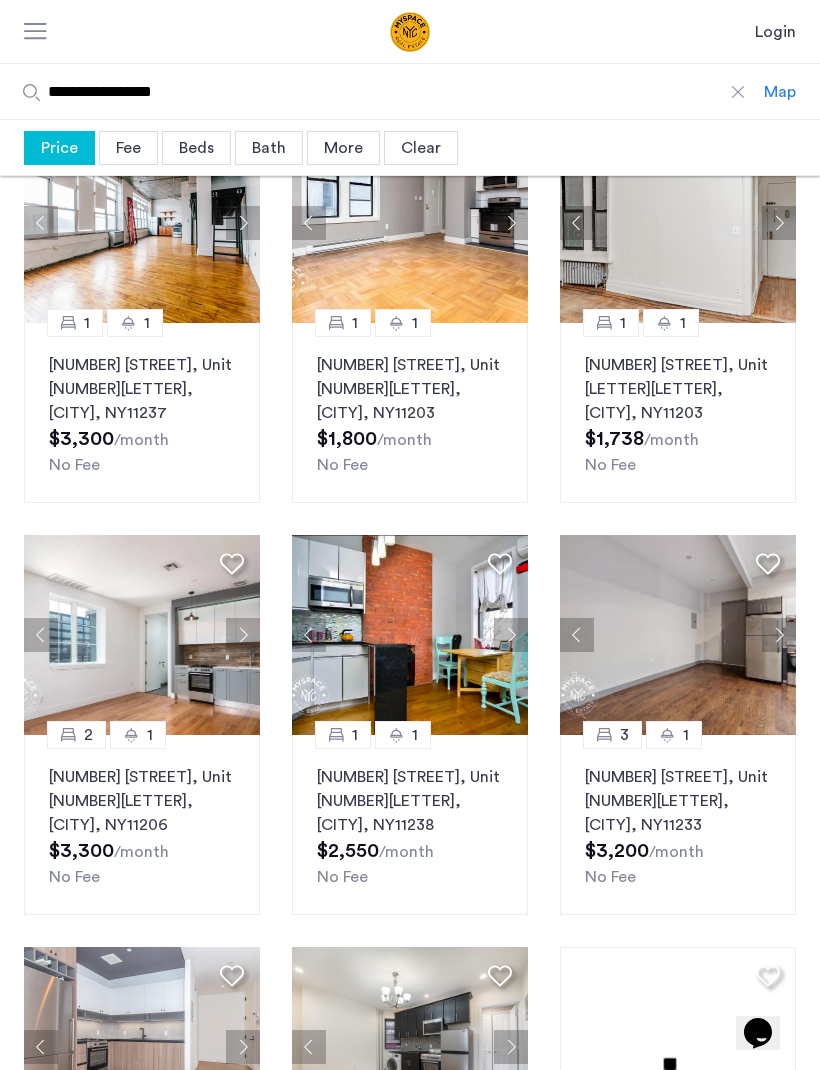 scroll, scrollTop: 134, scrollLeft: 0, axis: vertical 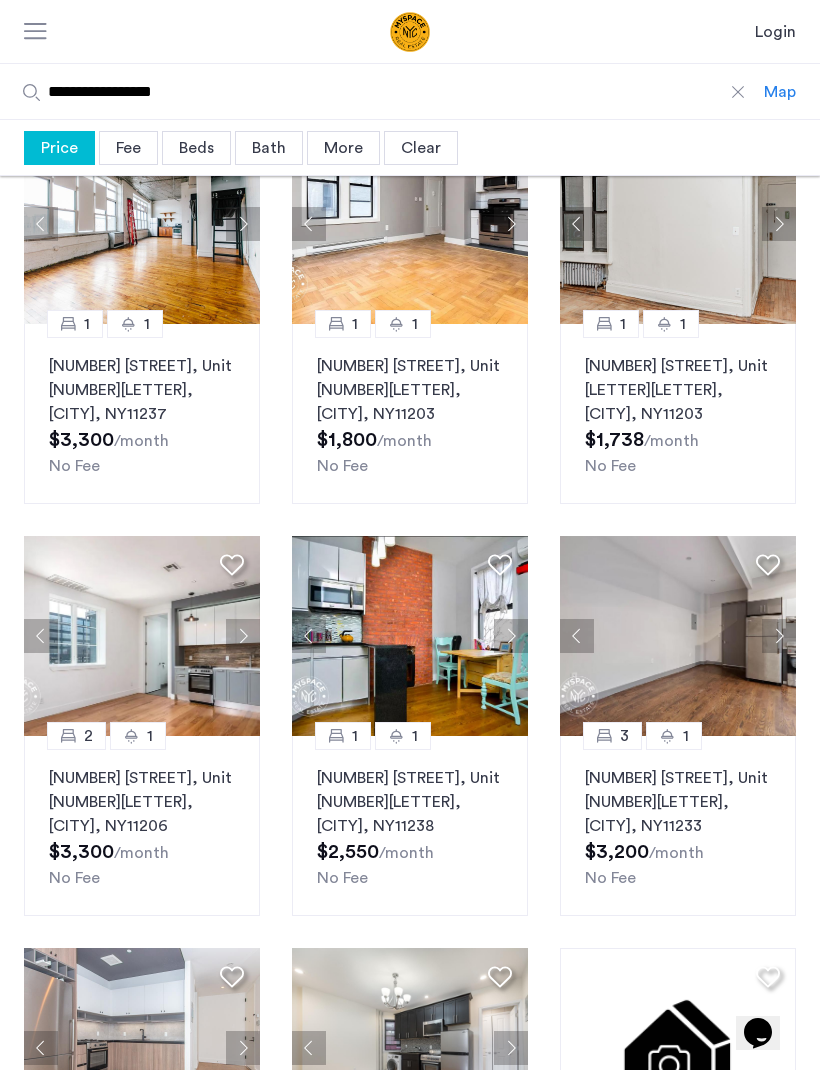 click 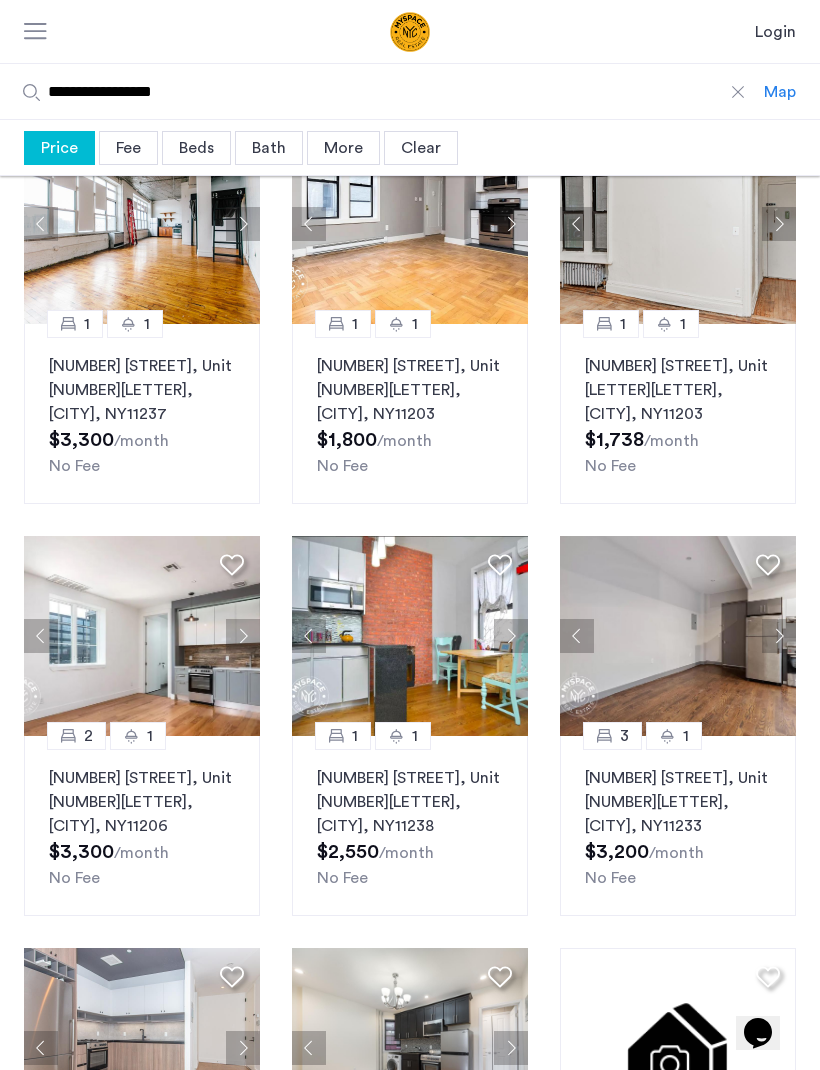 click 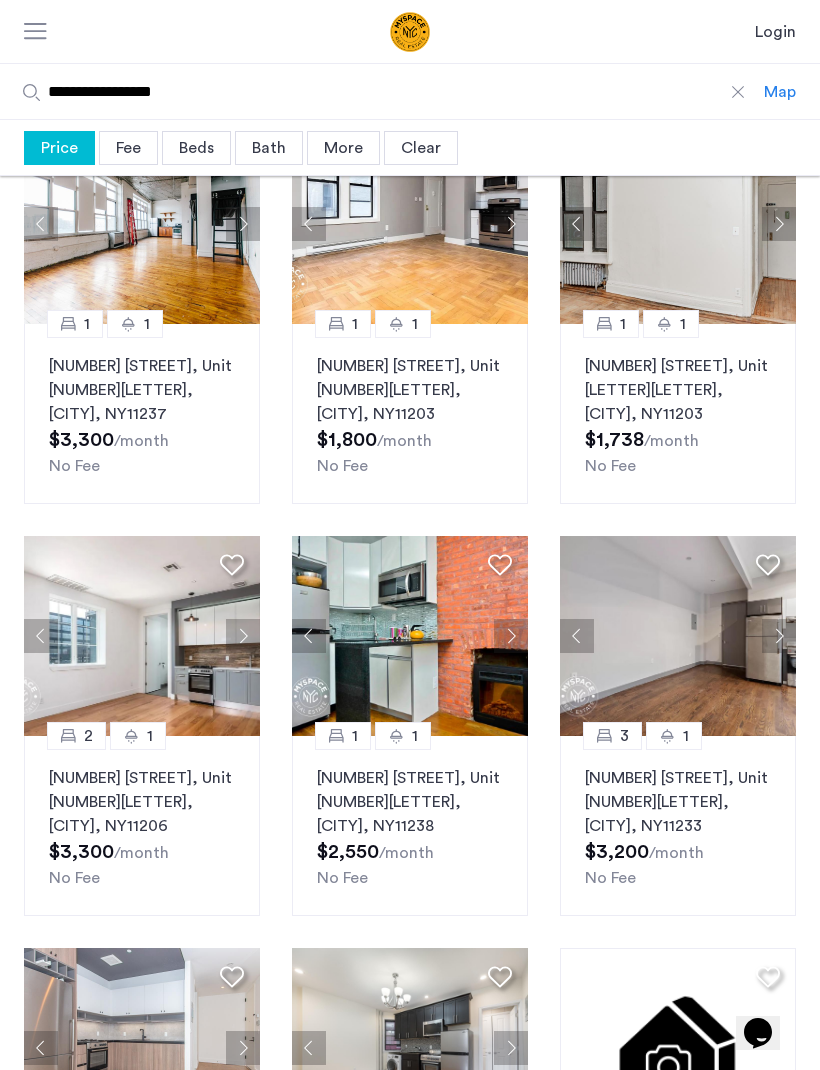 click 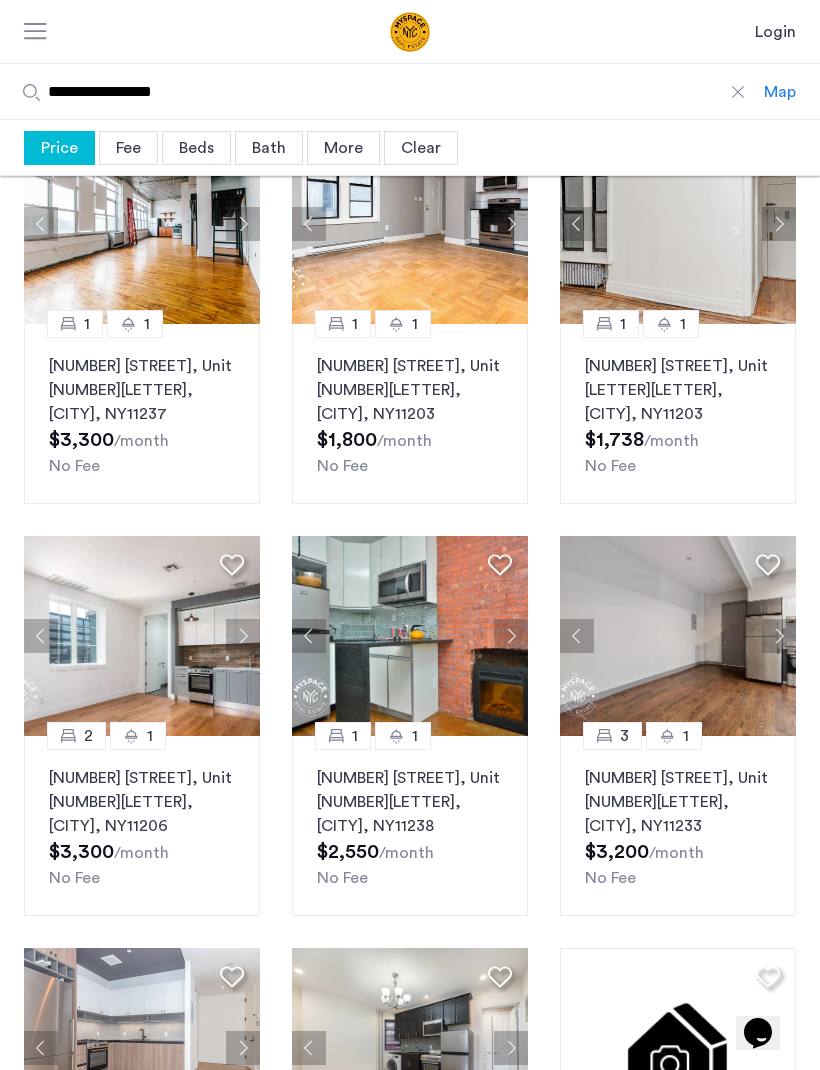 click 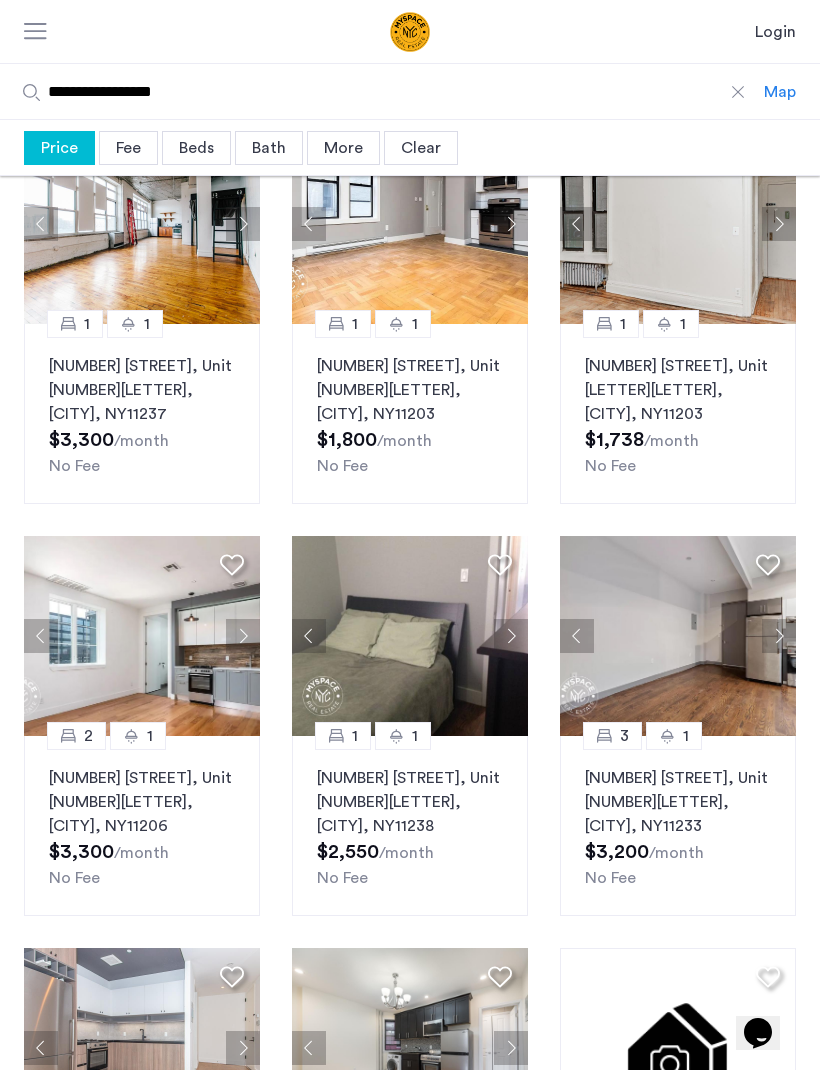 click 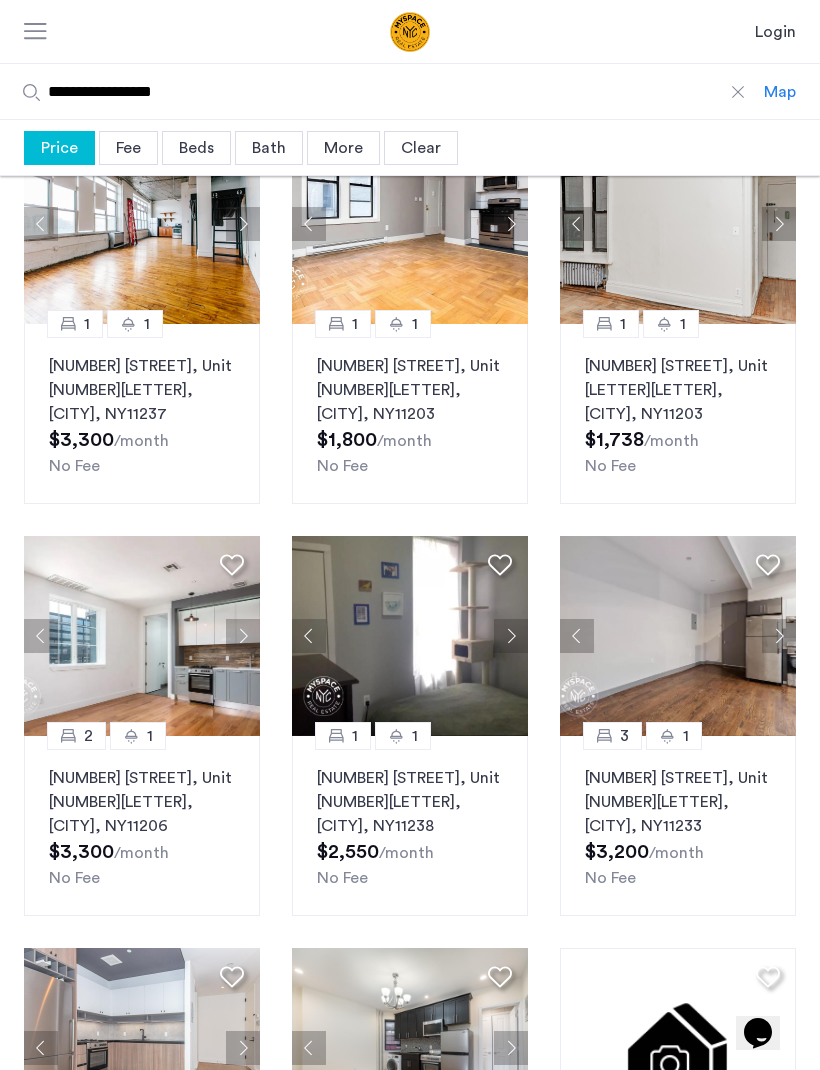 click 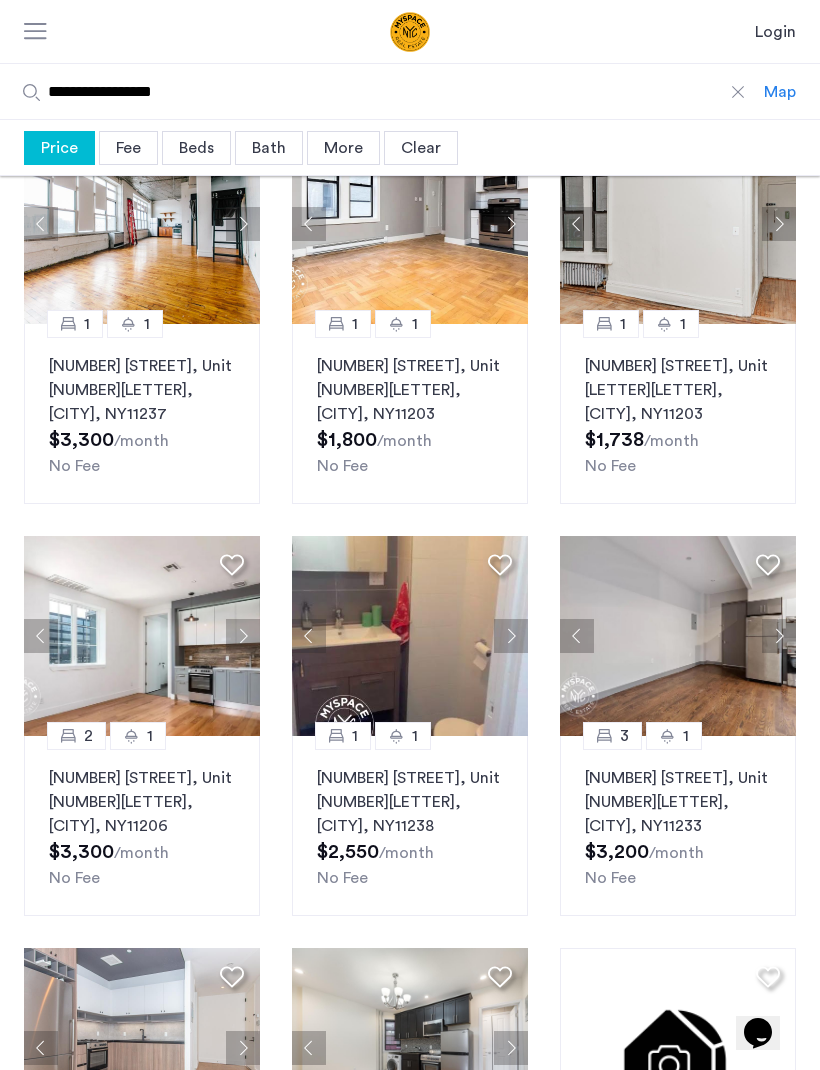 click 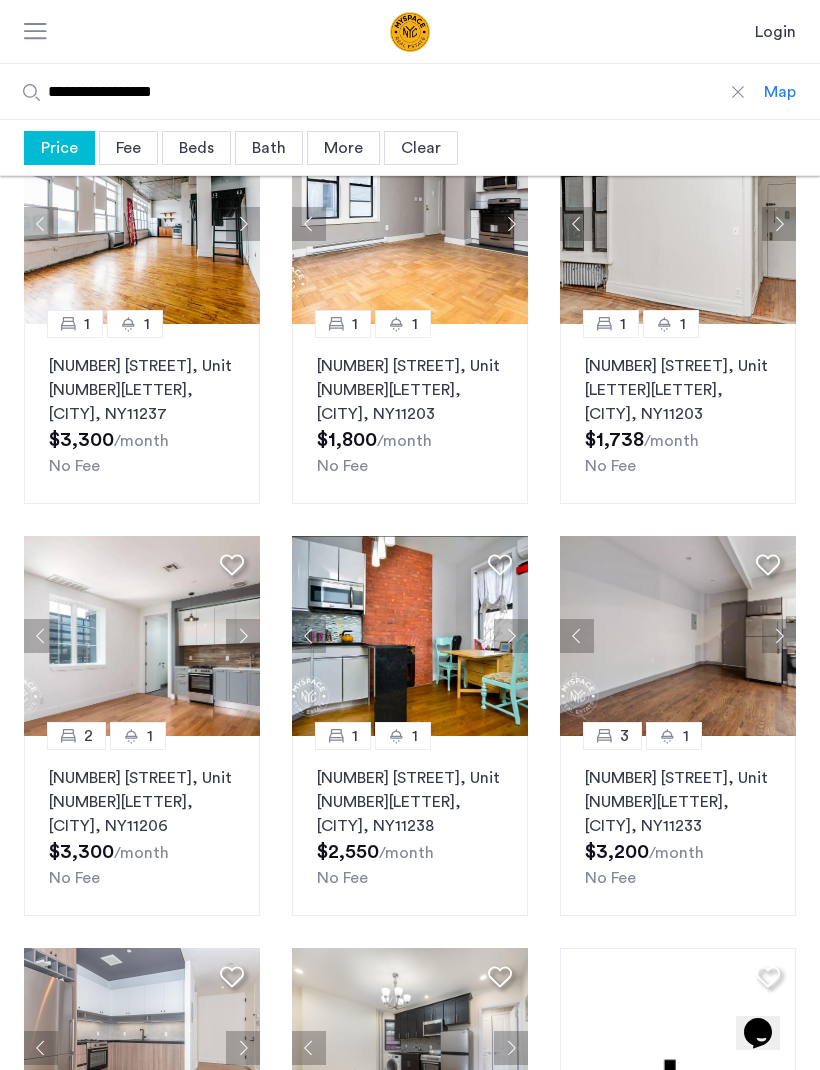 click 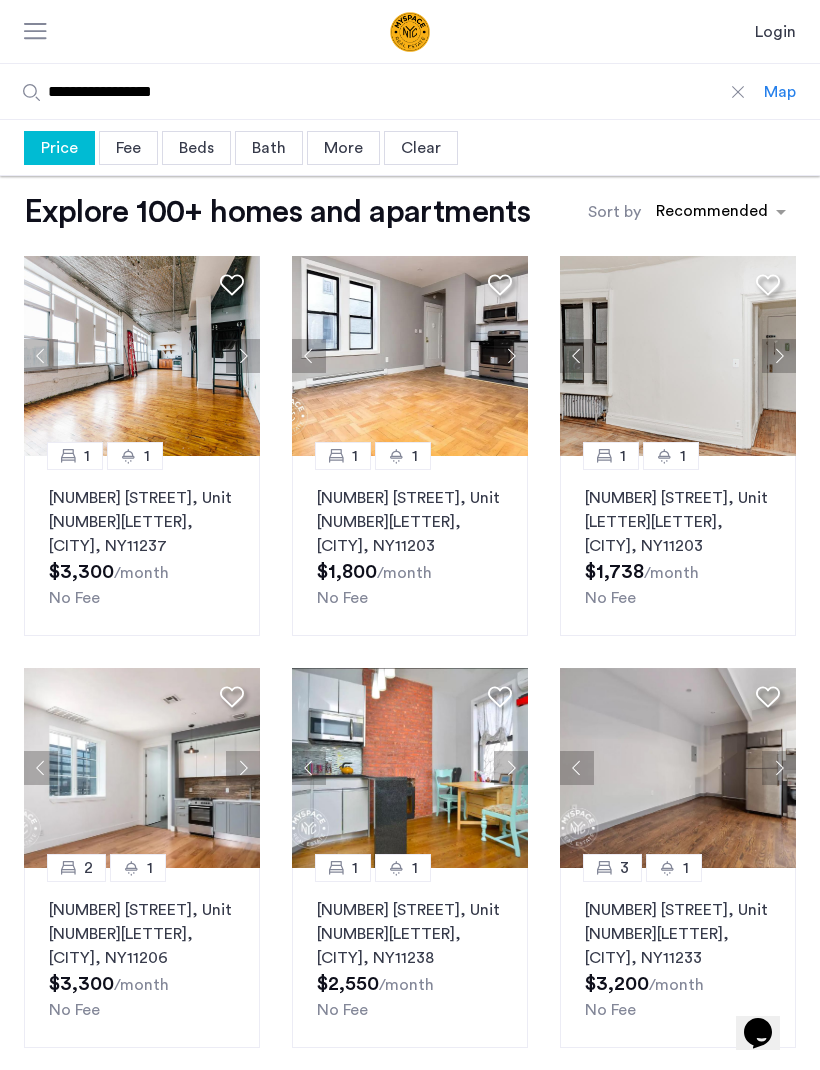 scroll, scrollTop: 0, scrollLeft: 0, axis: both 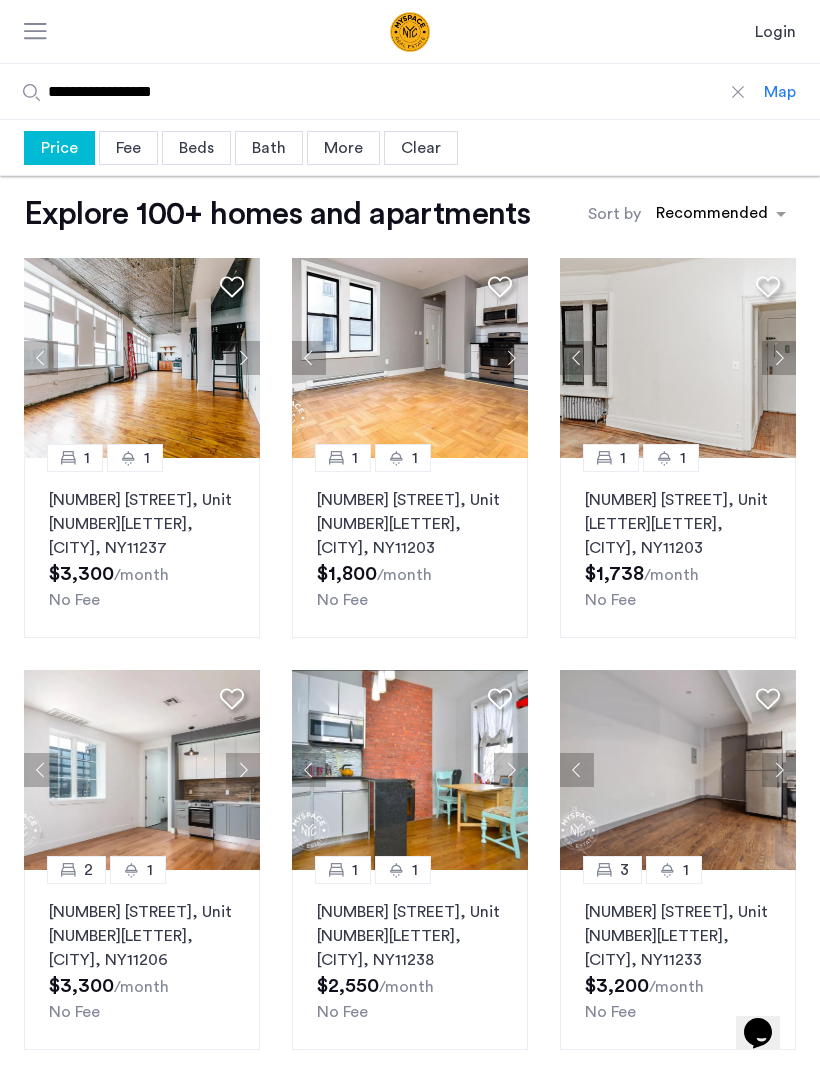 click 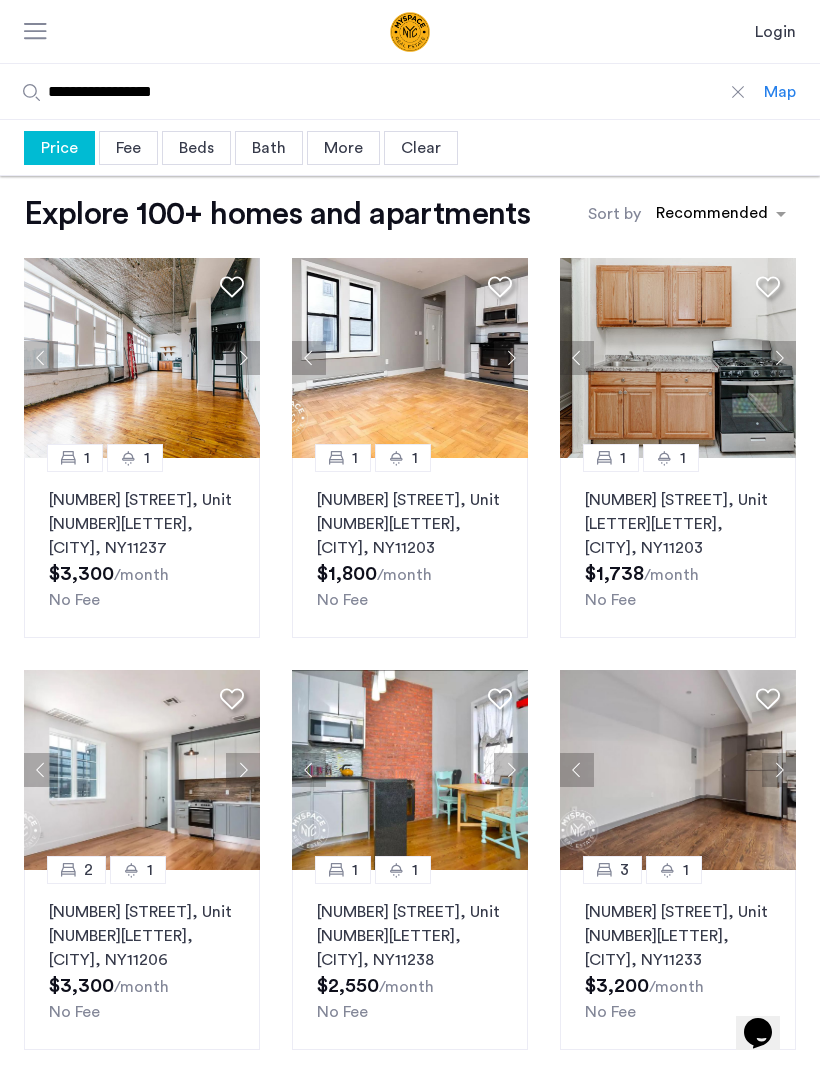 click 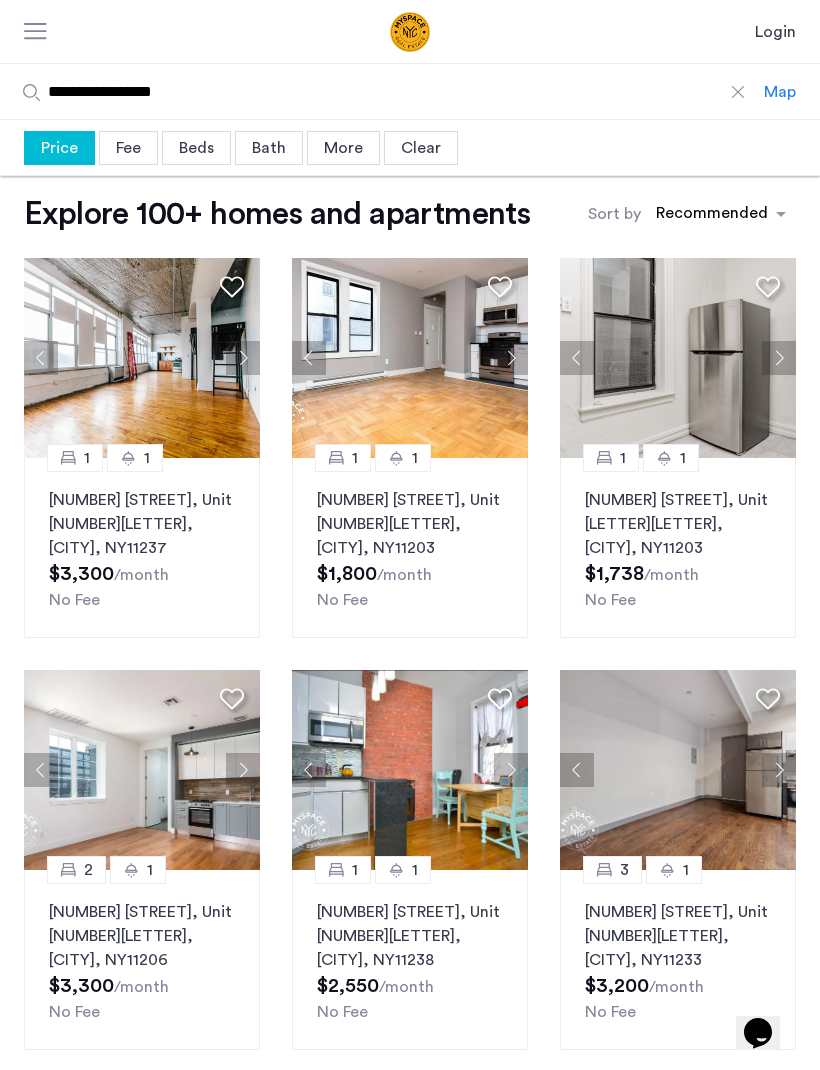 click 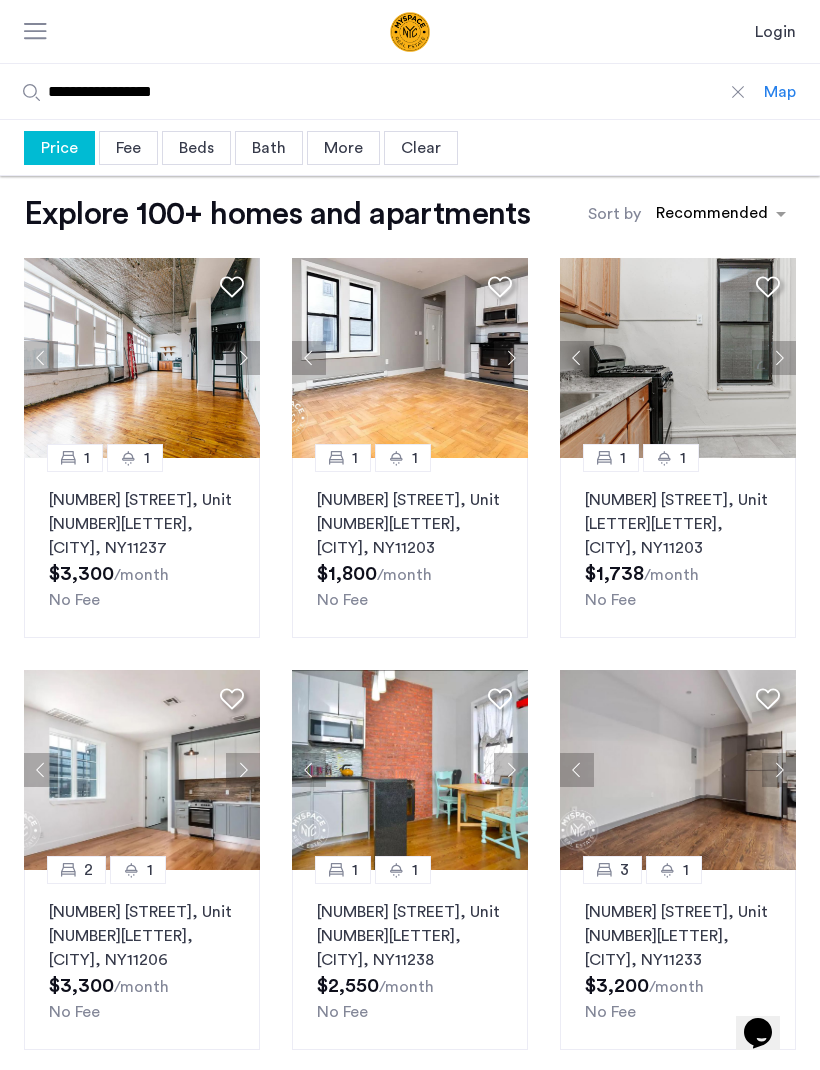 click 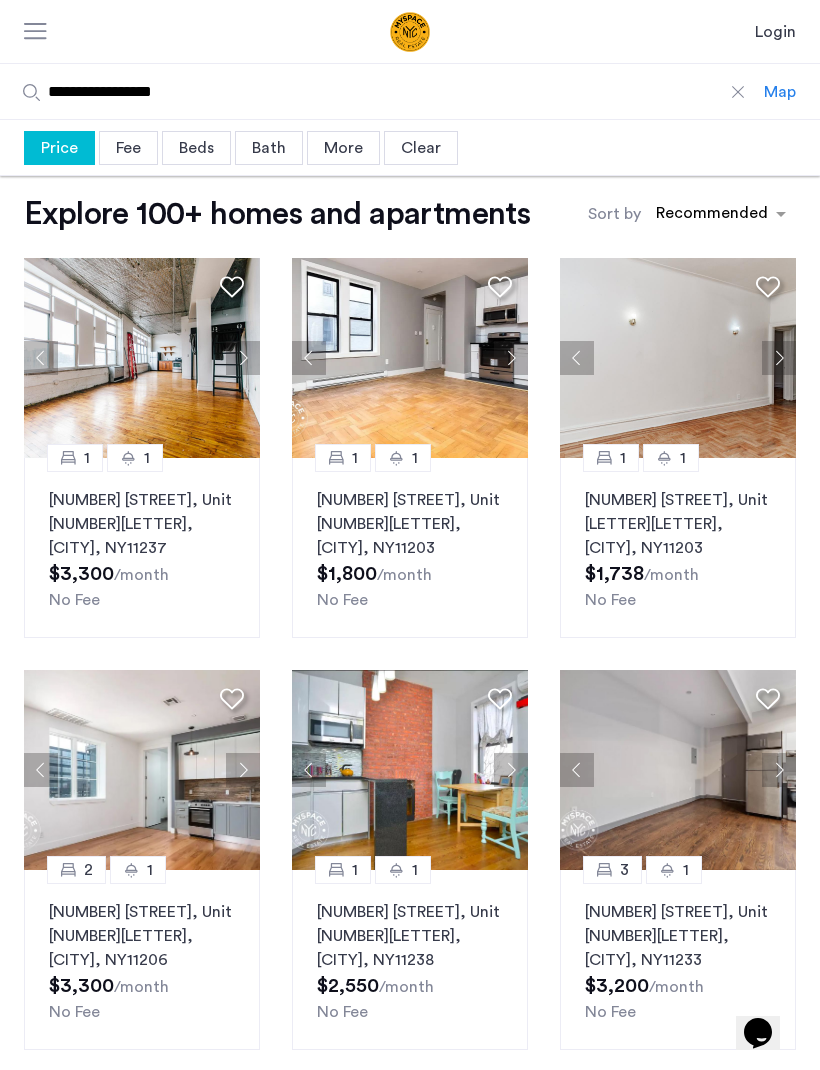 click 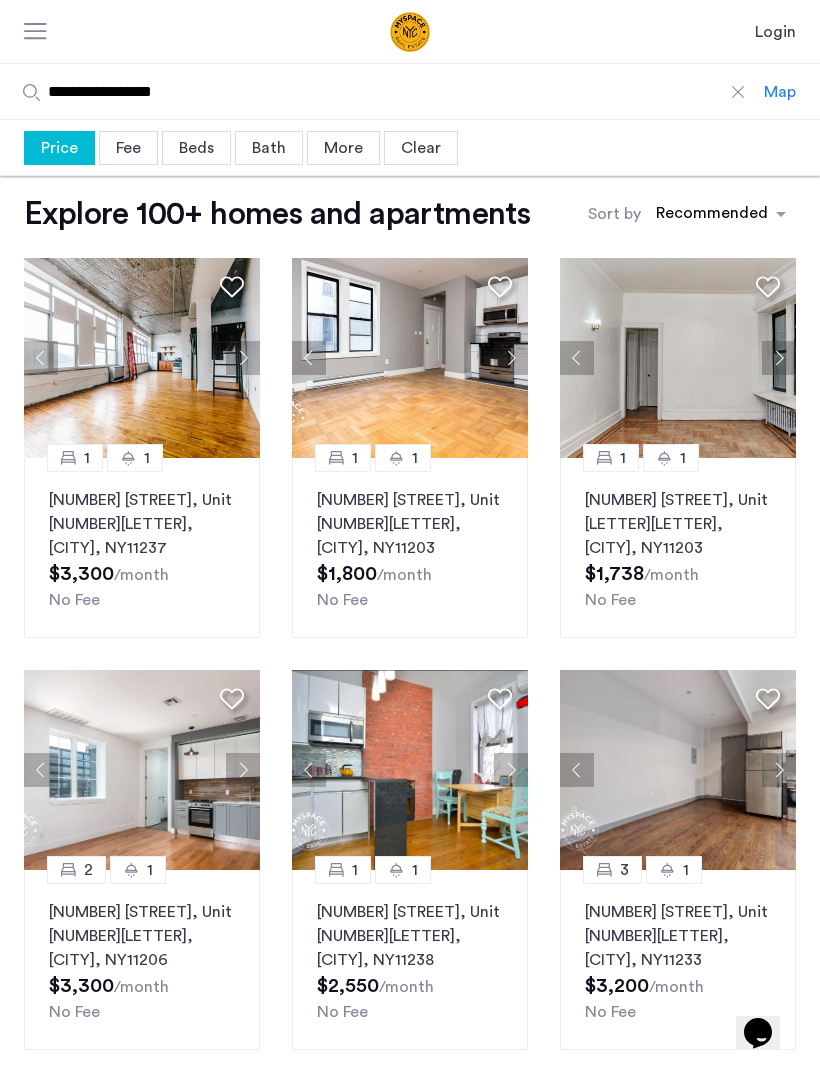 click 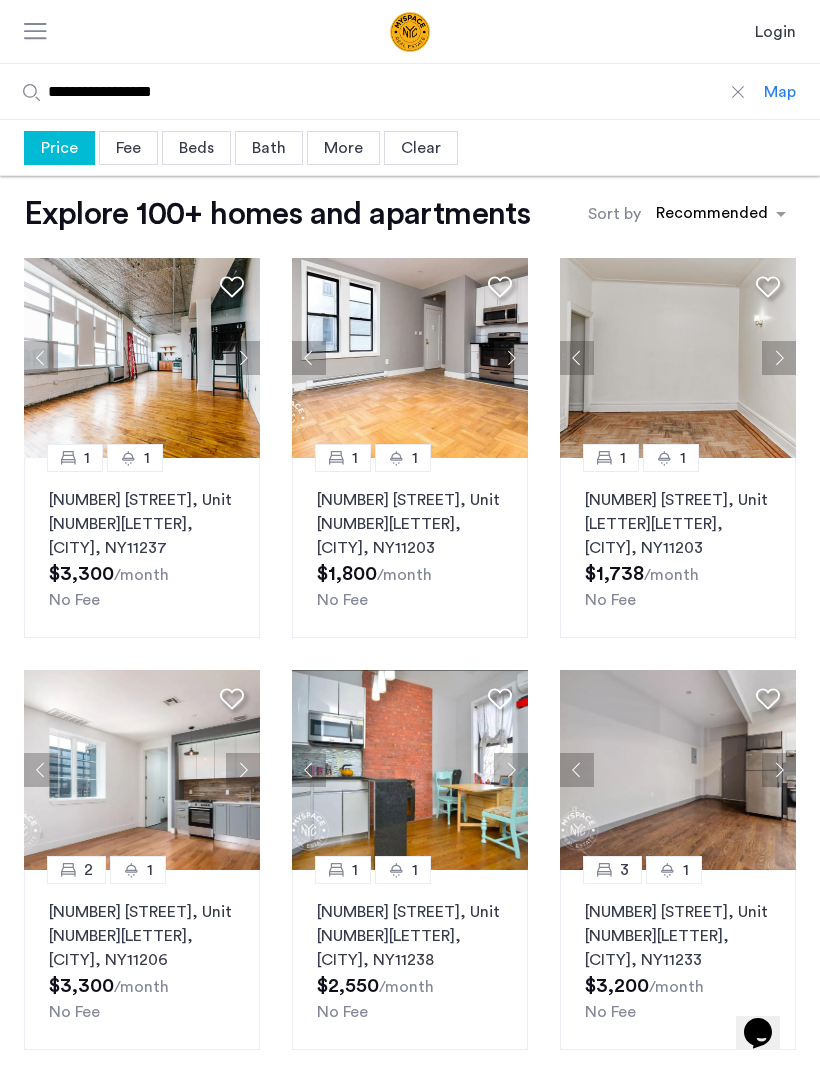 click 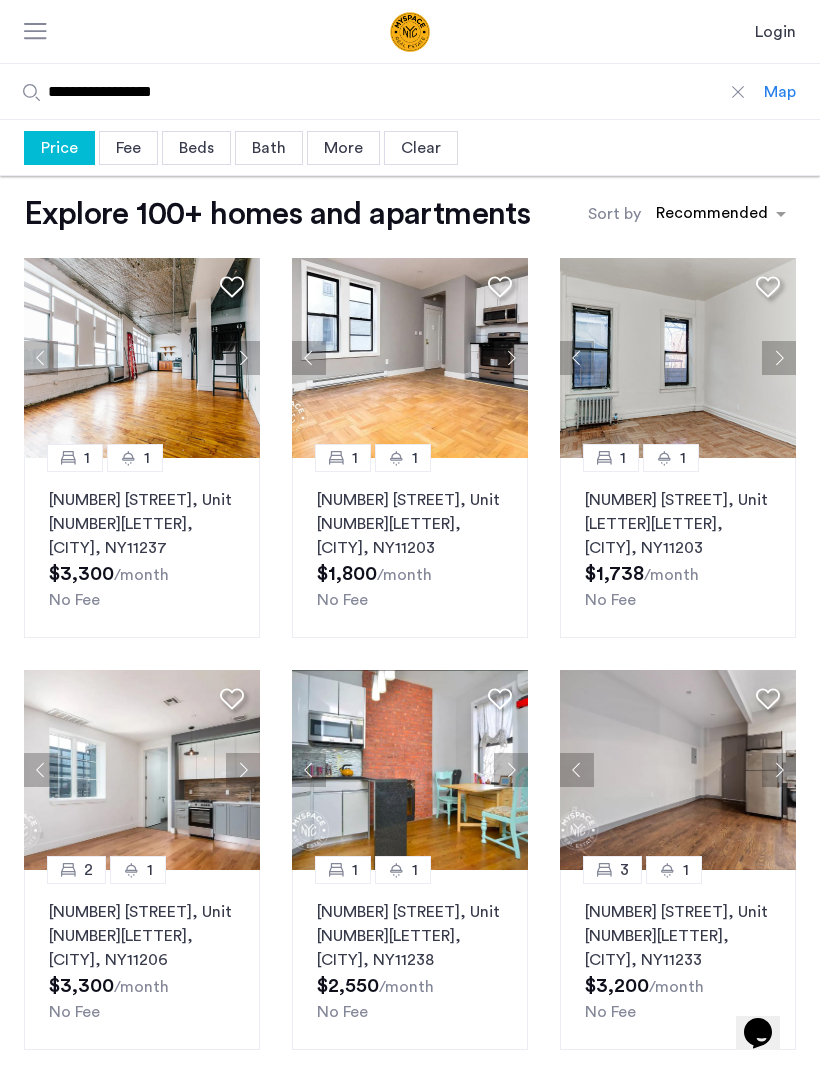 click 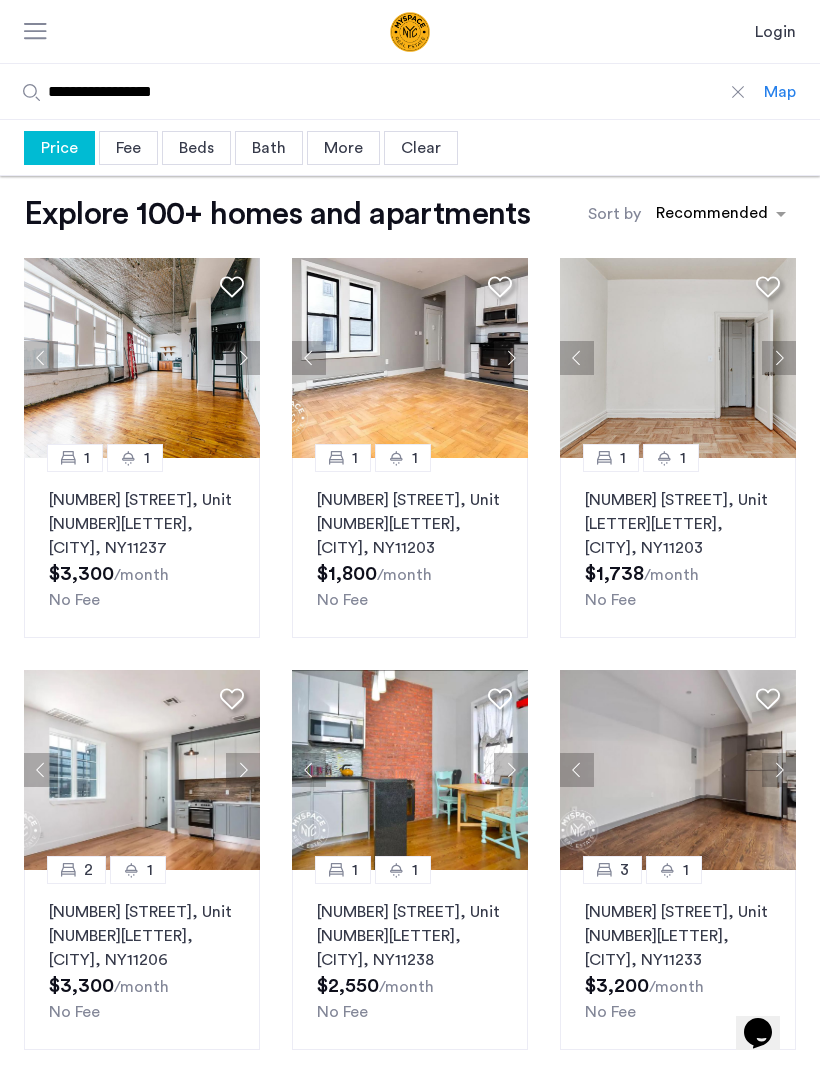 click 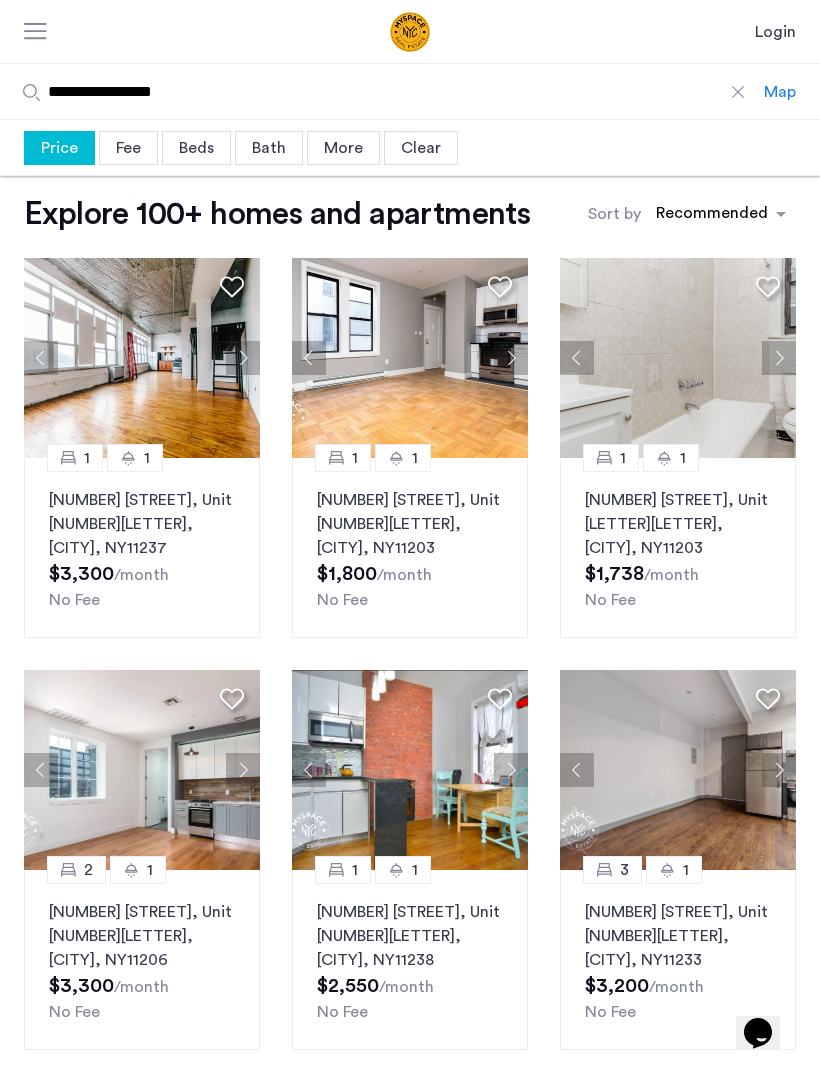click 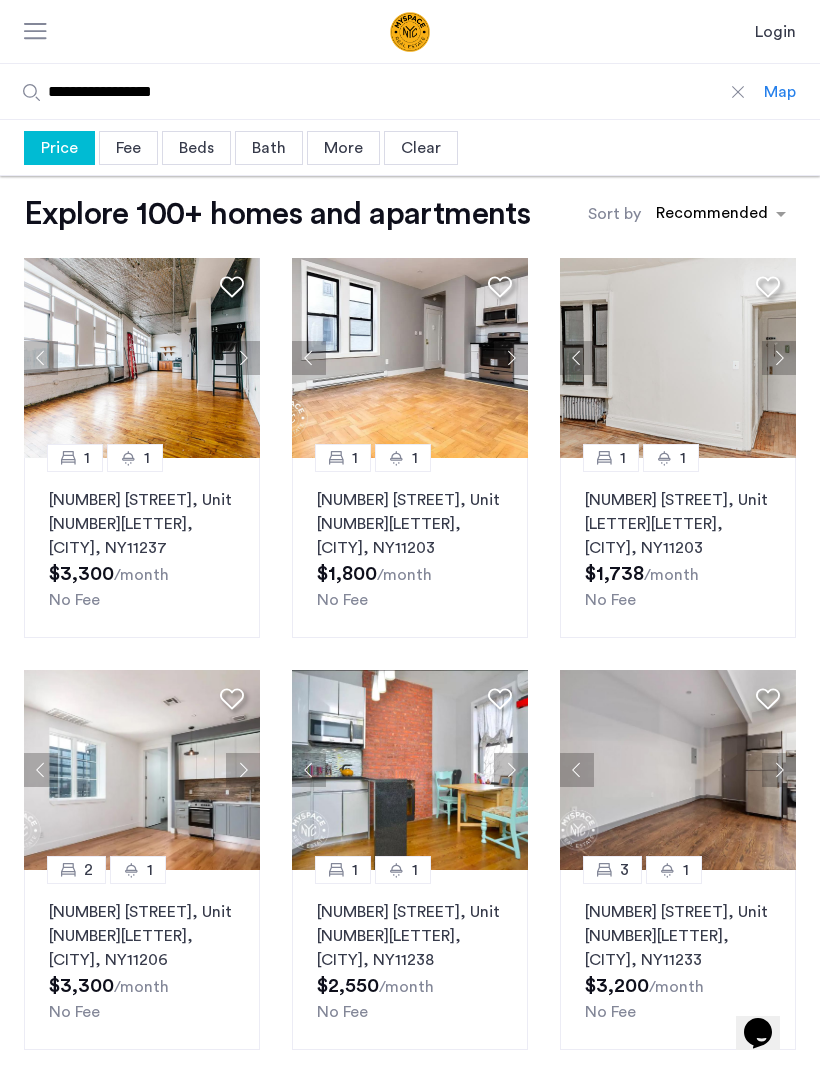 click 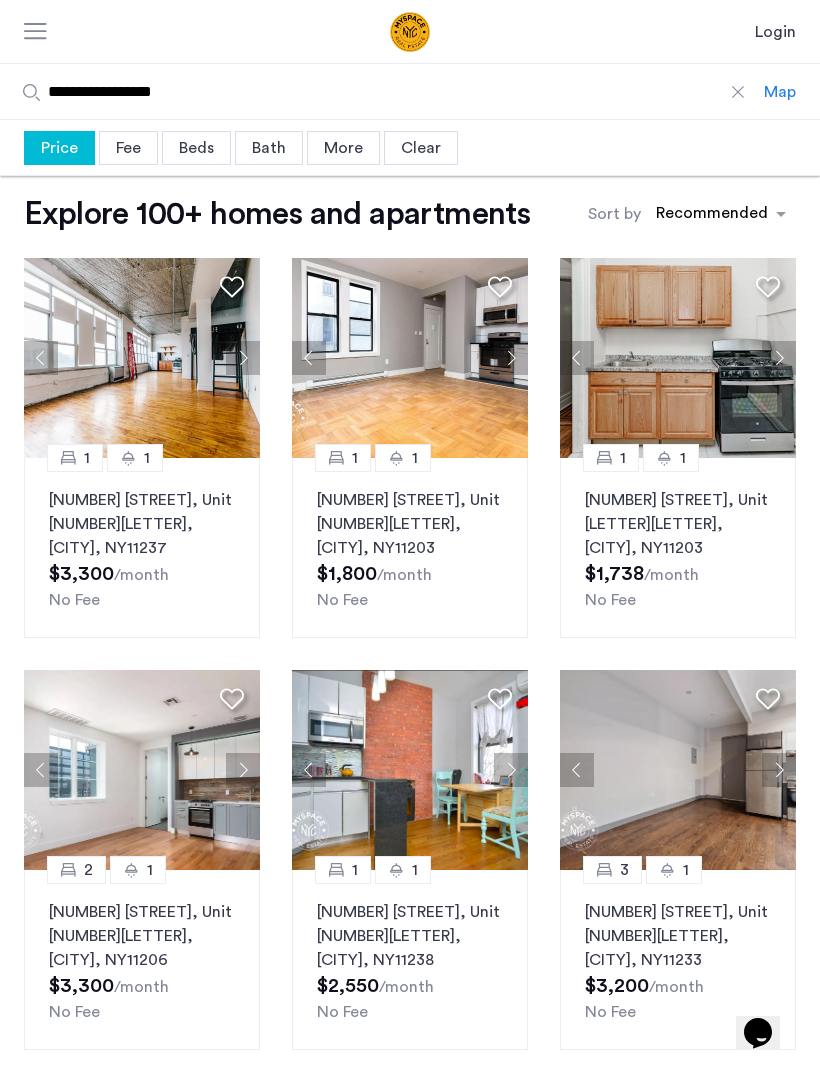 click 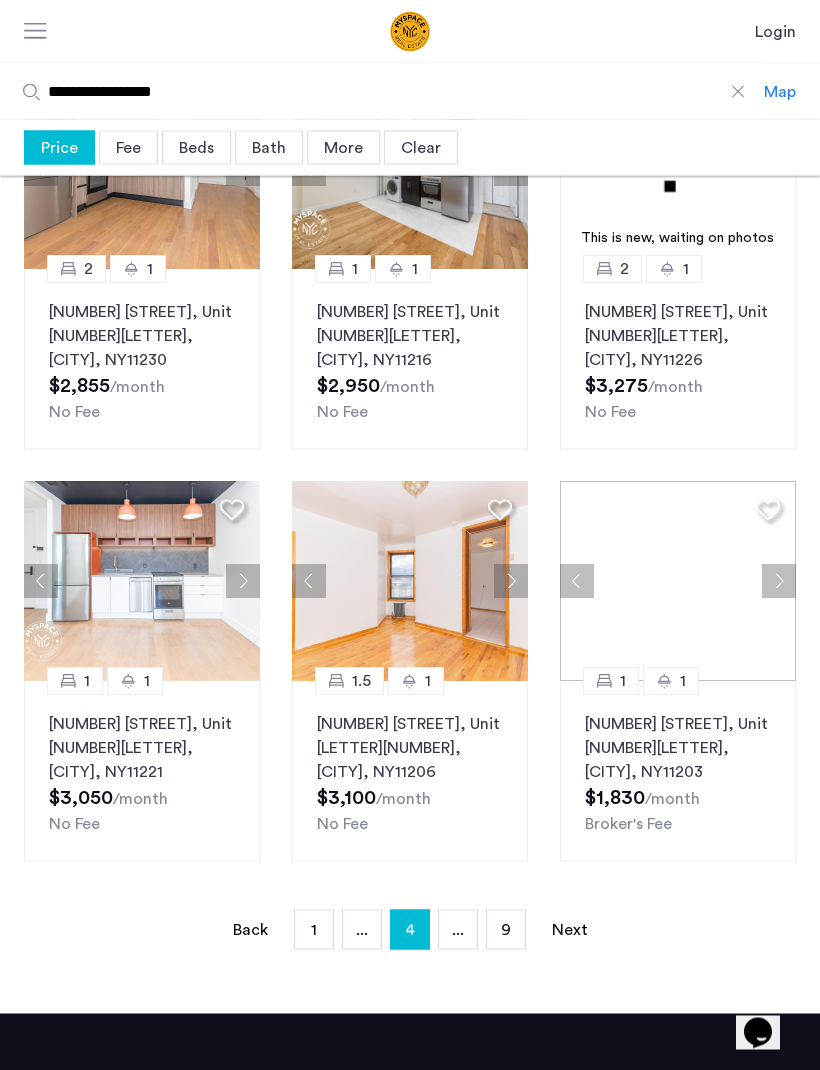 scroll, scrollTop: 998, scrollLeft: 0, axis: vertical 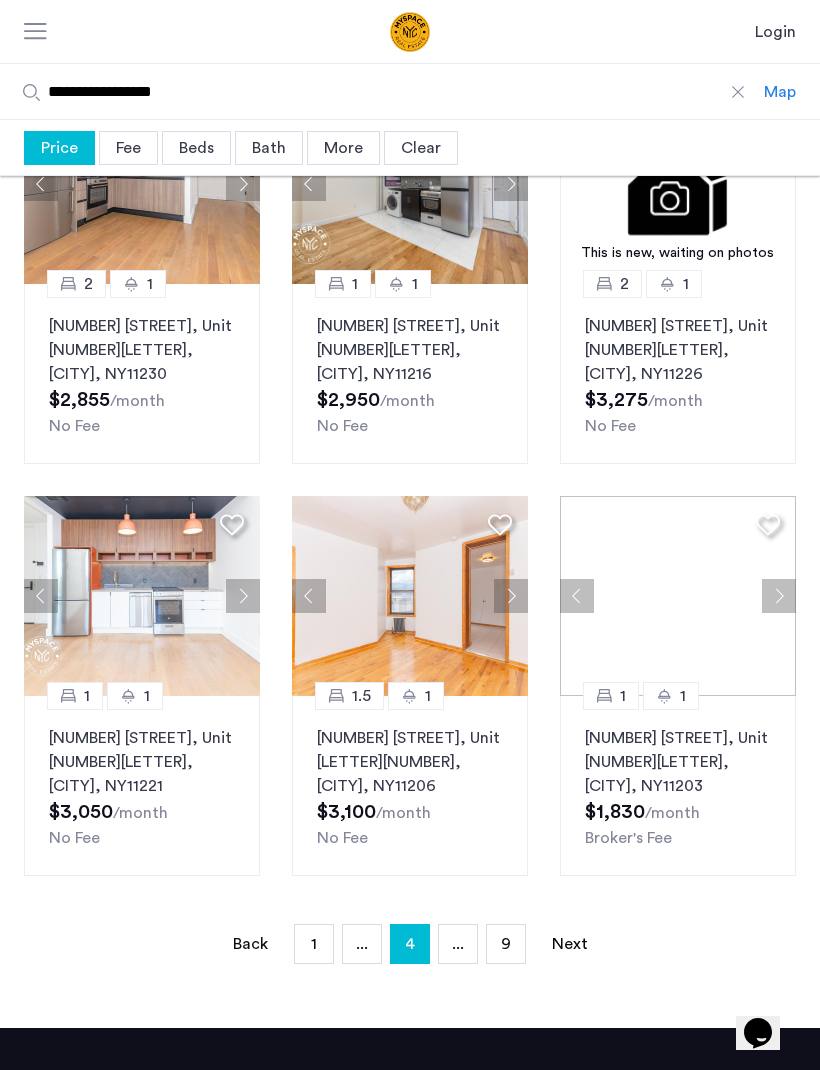 click 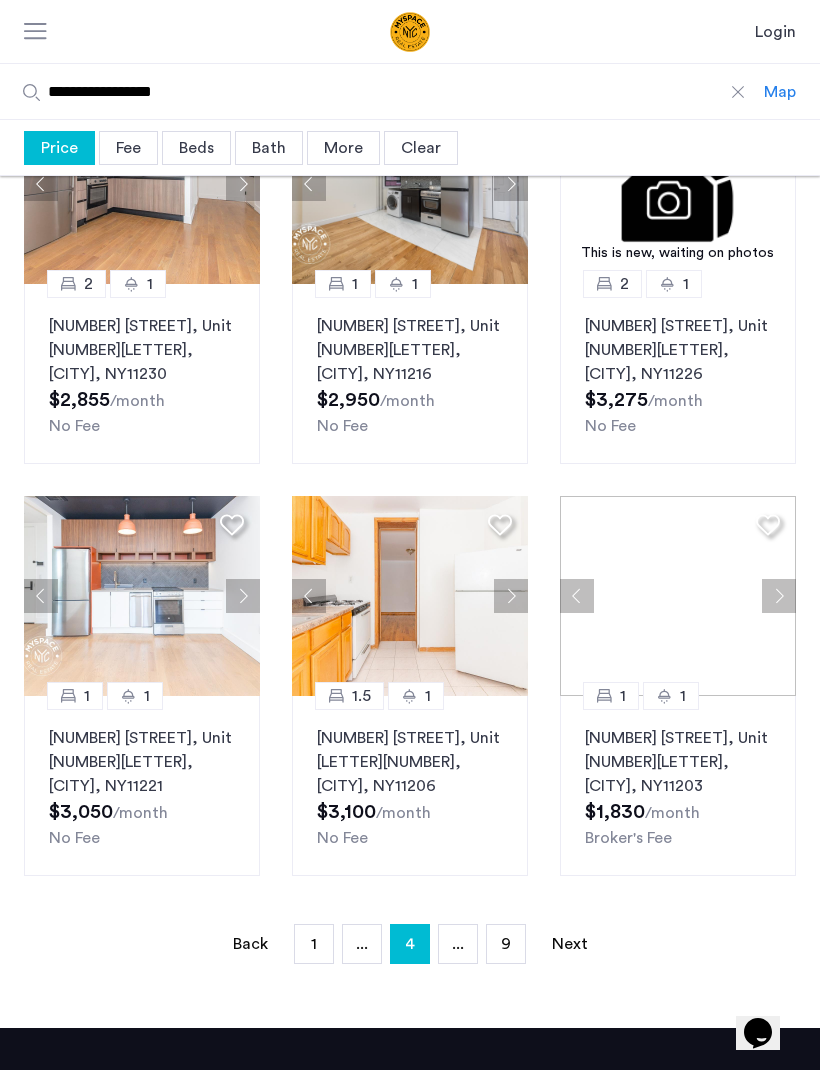 click 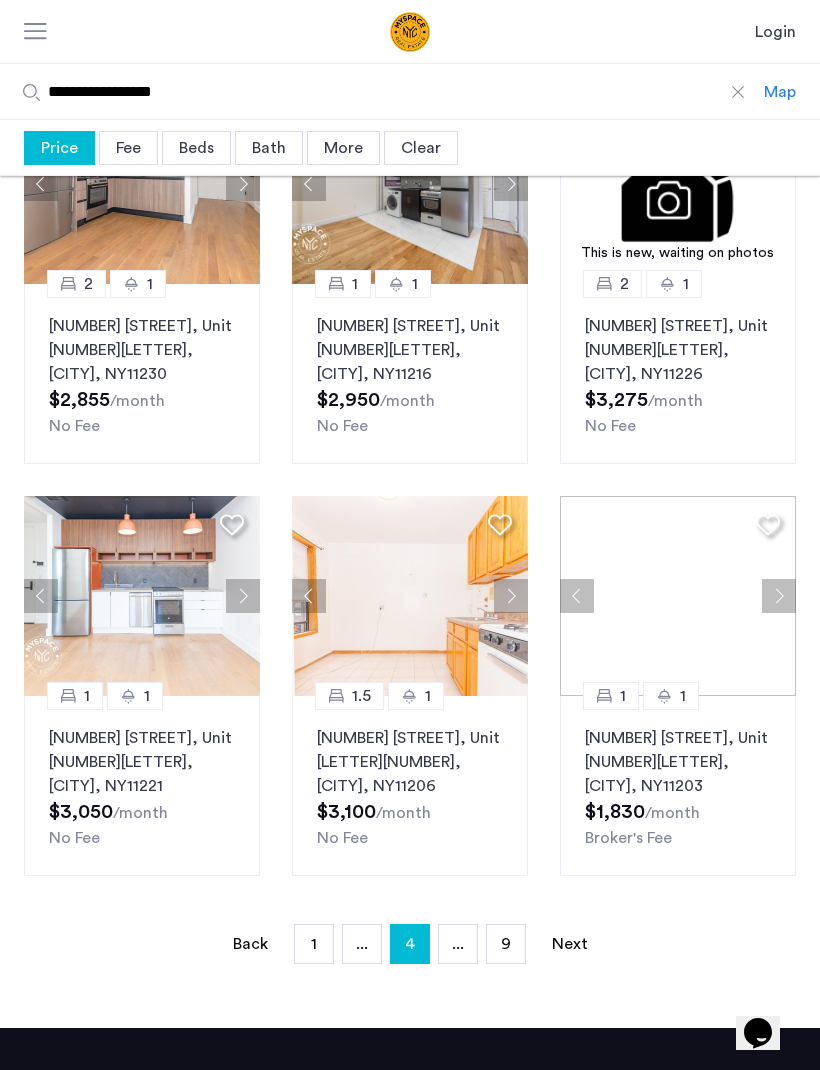 click 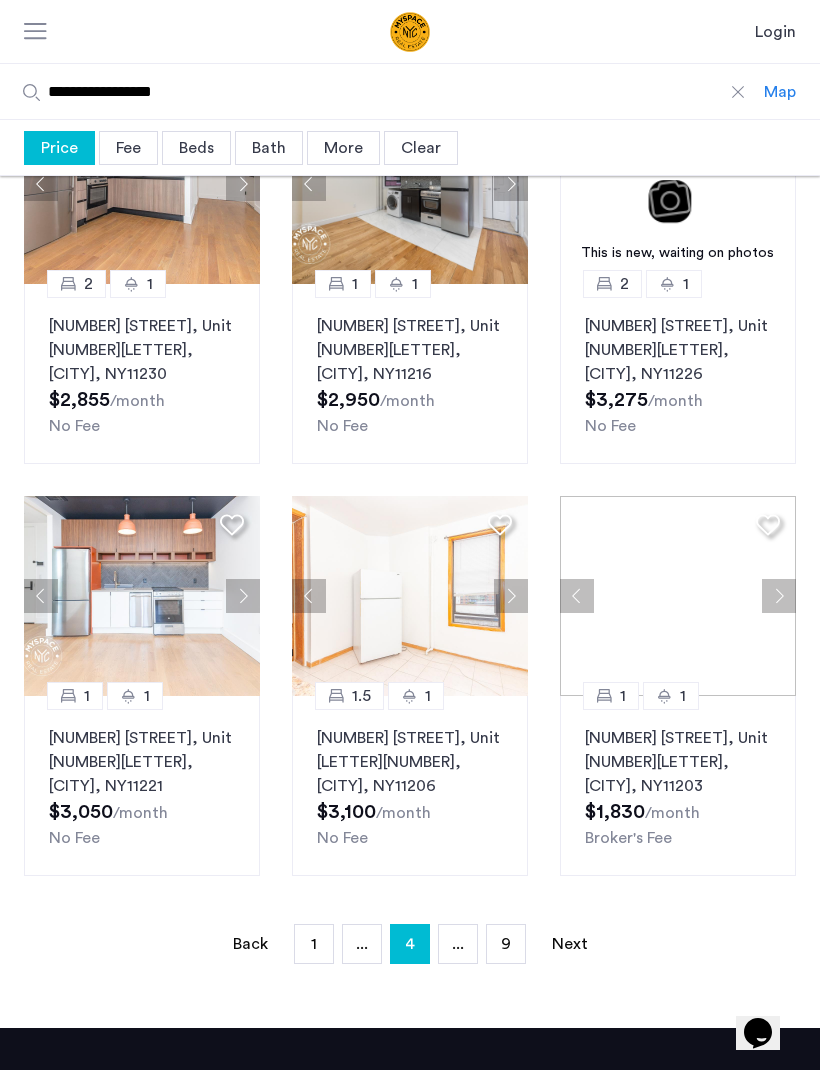 click 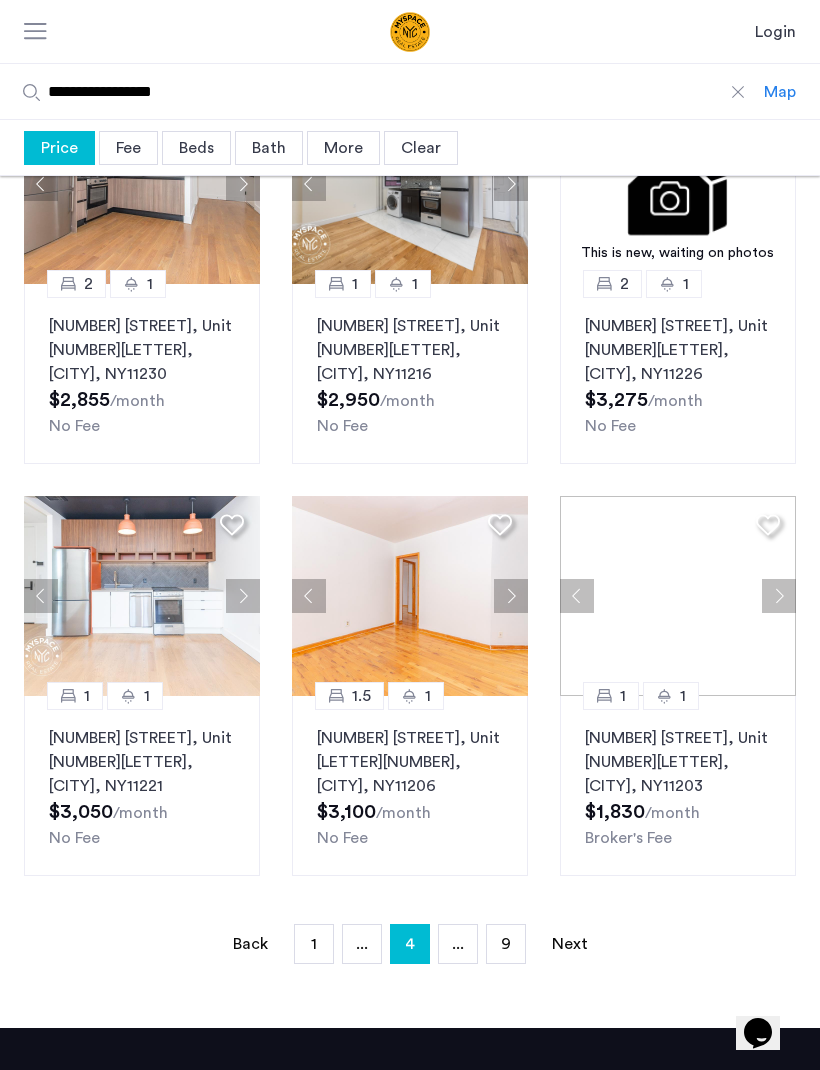 click 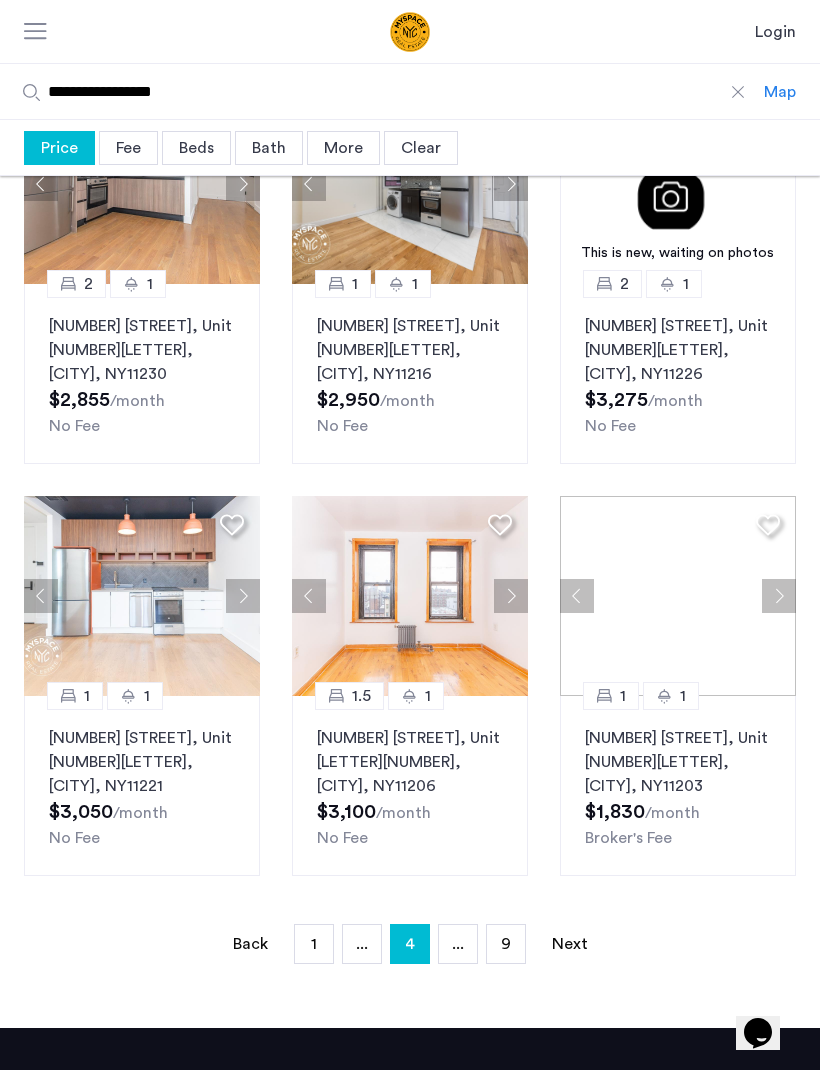 click 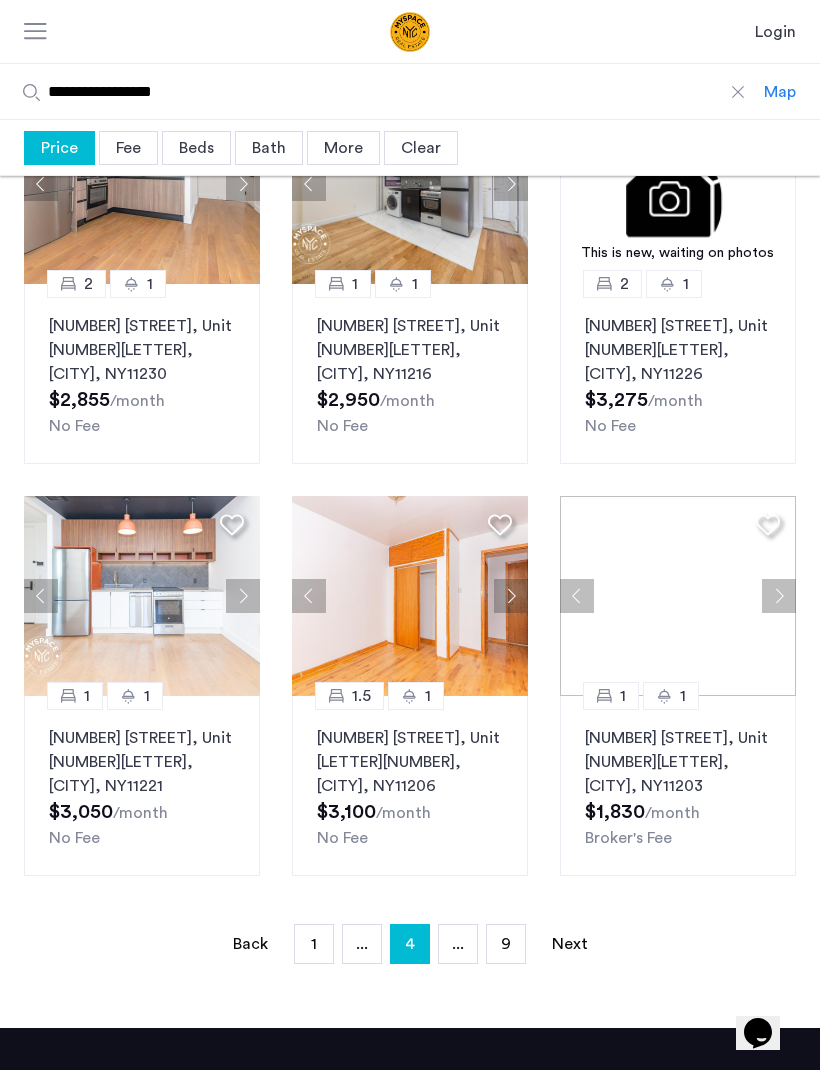 click 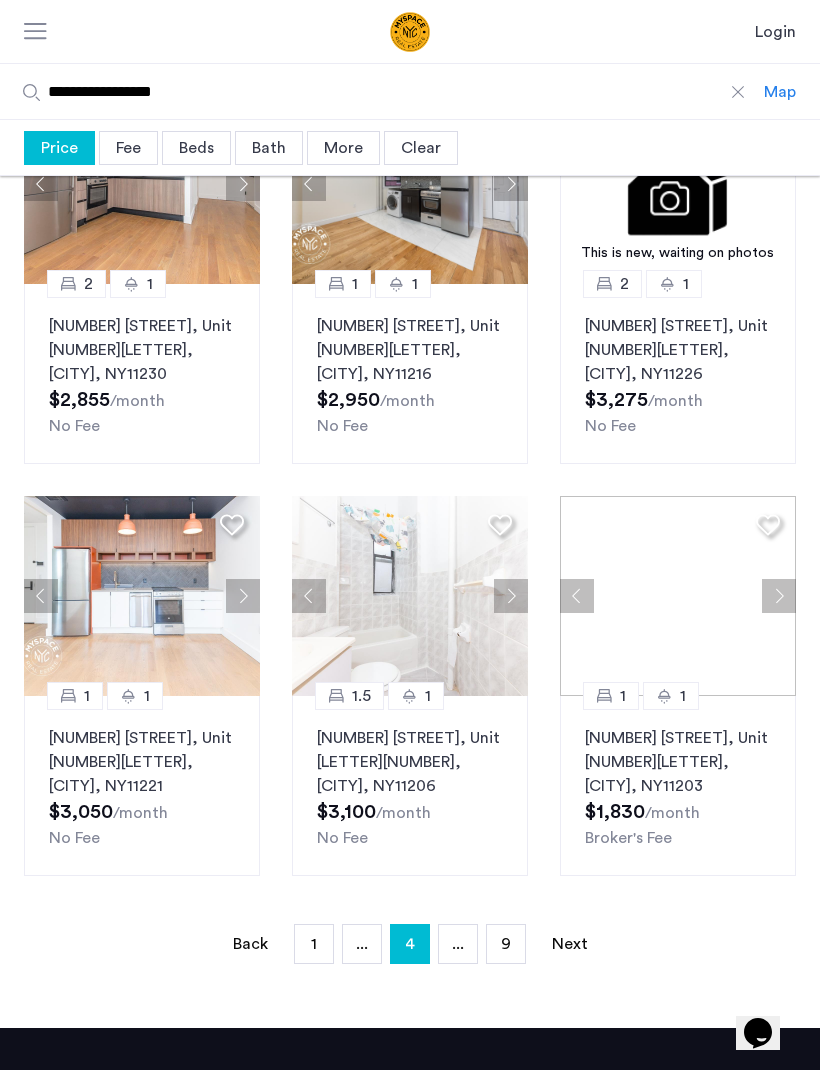 click 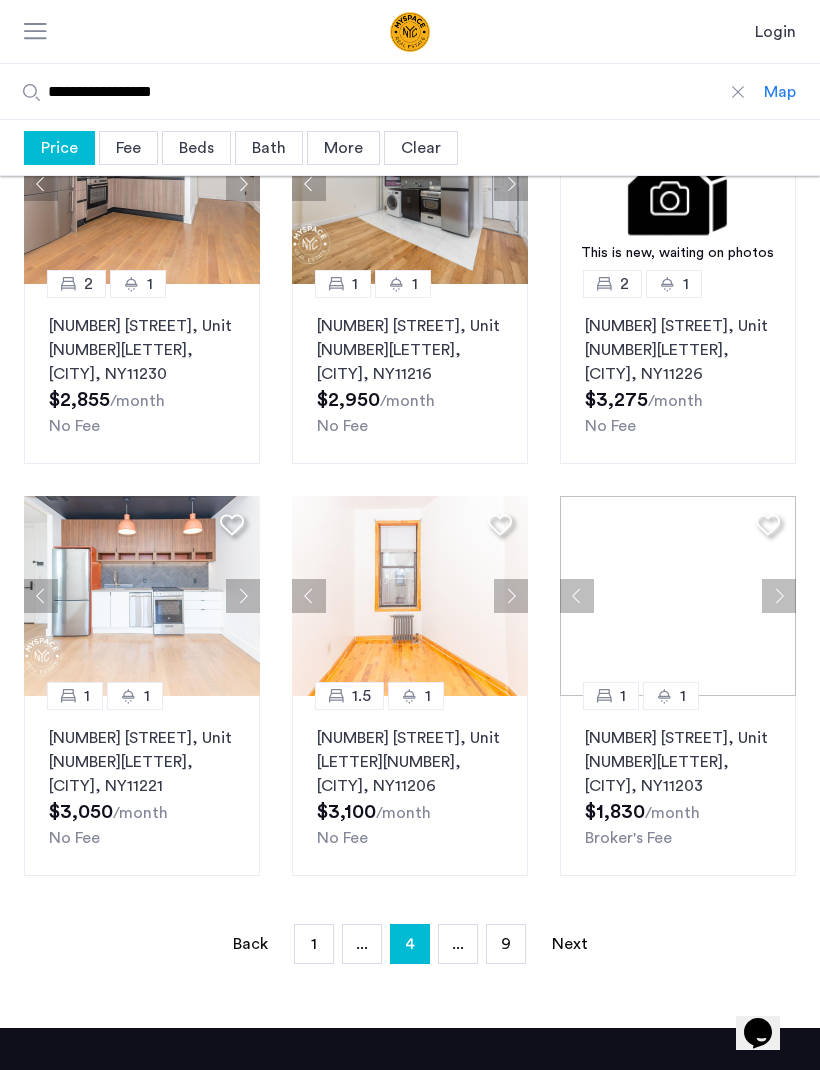 click 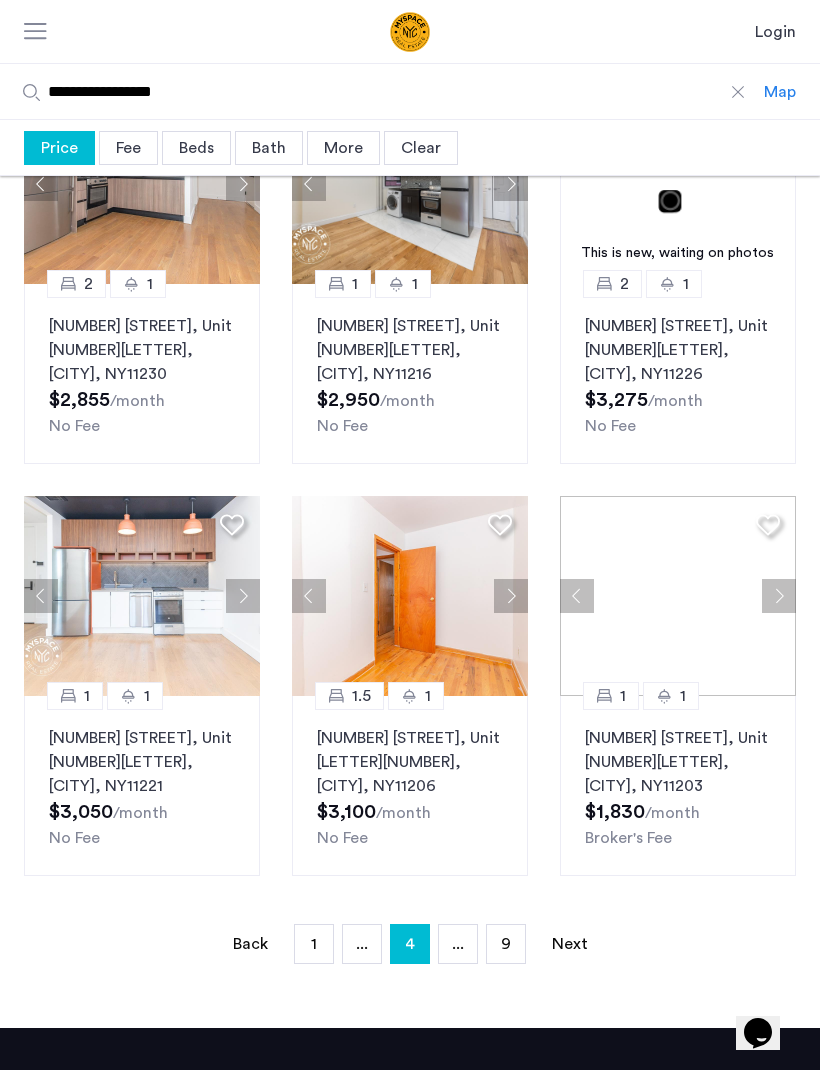 click on "Next  page" at bounding box center (570, 944) 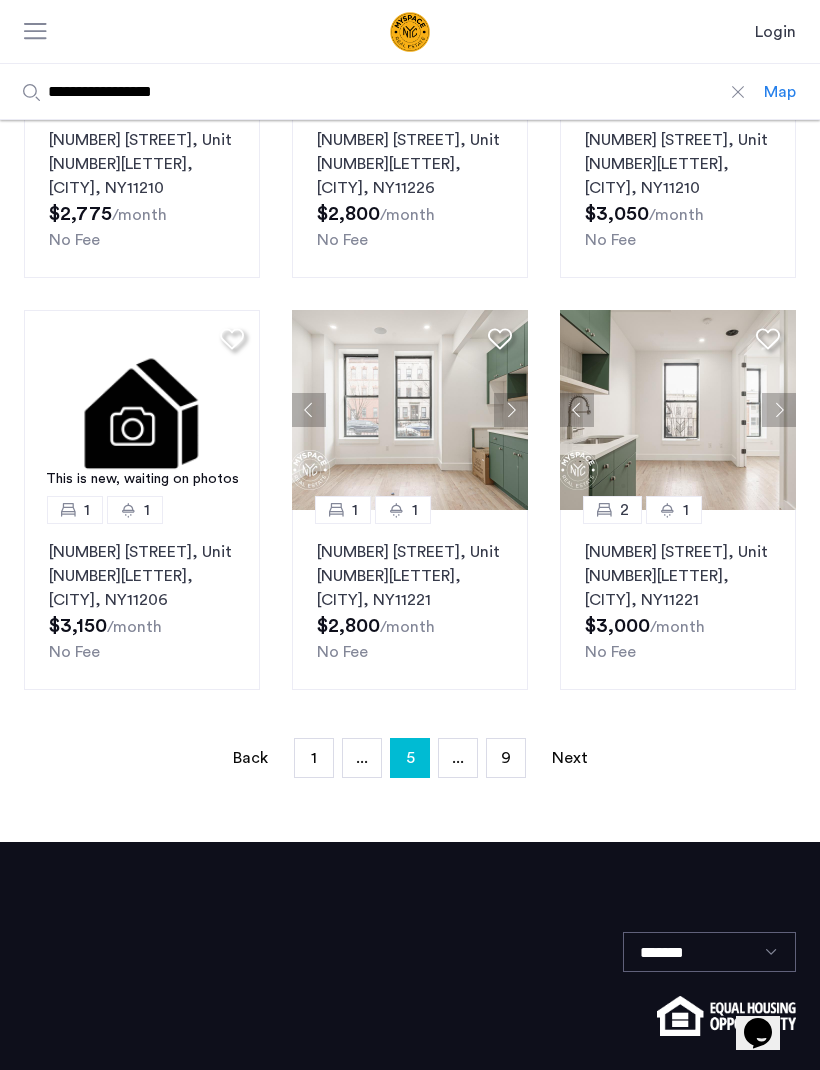 scroll, scrollTop: 1196, scrollLeft: 0, axis: vertical 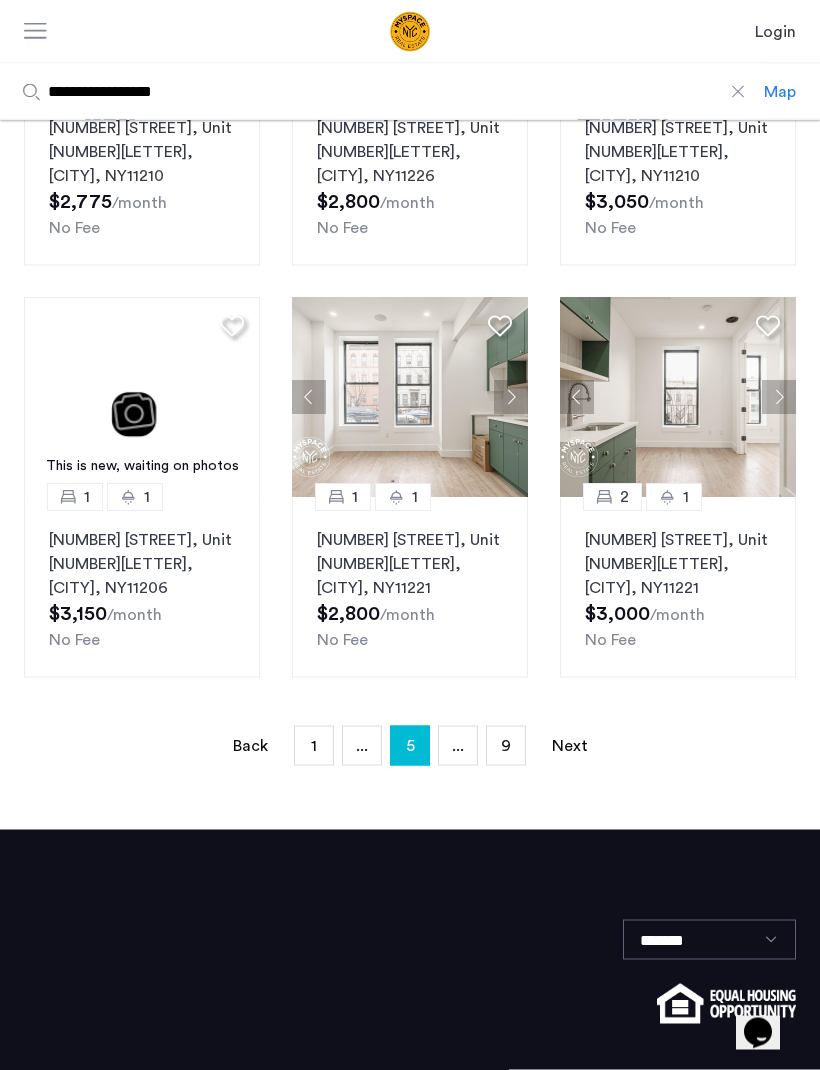 click on "Next  page" at bounding box center [570, 746] 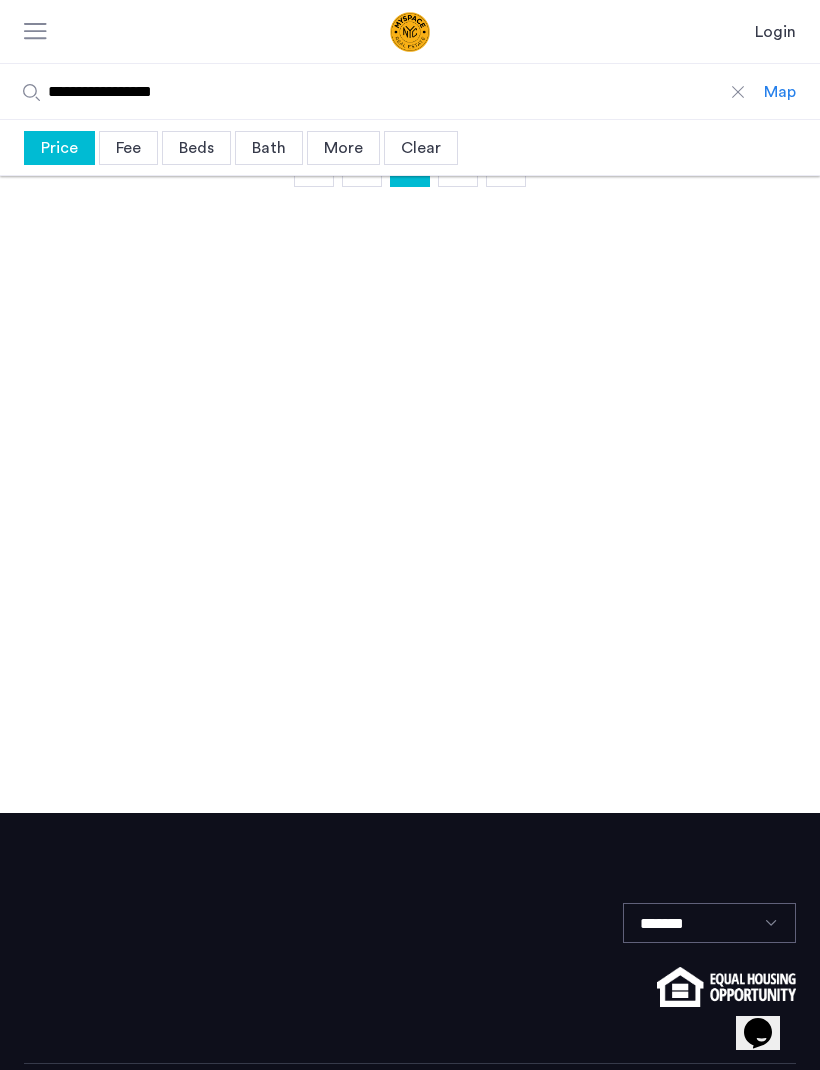 scroll, scrollTop: 0, scrollLeft: 0, axis: both 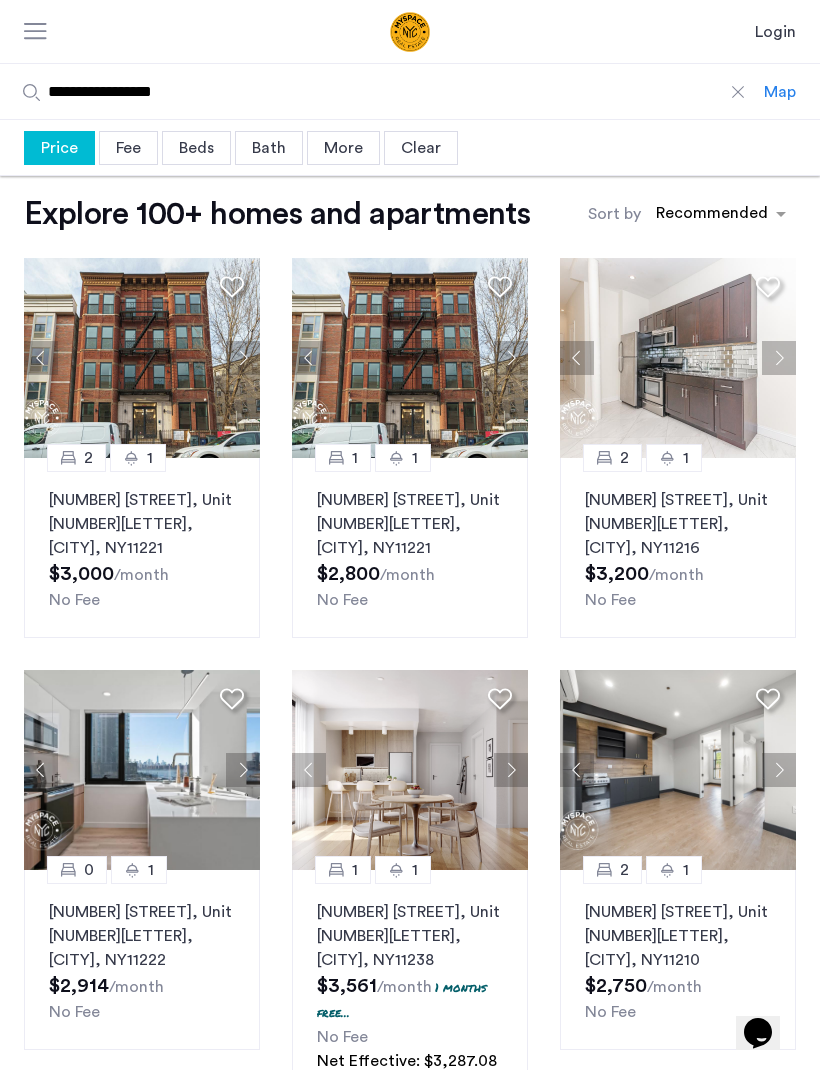 click 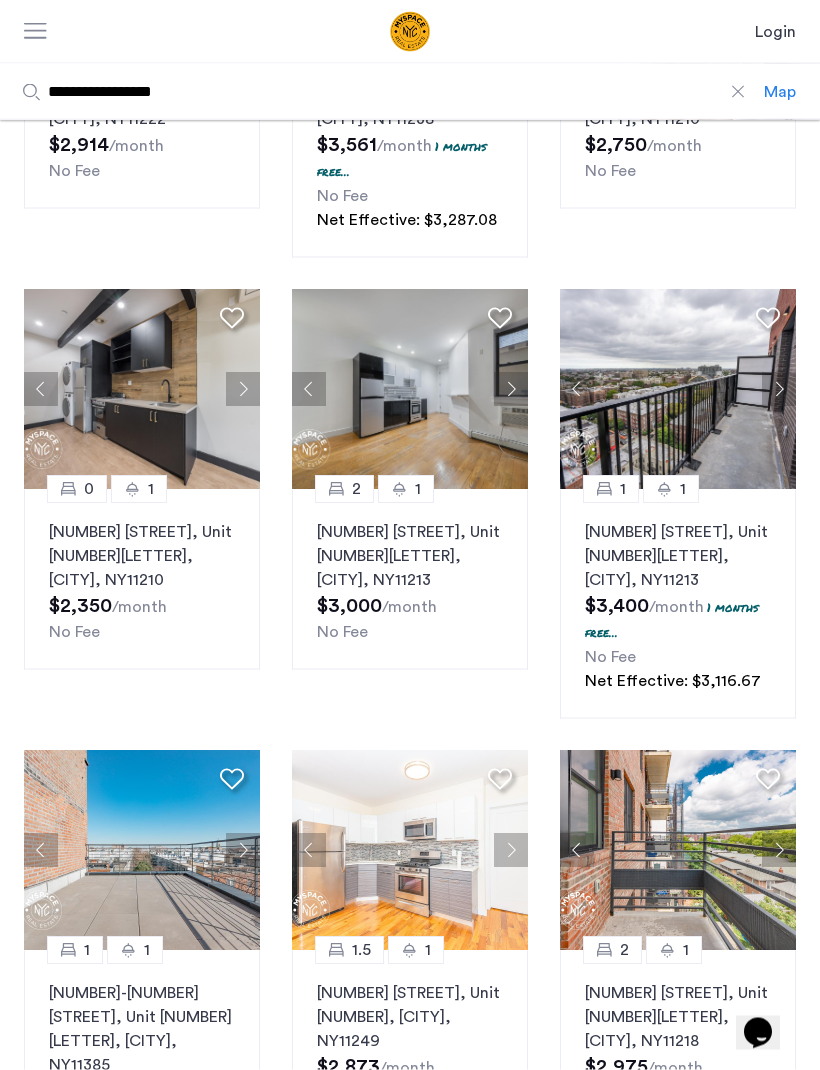 scroll, scrollTop: 842, scrollLeft: 0, axis: vertical 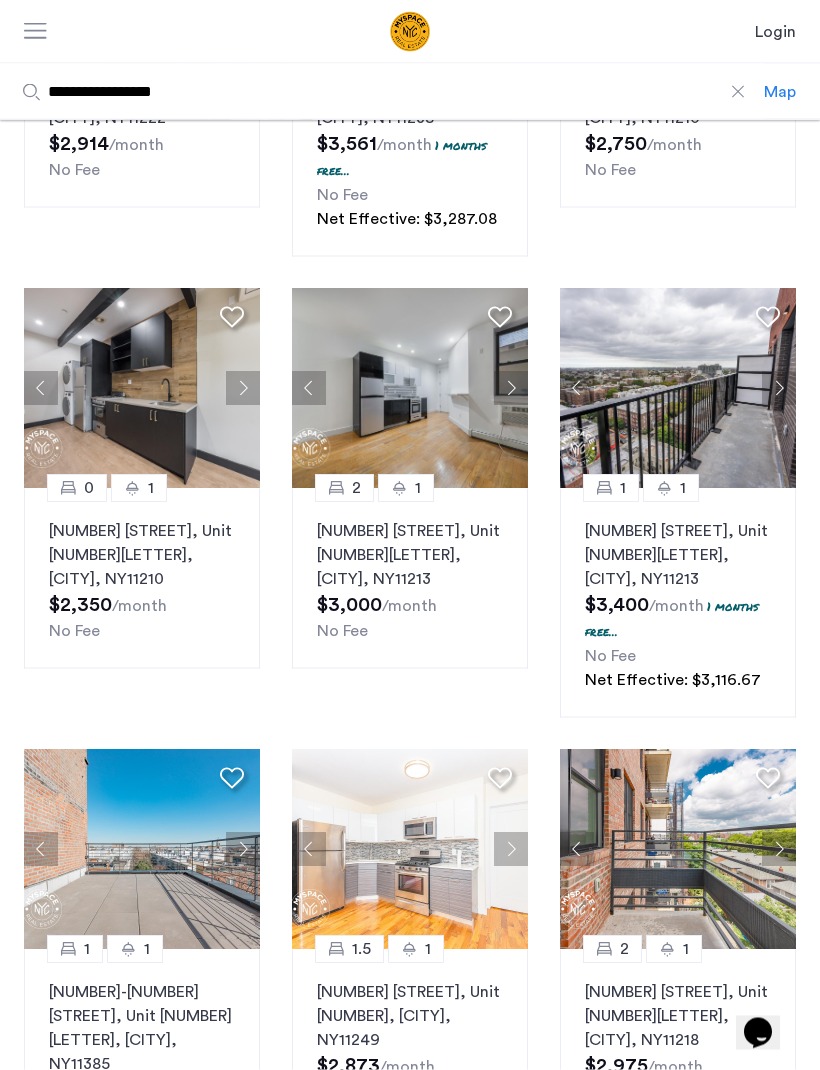 click 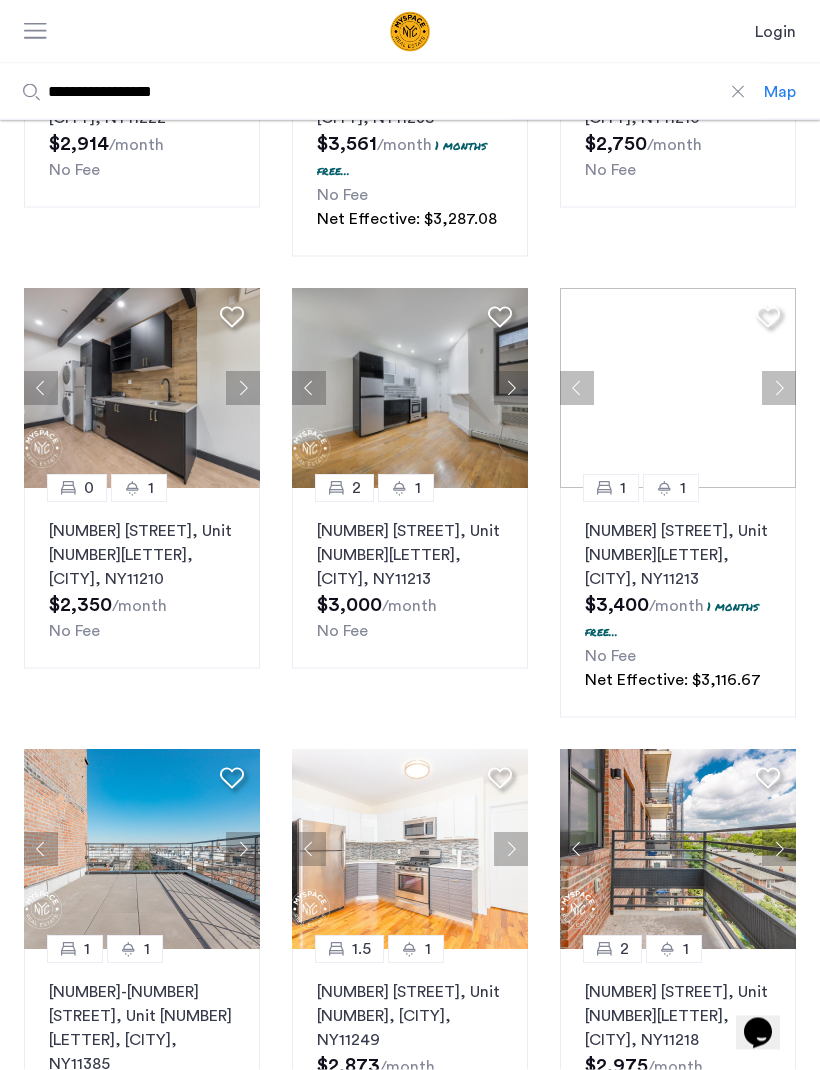 scroll, scrollTop: 843, scrollLeft: 0, axis: vertical 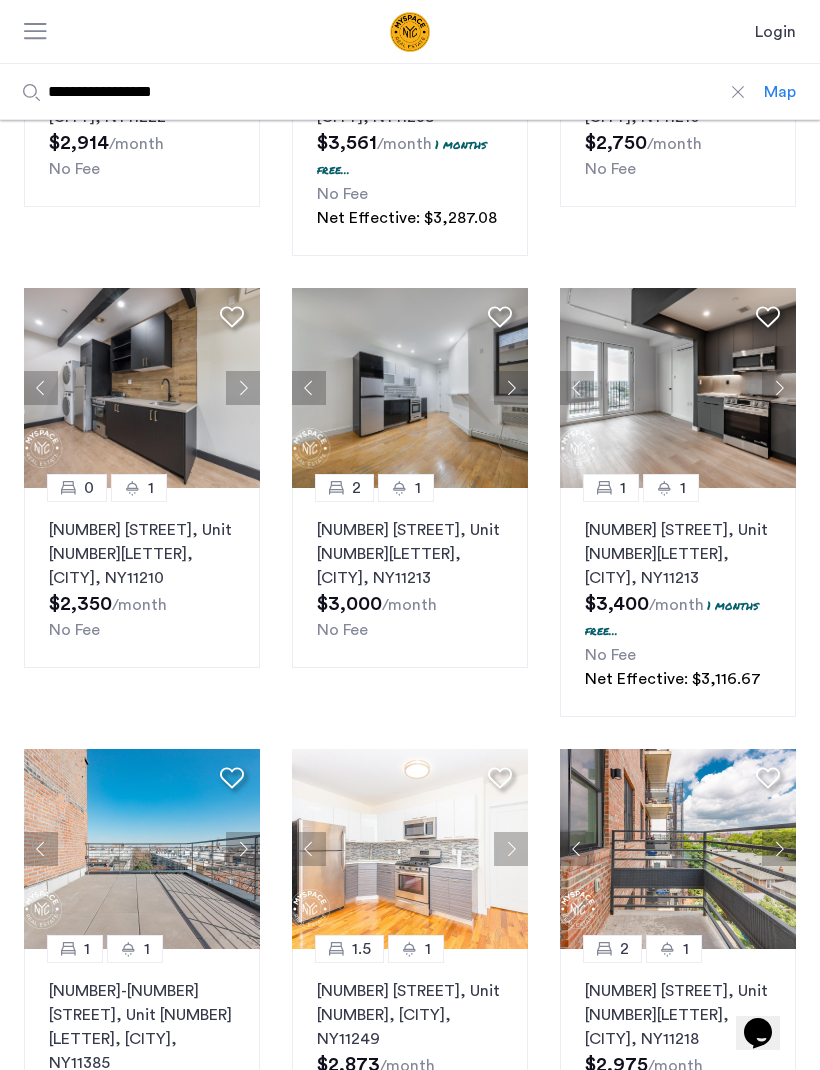 click 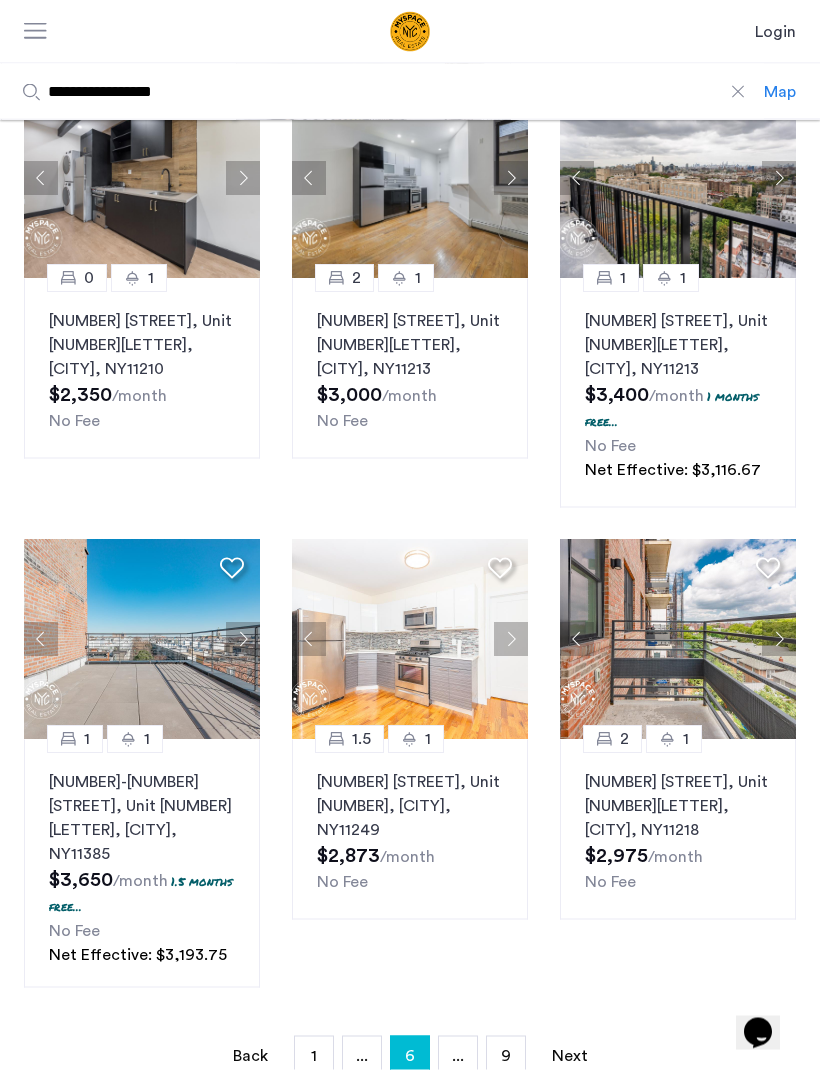 scroll, scrollTop: 1053, scrollLeft: 0, axis: vertical 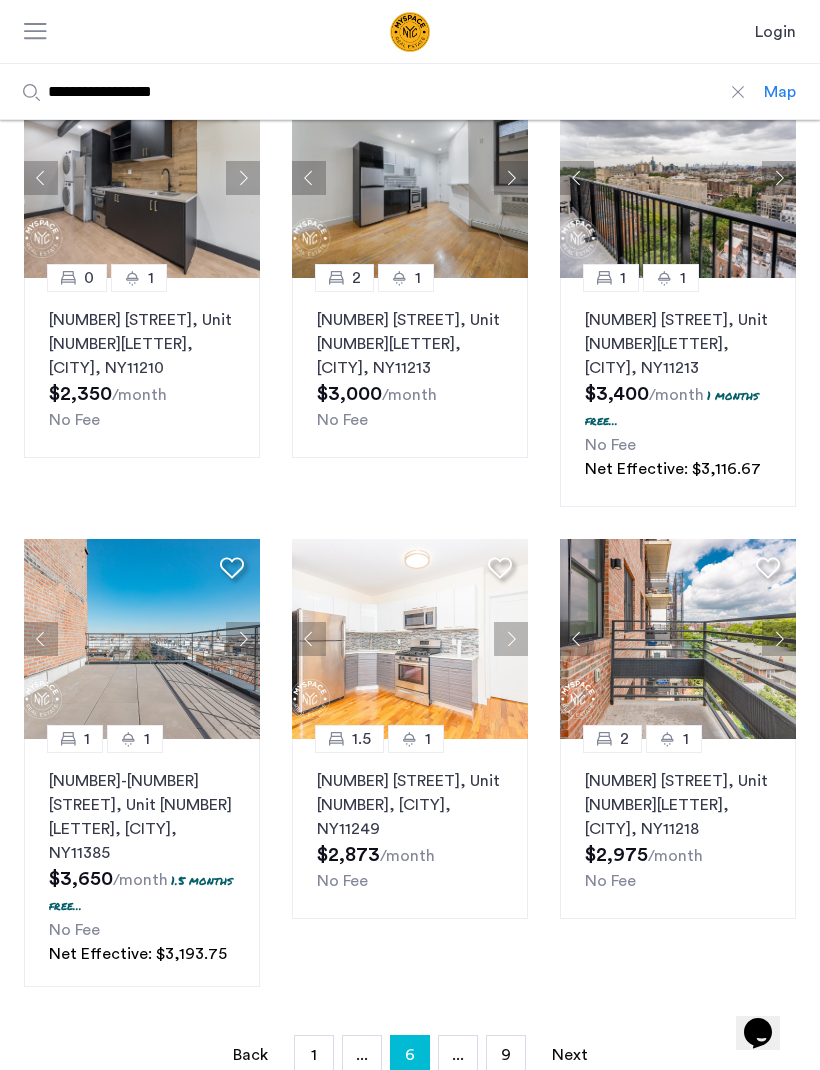click 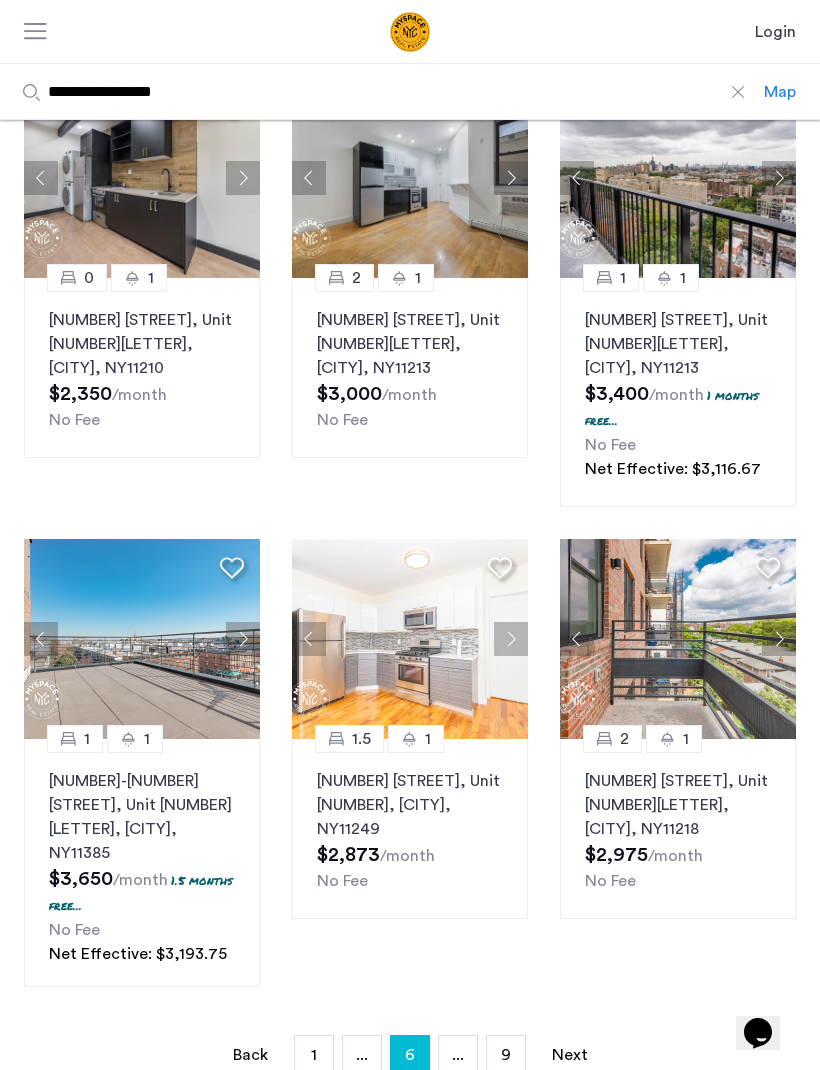 click 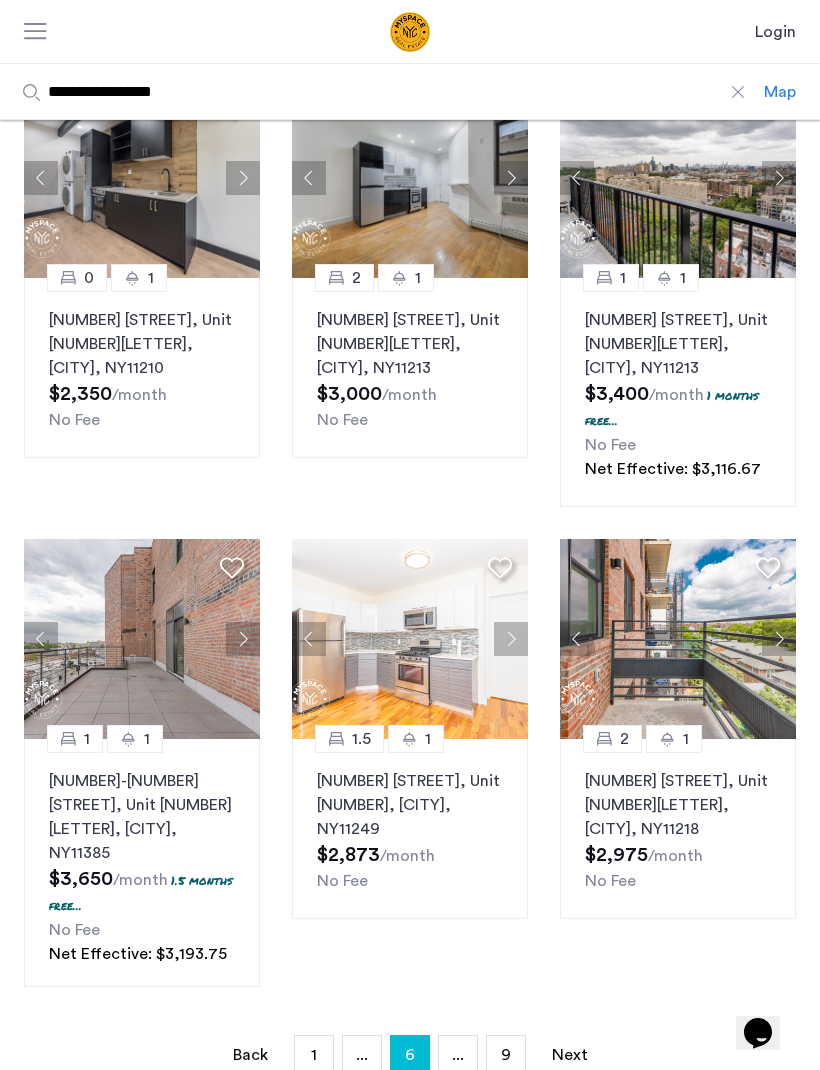 click 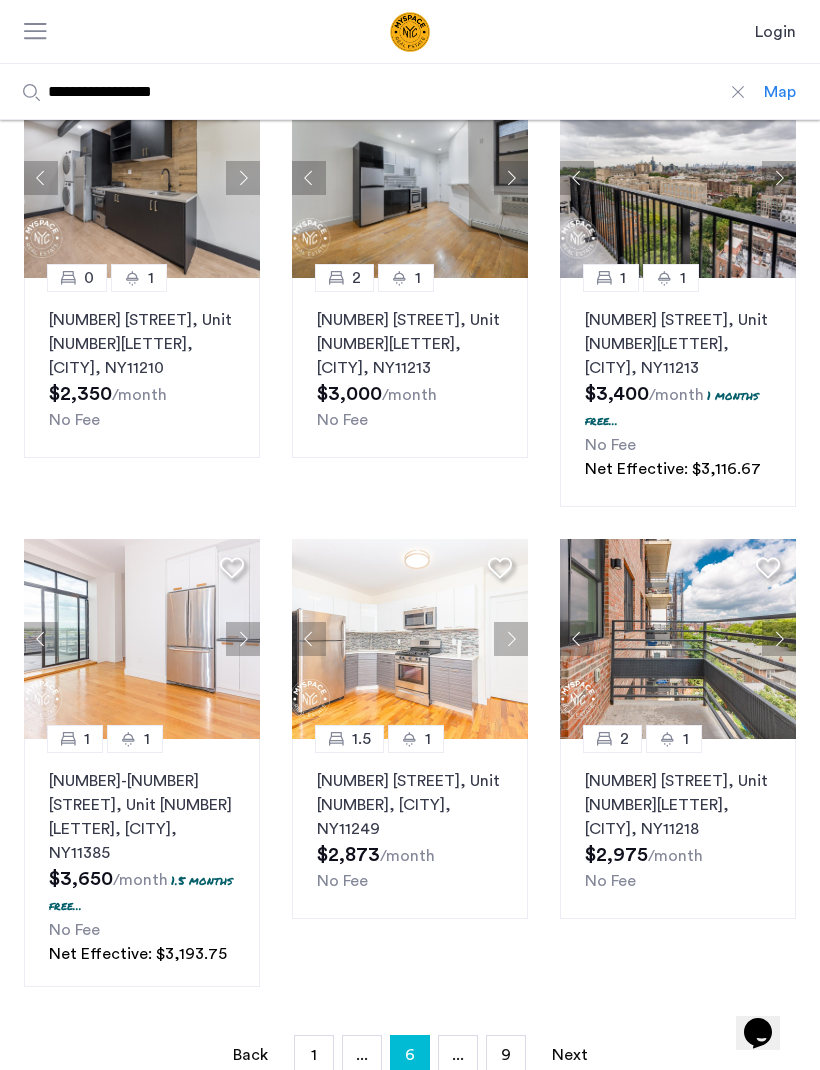 click 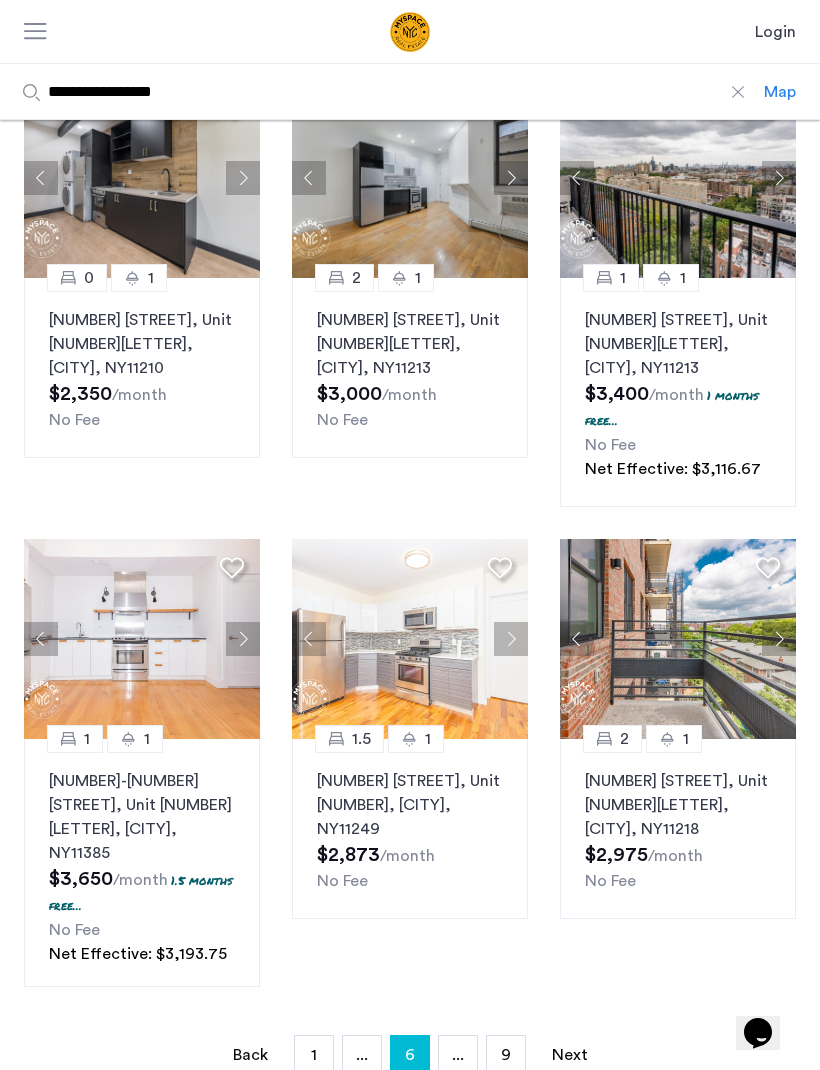 click 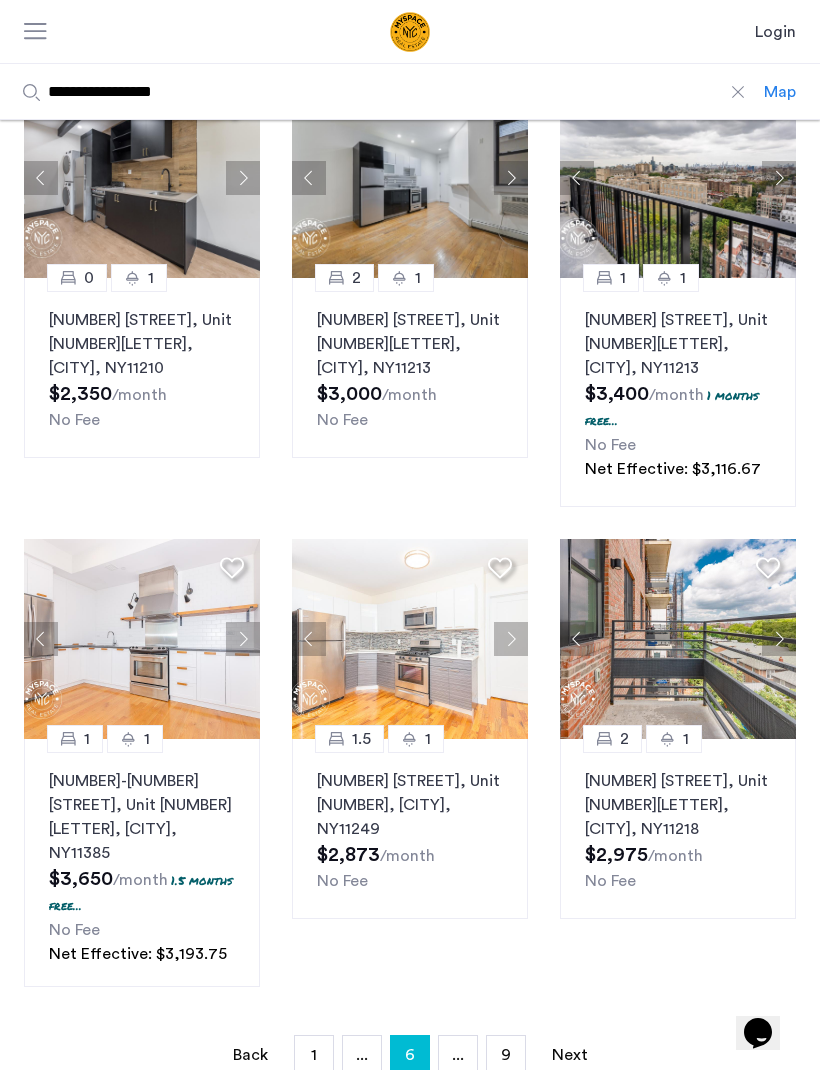click 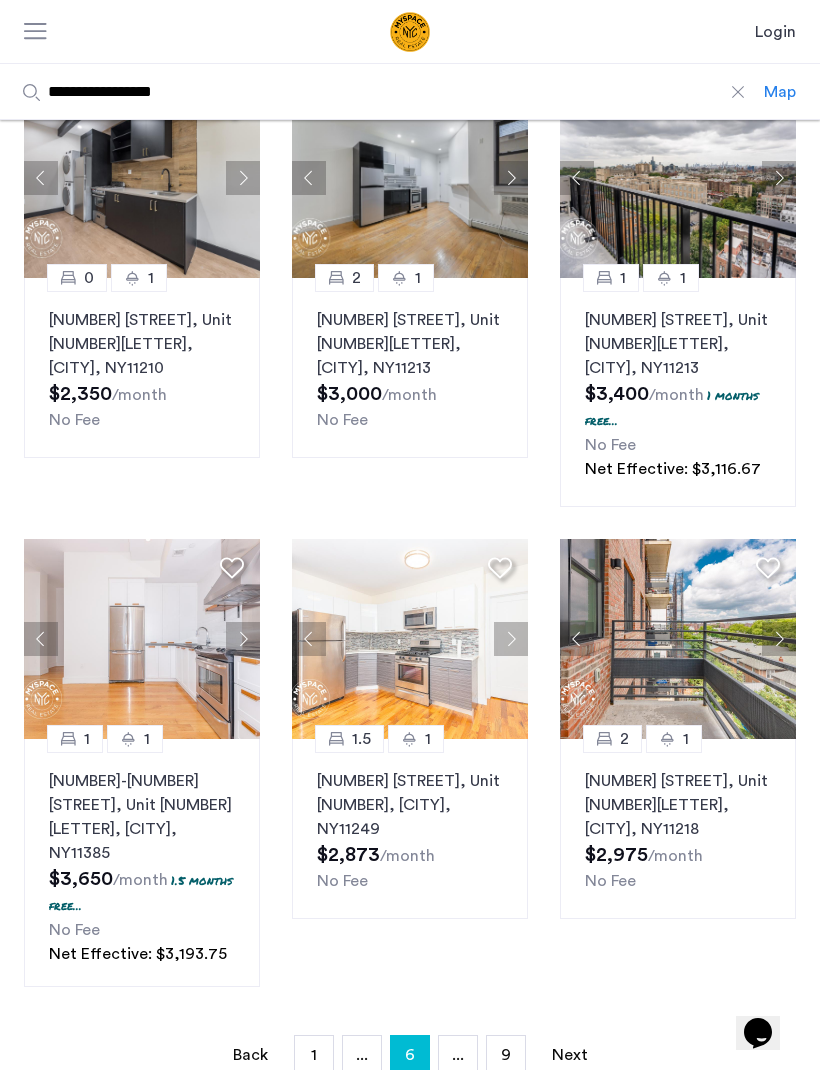 click 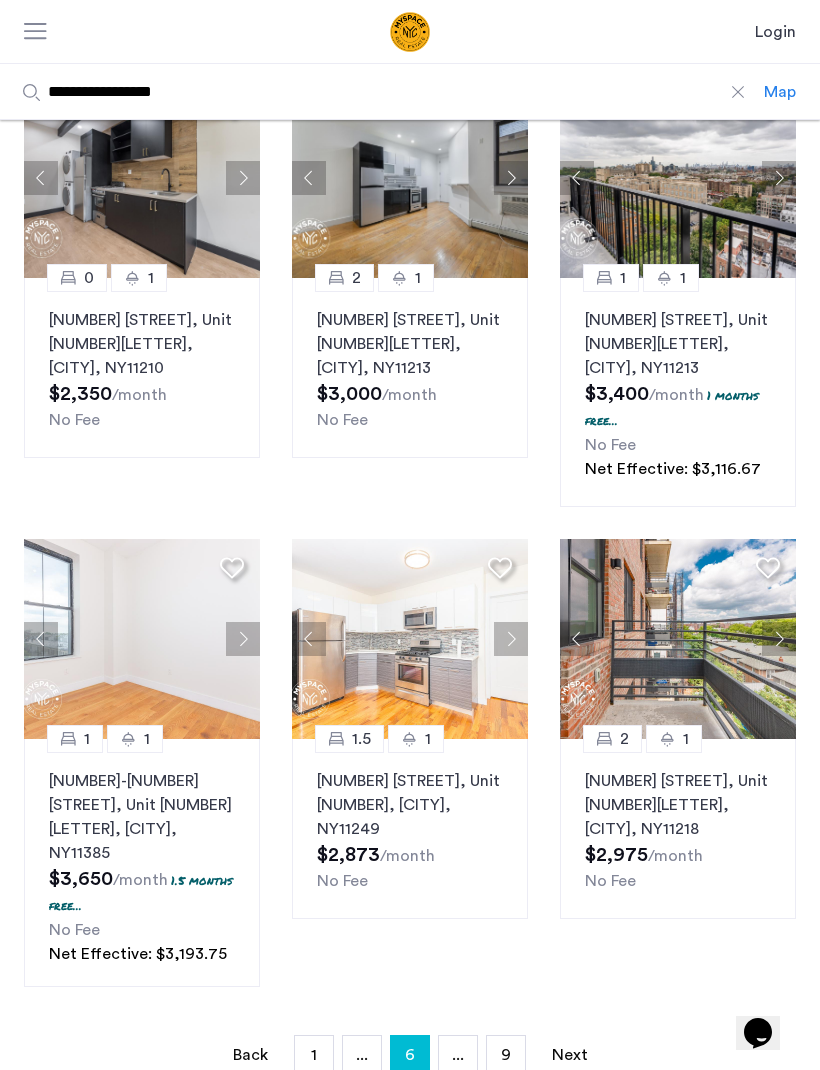 click 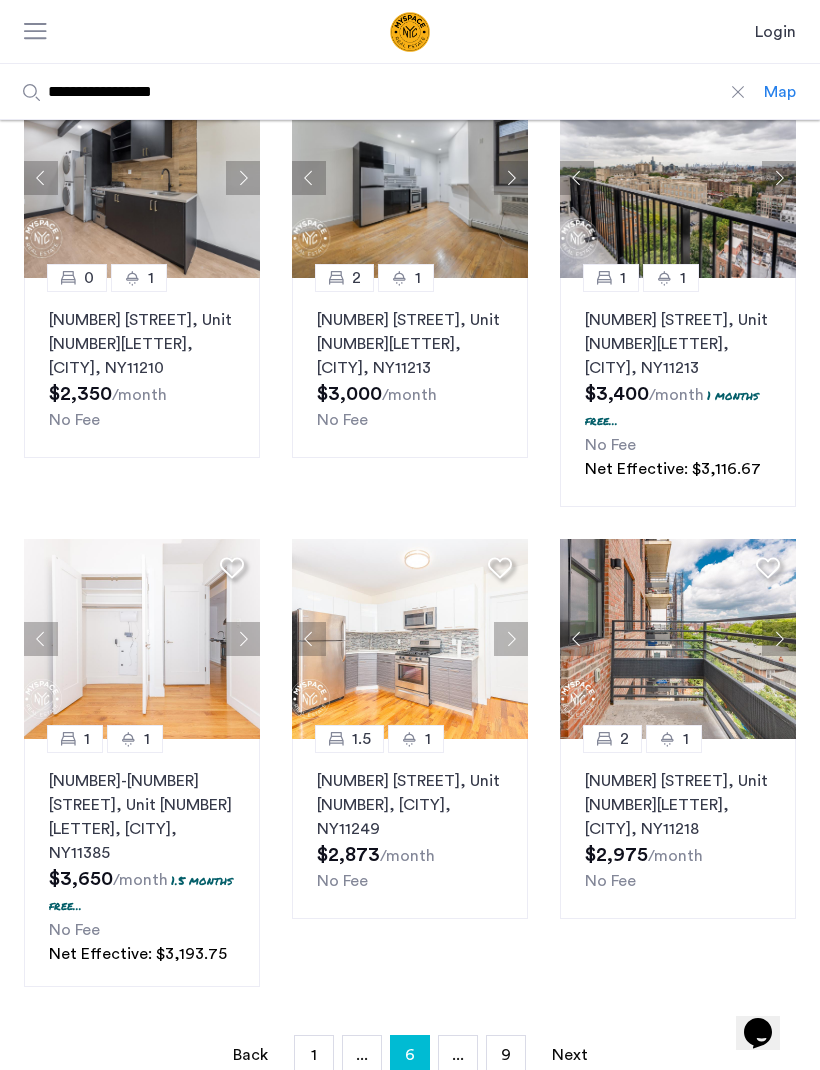 click 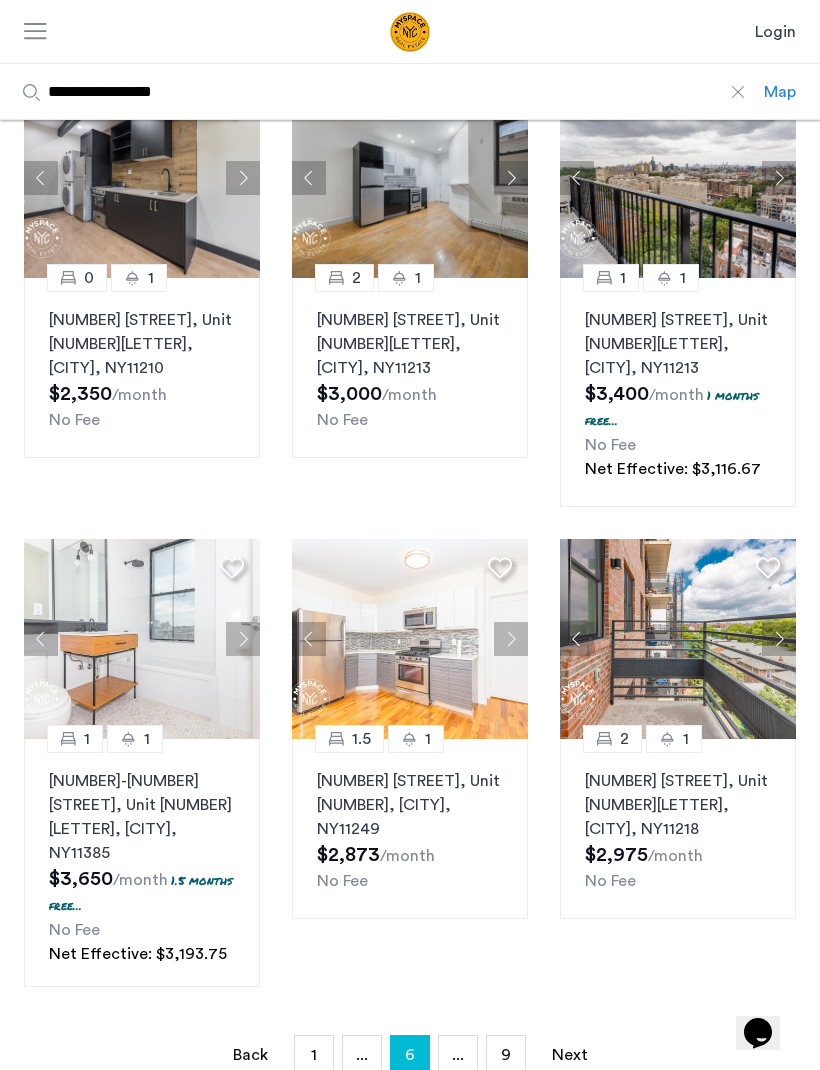 click 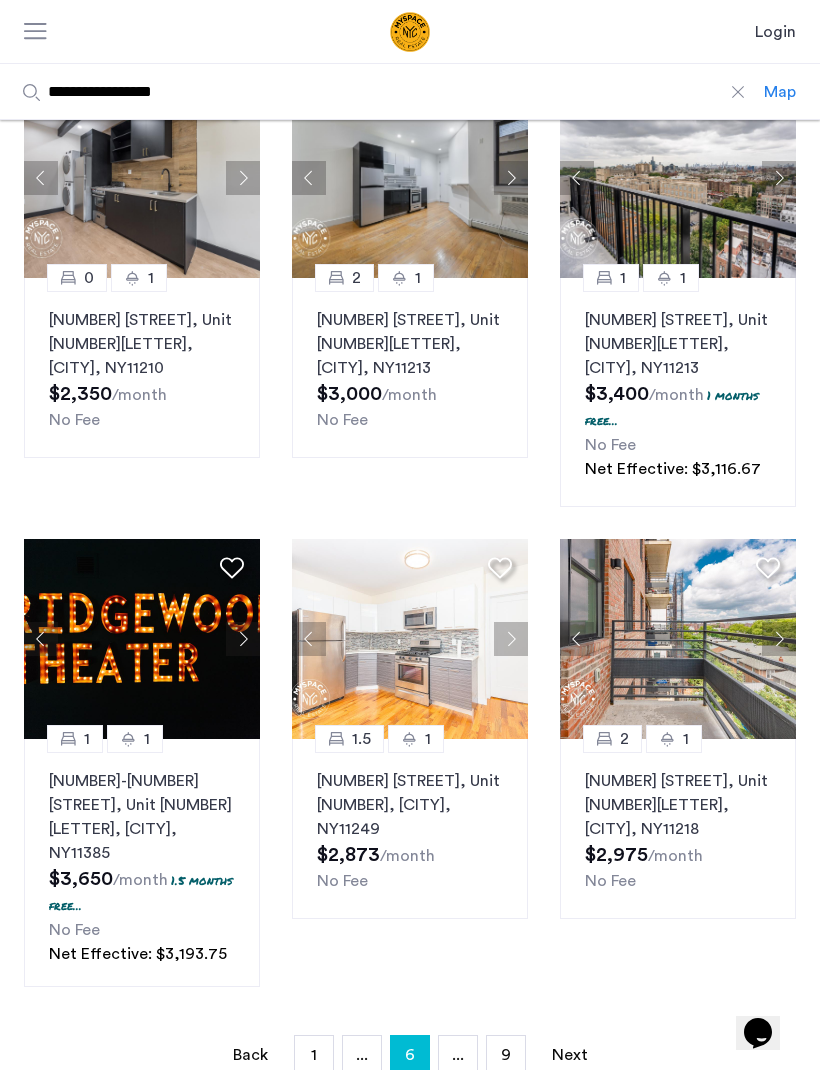 click 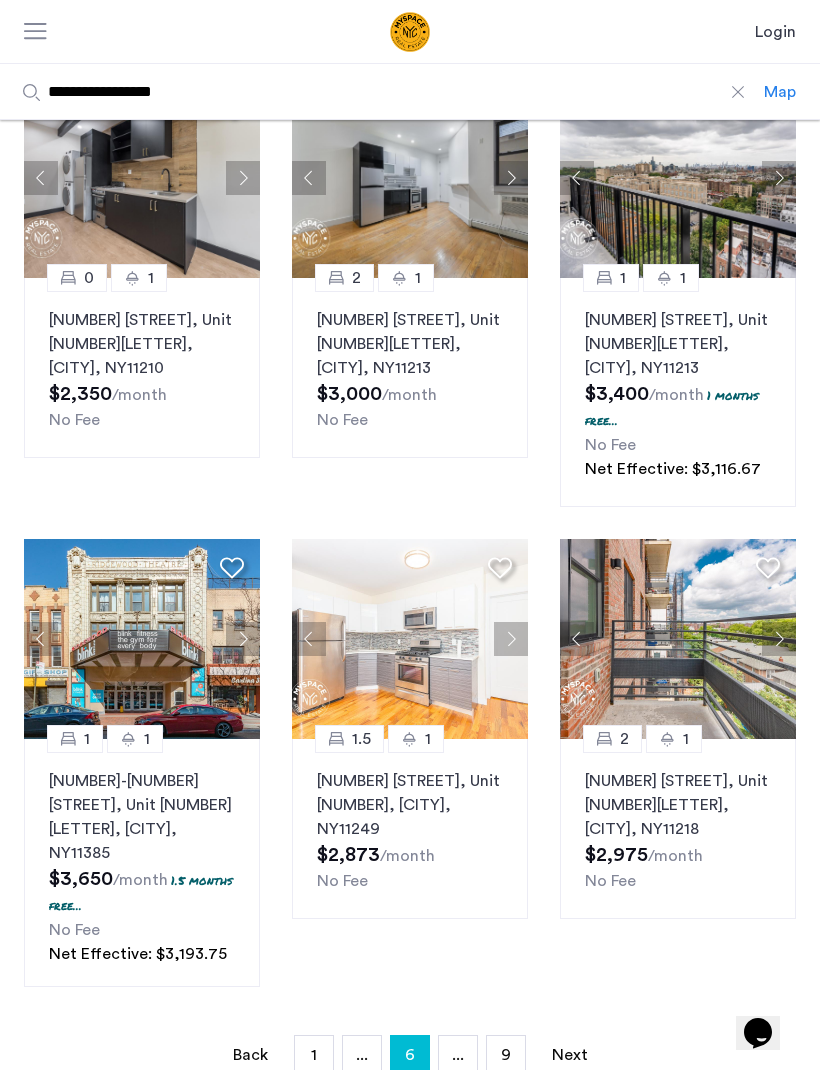 click 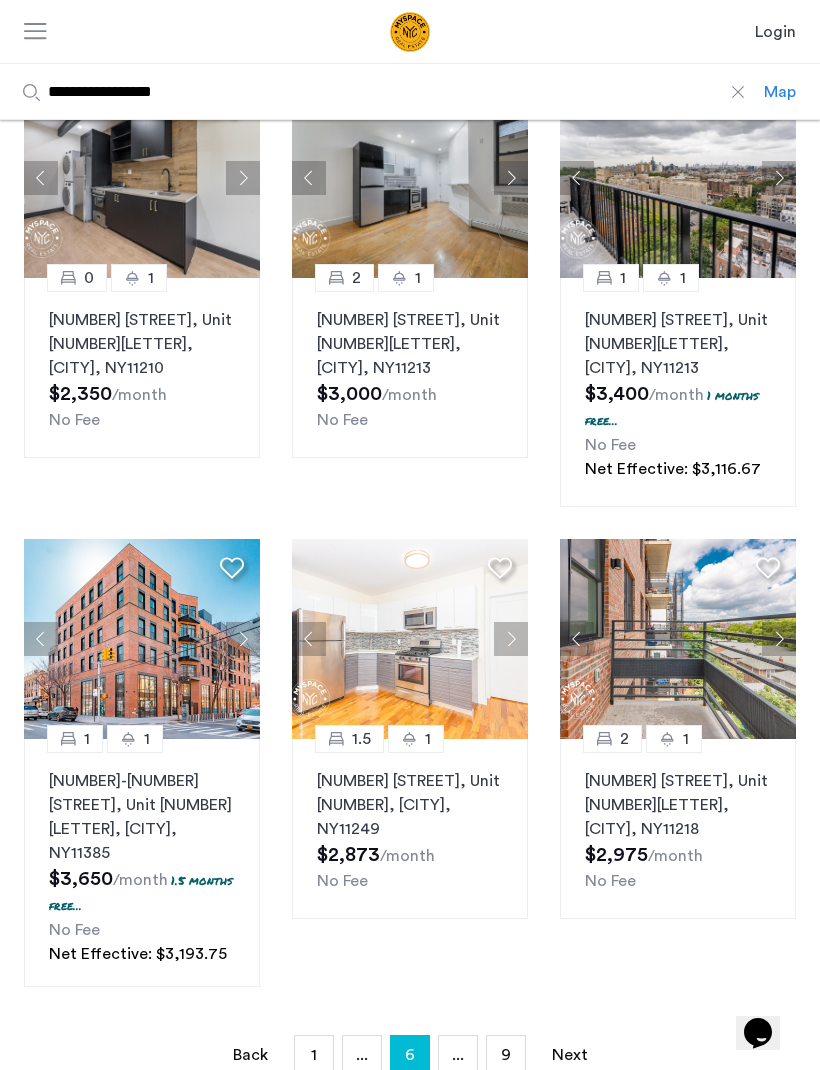 click 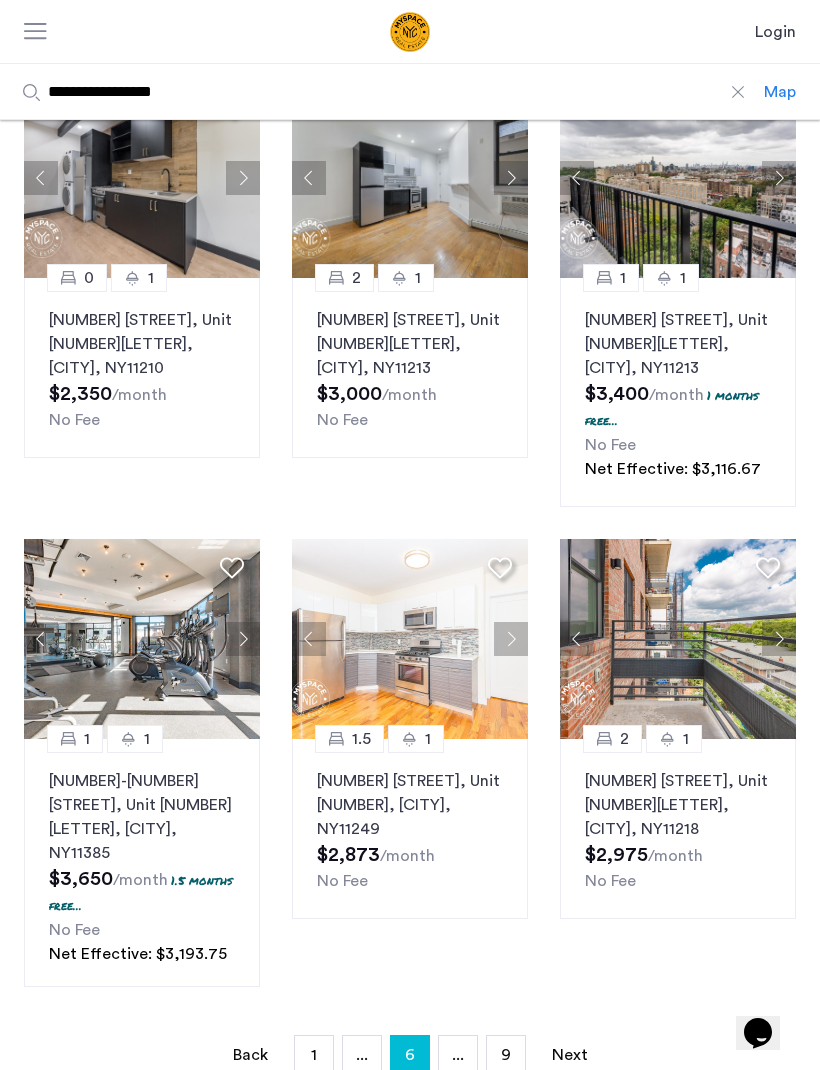 click 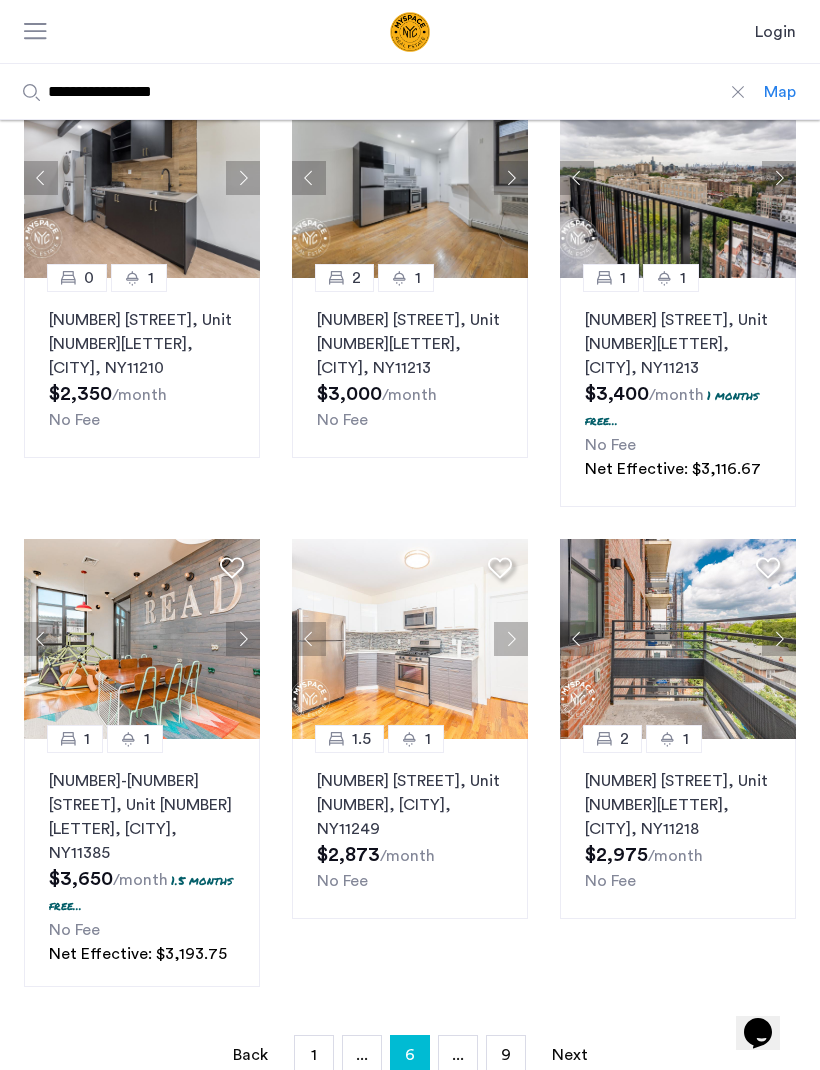 click 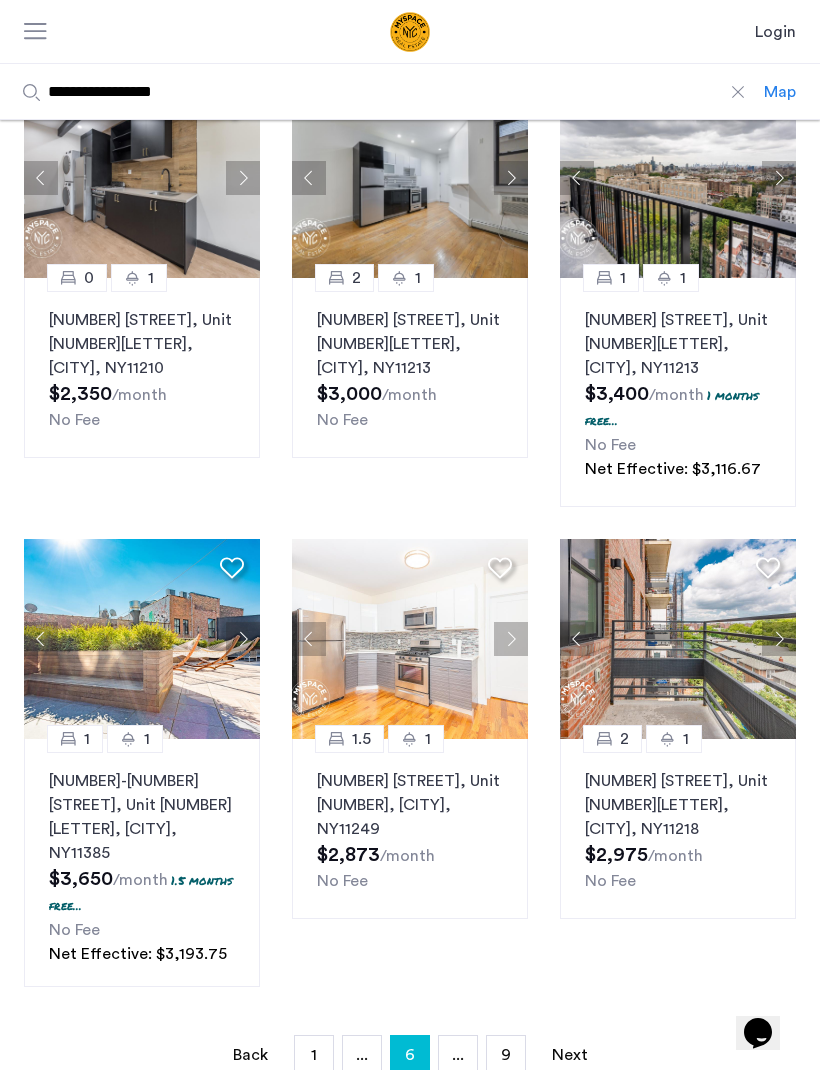 click 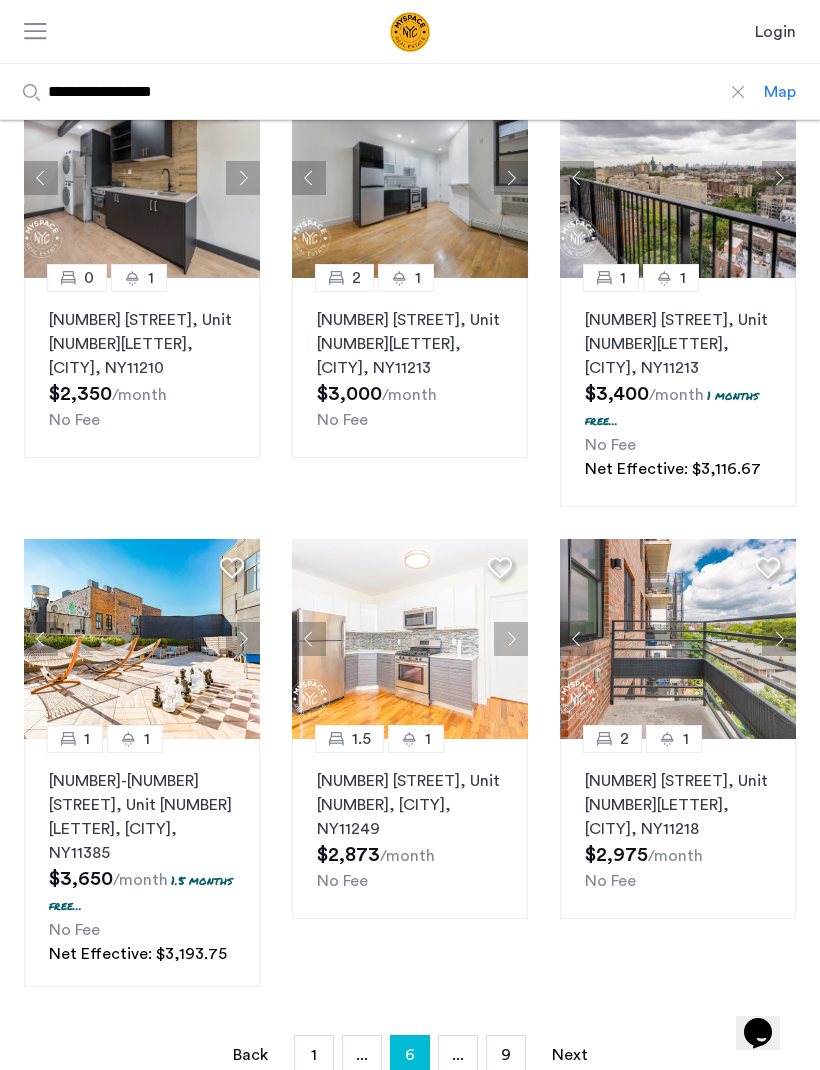 click 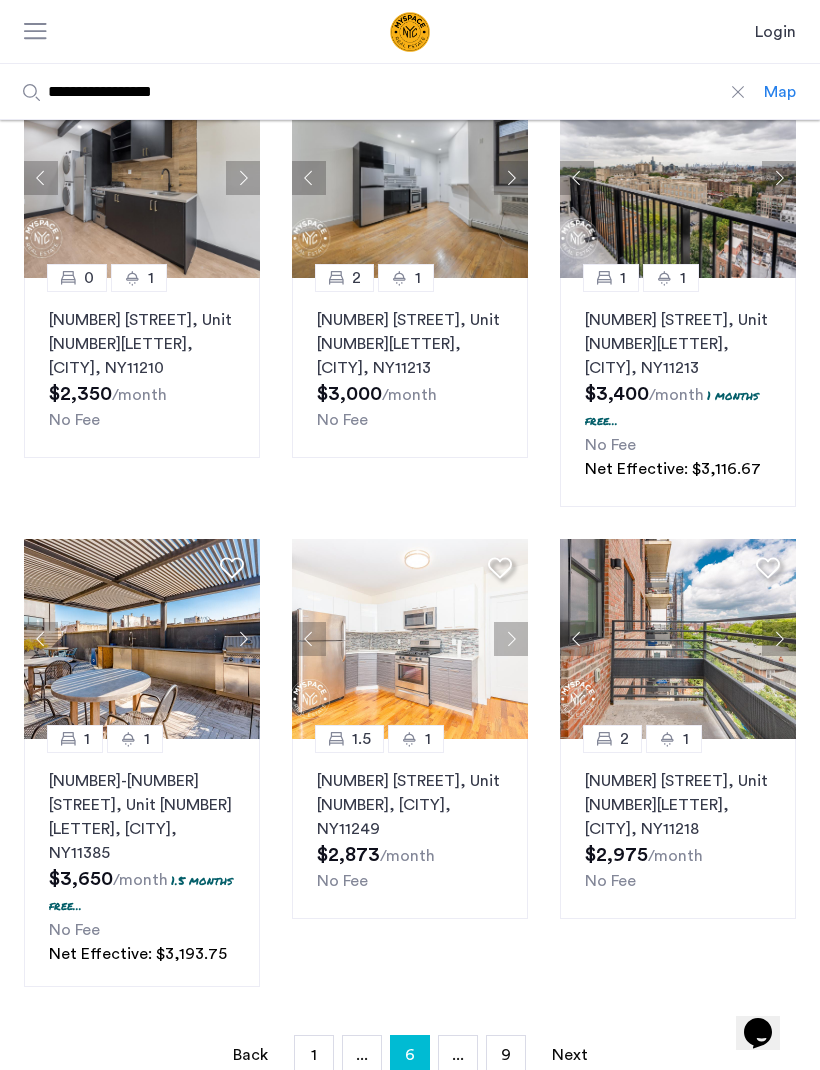 click 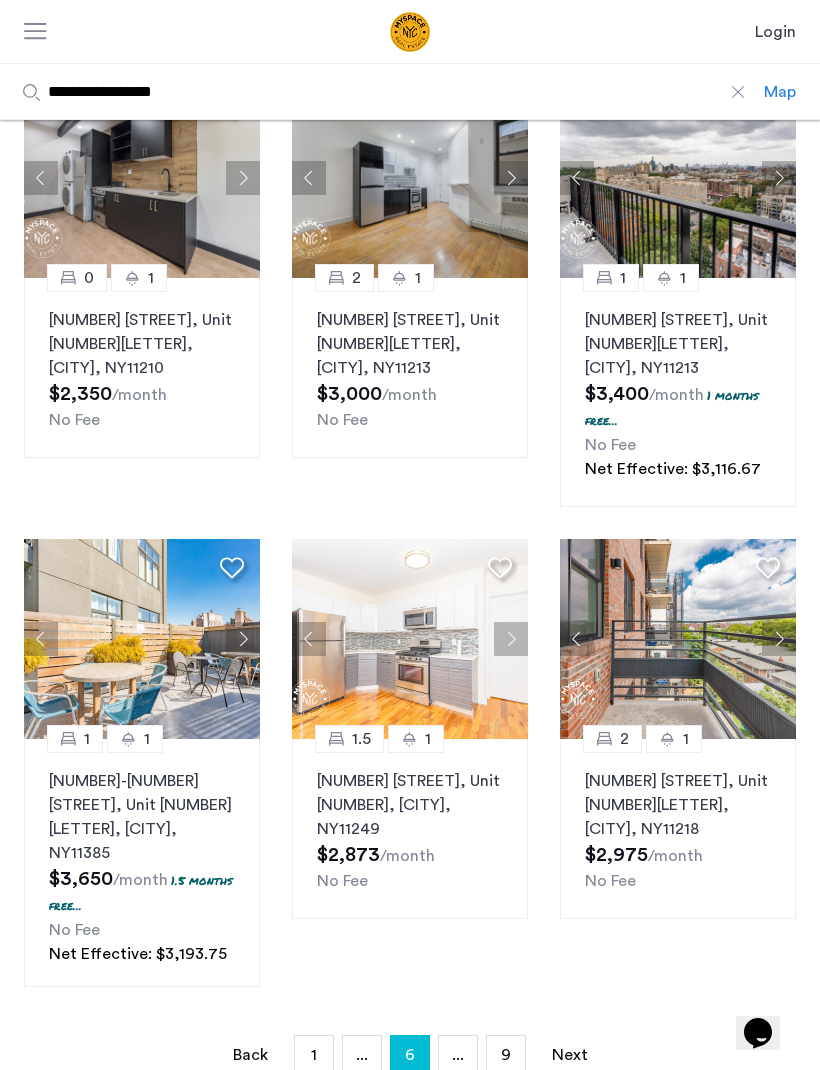 click 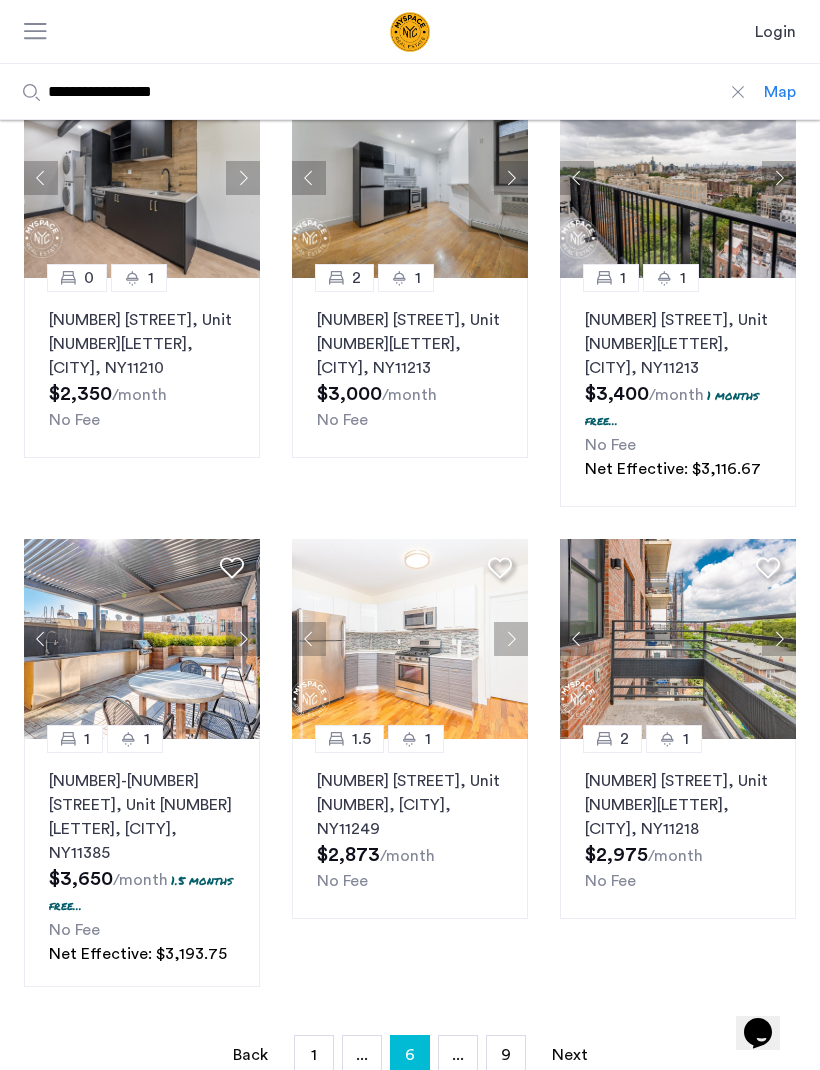 click 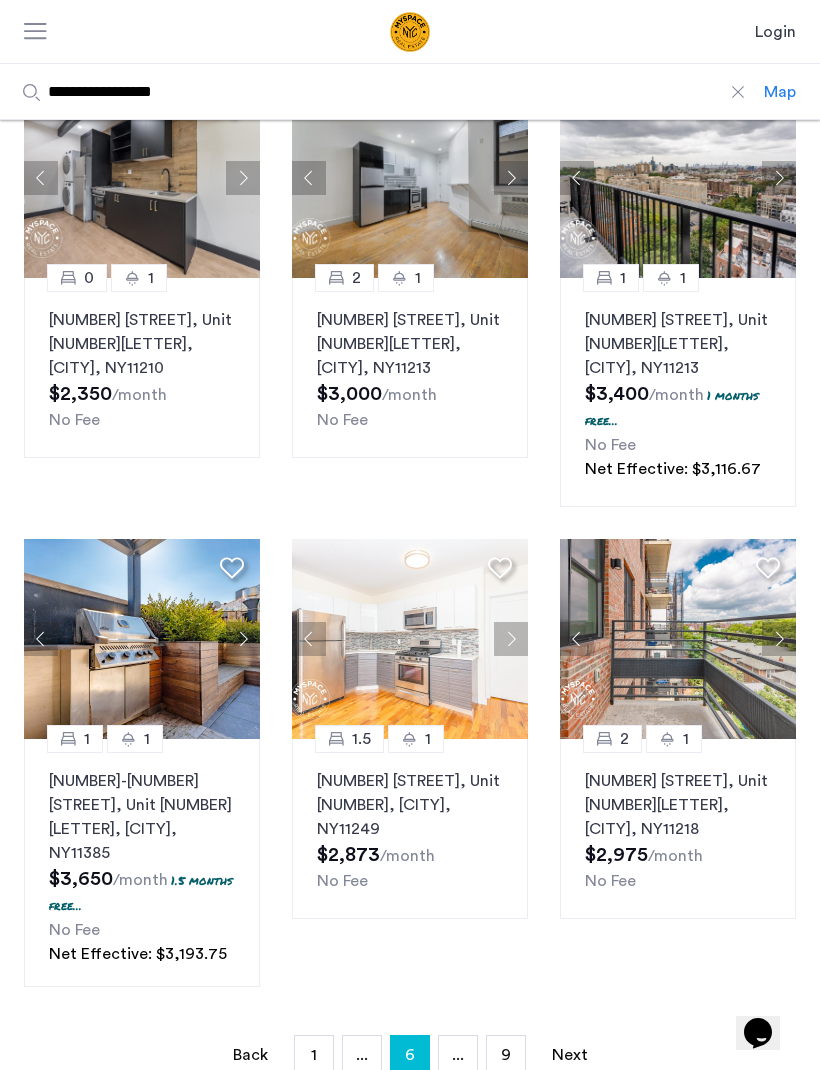click 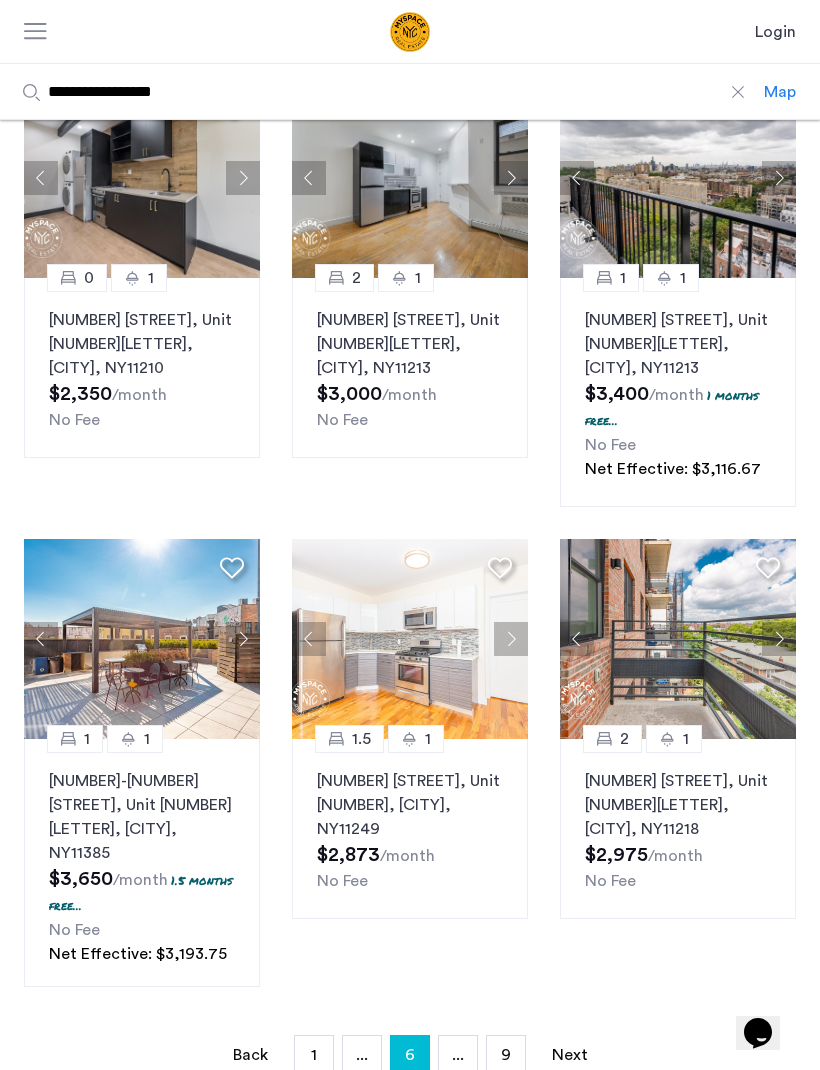 click 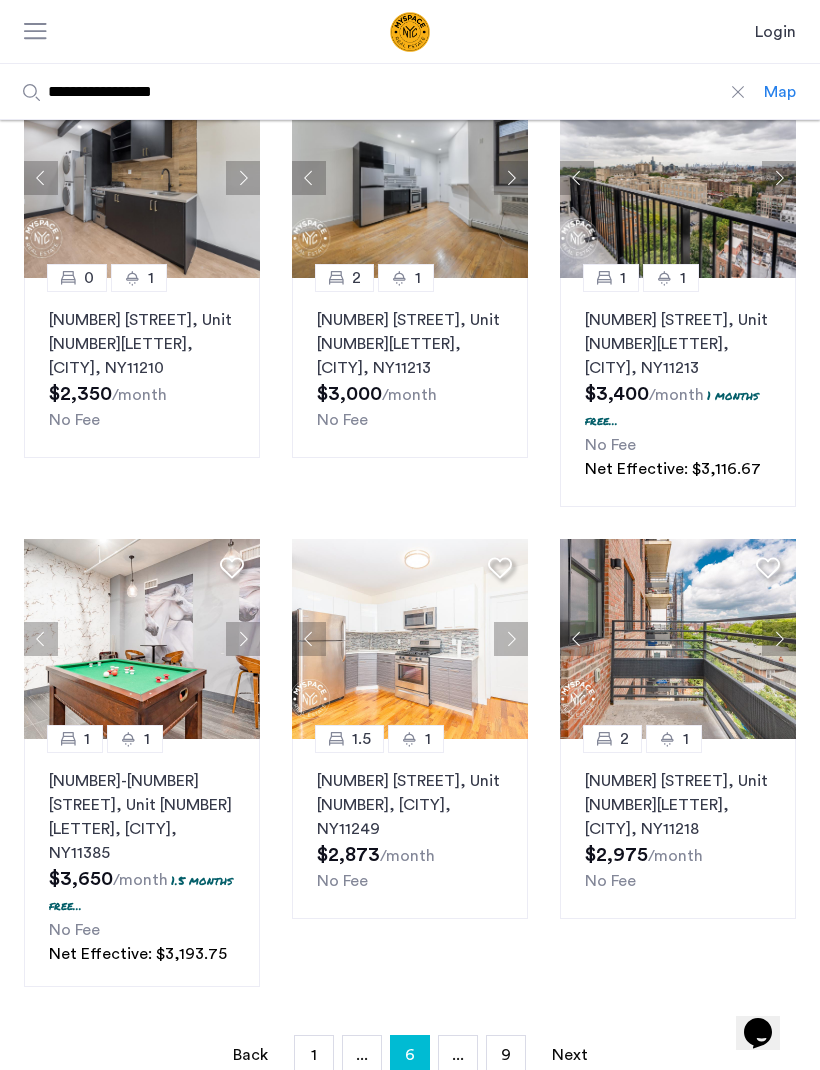 click 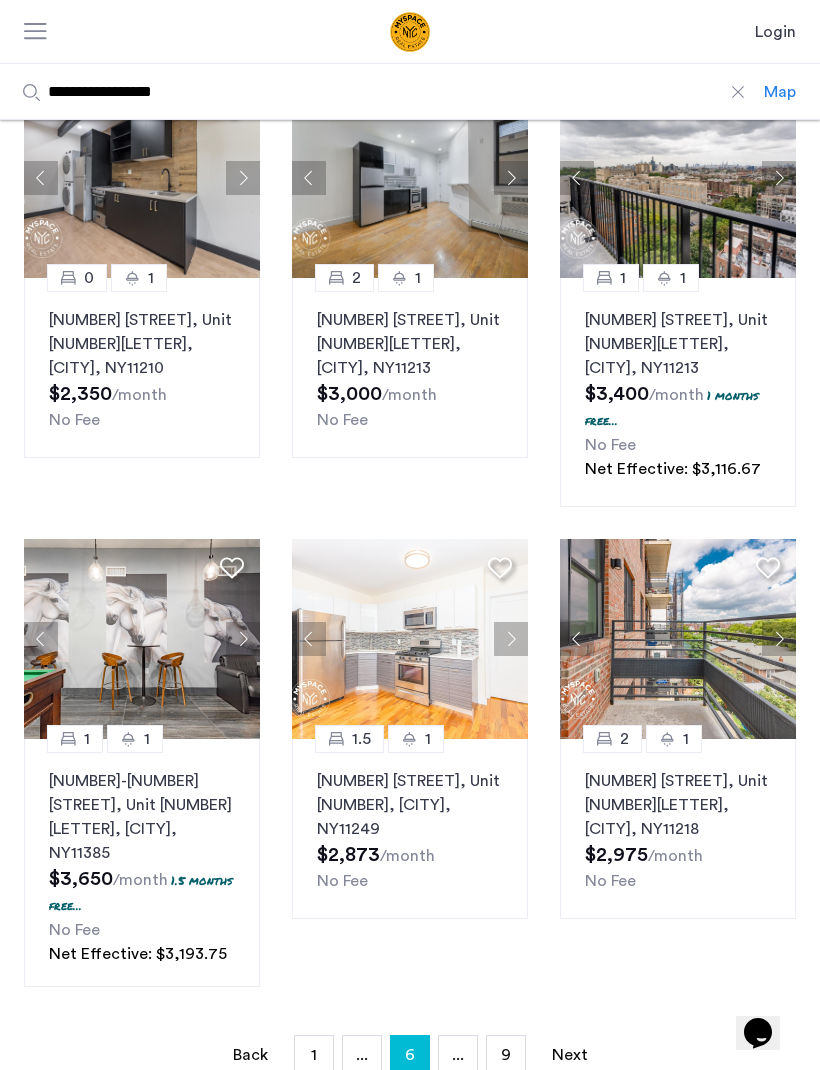 click 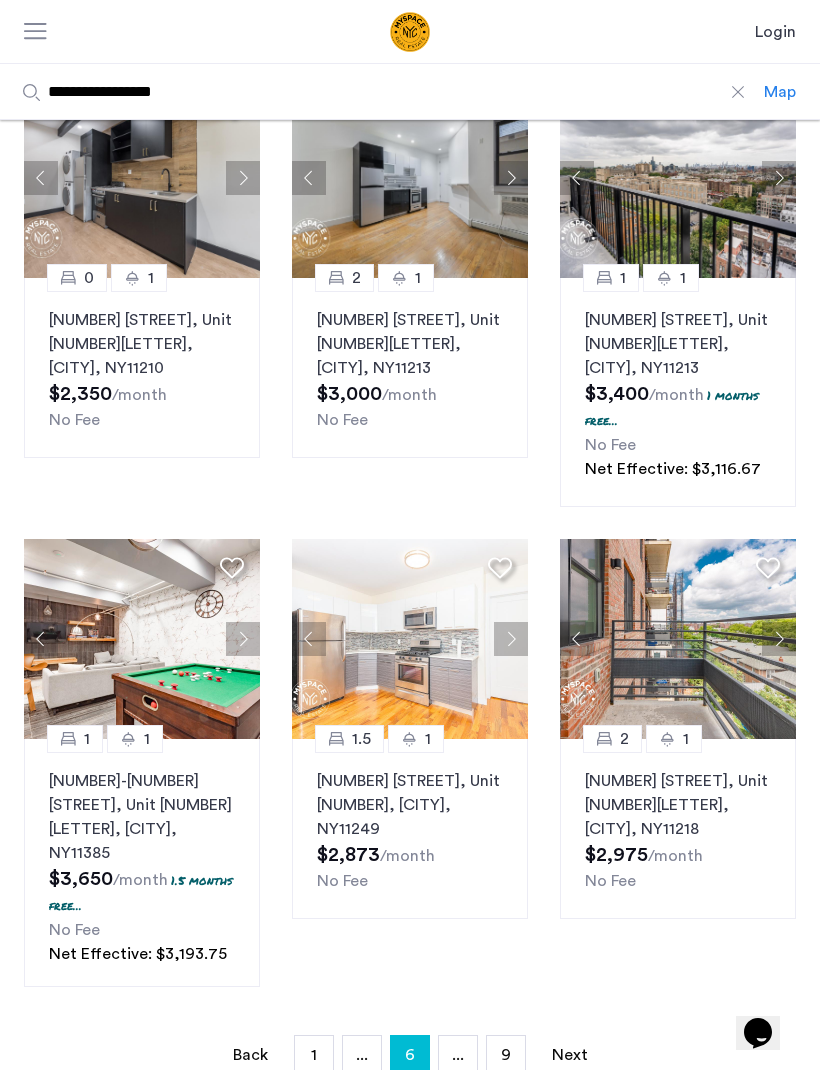 click 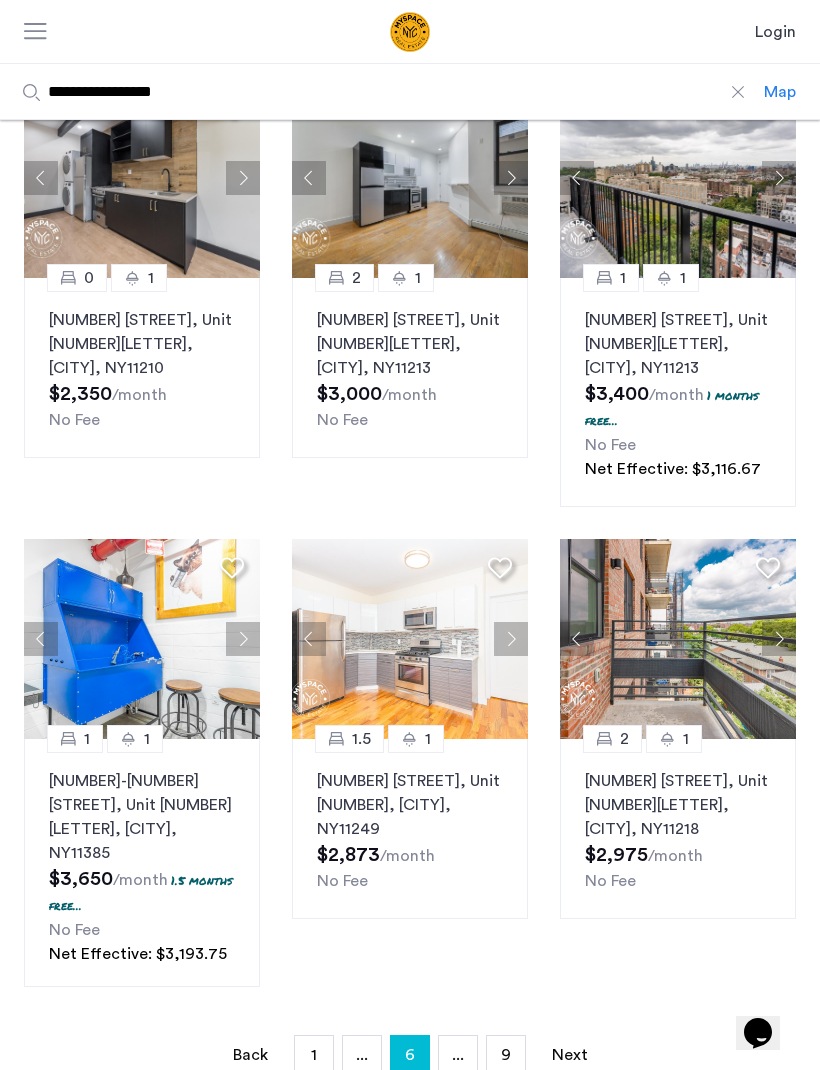 click 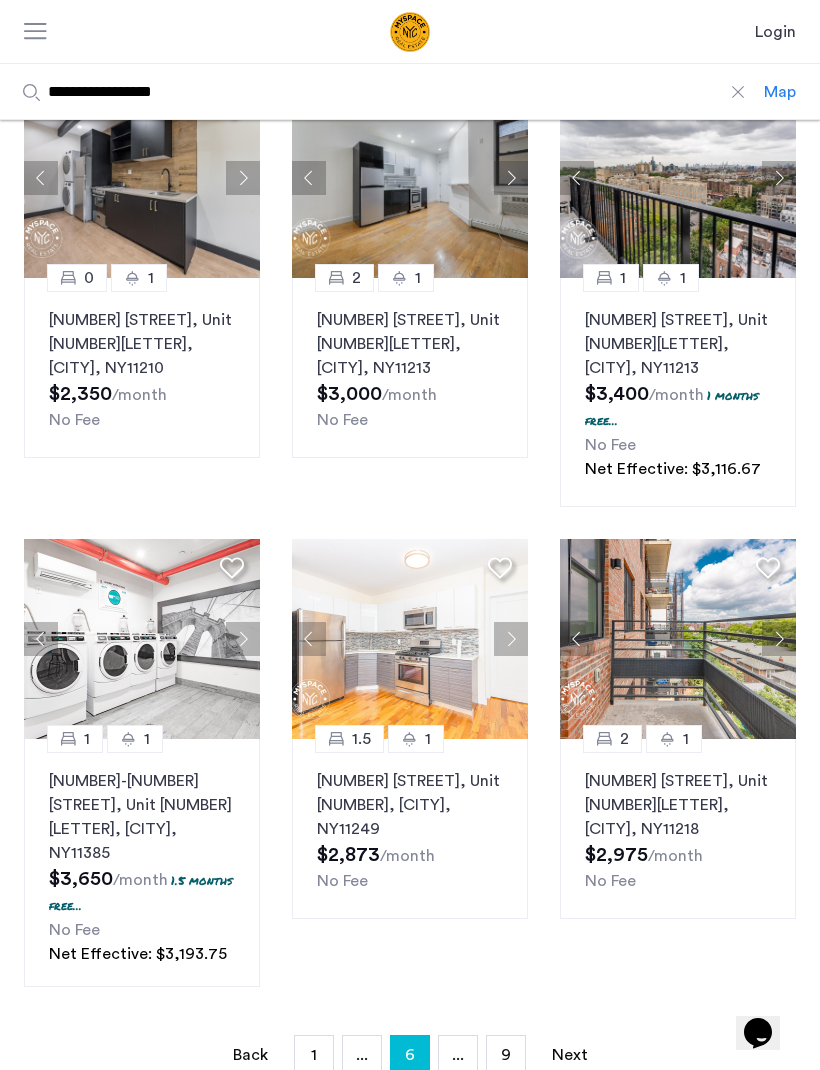 click 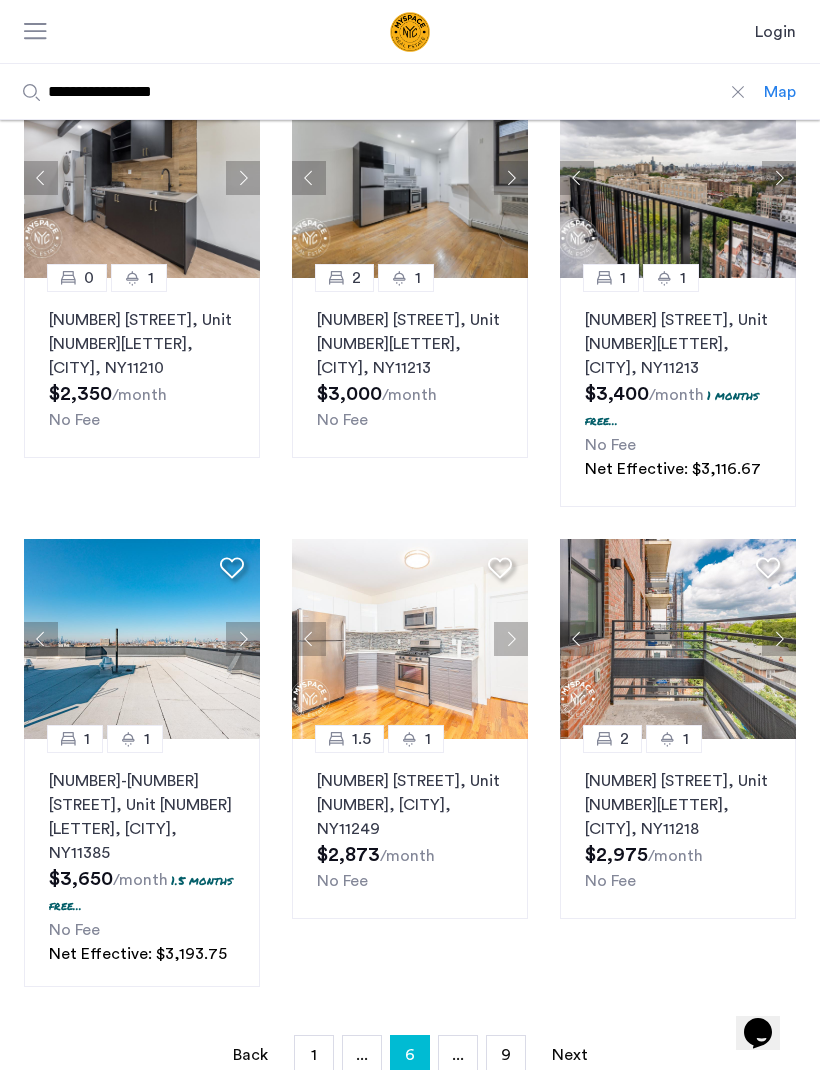 click 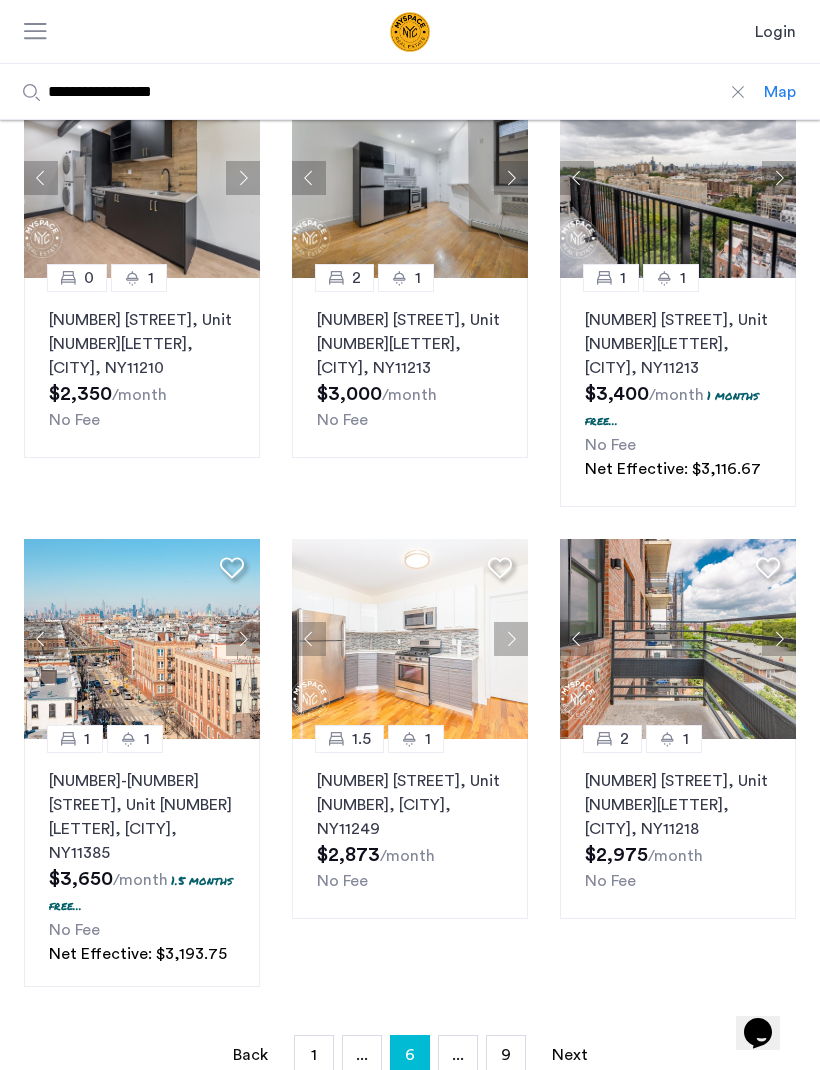 click 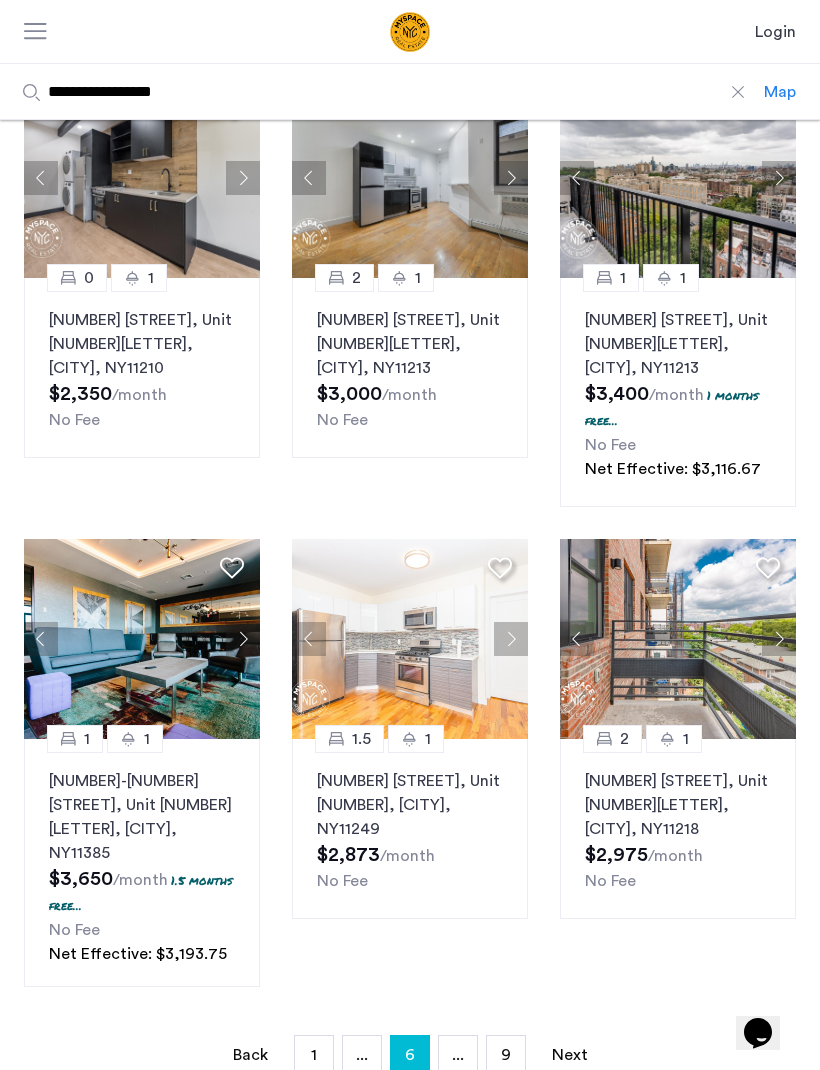 click 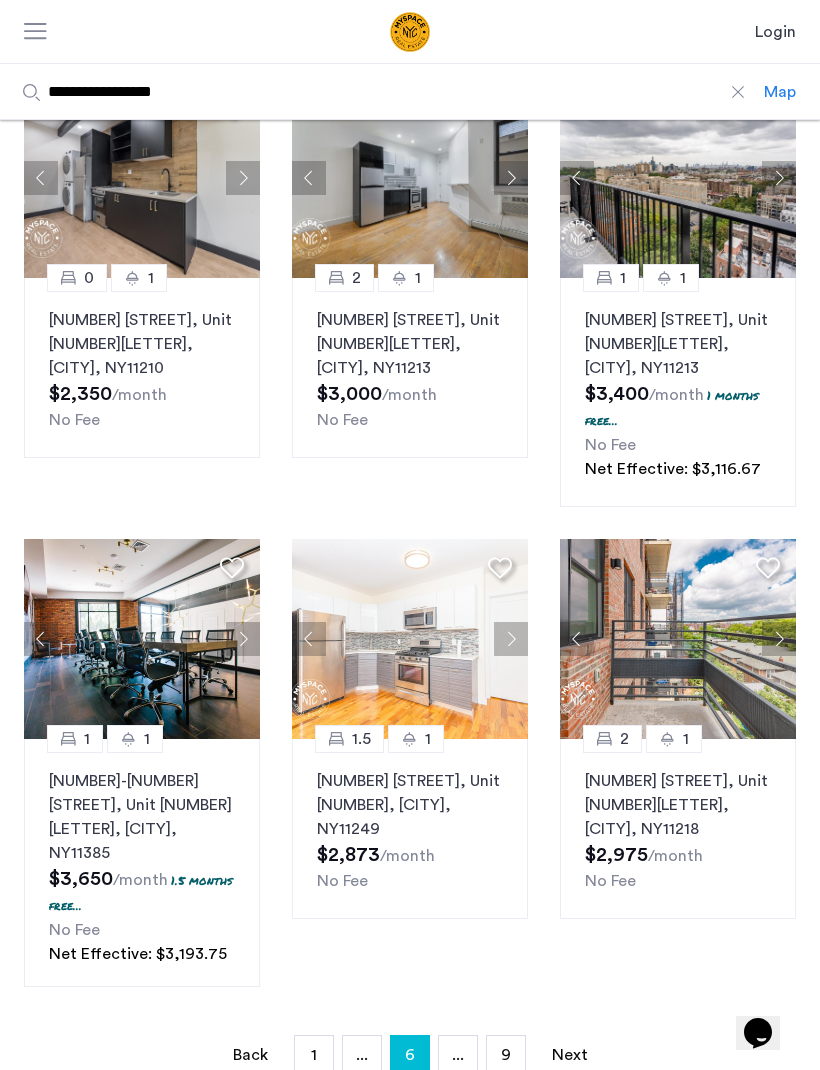 click 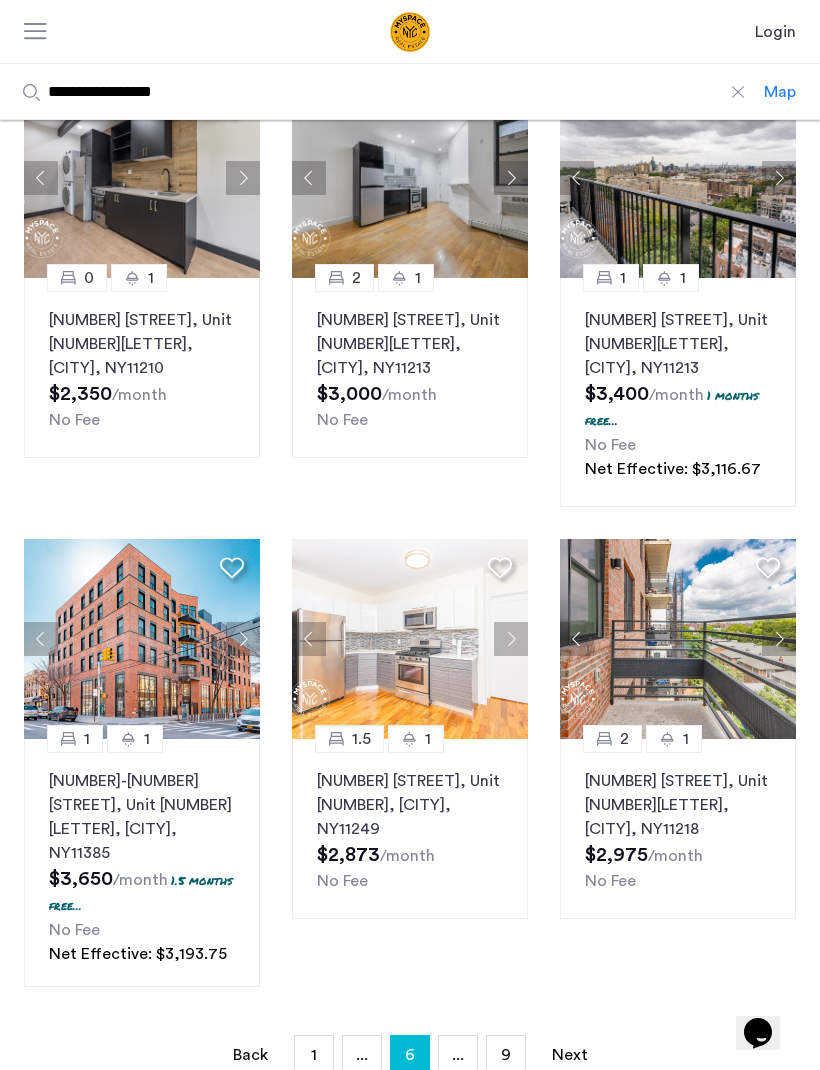 click 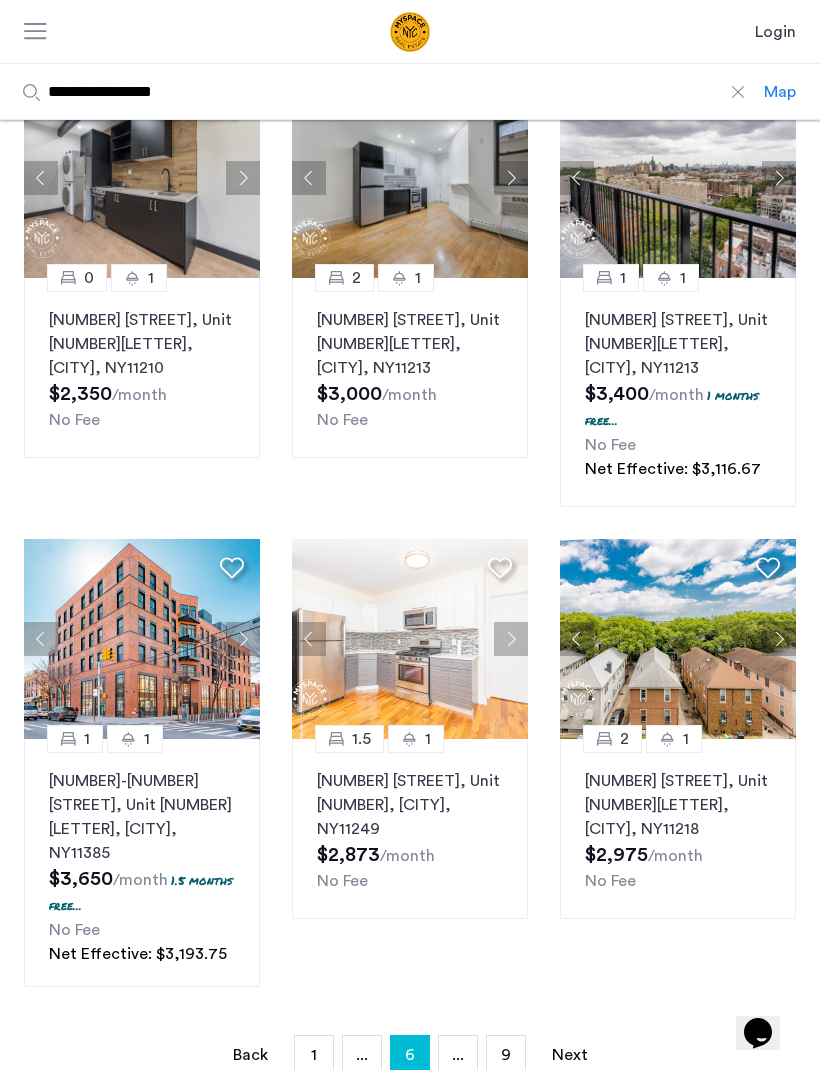 click 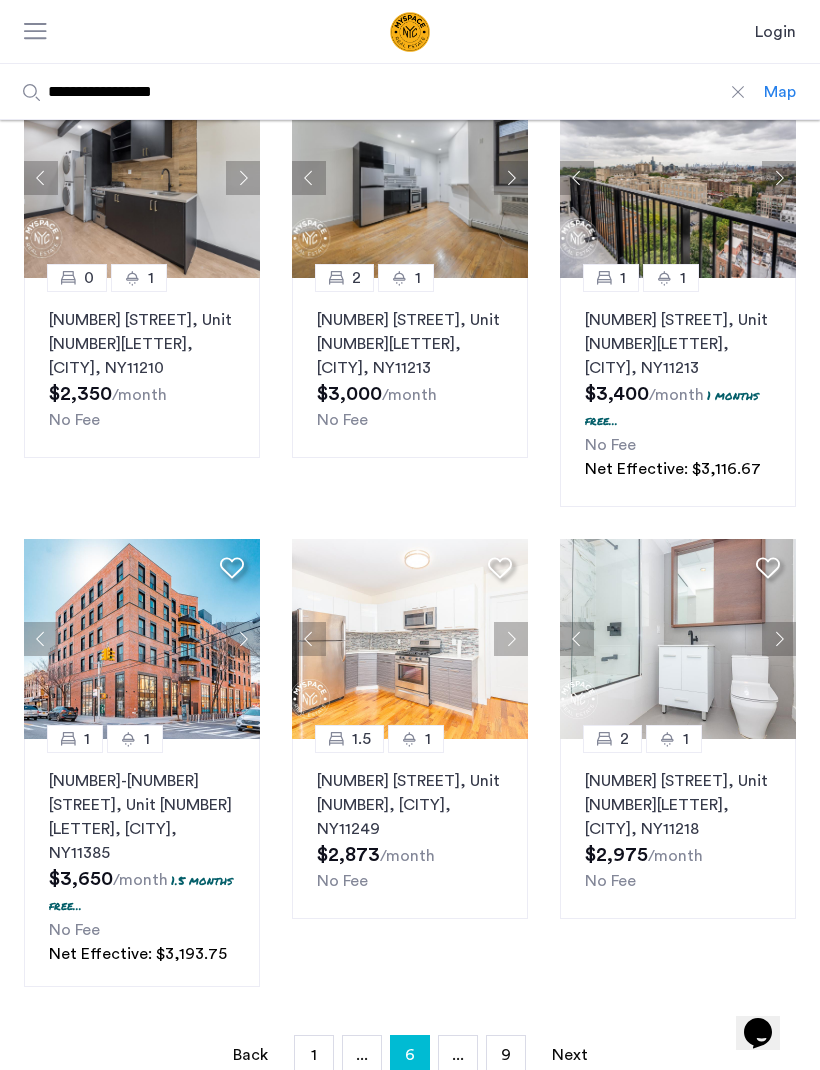 click 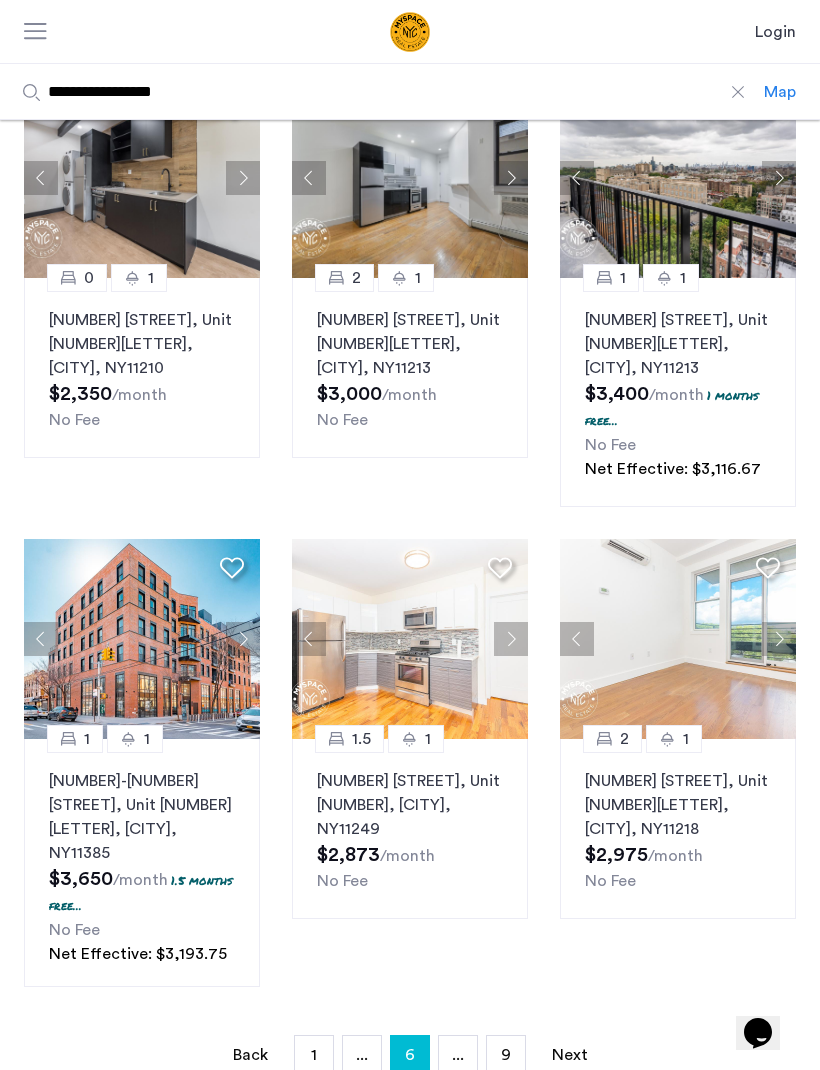 click 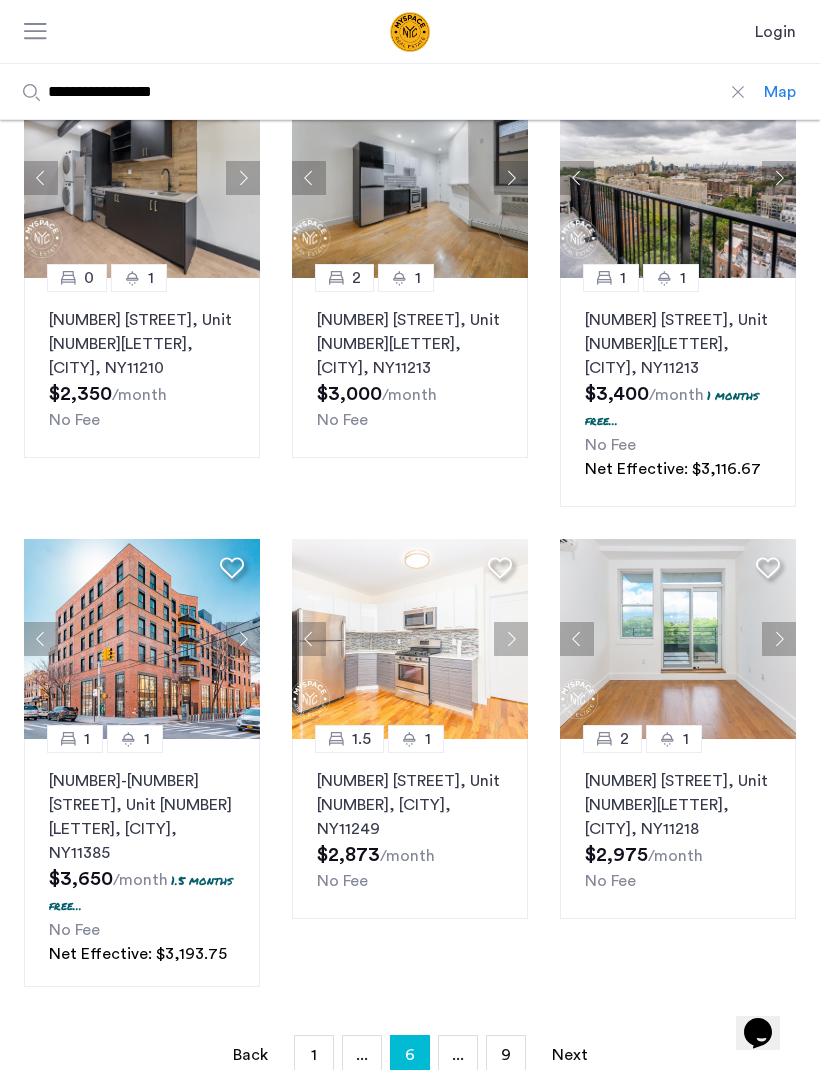 click on "Next  page" at bounding box center (570, 1055) 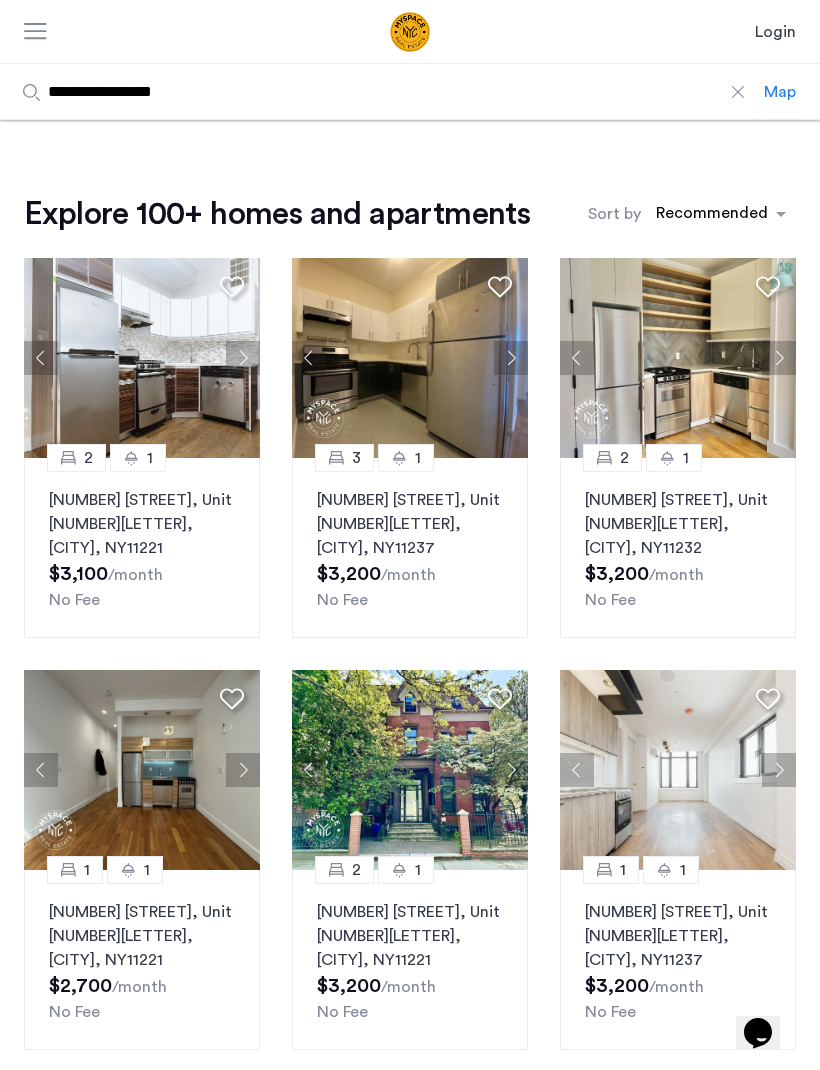 click 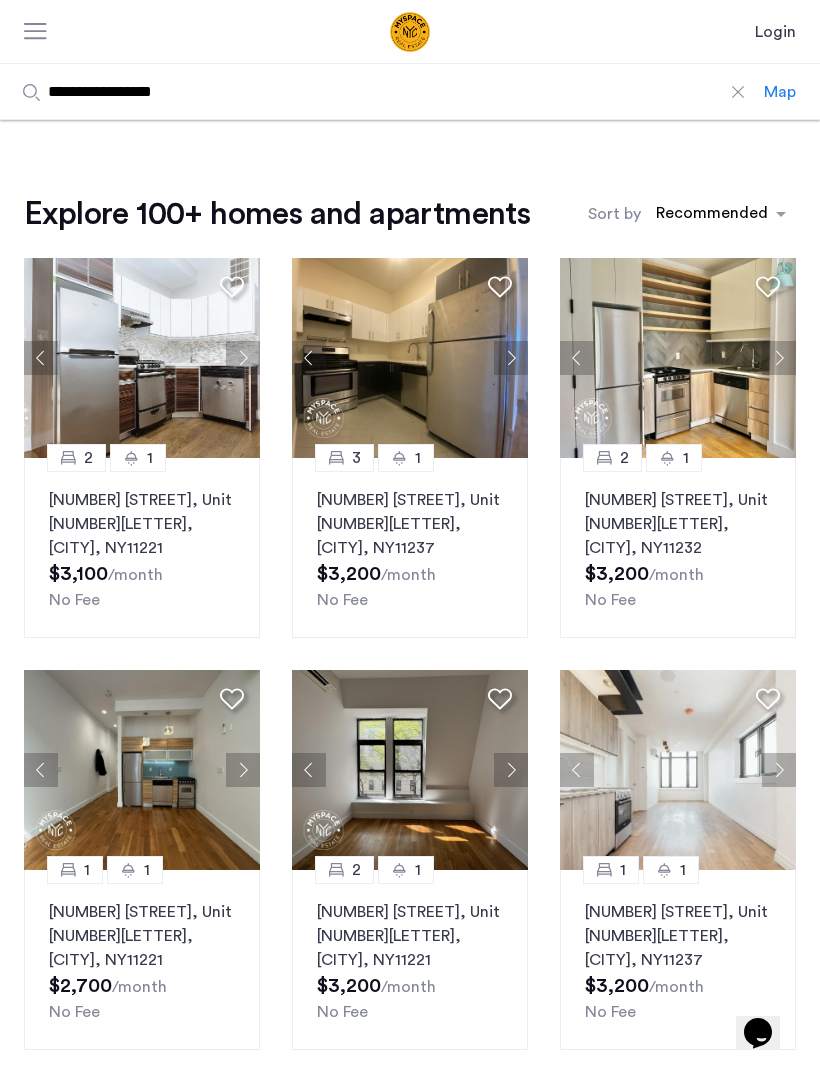 click 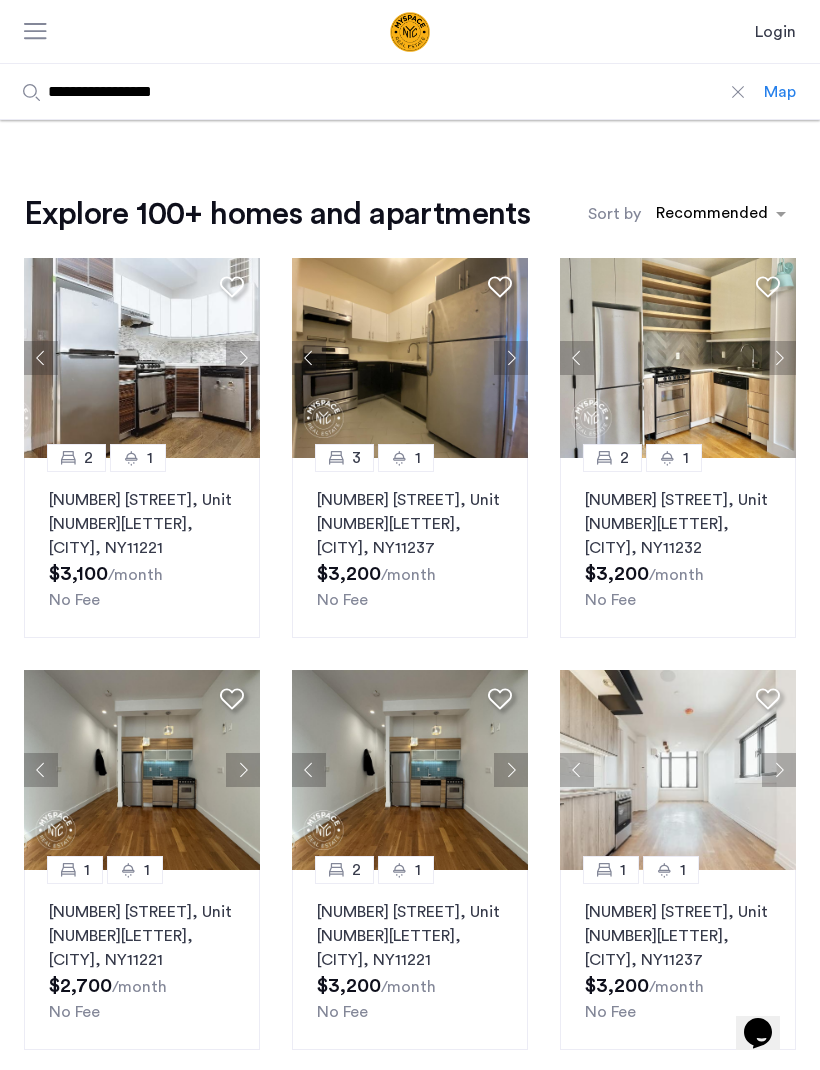 click 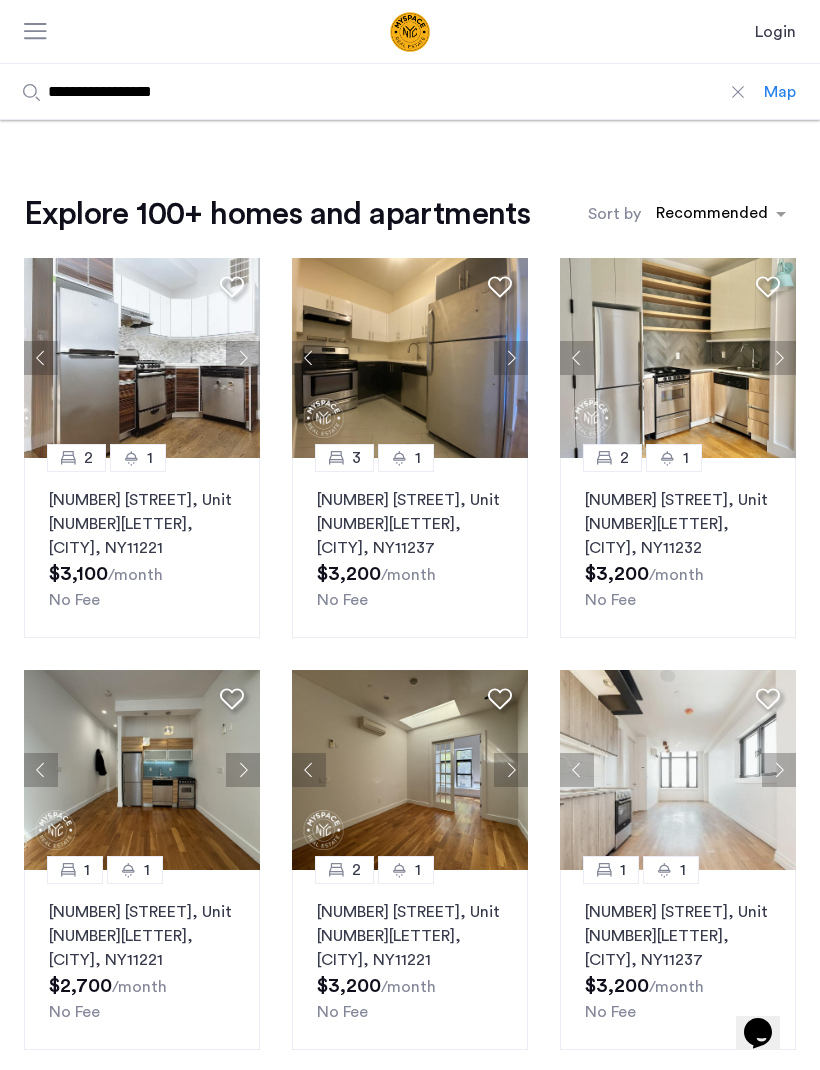 click 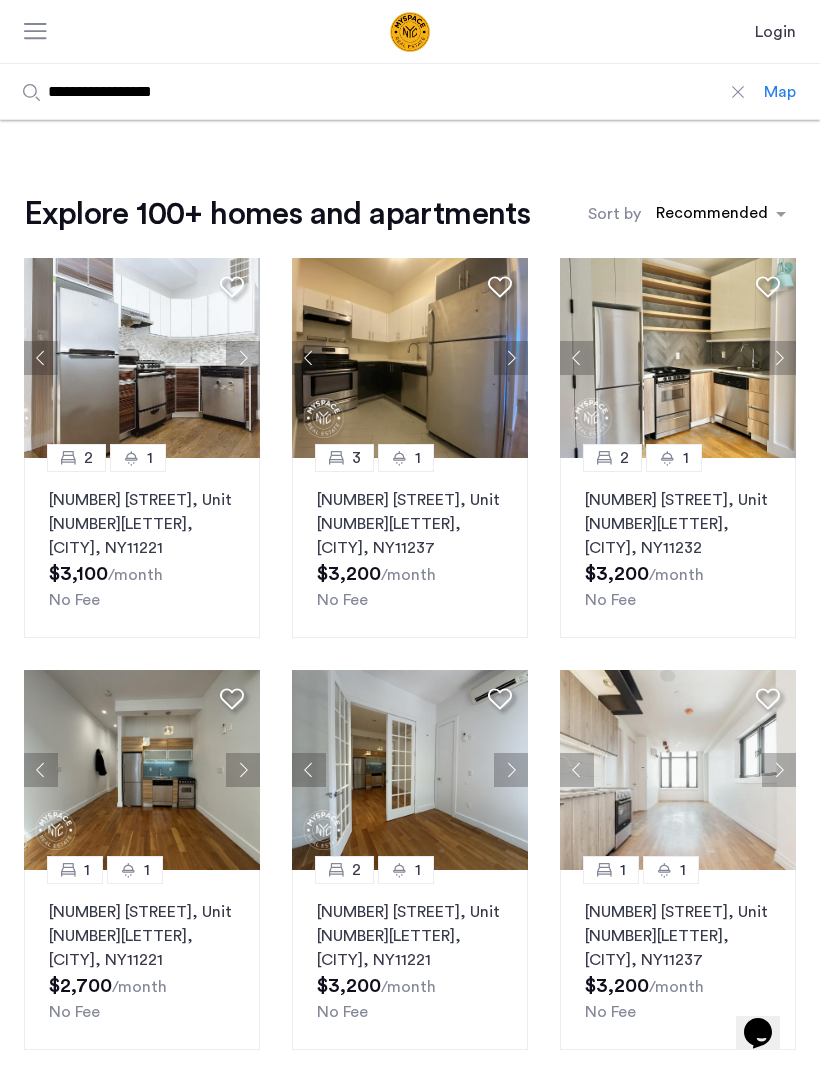 click 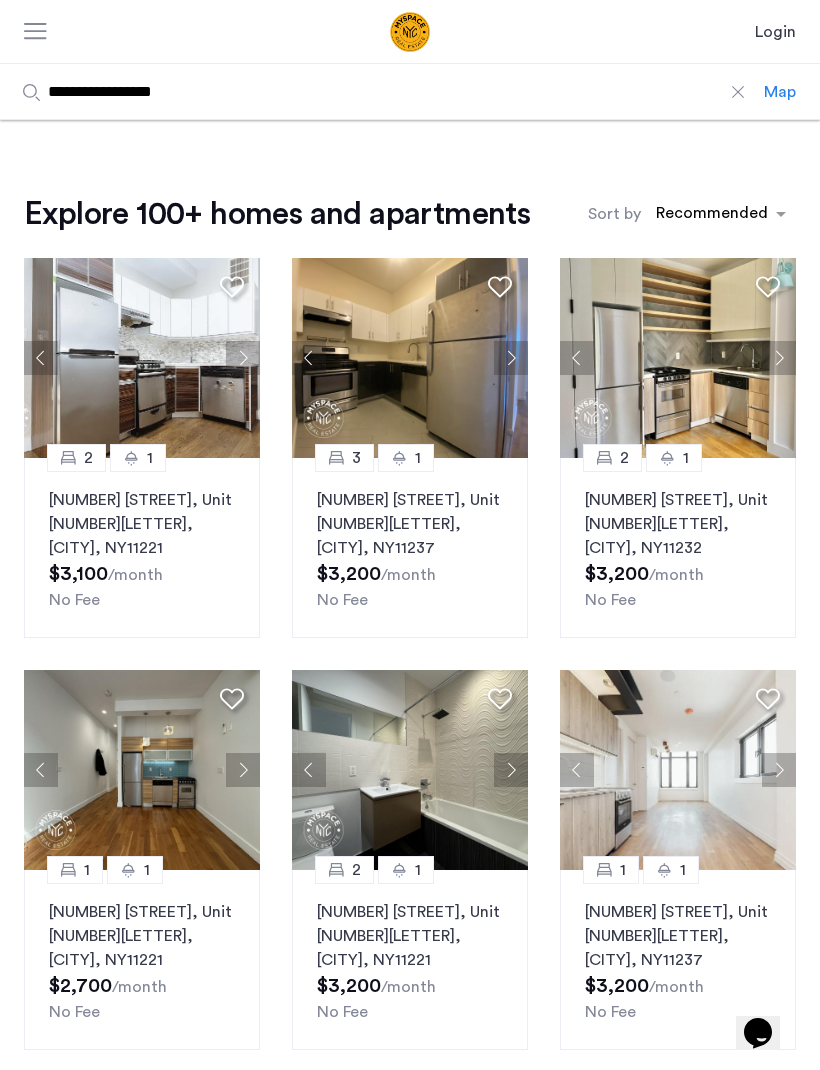 click 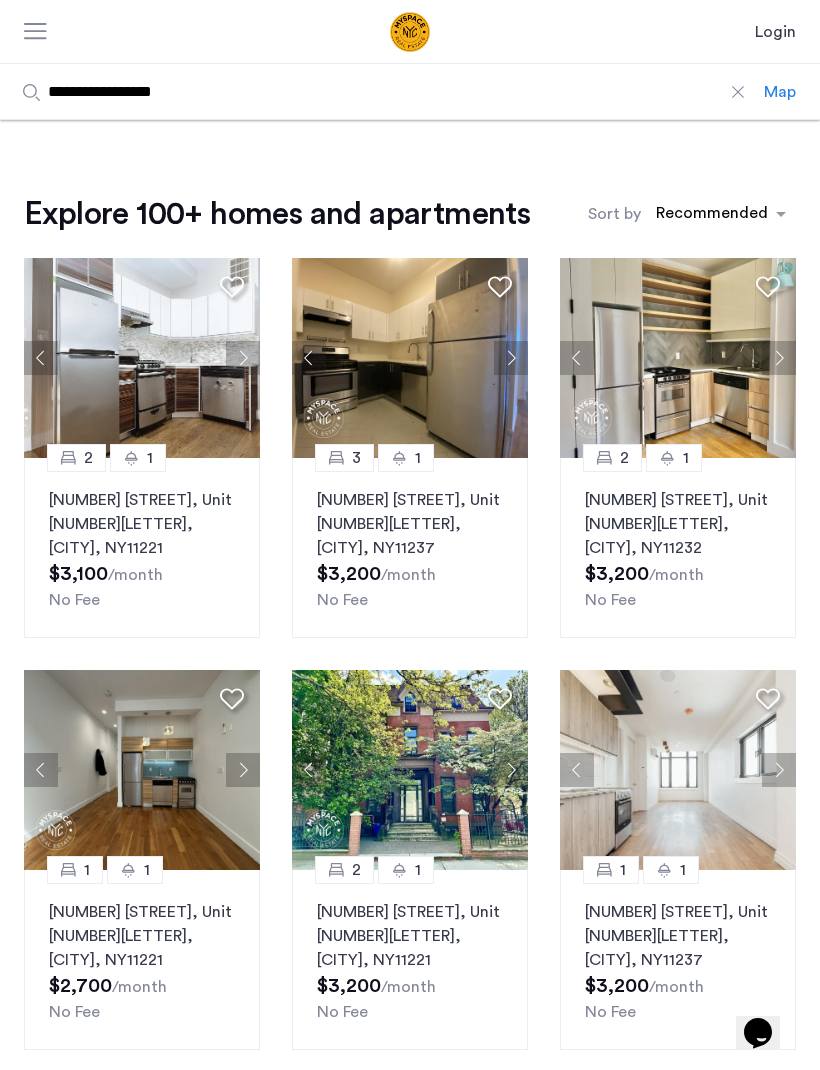 click 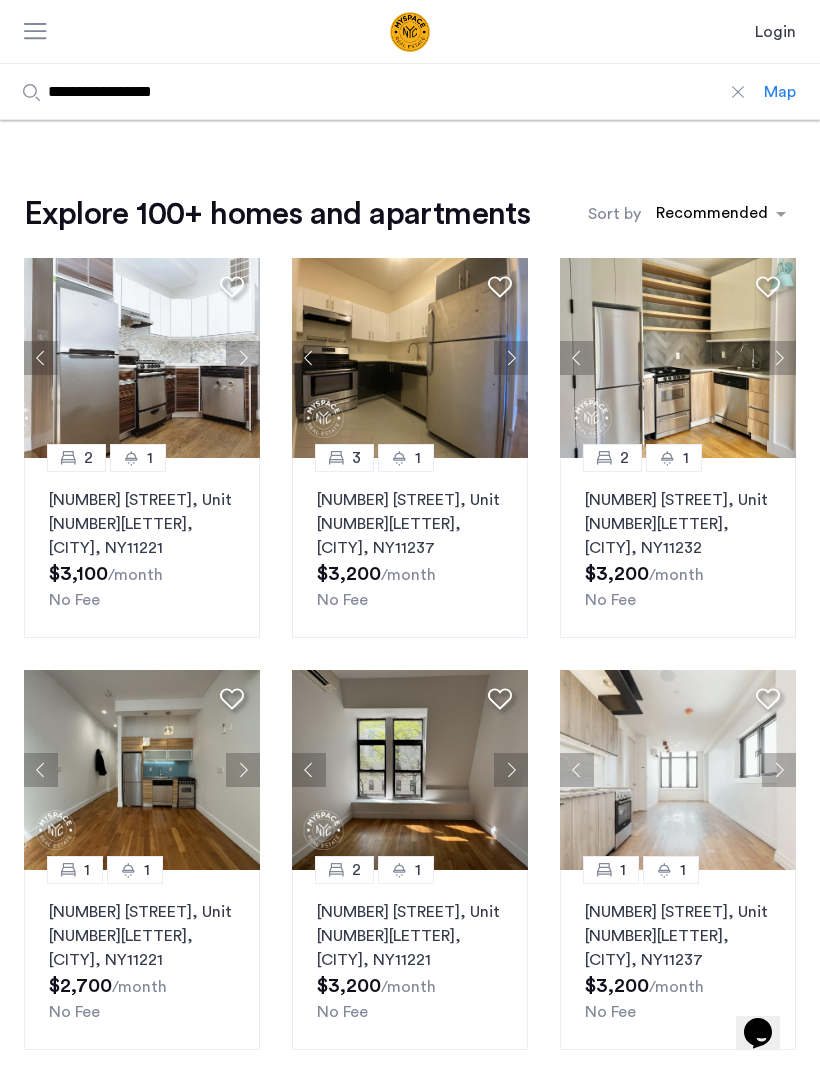 click 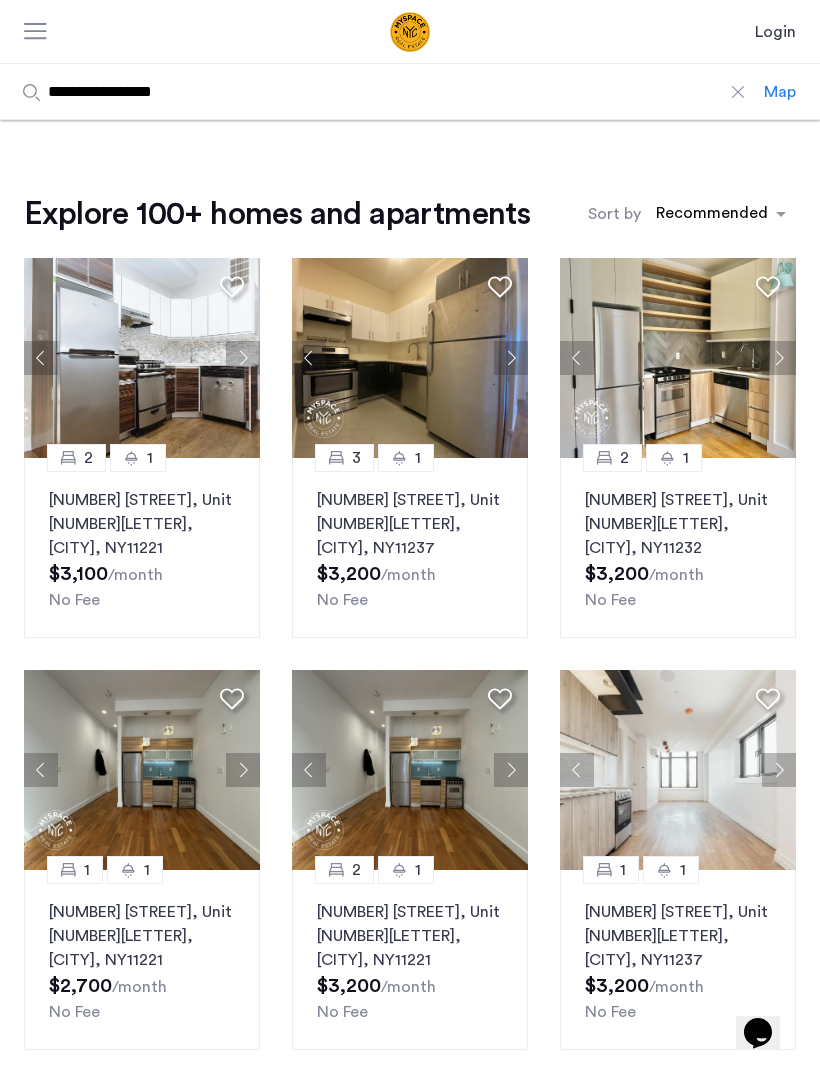 click 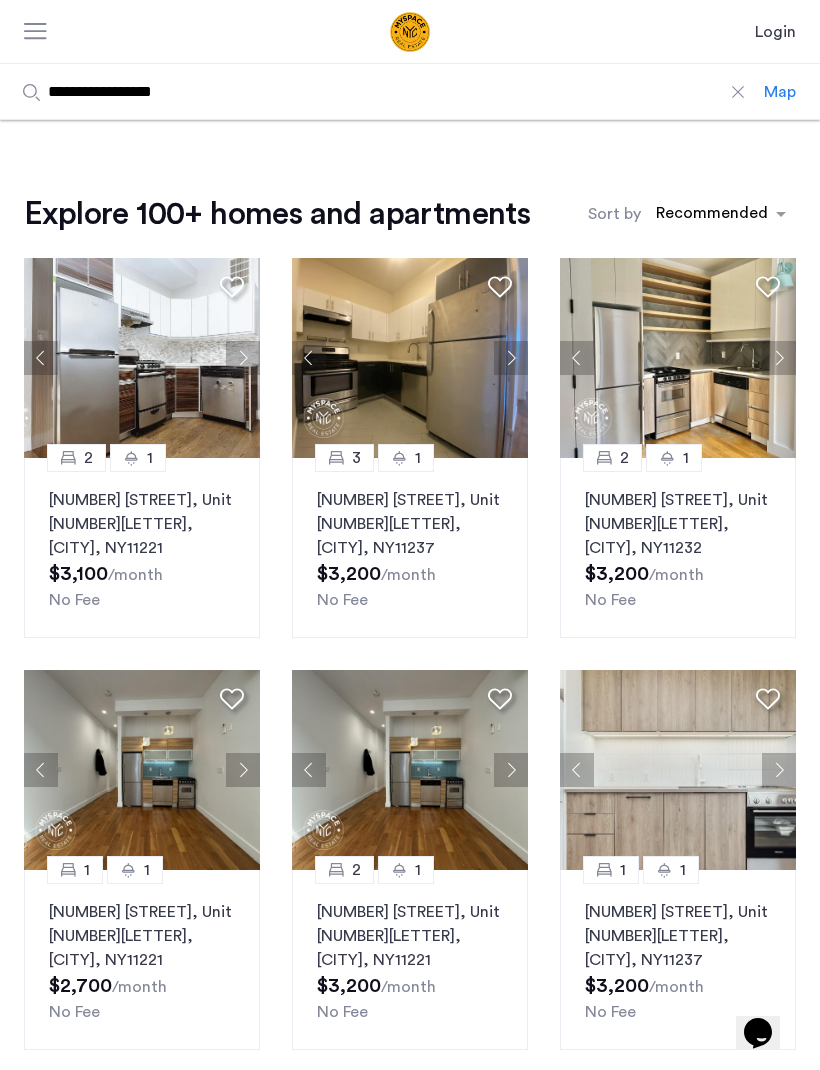 click 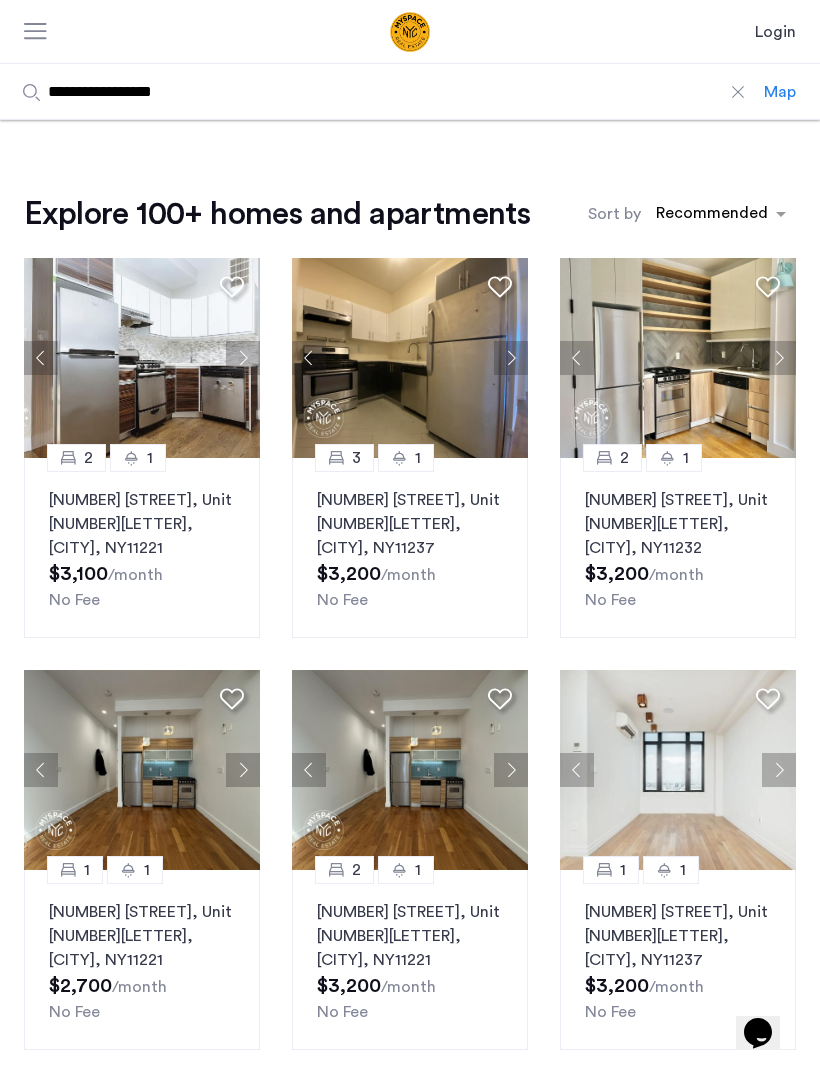 click 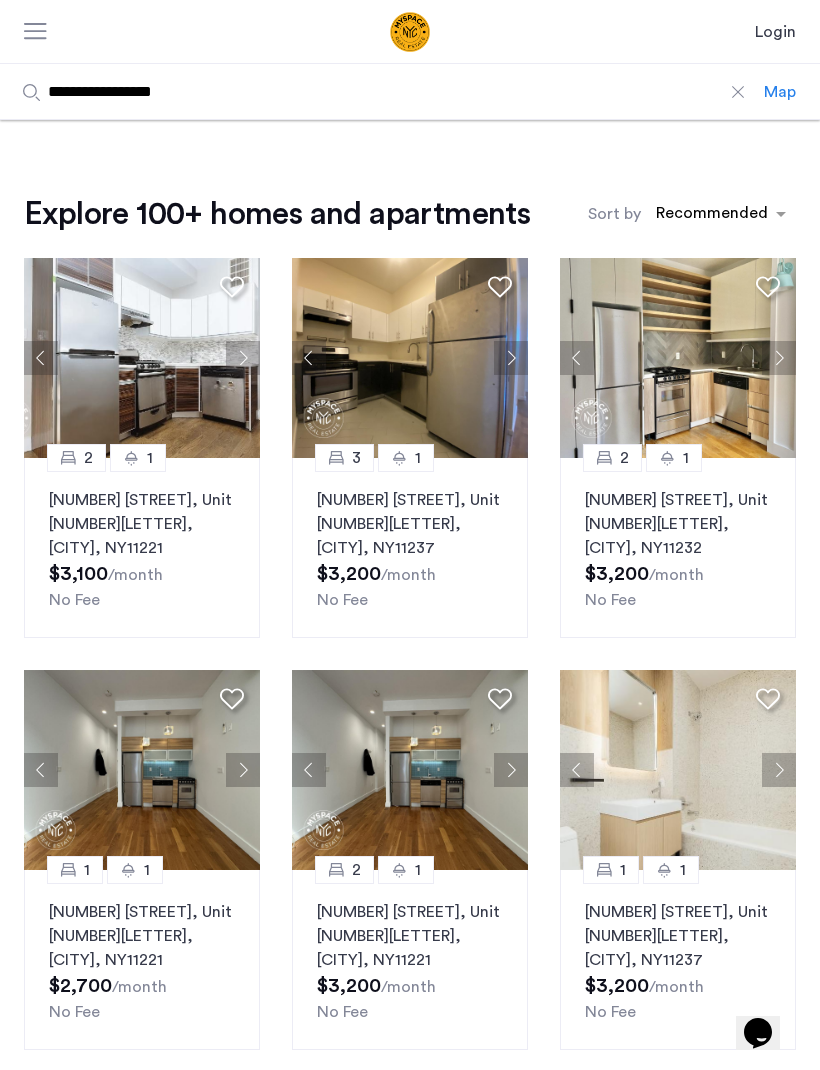 click 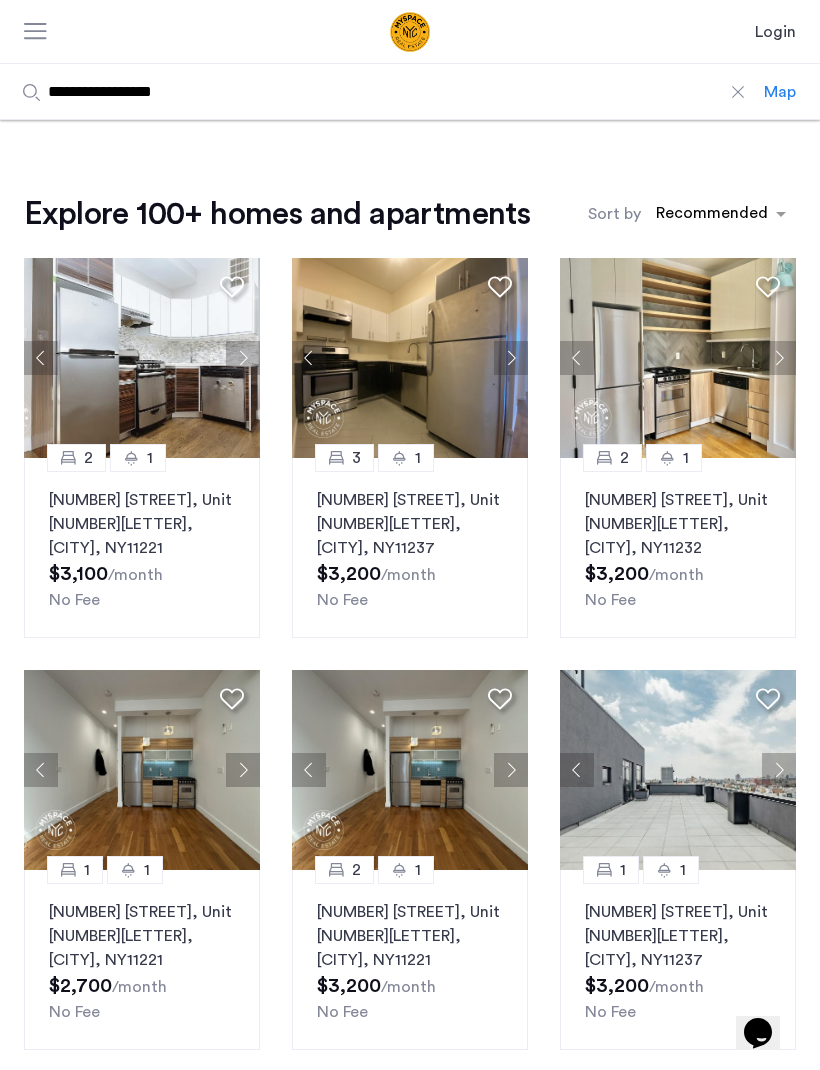 click 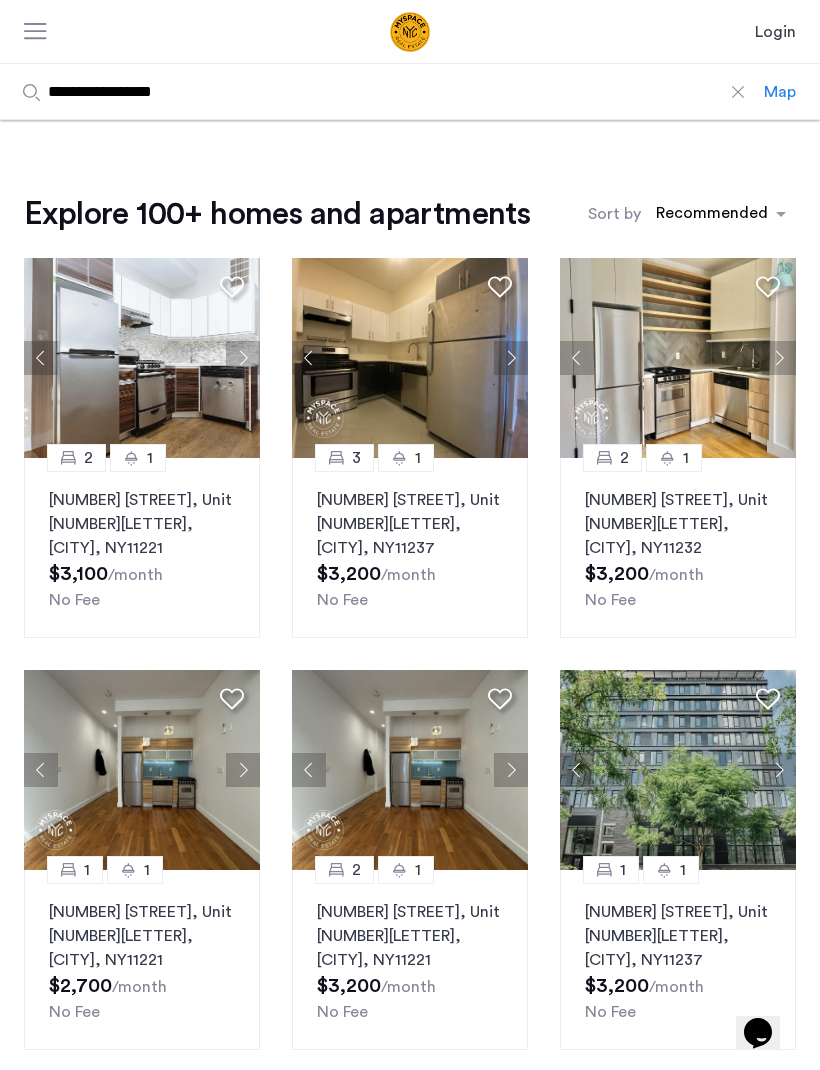 click 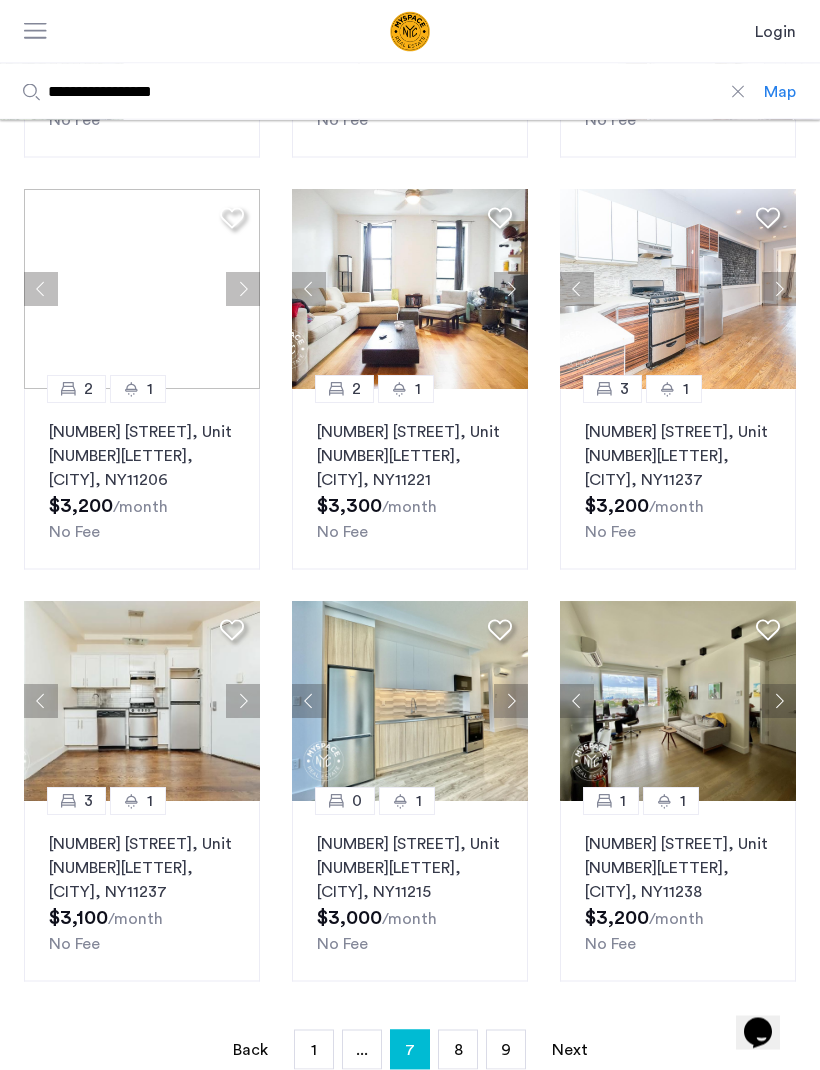 scroll, scrollTop: 893, scrollLeft: 0, axis: vertical 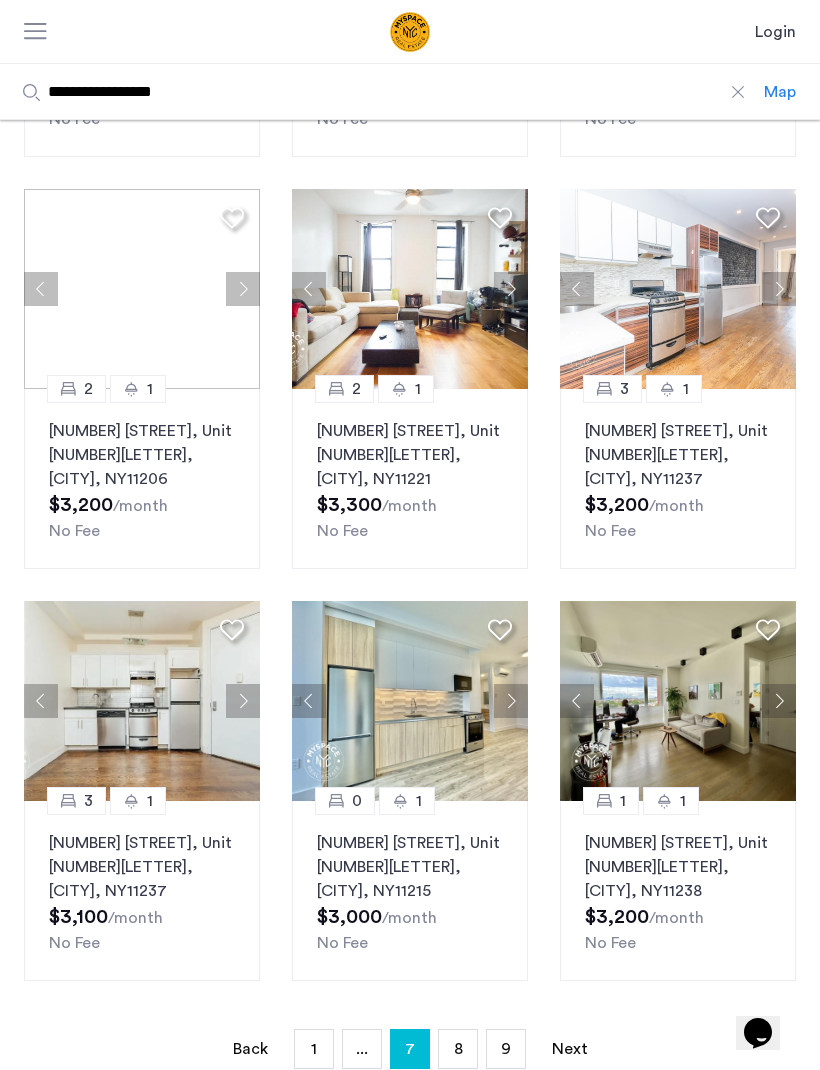 click 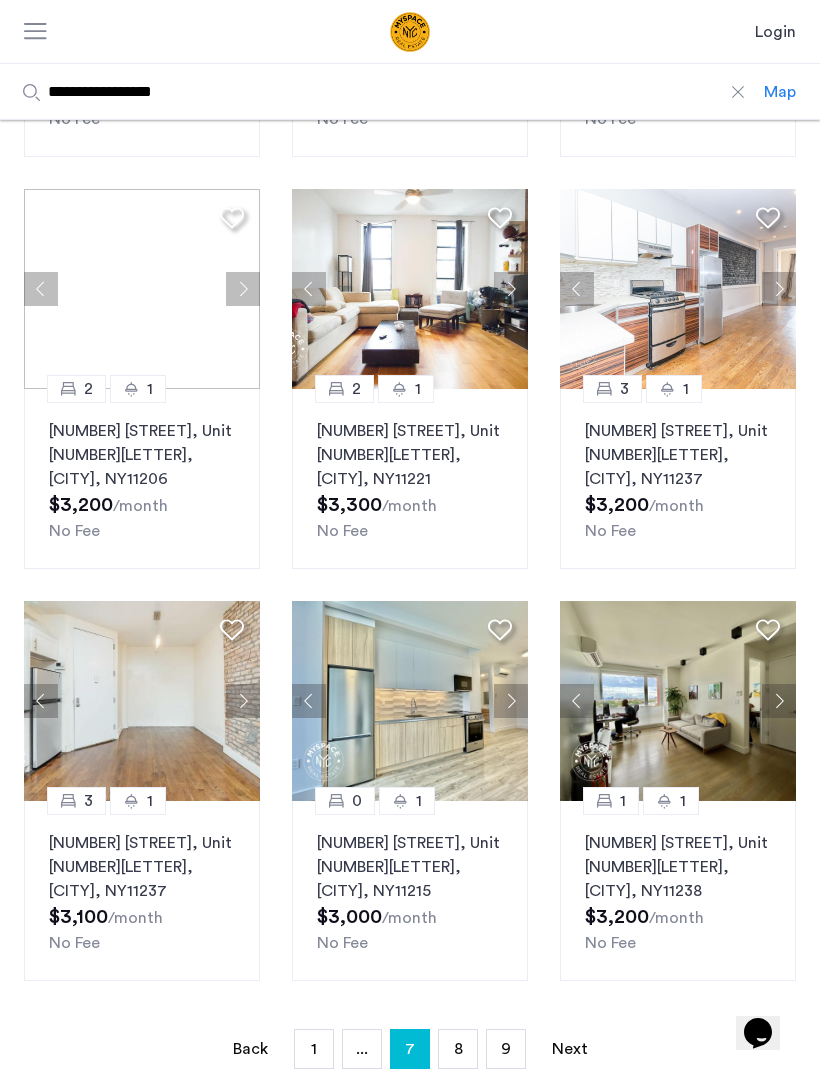 click 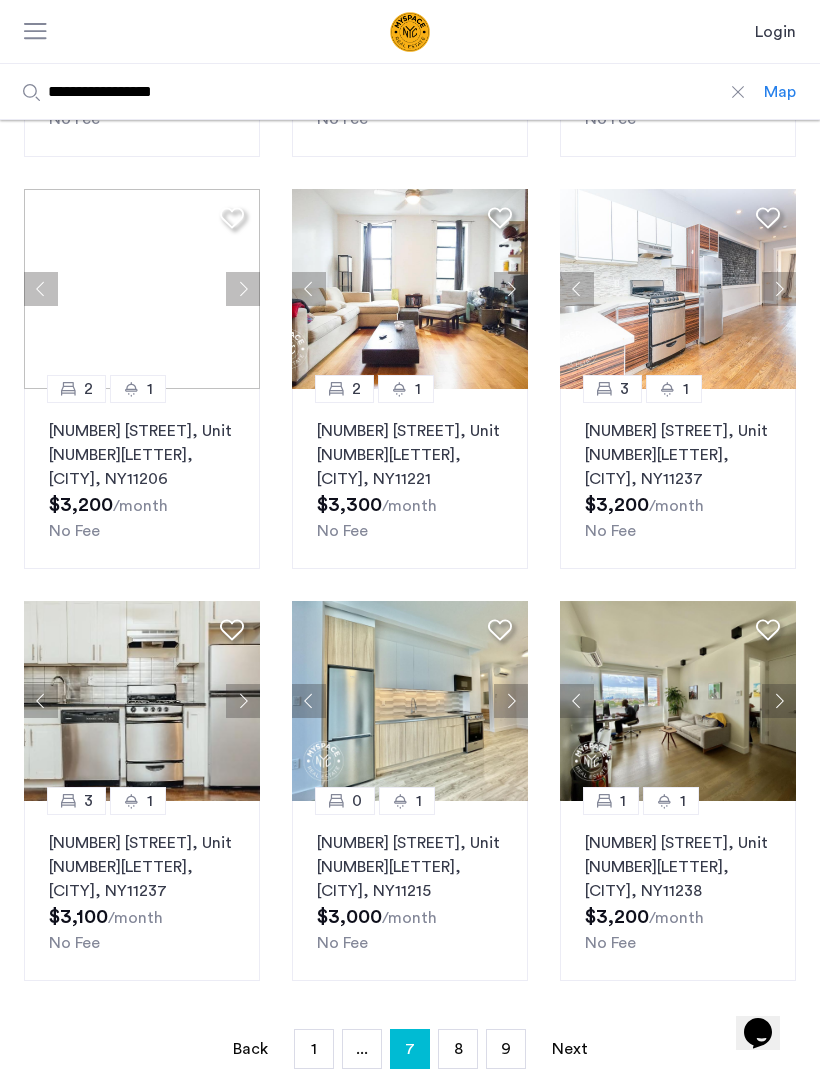 click 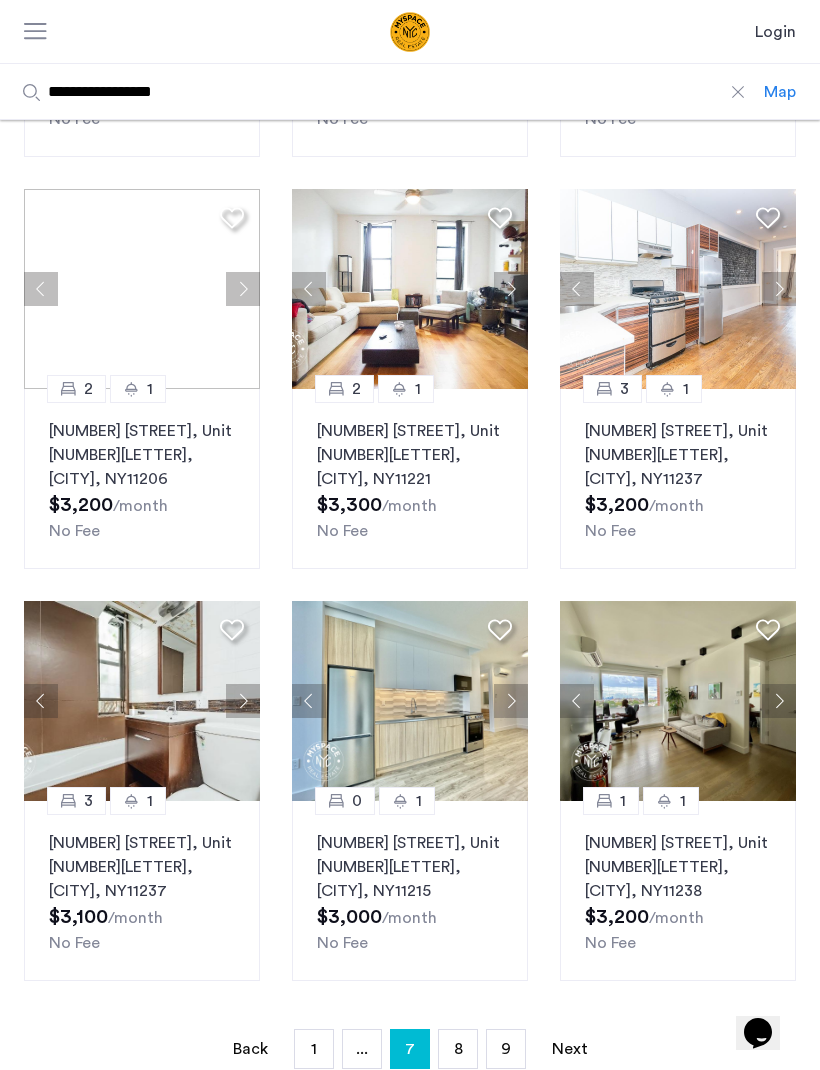 click 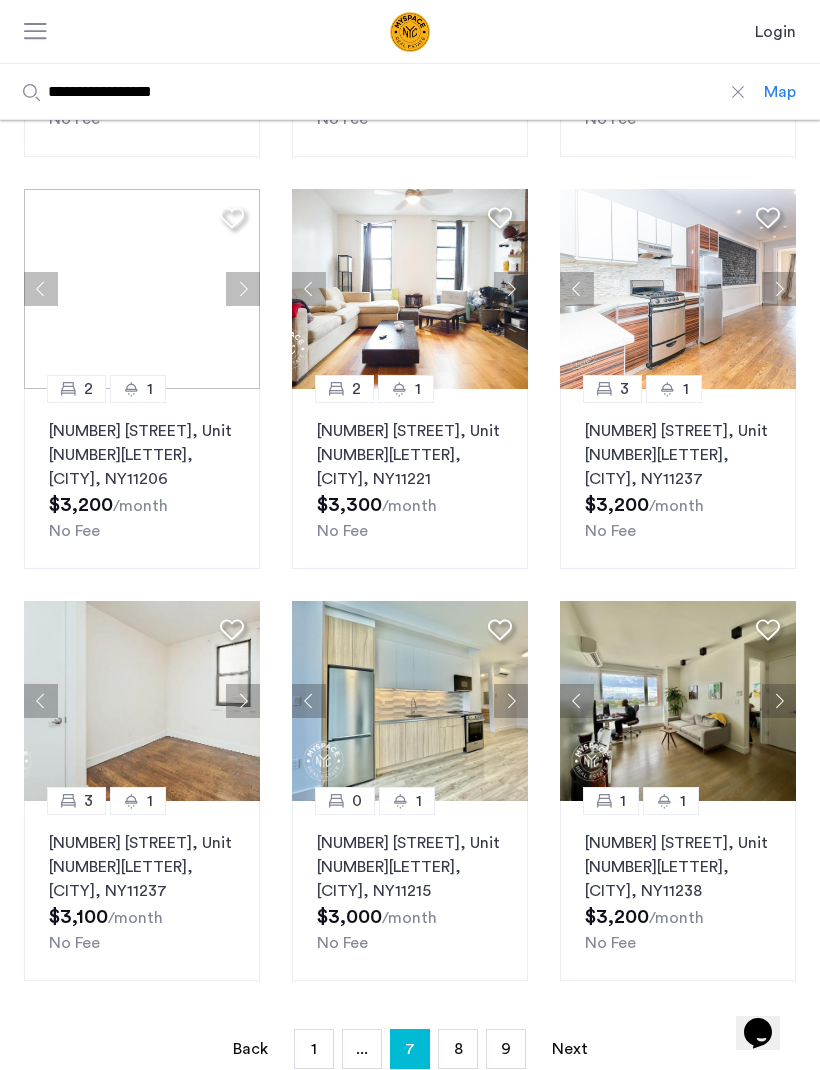click 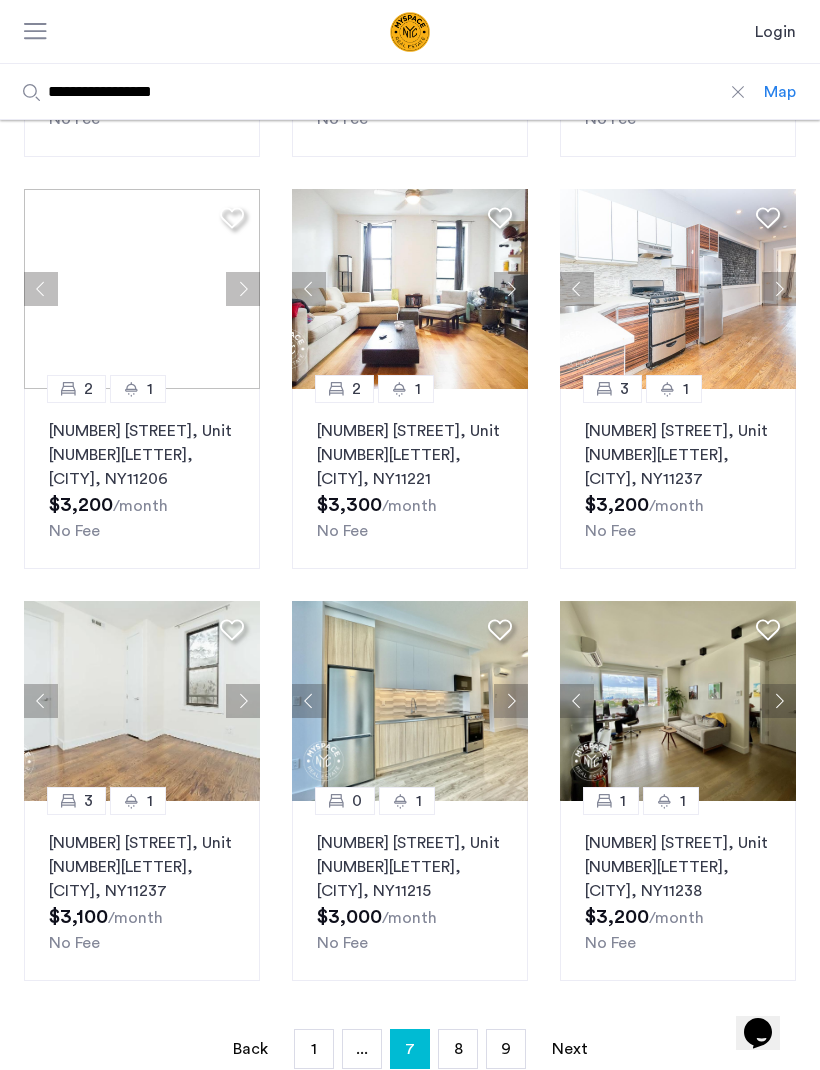 click 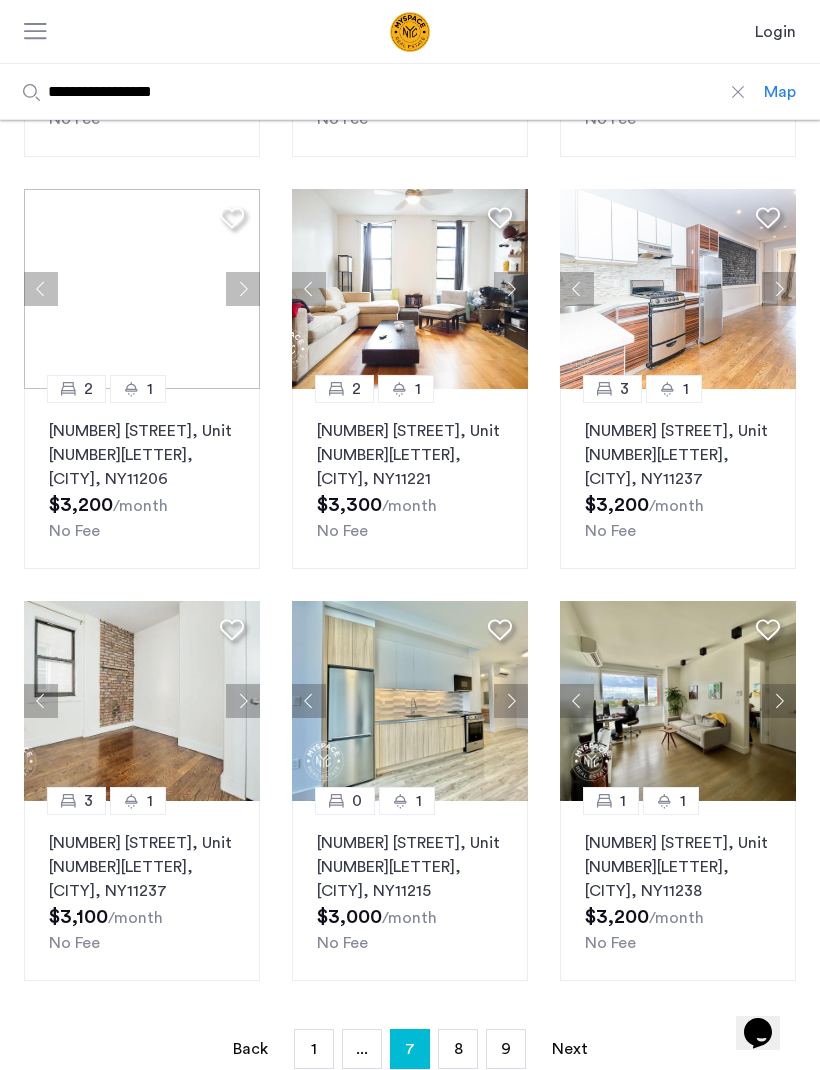 click 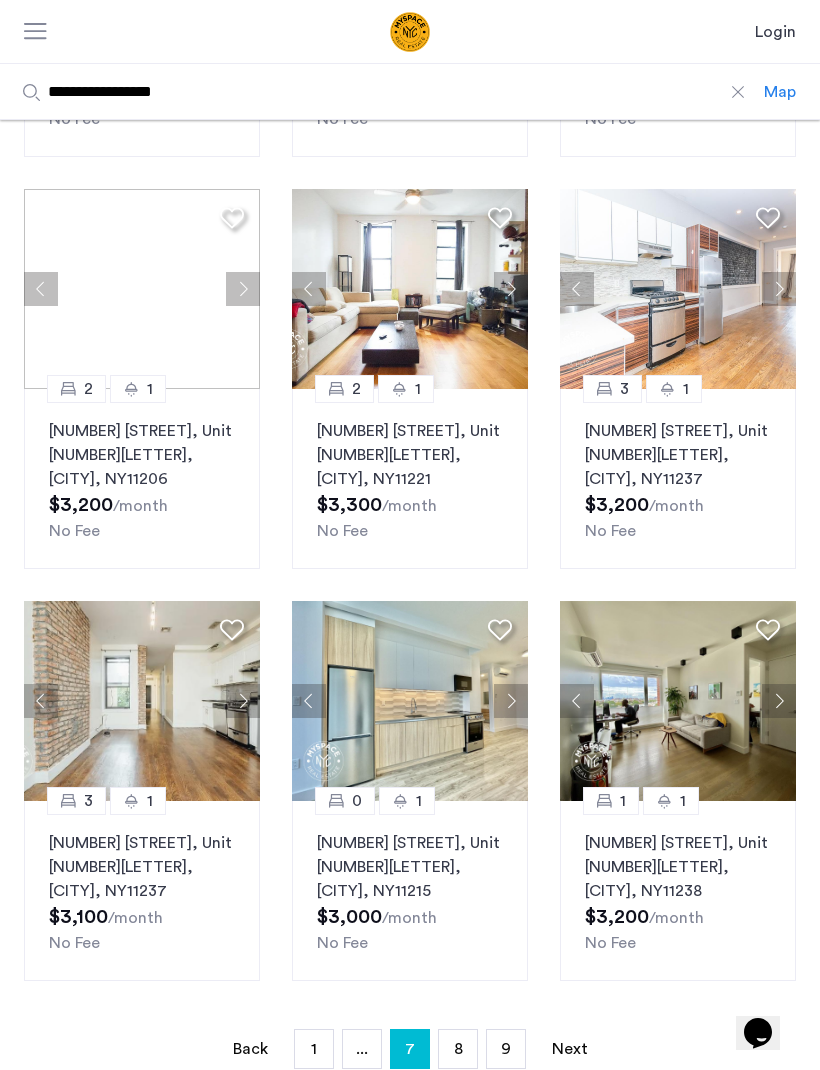 click 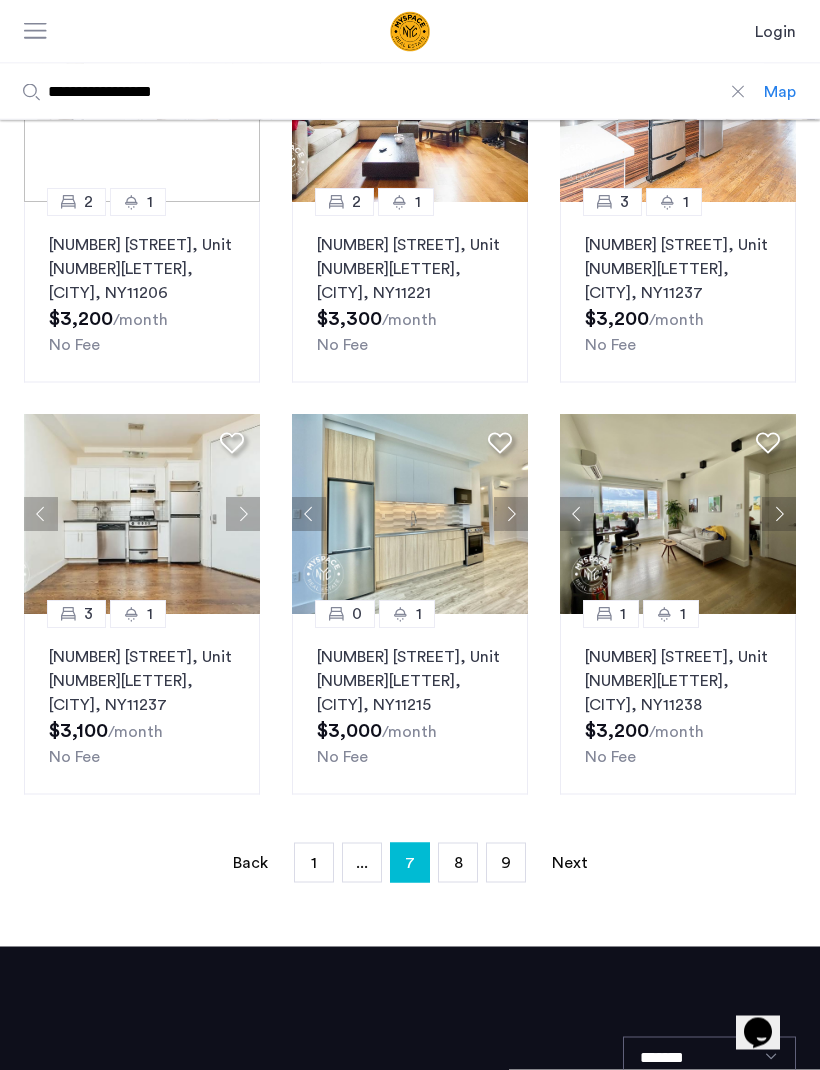 scroll, scrollTop: 1096, scrollLeft: 0, axis: vertical 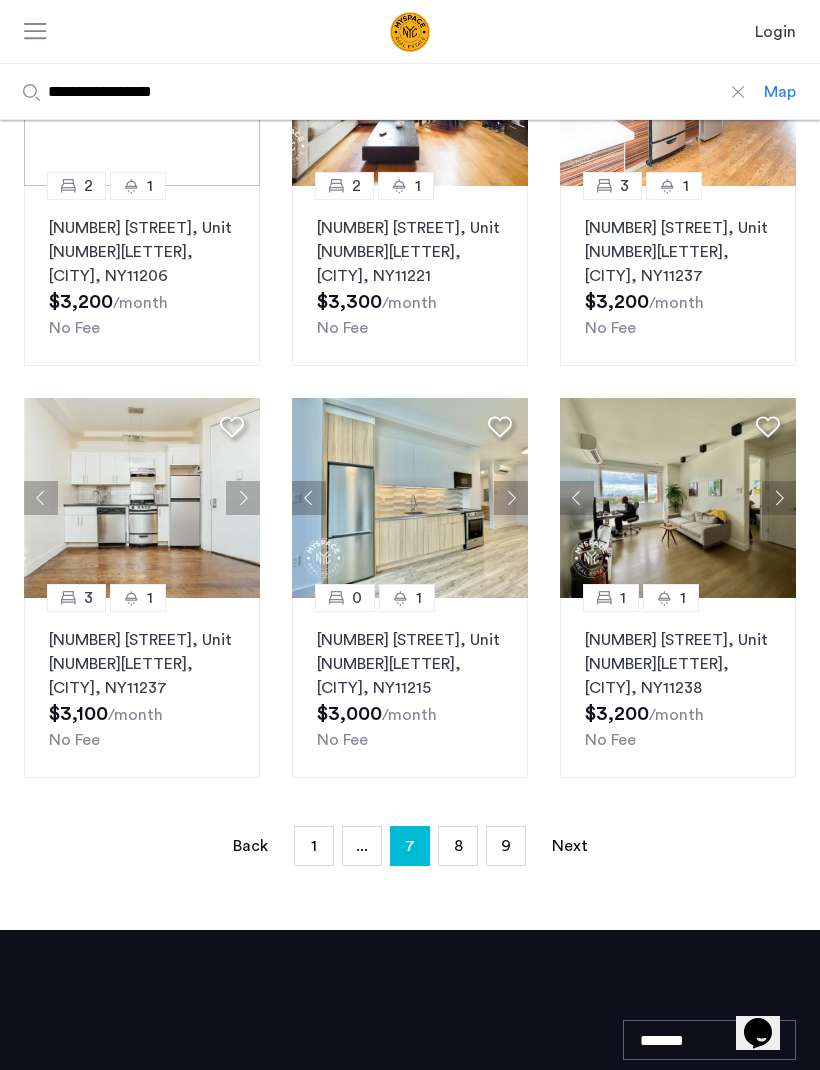 click on "page  8" at bounding box center [458, 846] 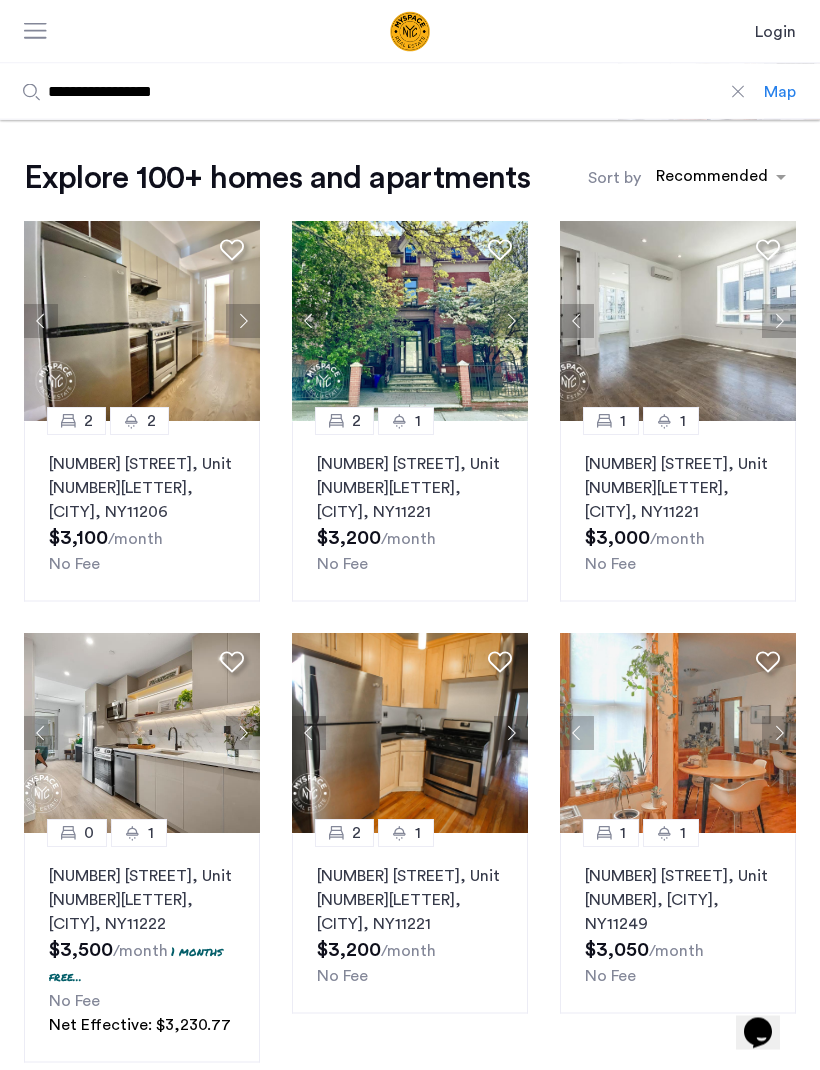 scroll, scrollTop: 108, scrollLeft: 0, axis: vertical 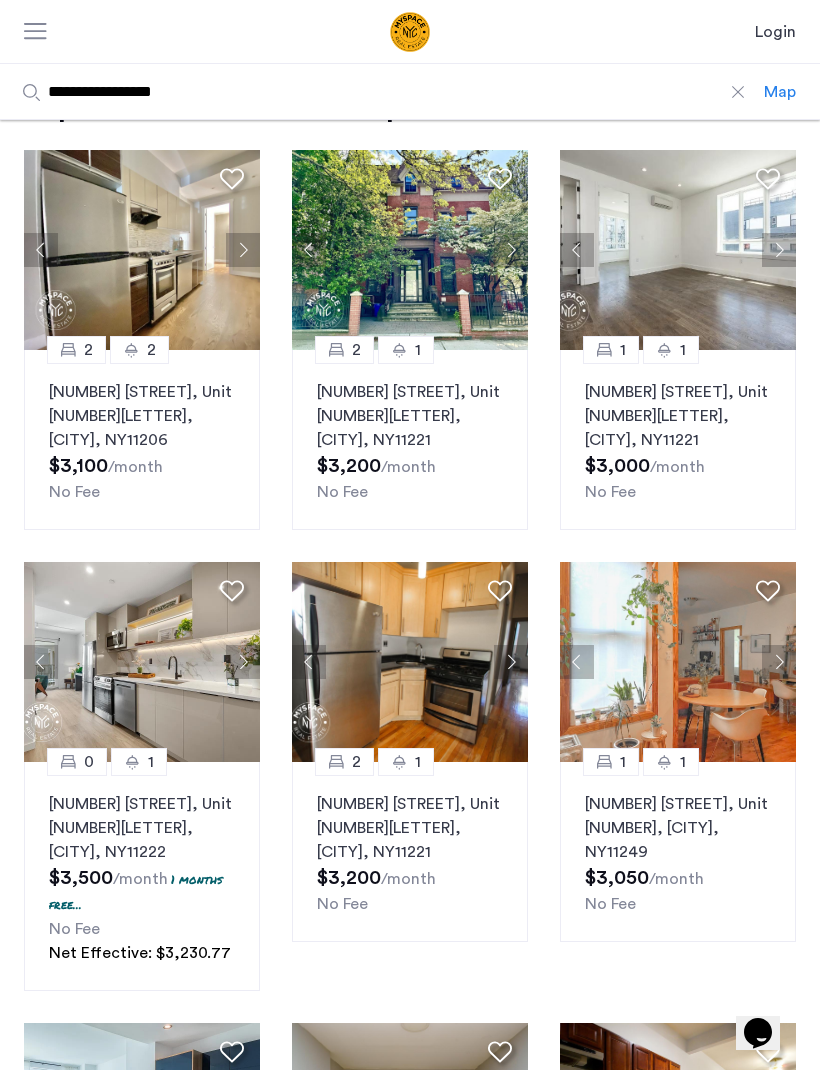 click 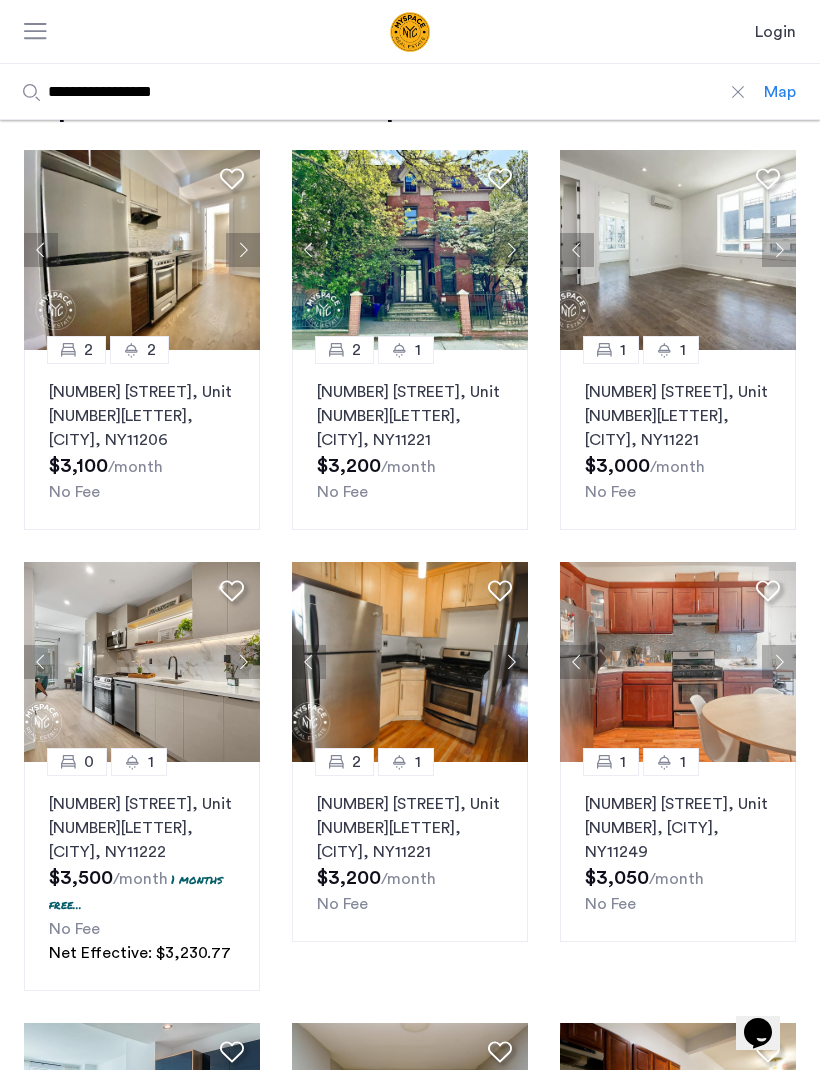 click 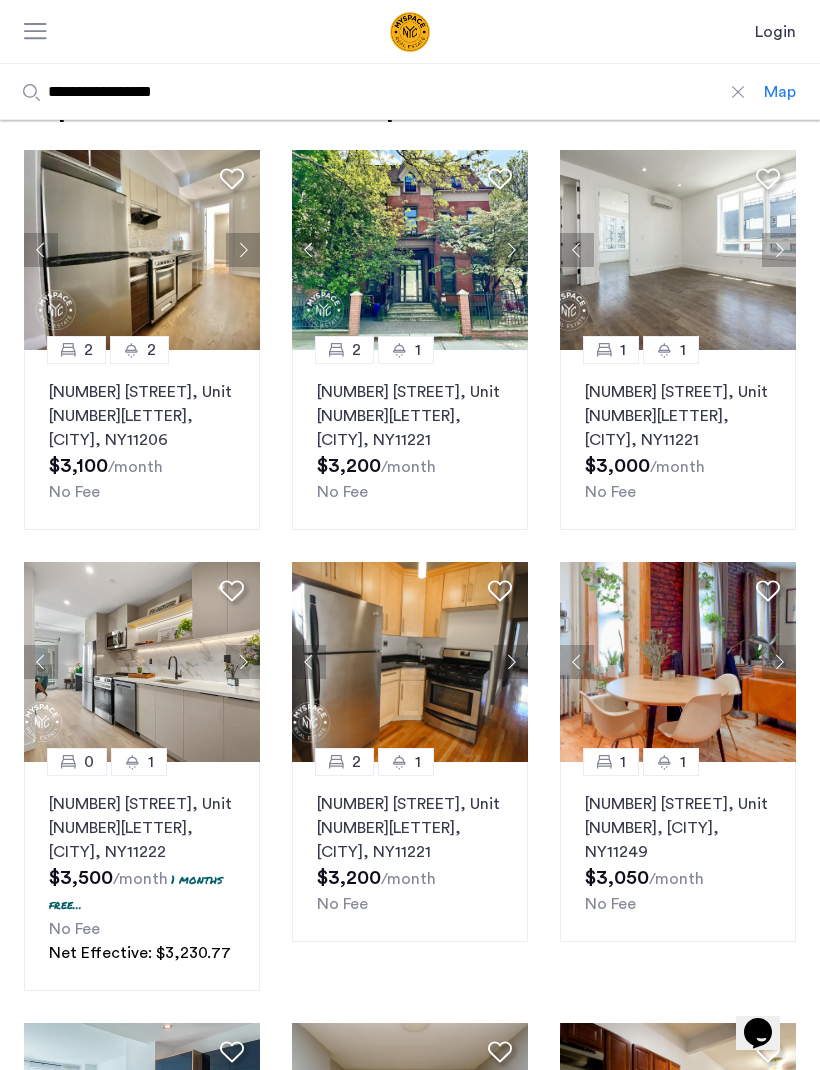 click 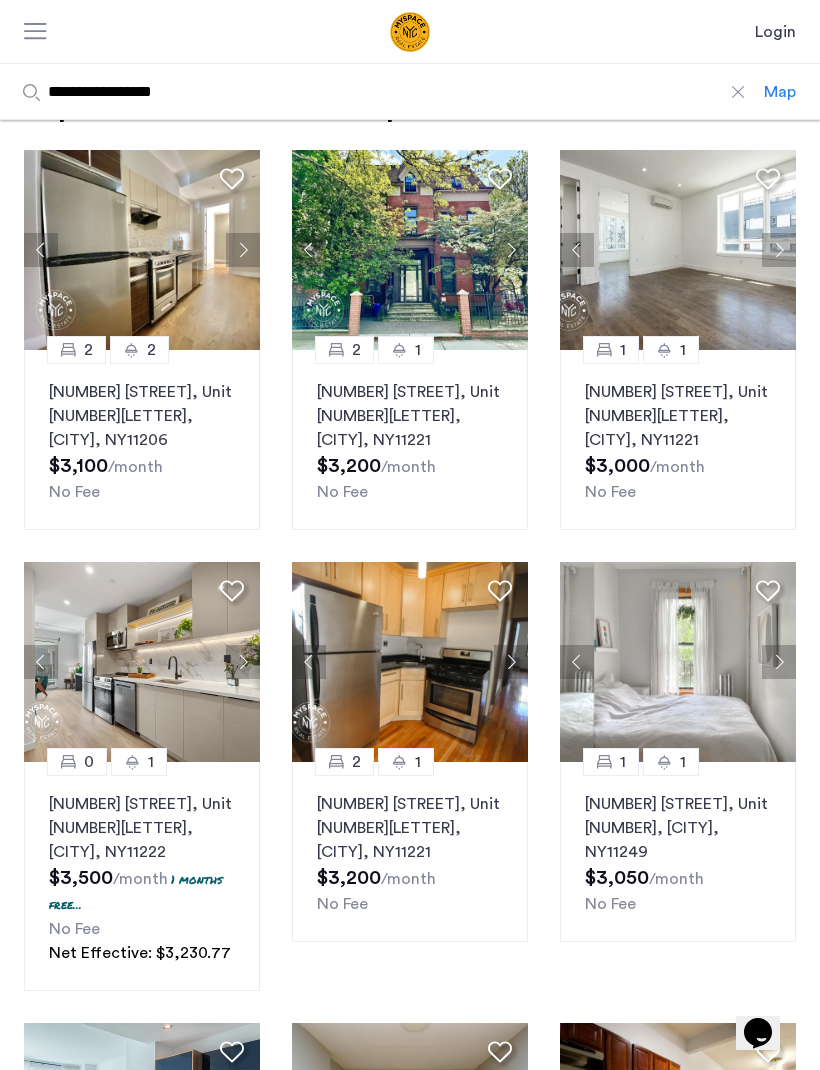 click 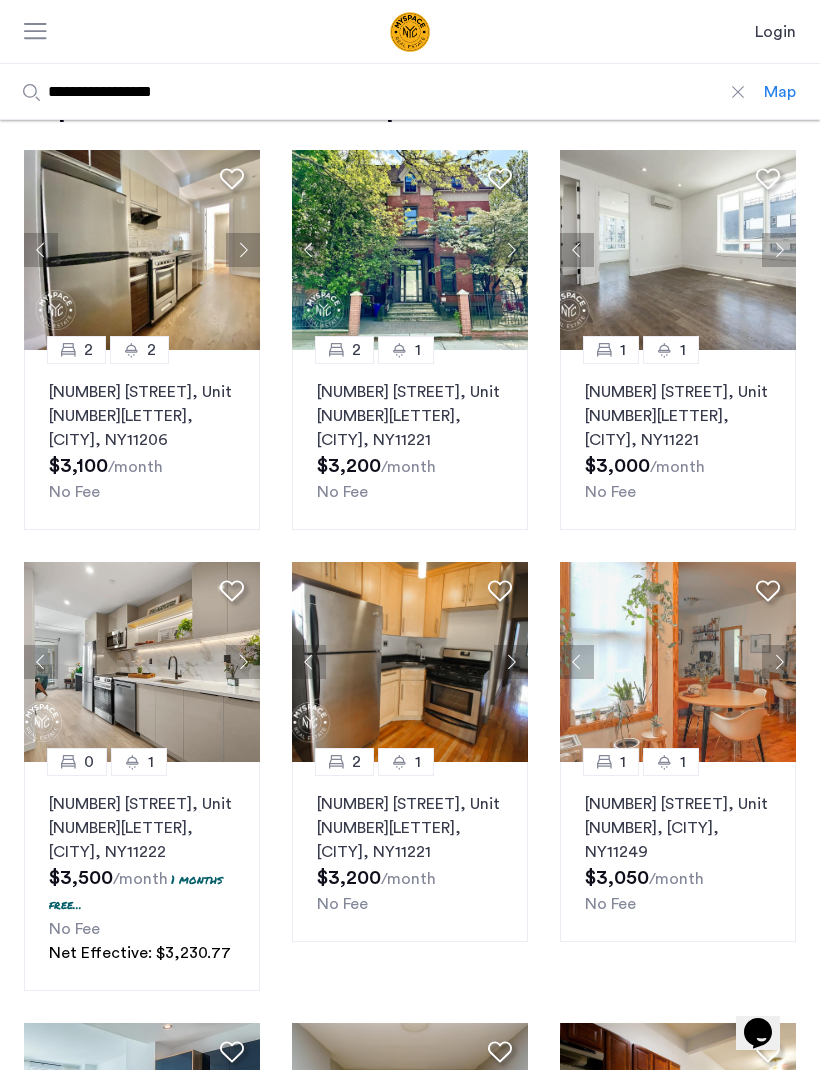 click 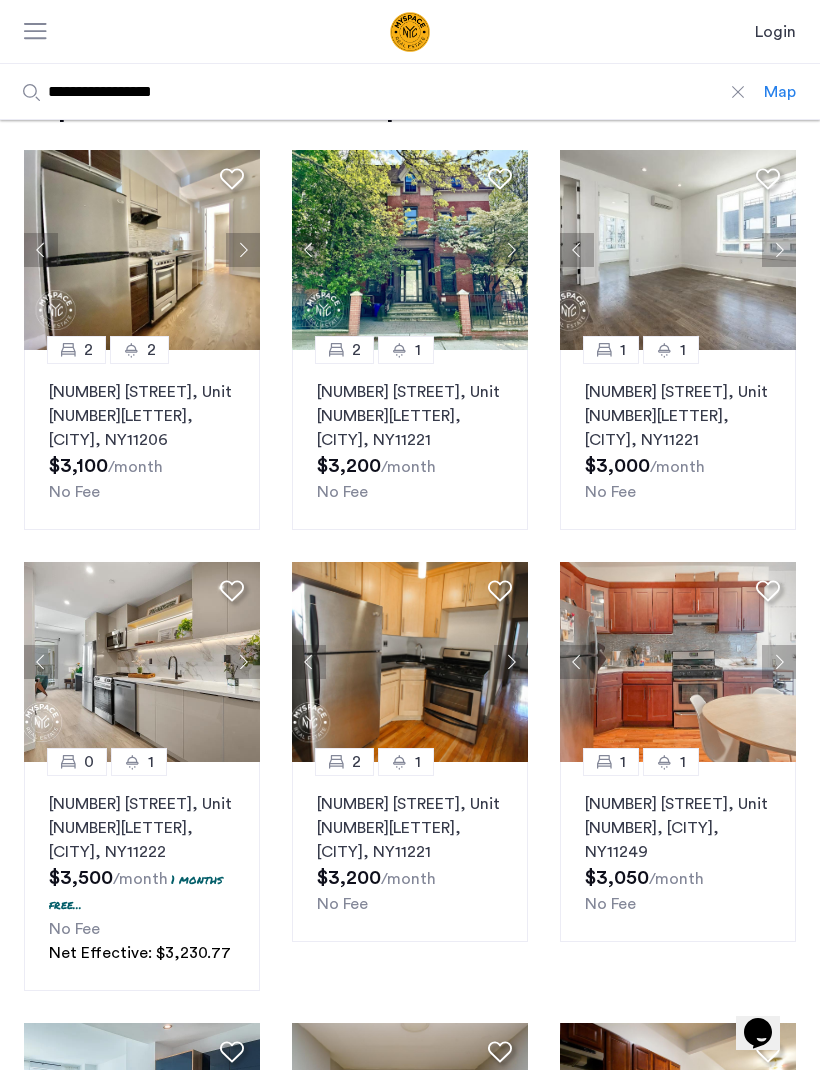 click 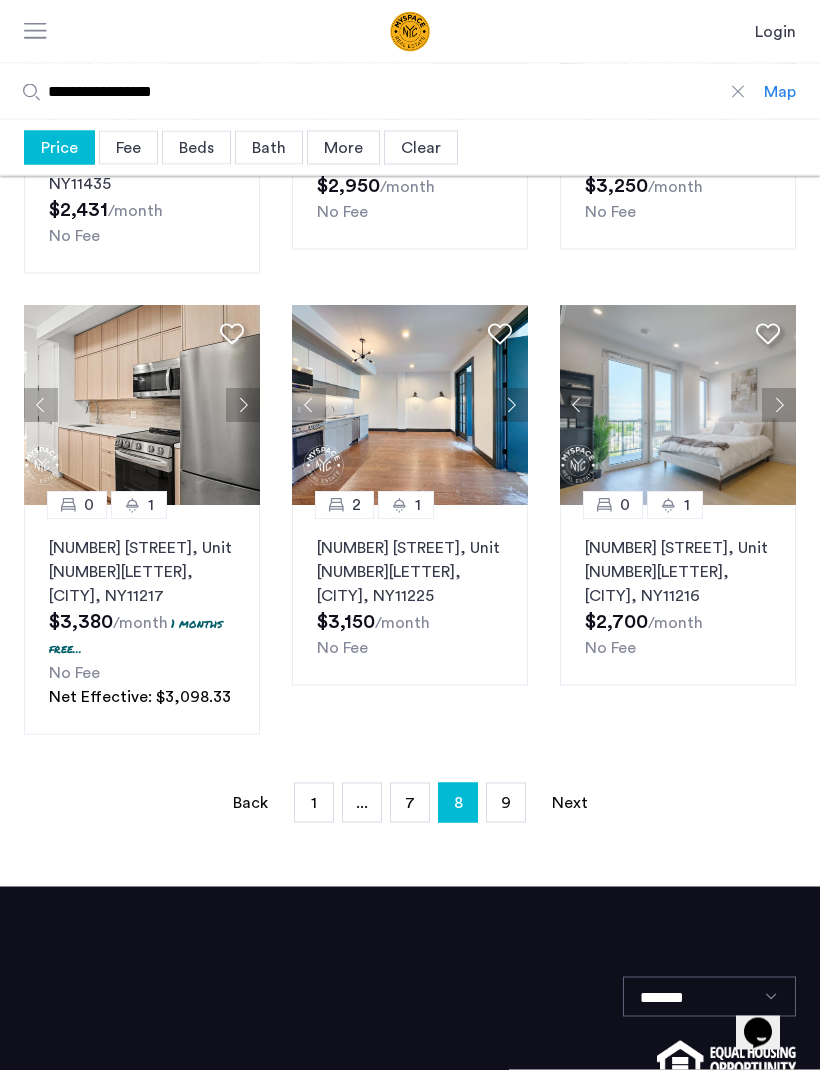 scroll, scrollTop: 1261, scrollLeft: 0, axis: vertical 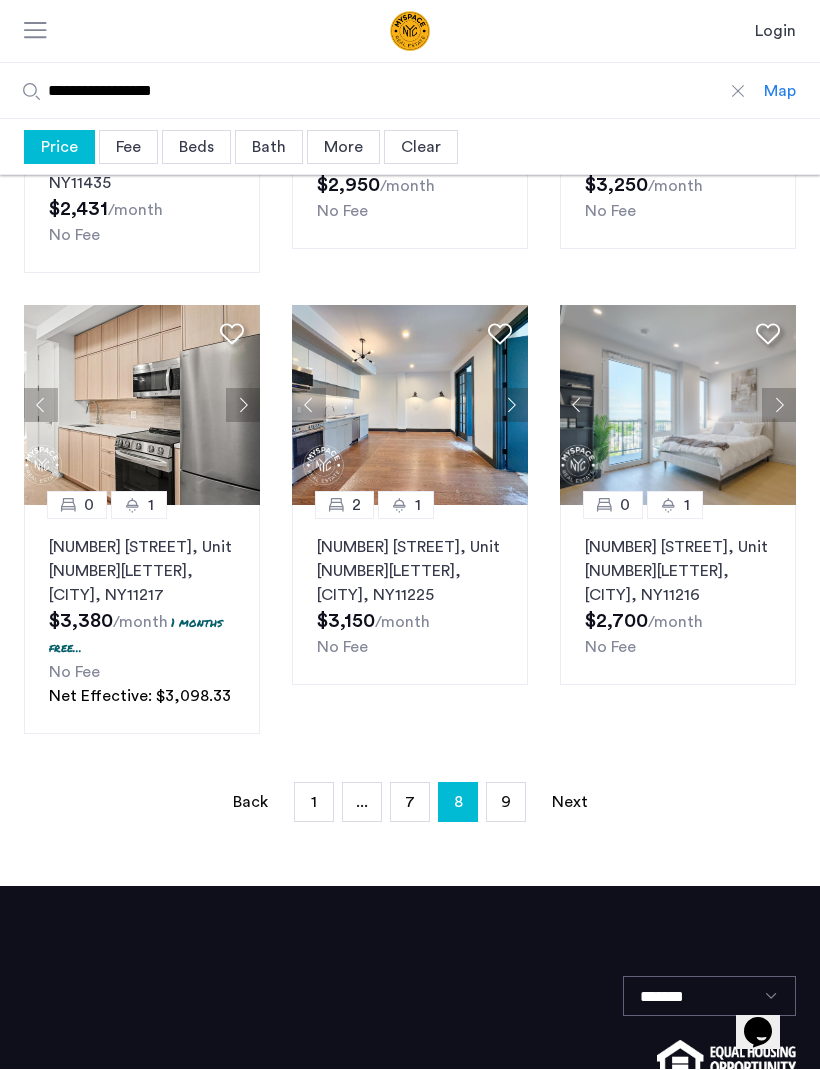 click on "9" at bounding box center (506, 803) 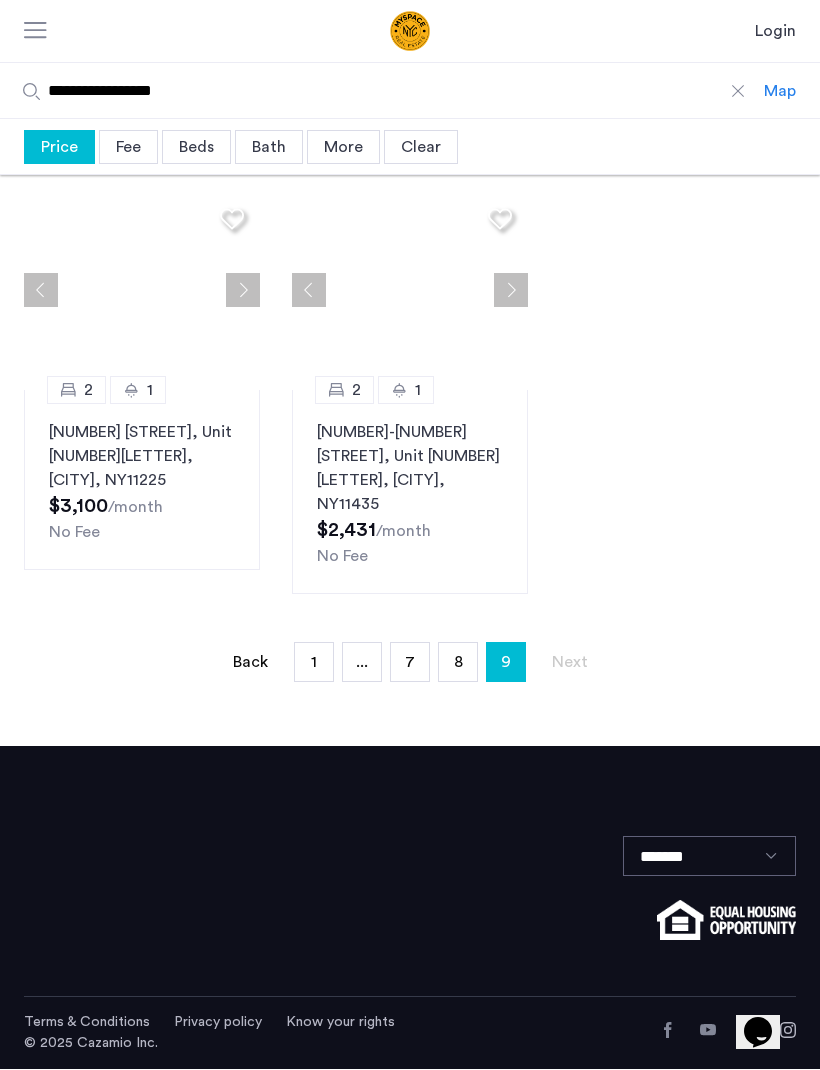scroll, scrollTop: 0, scrollLeft: 0, axis: both 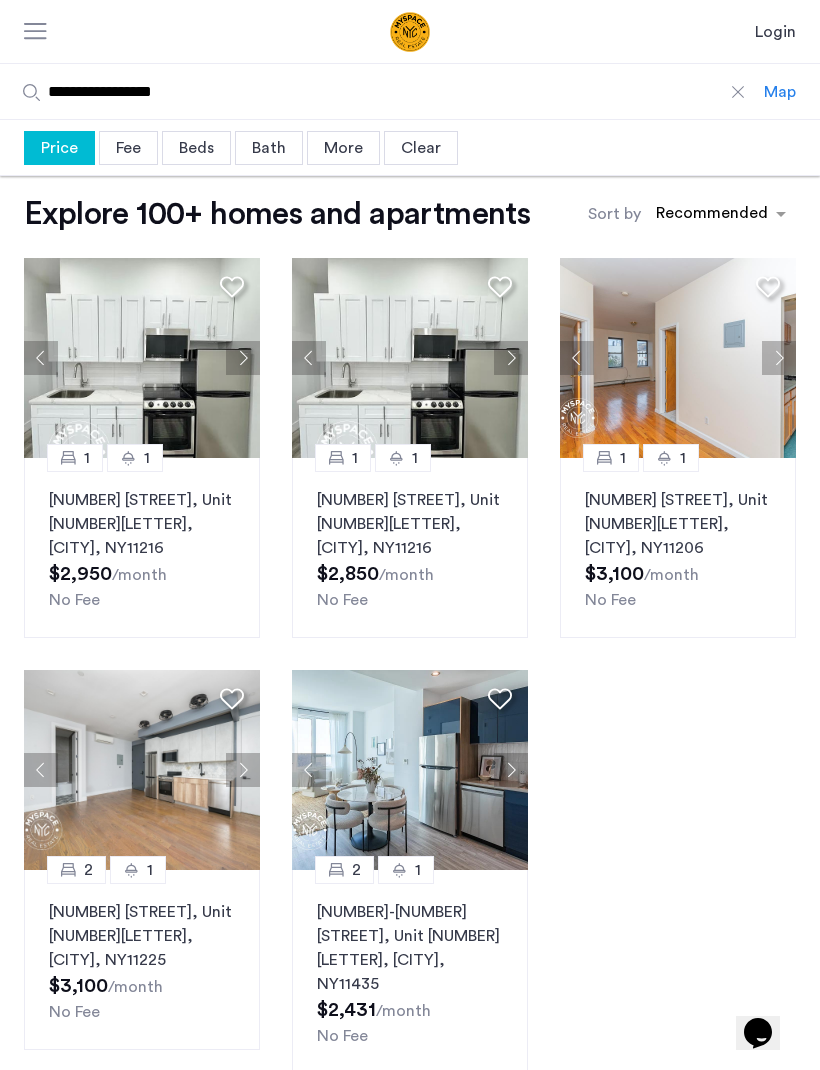click at bounding box center (738, 92) 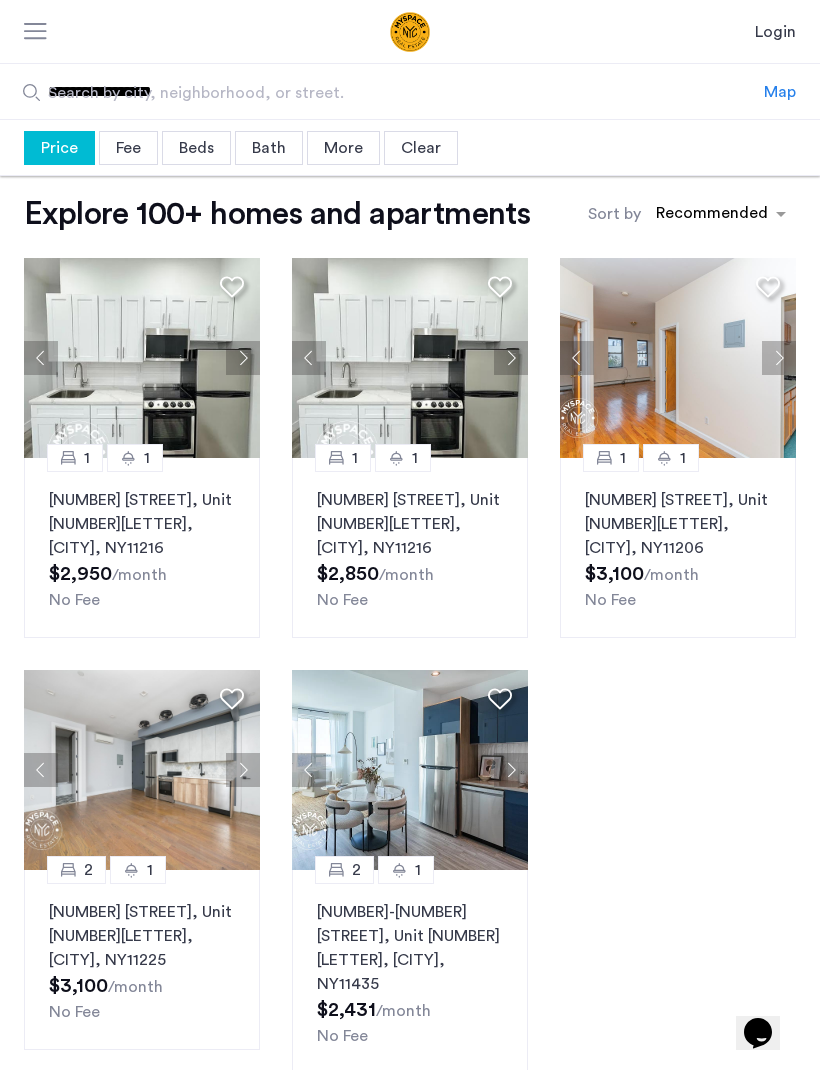 type 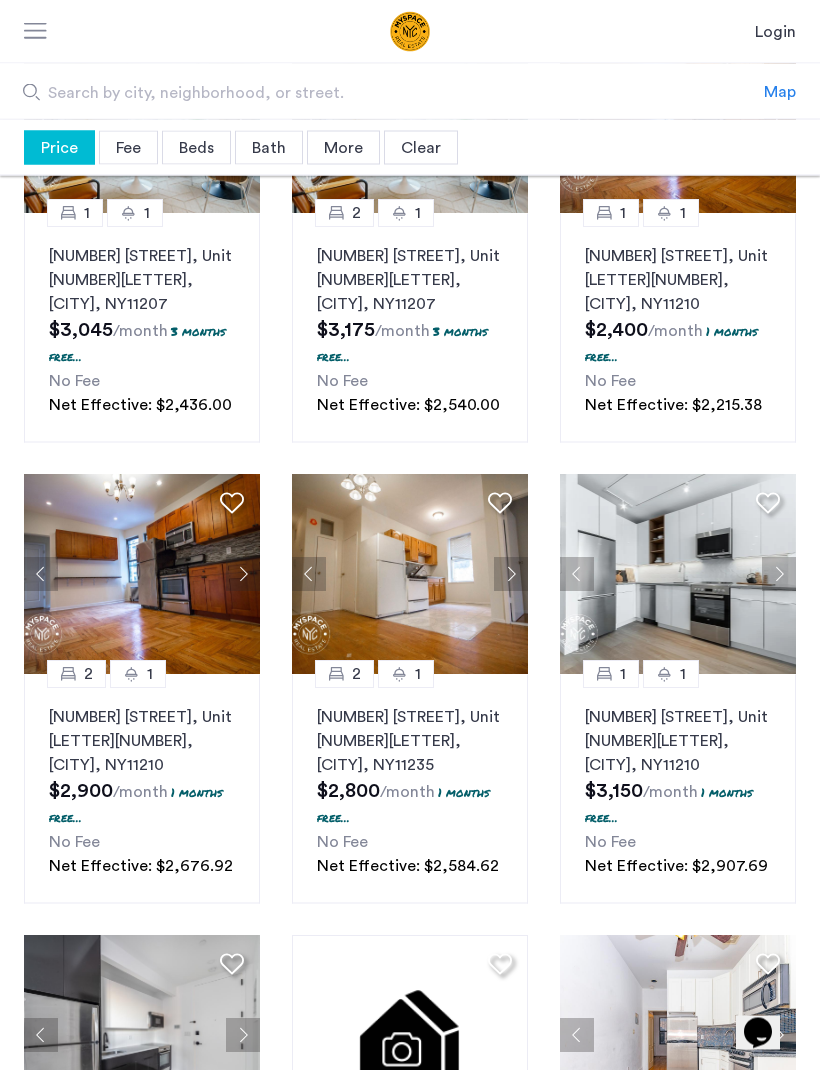 scroll, scrollTop: 718, scrollLeft: 0, axis: vertical 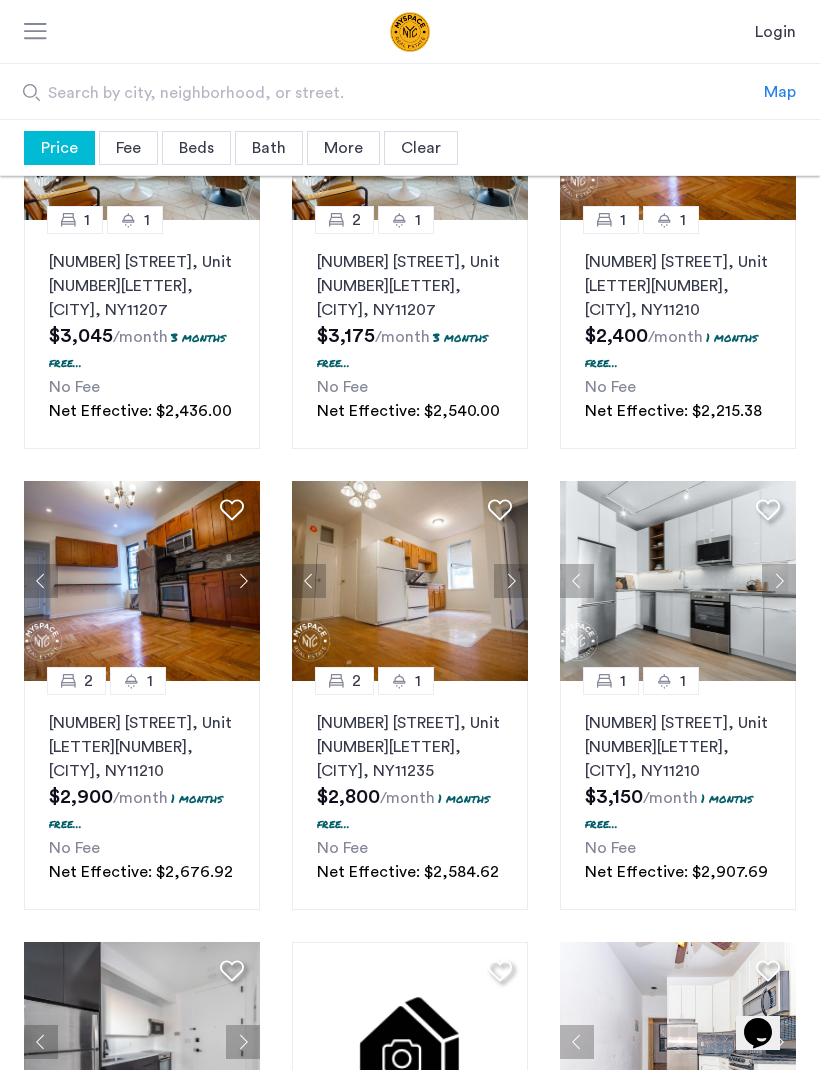 click 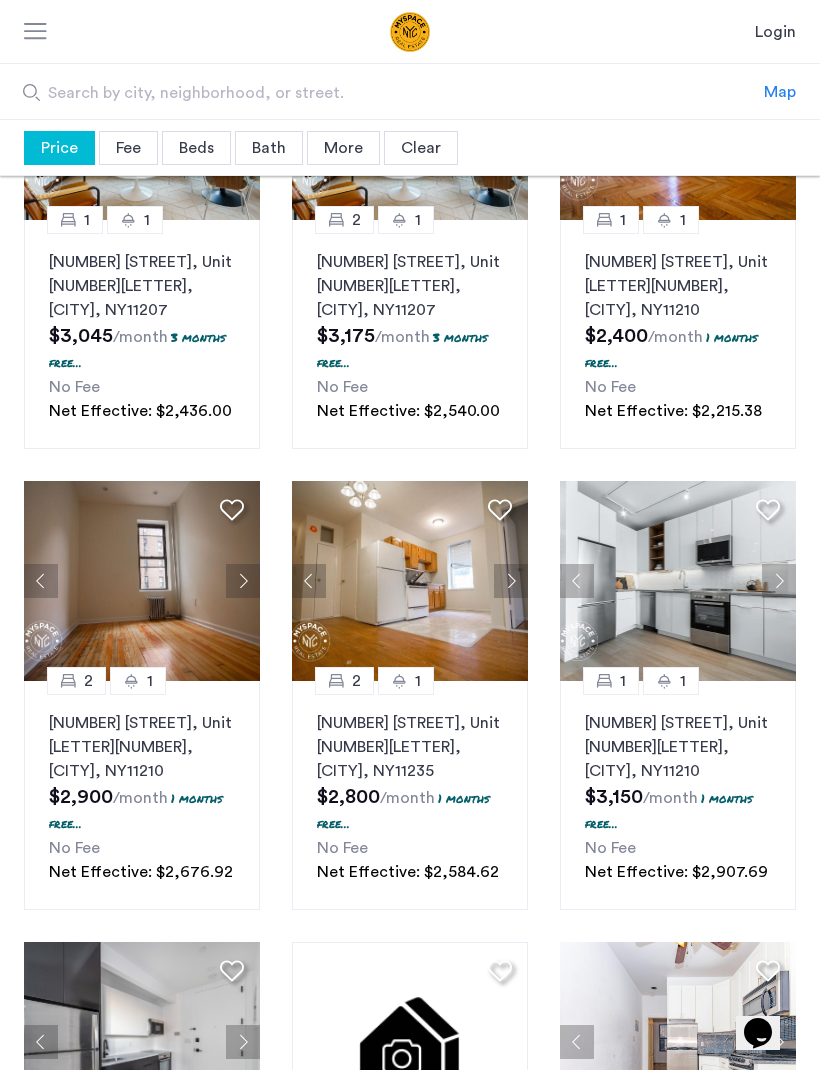 click 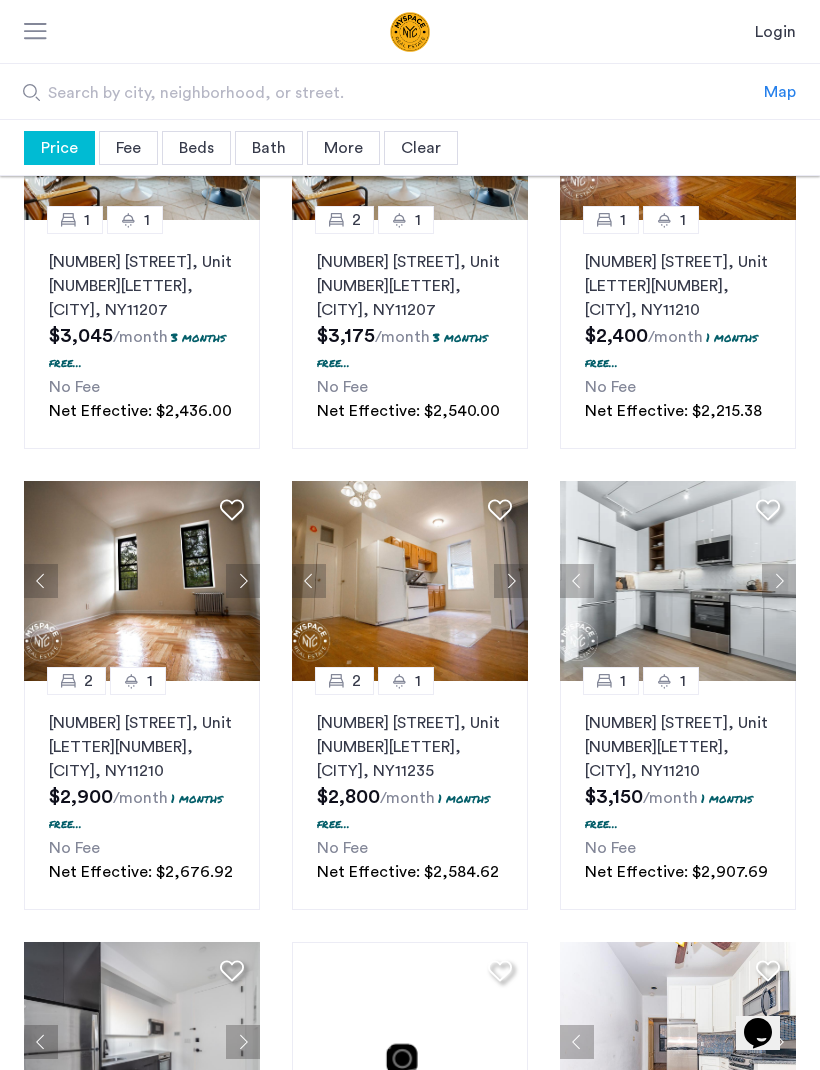 click 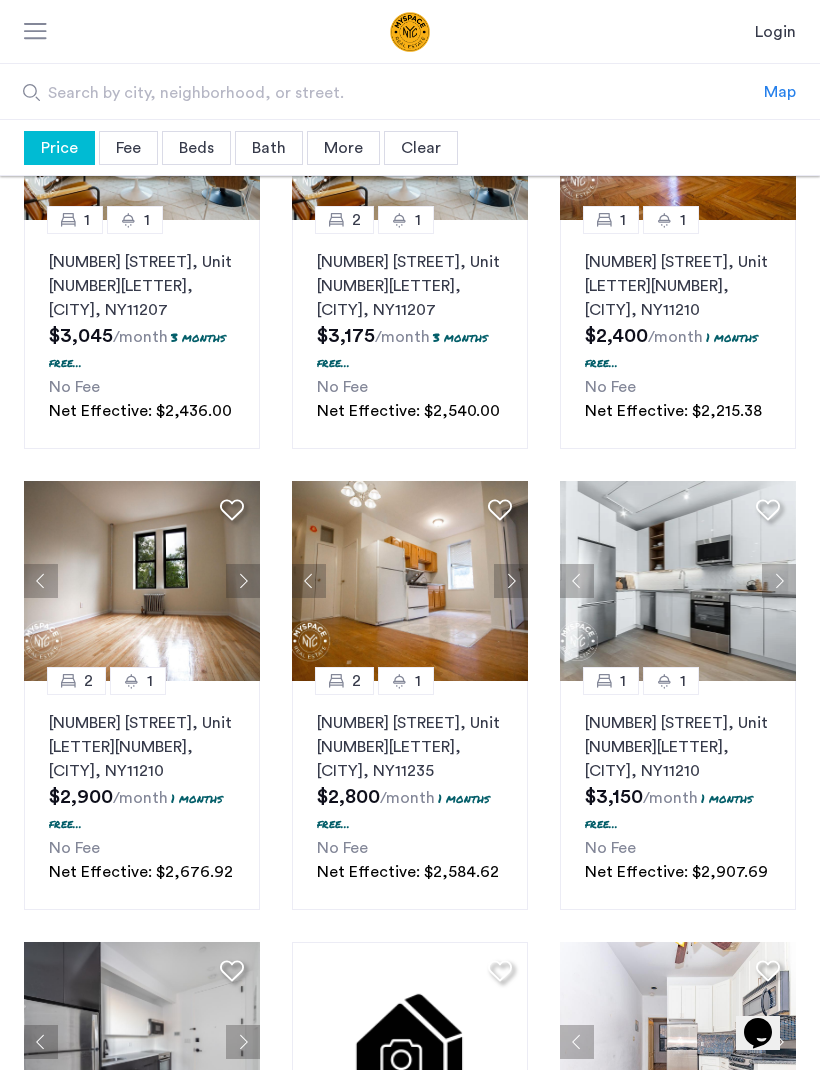 click 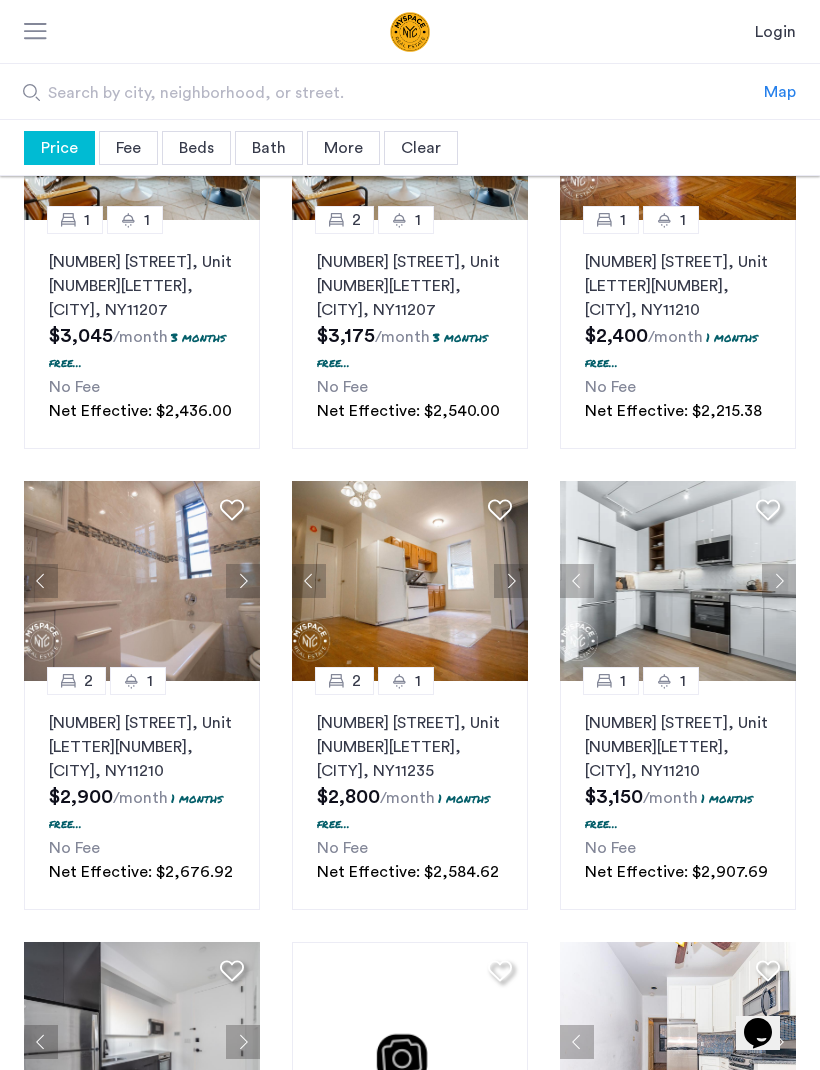 click 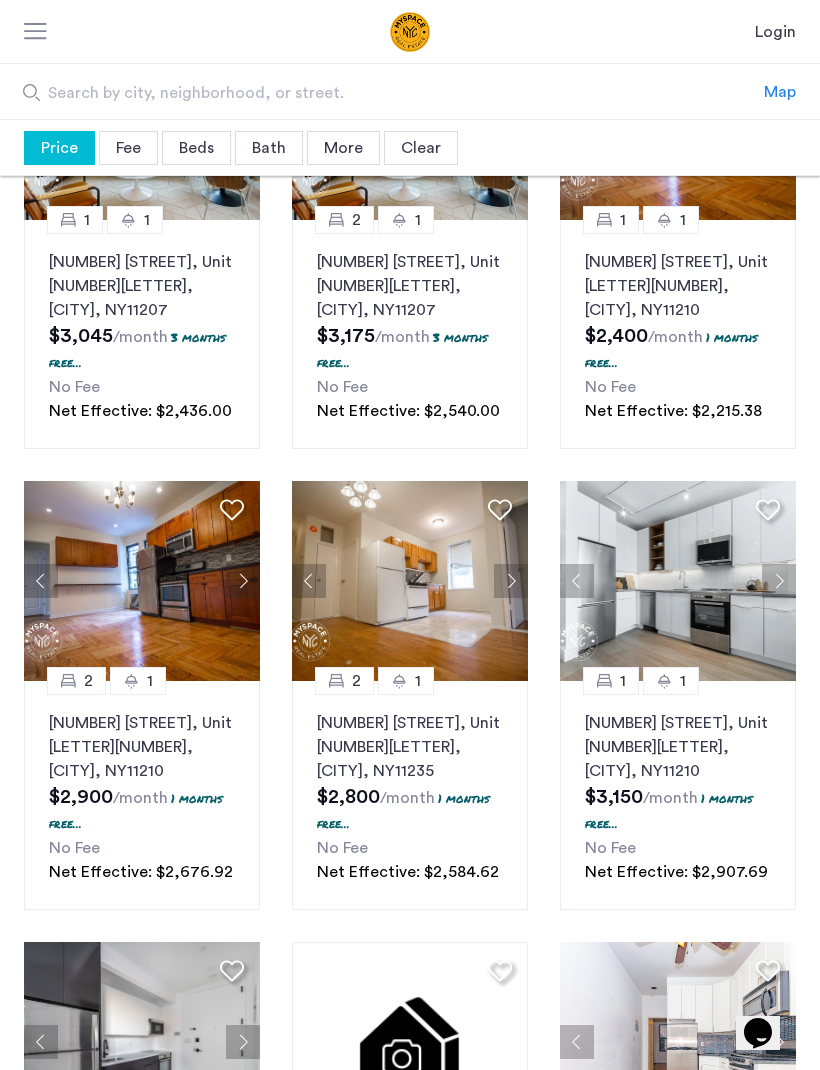 click 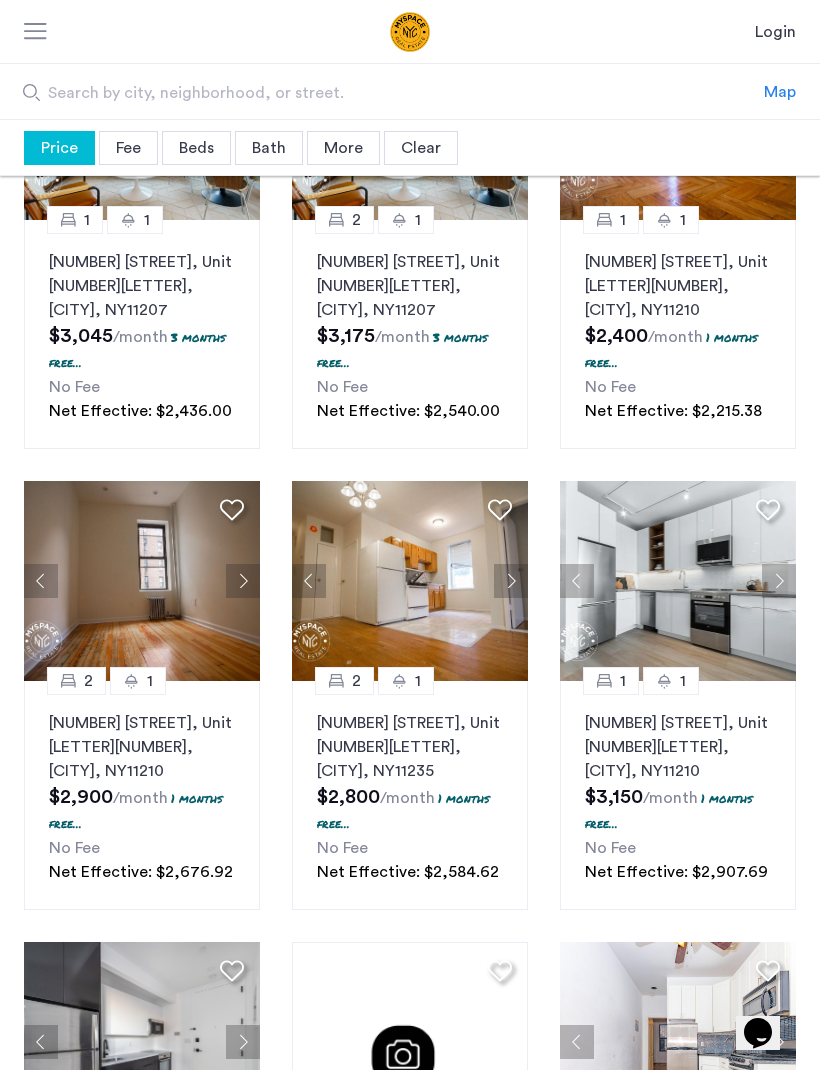 click 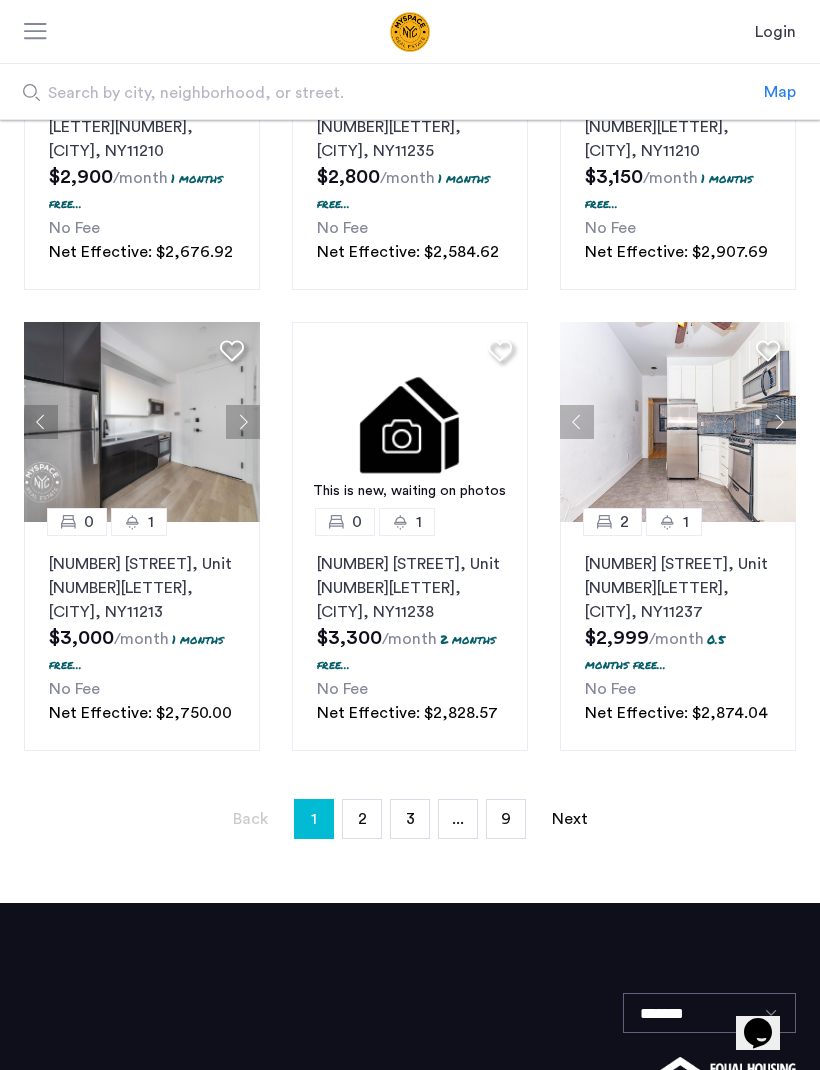 scroll, scrollTop: 1362, scrollLeft: 0, axis: vertical 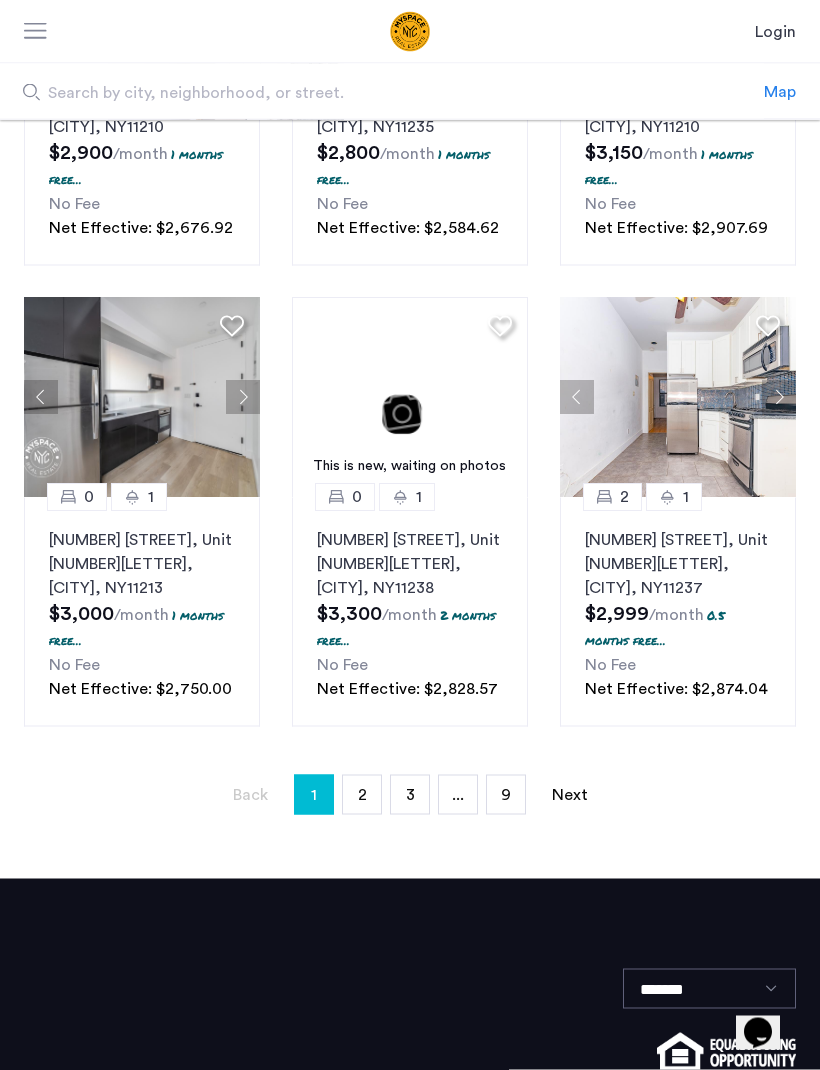 click 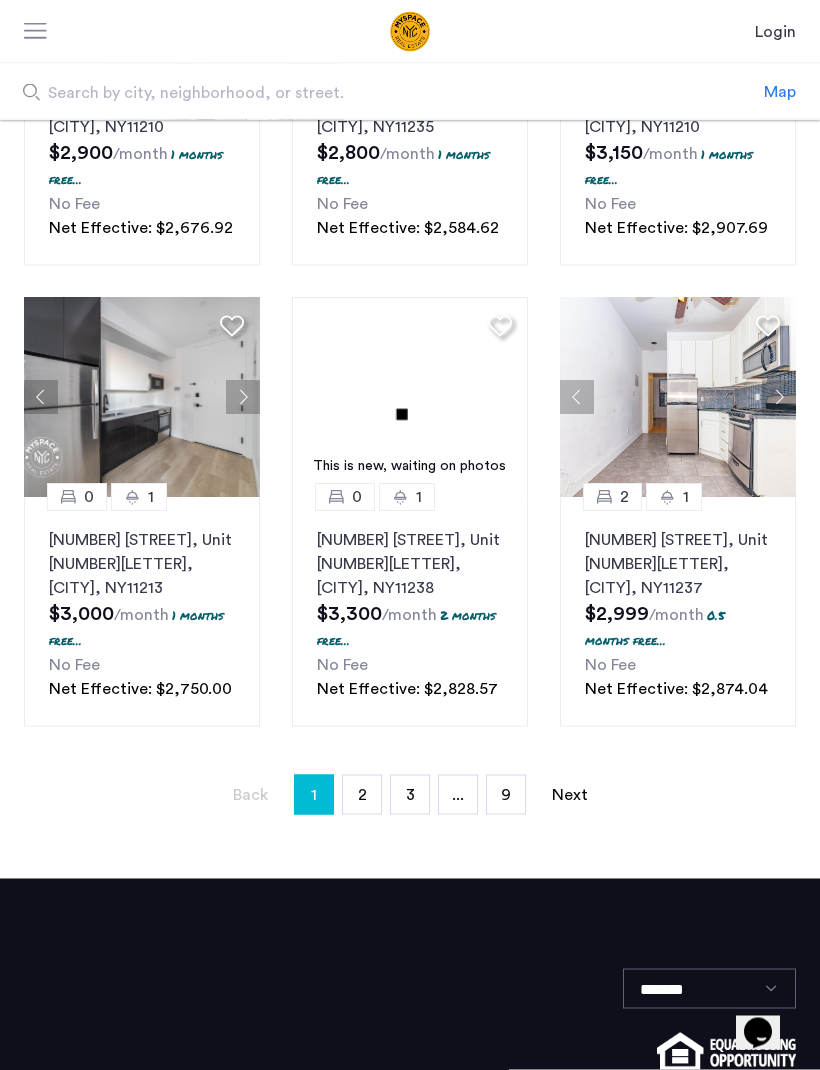 scroll, scrollTop: 1363, scrollLeft: 0, axis: vertical 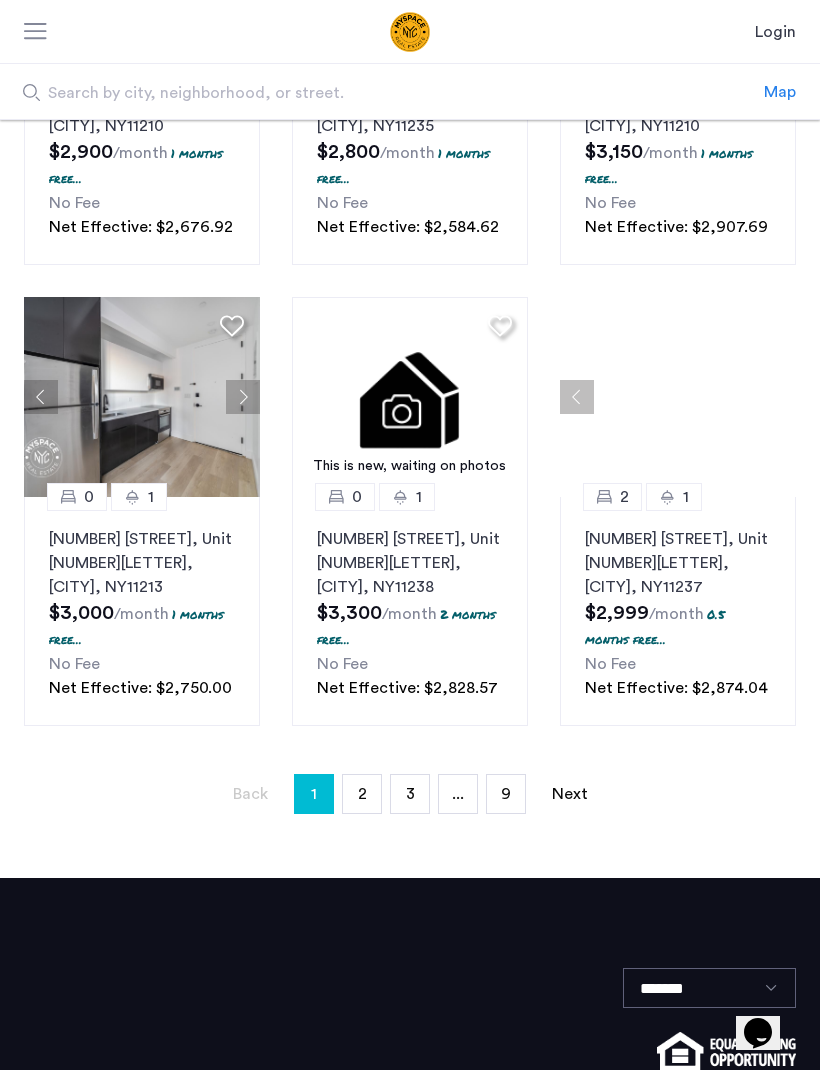 click 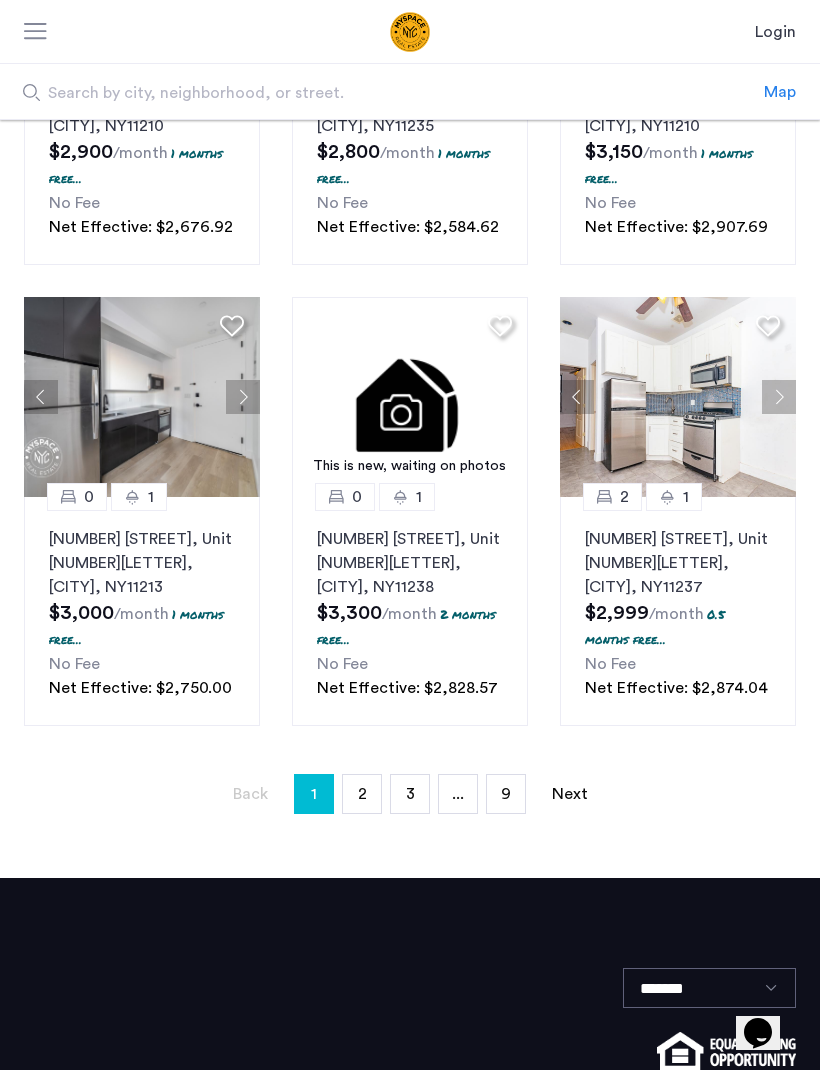 click 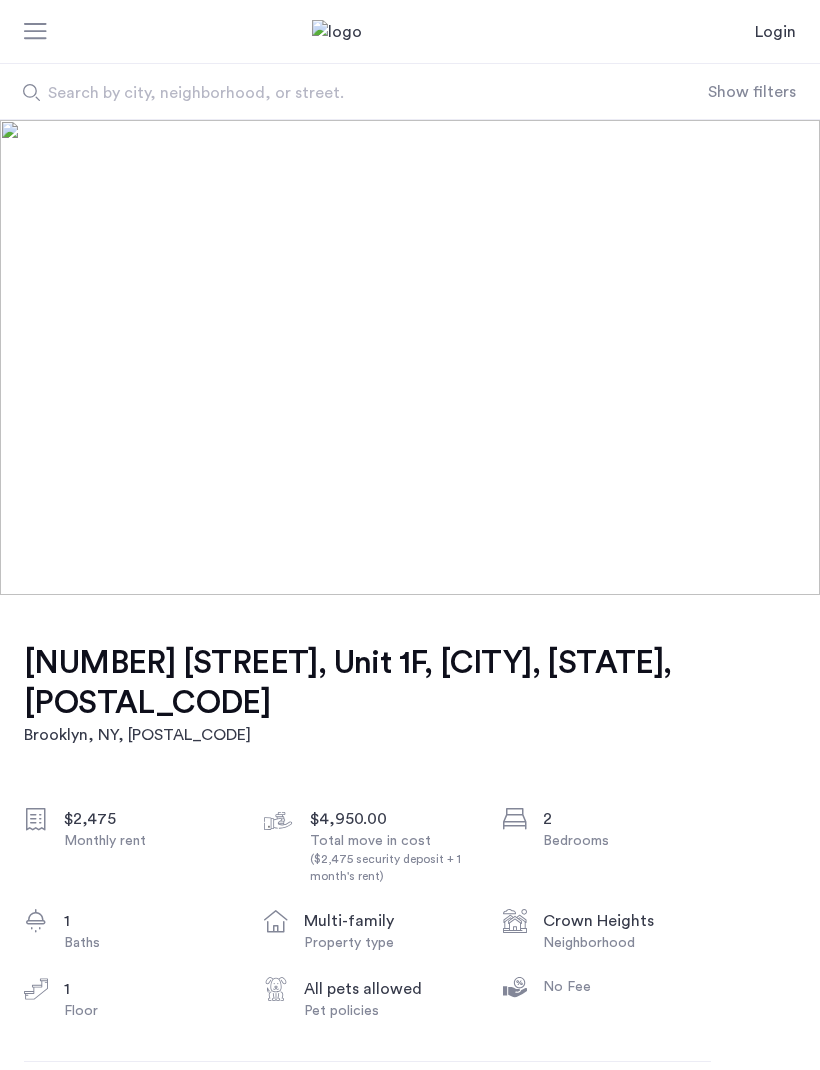 scroll, scrollTop: 0, scrollLeft: 0, axis: both 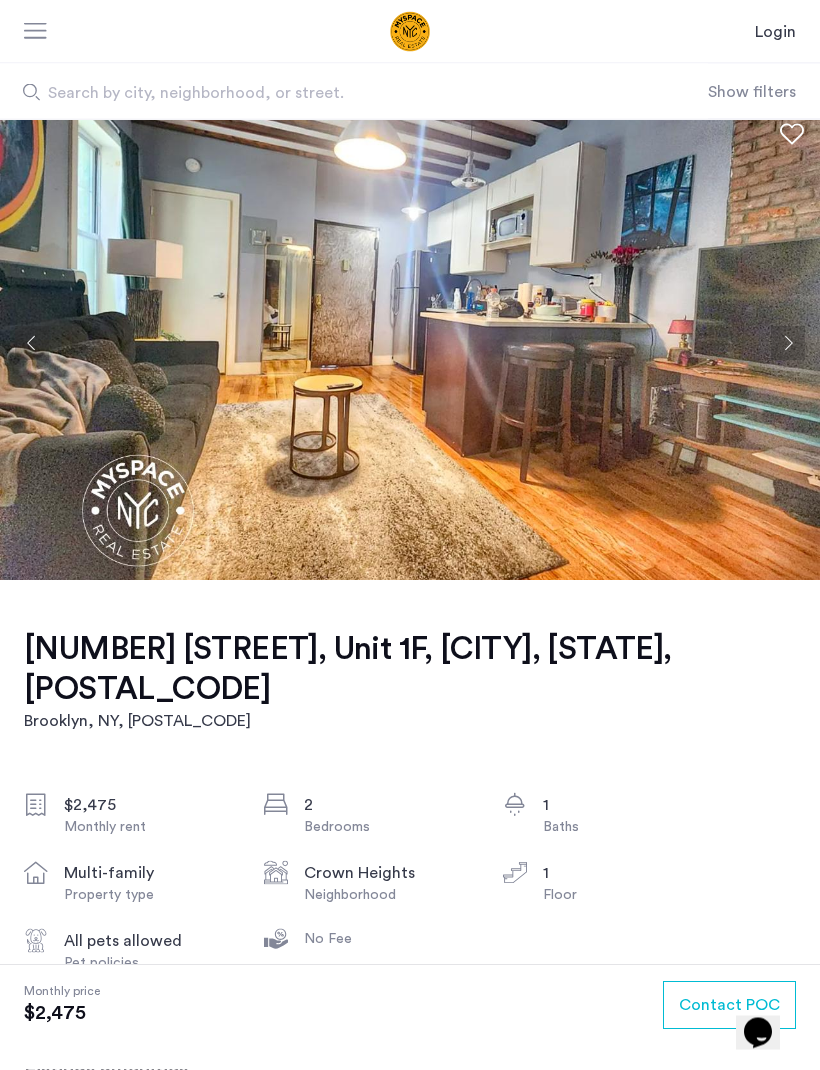 click 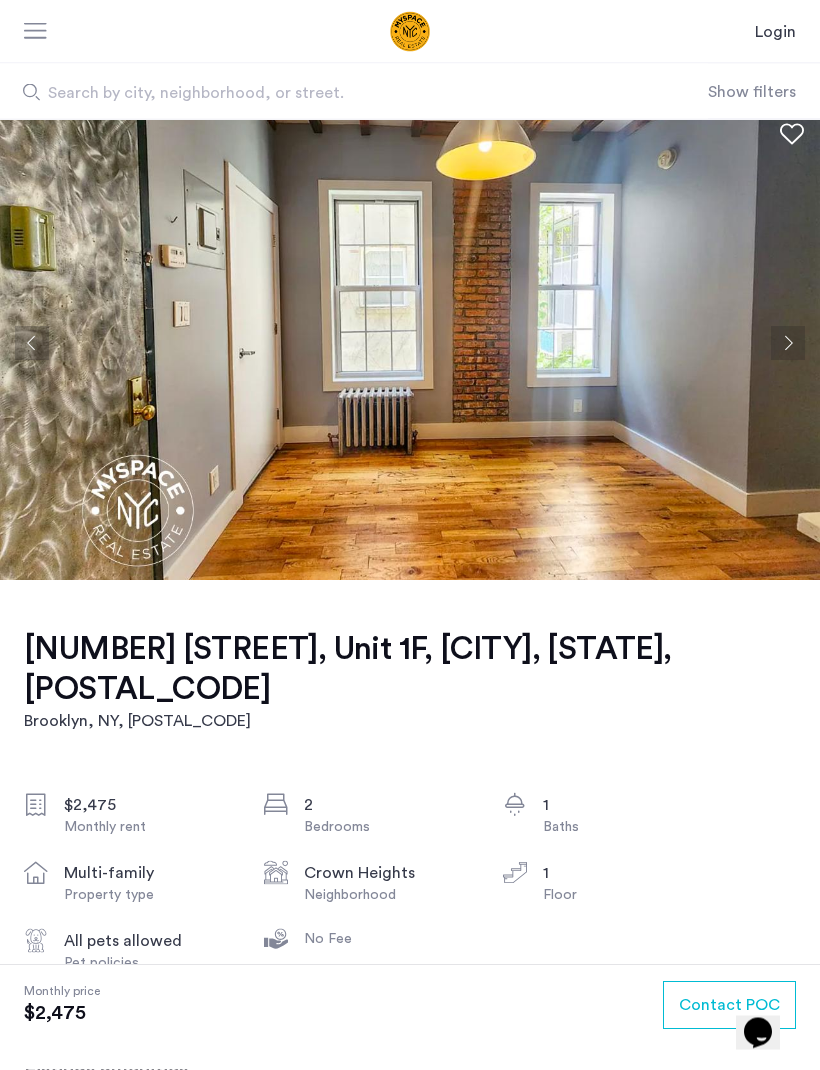 click 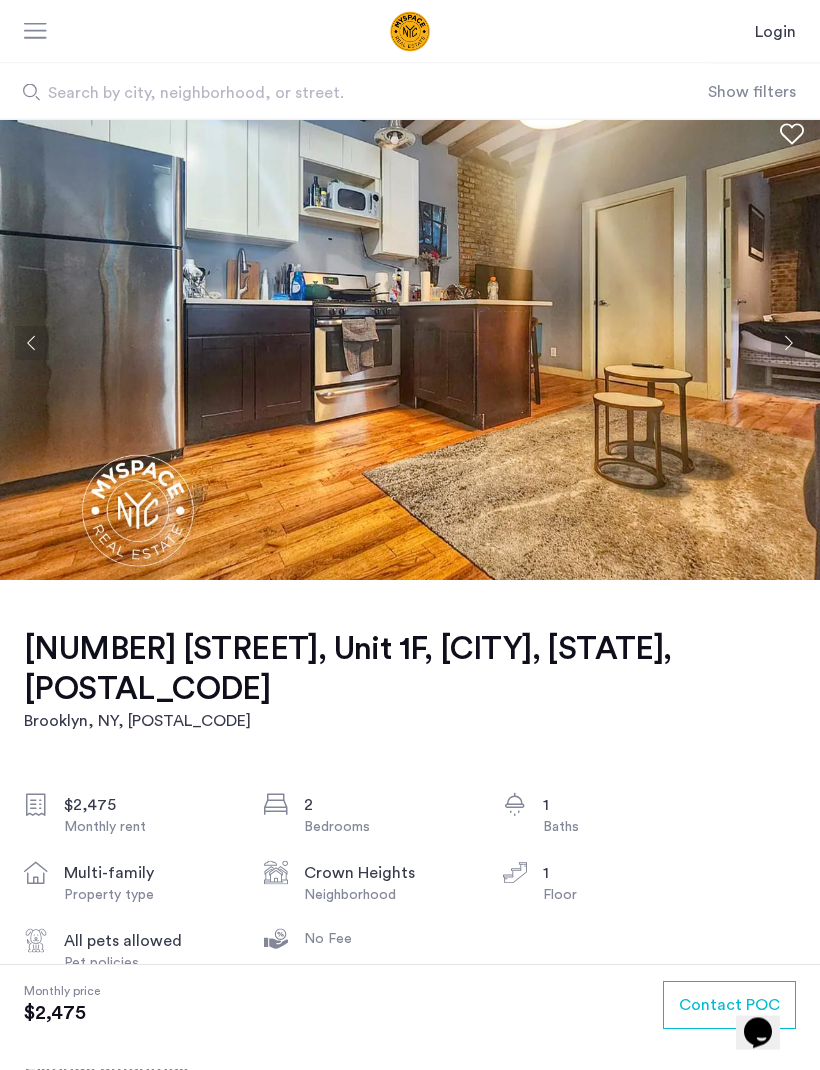click 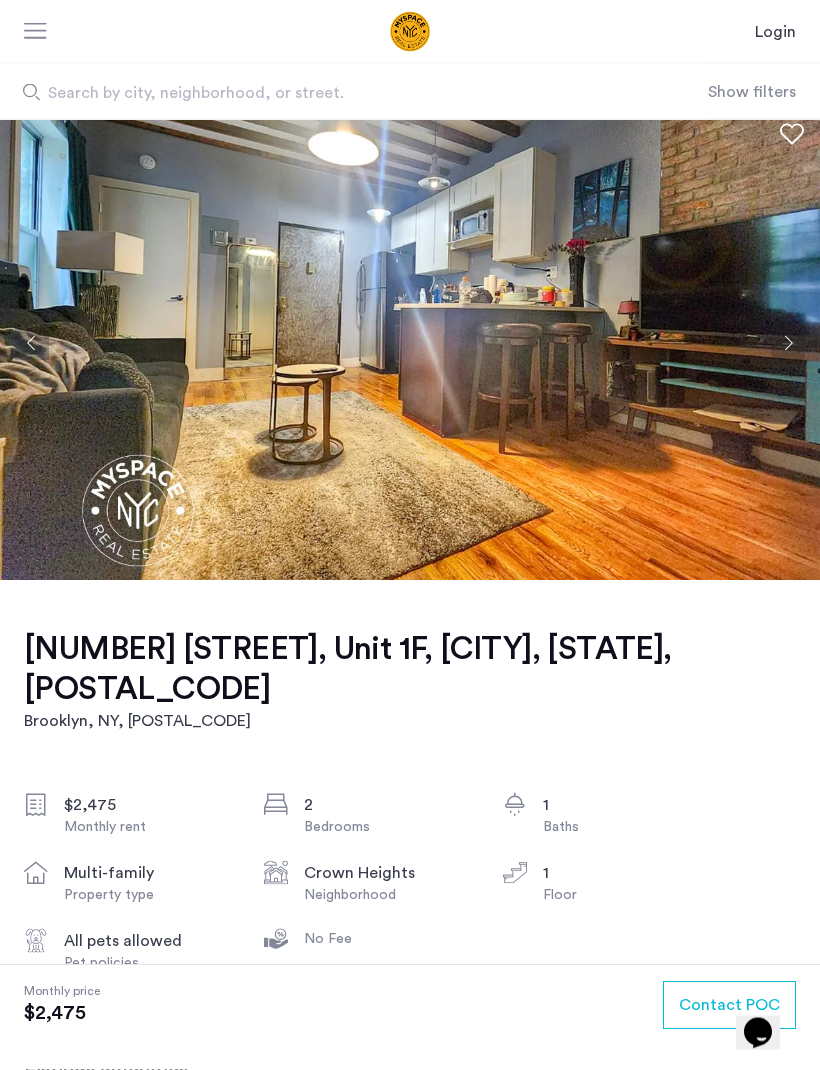 click 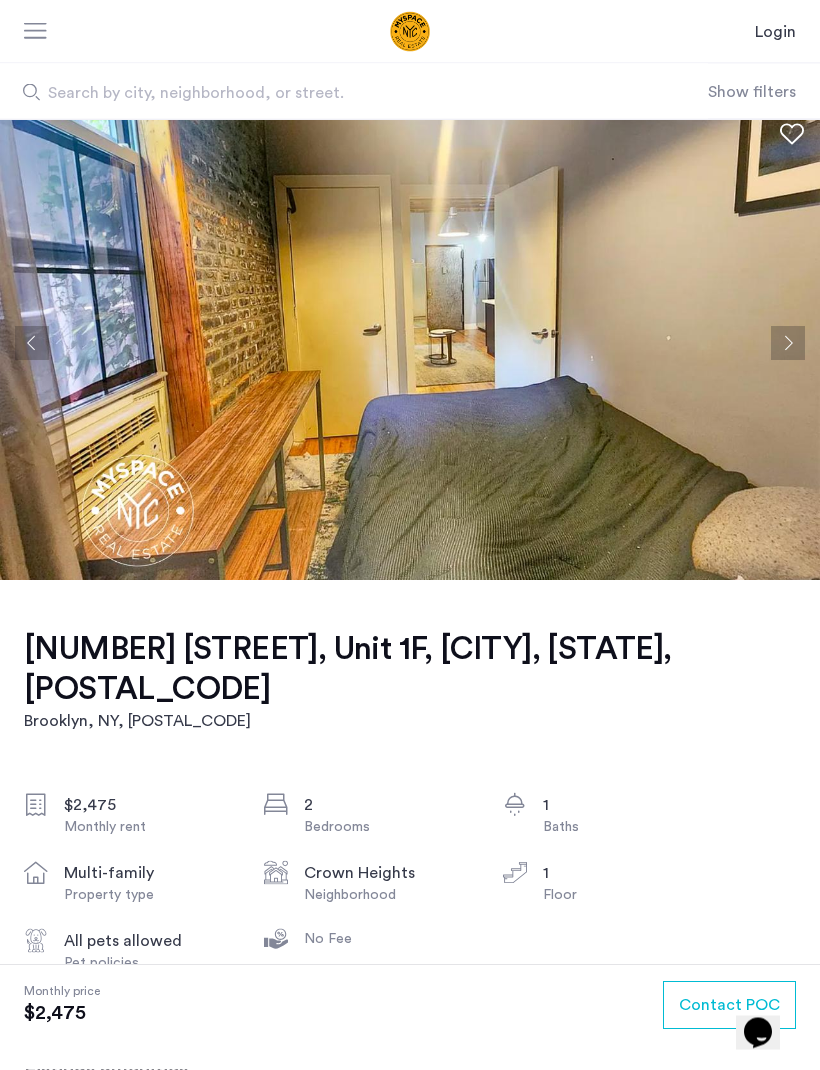 click 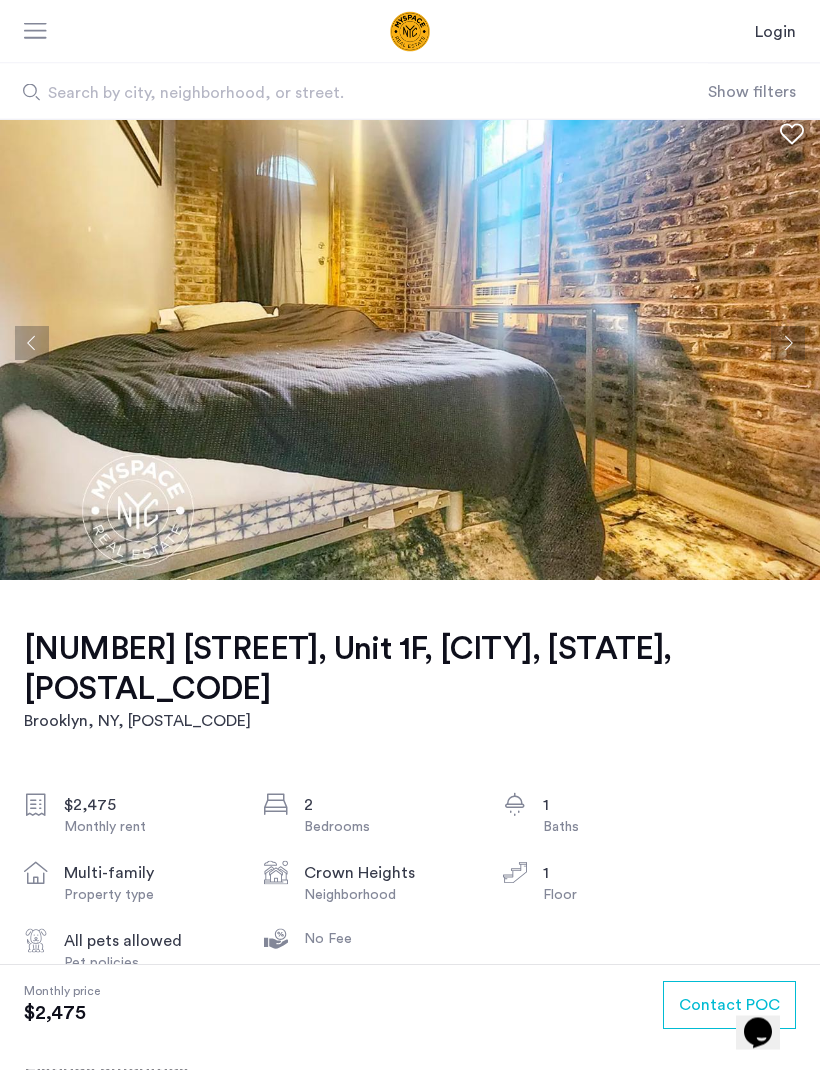 click 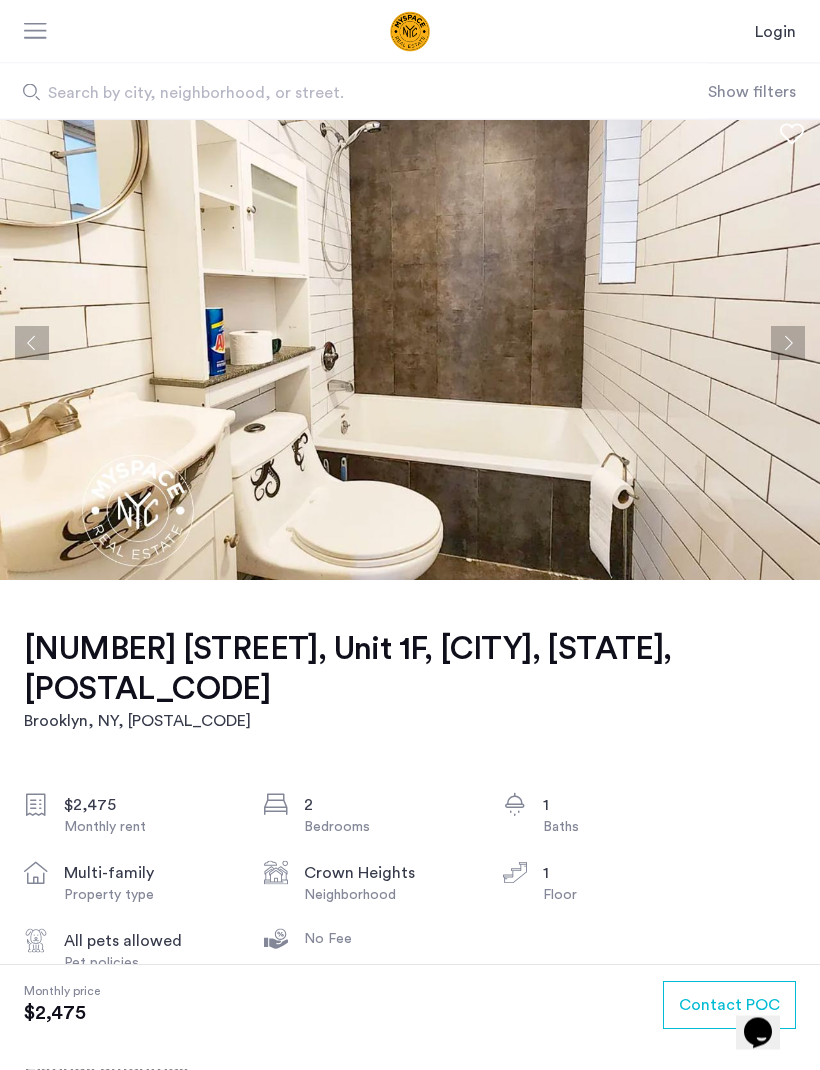 click 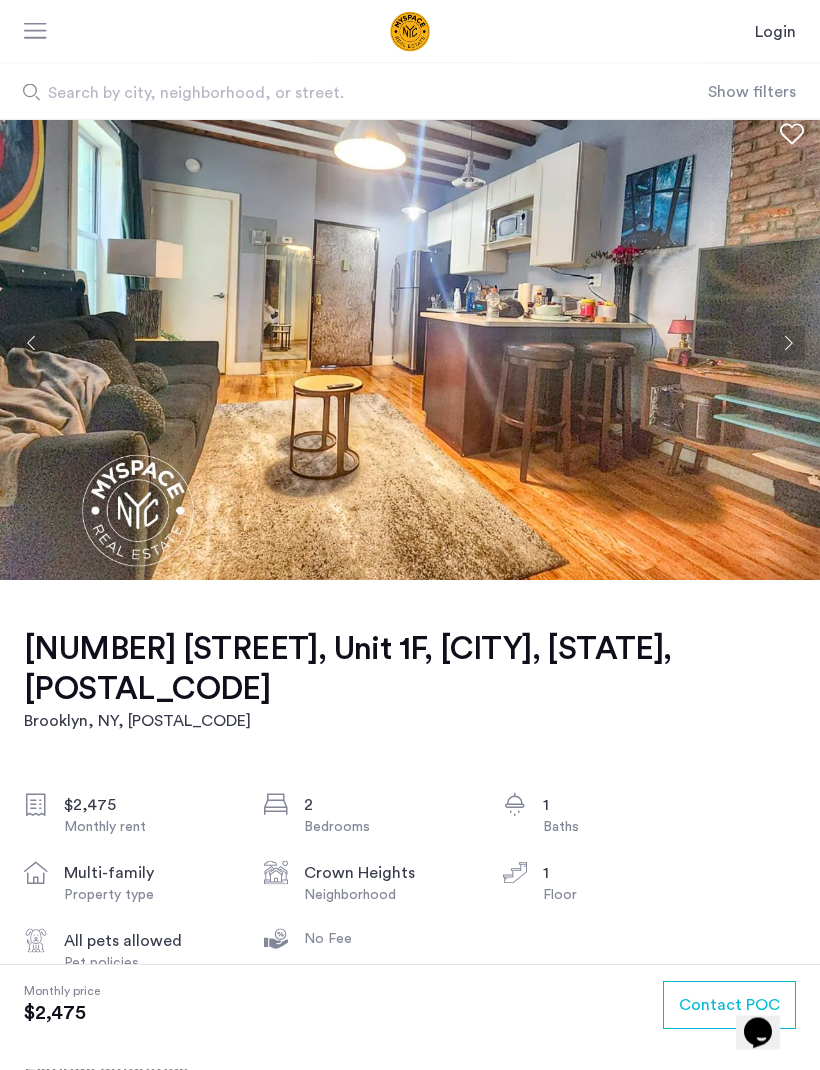 click 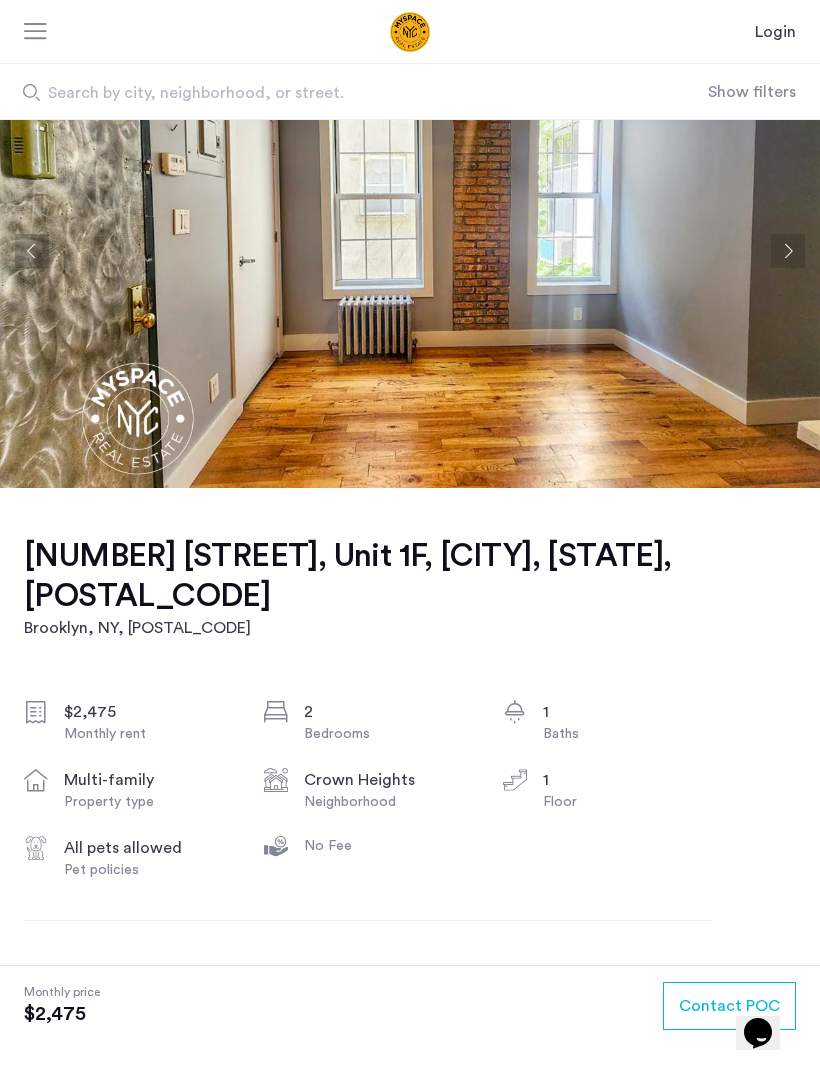 scroll, scrollTop: 0, scrollLeft: 0, axis: both 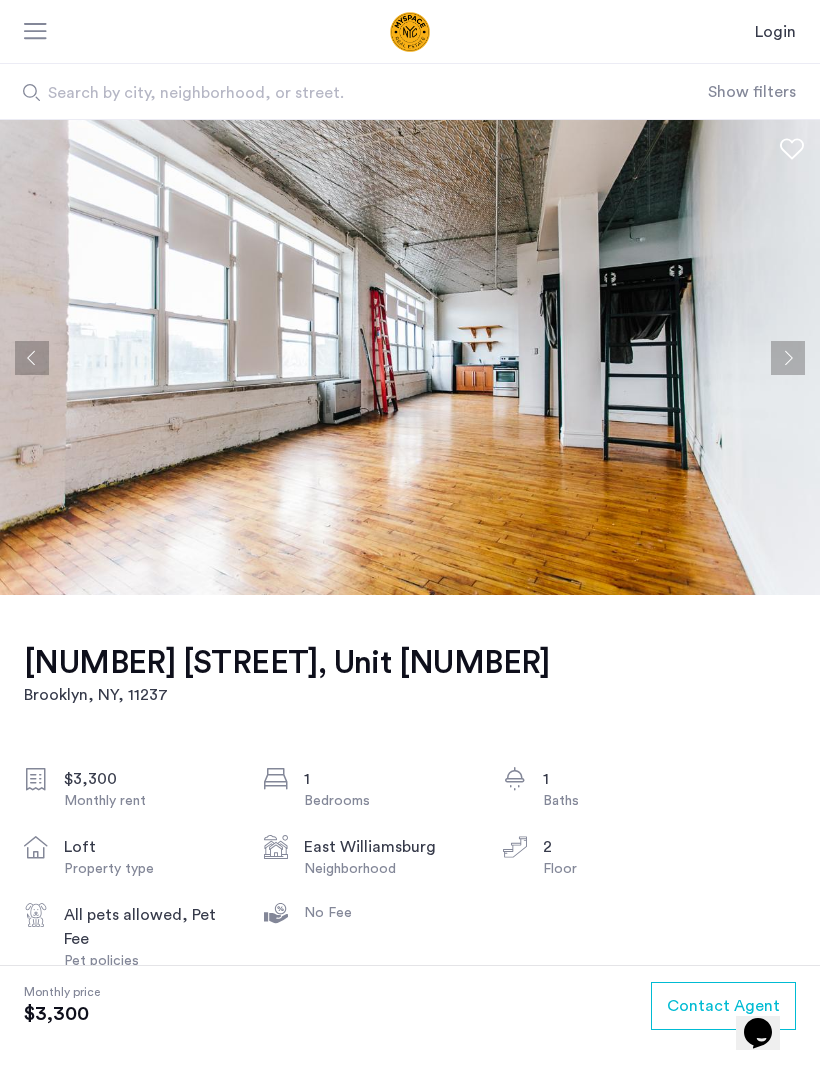 click 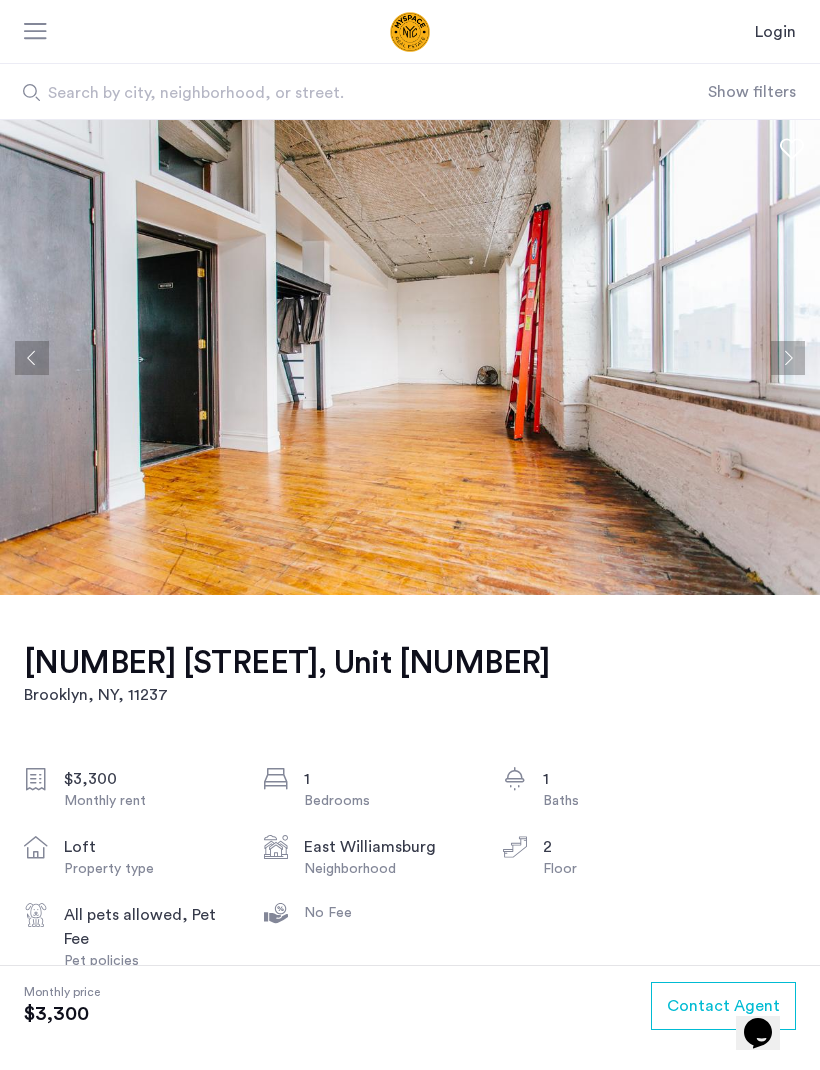 click 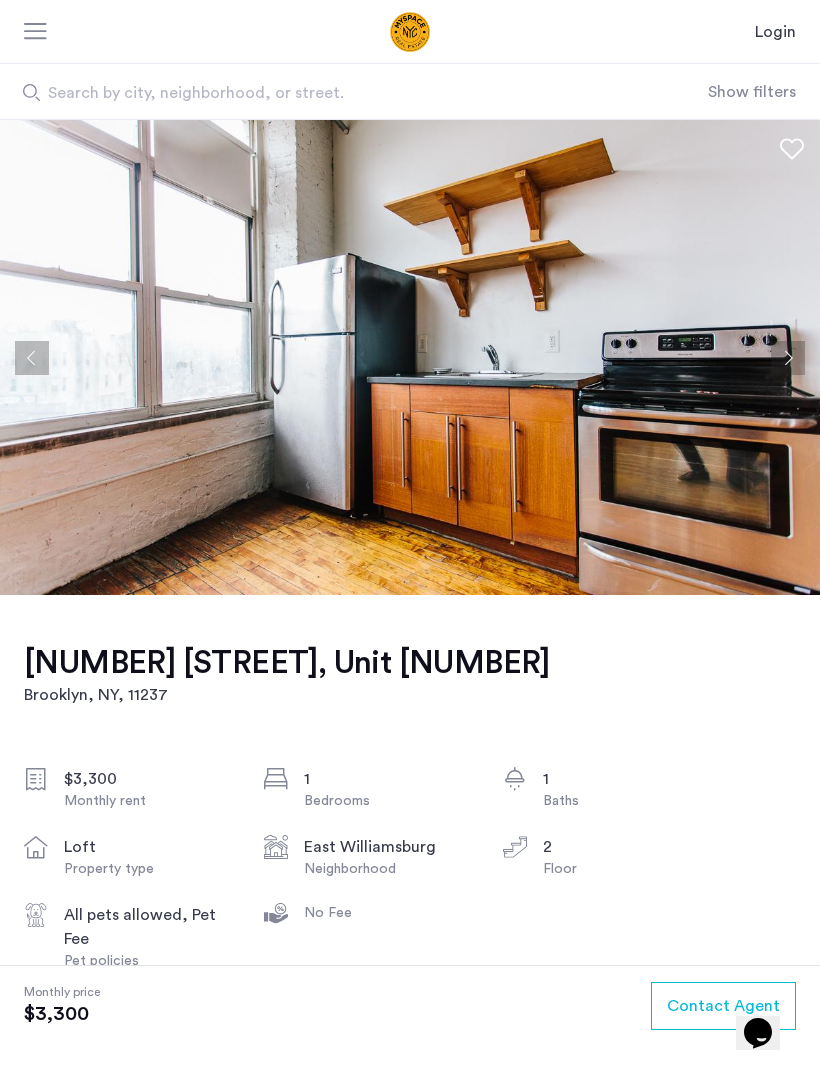 click 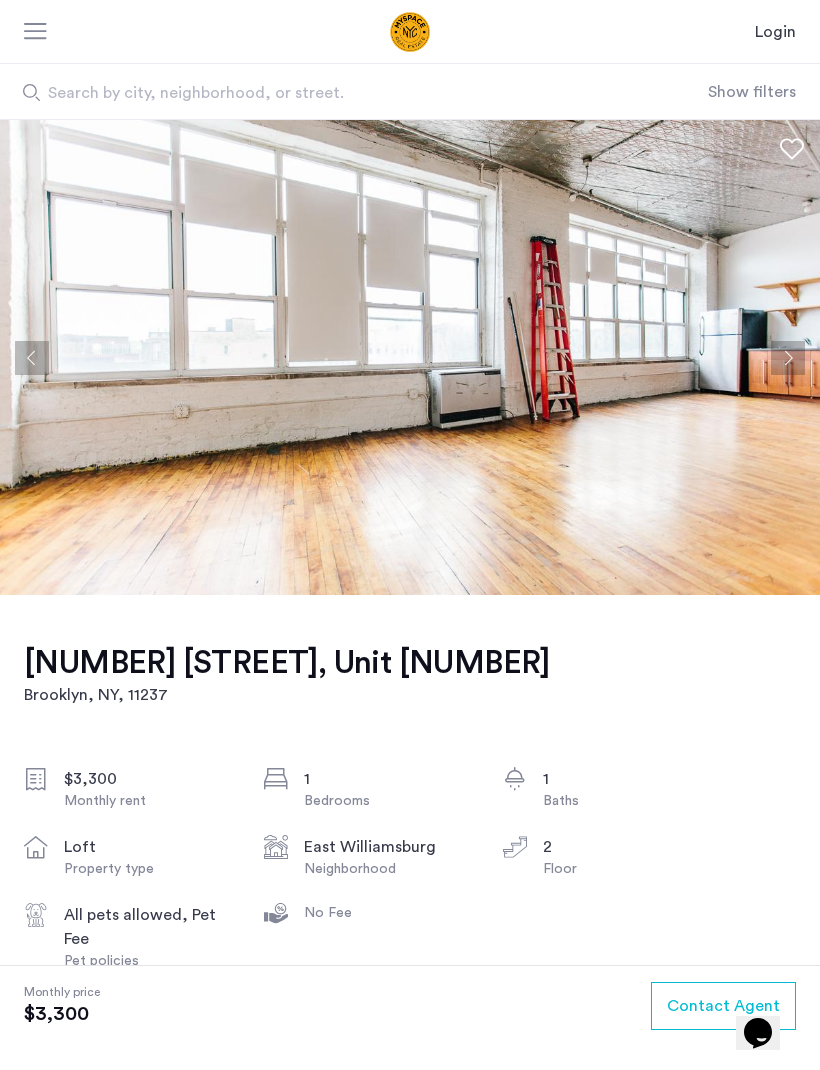 click 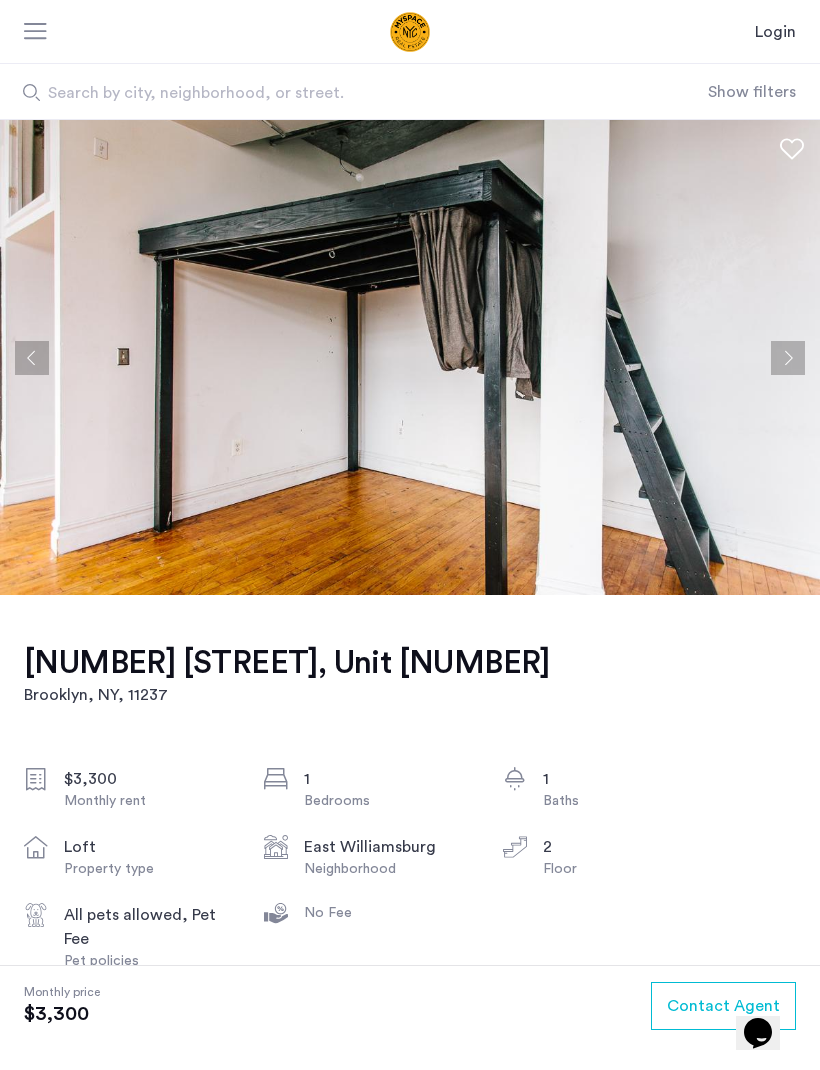 click 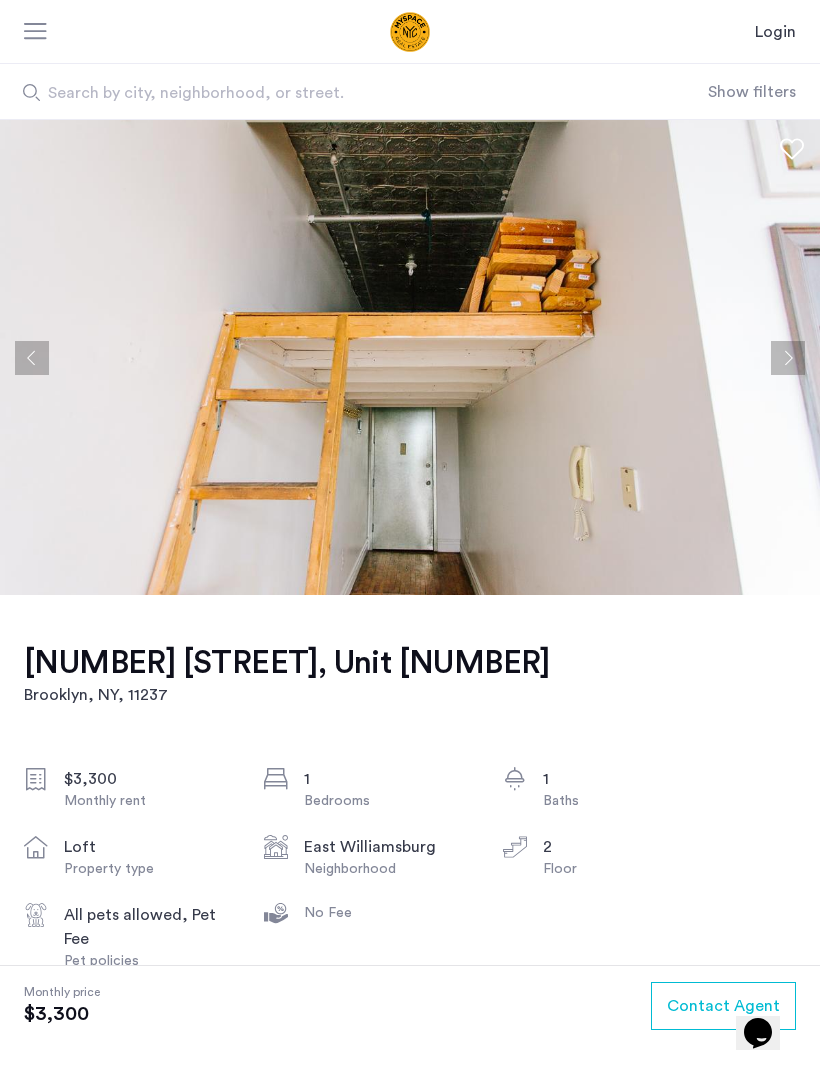 click 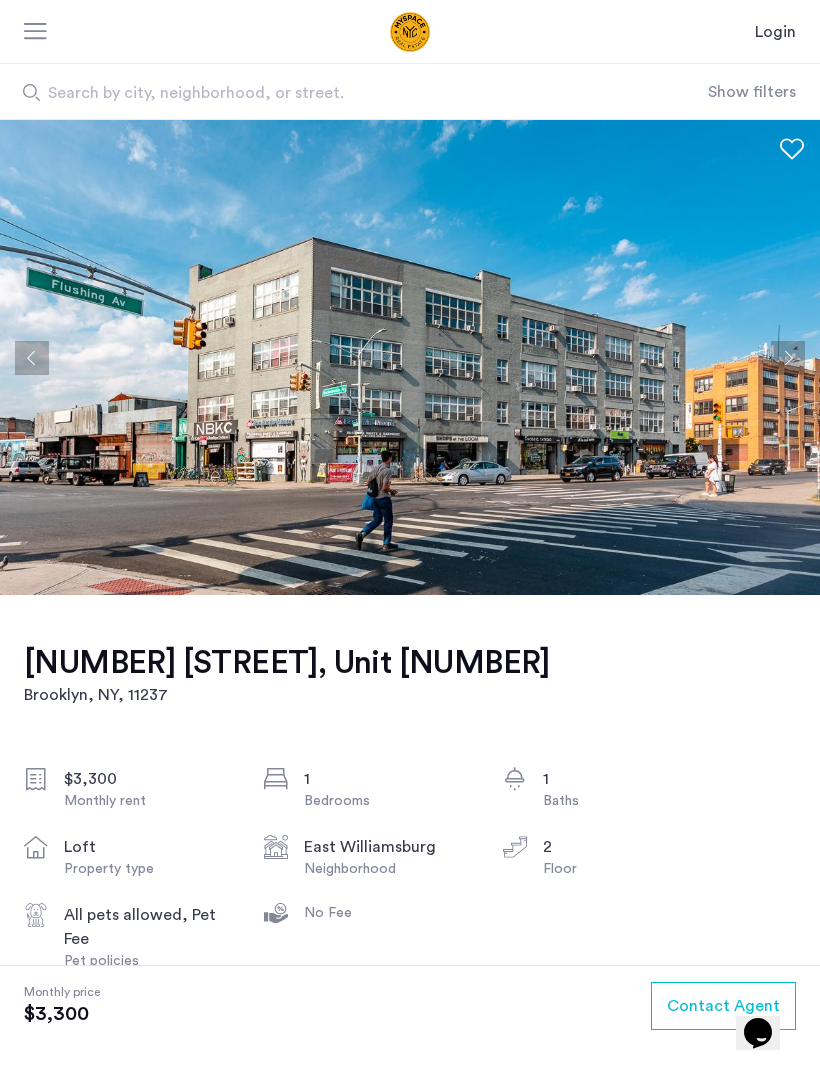 click 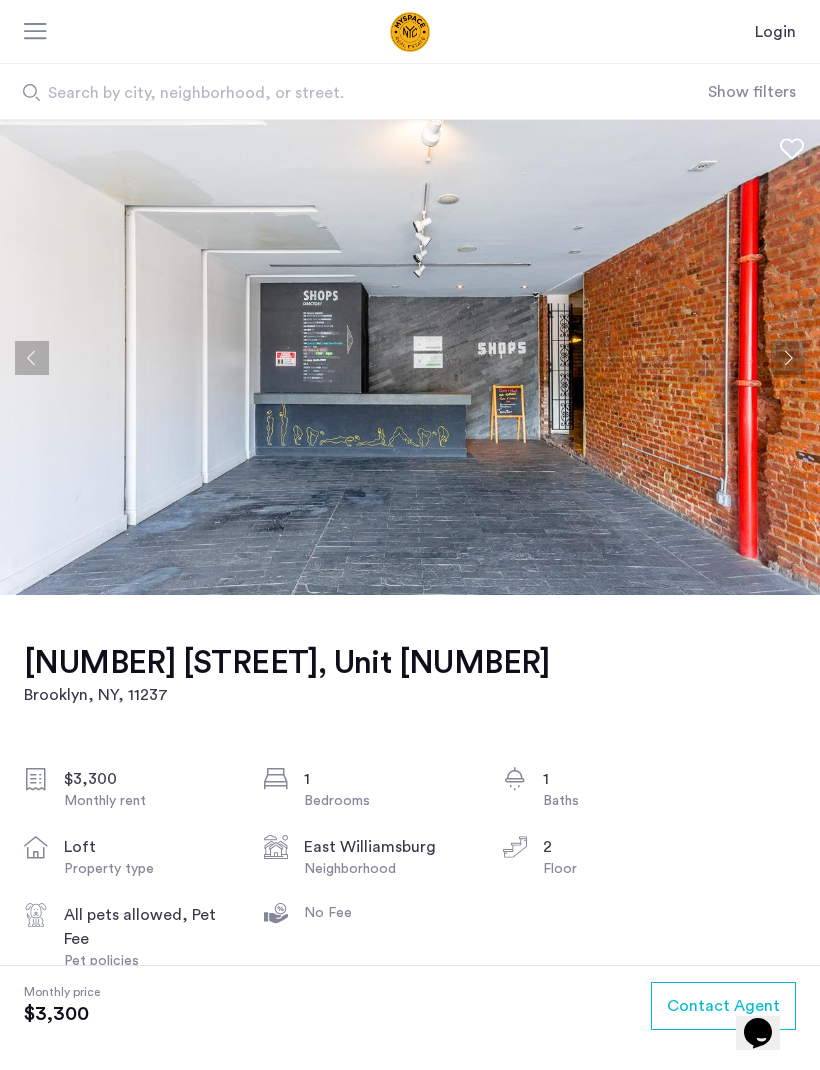click 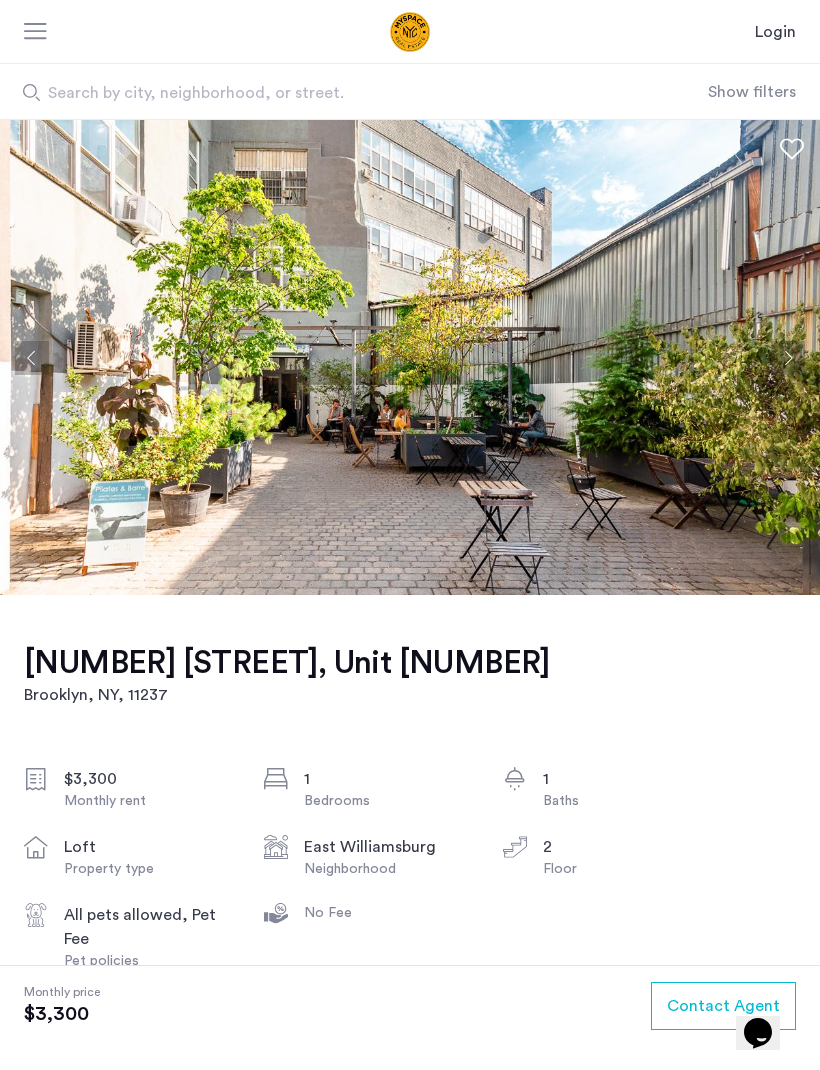 click 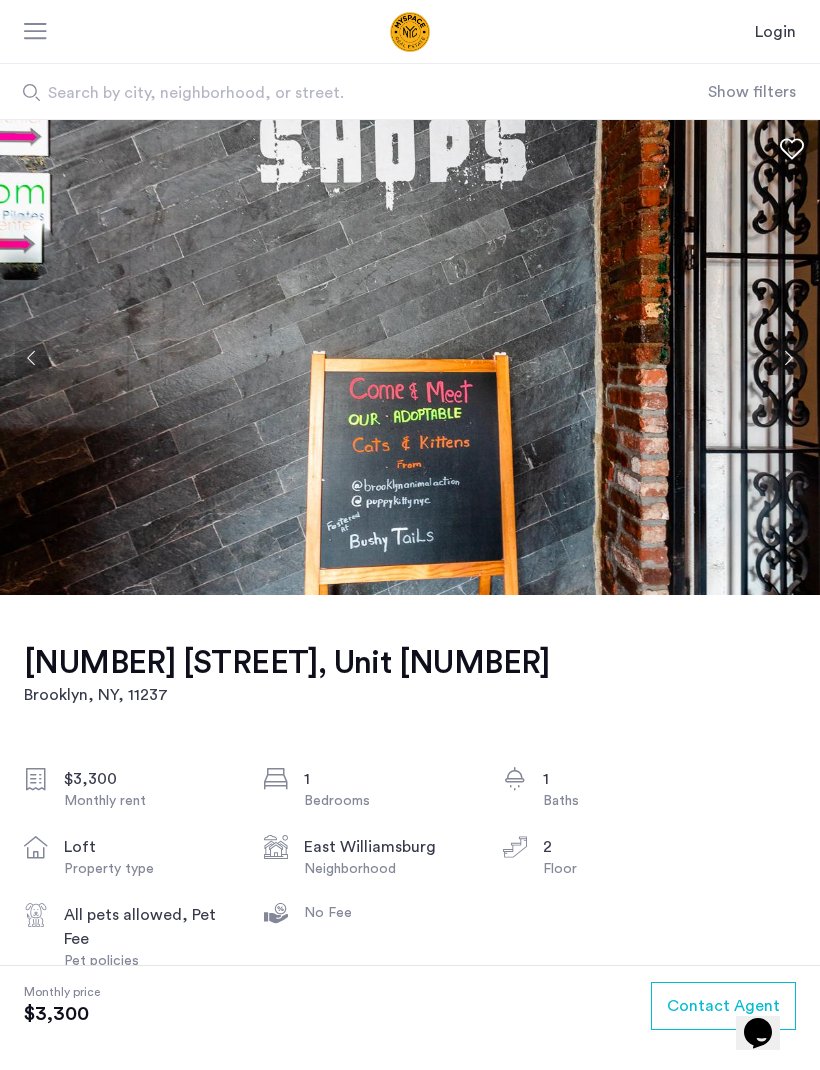 click 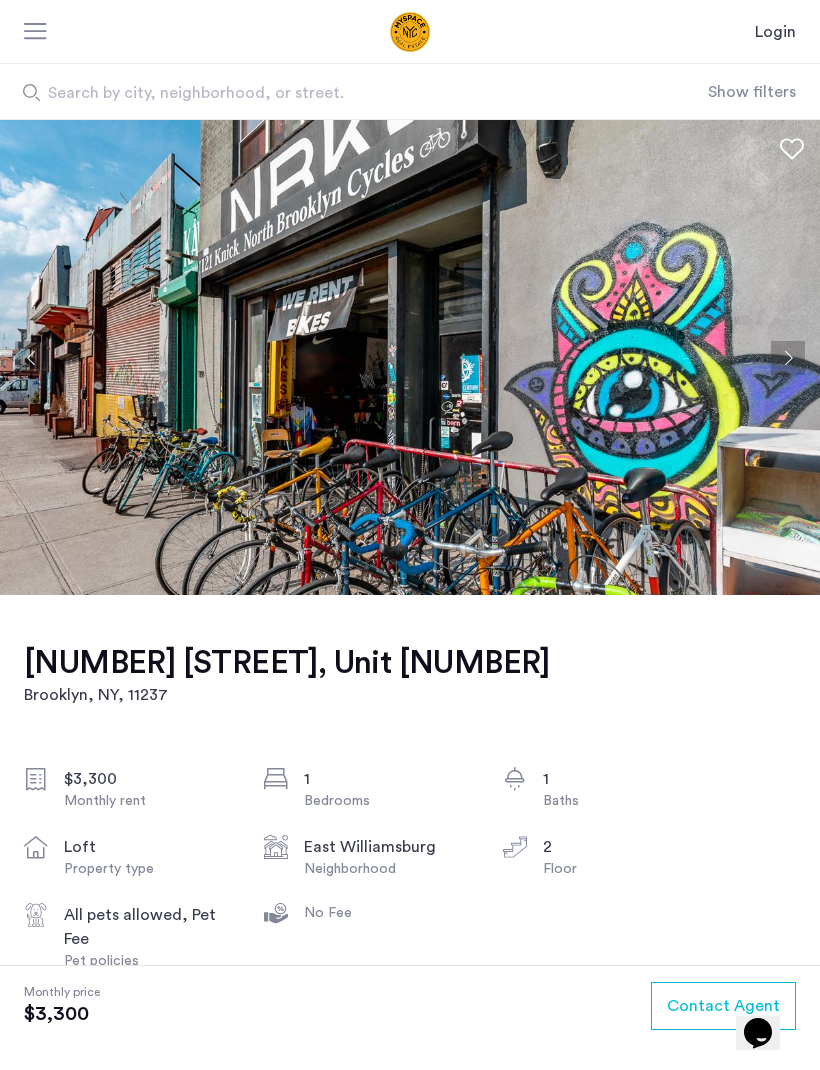 click 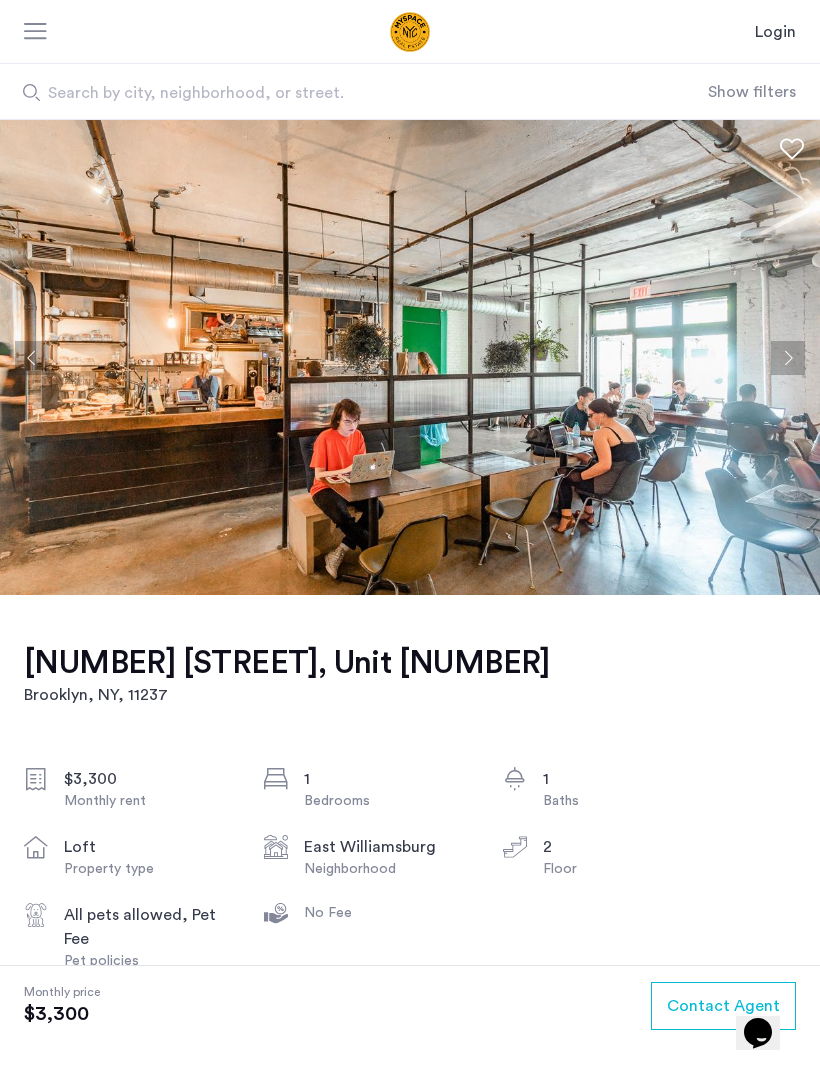 click 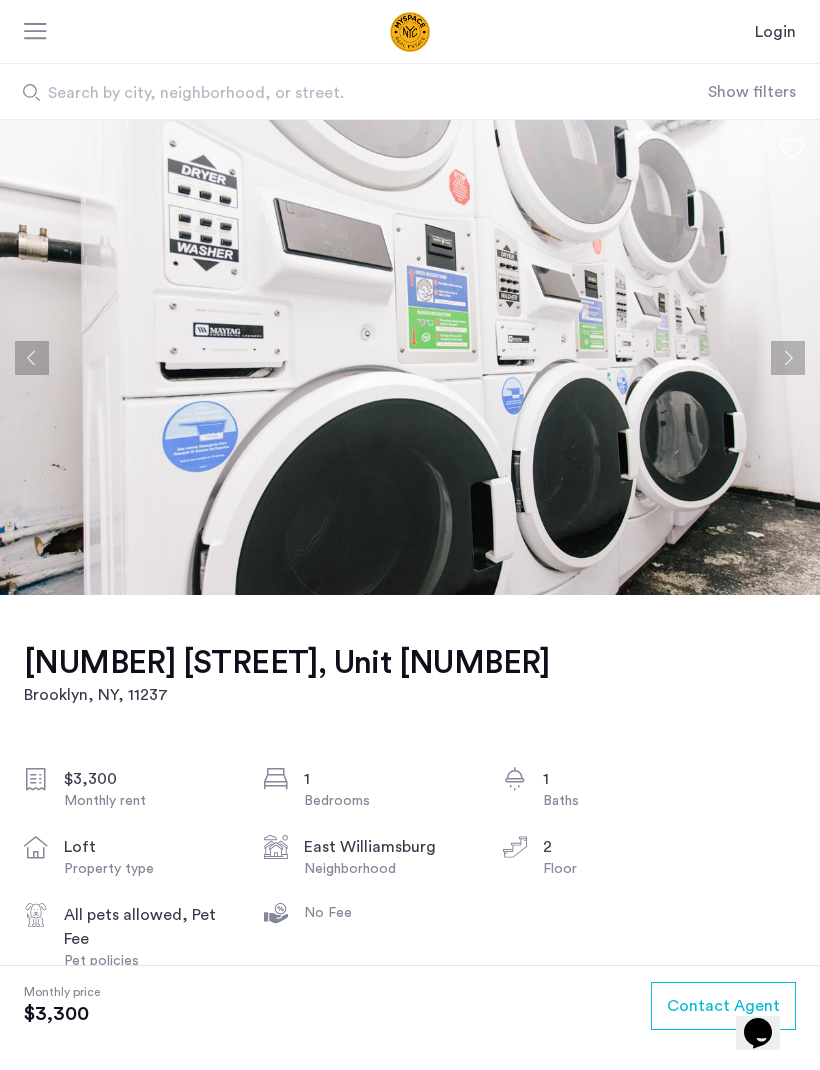 click 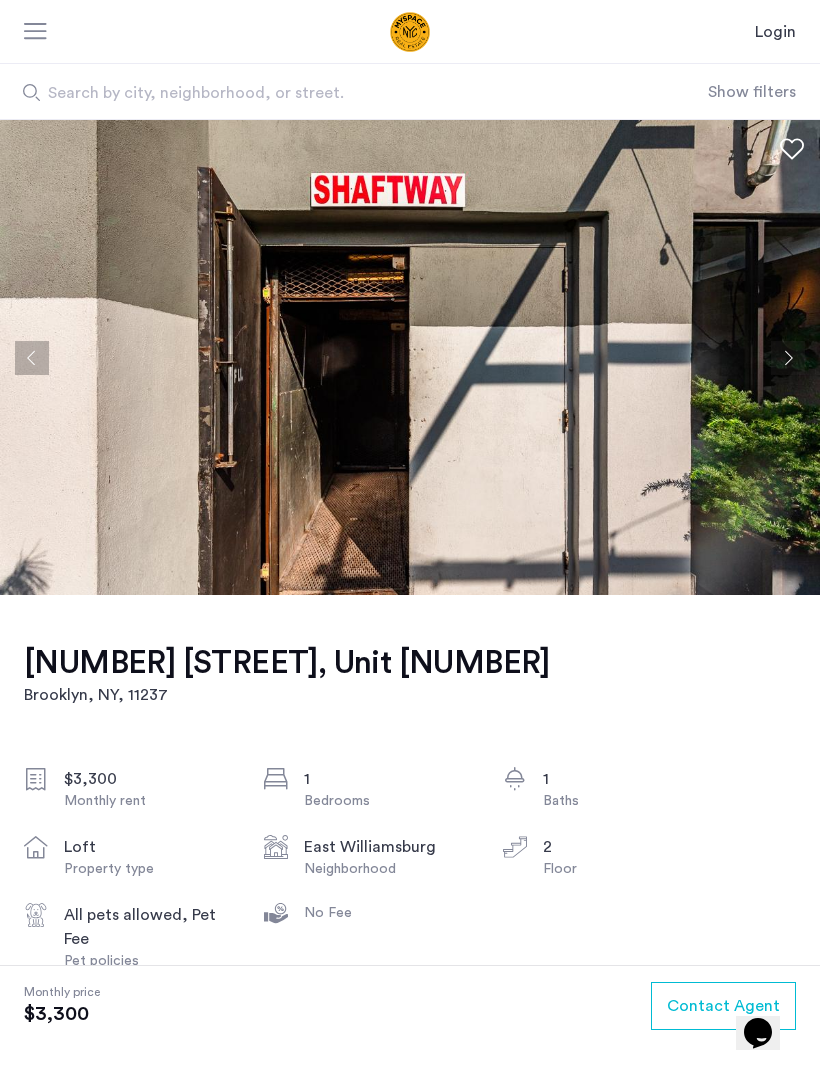 click 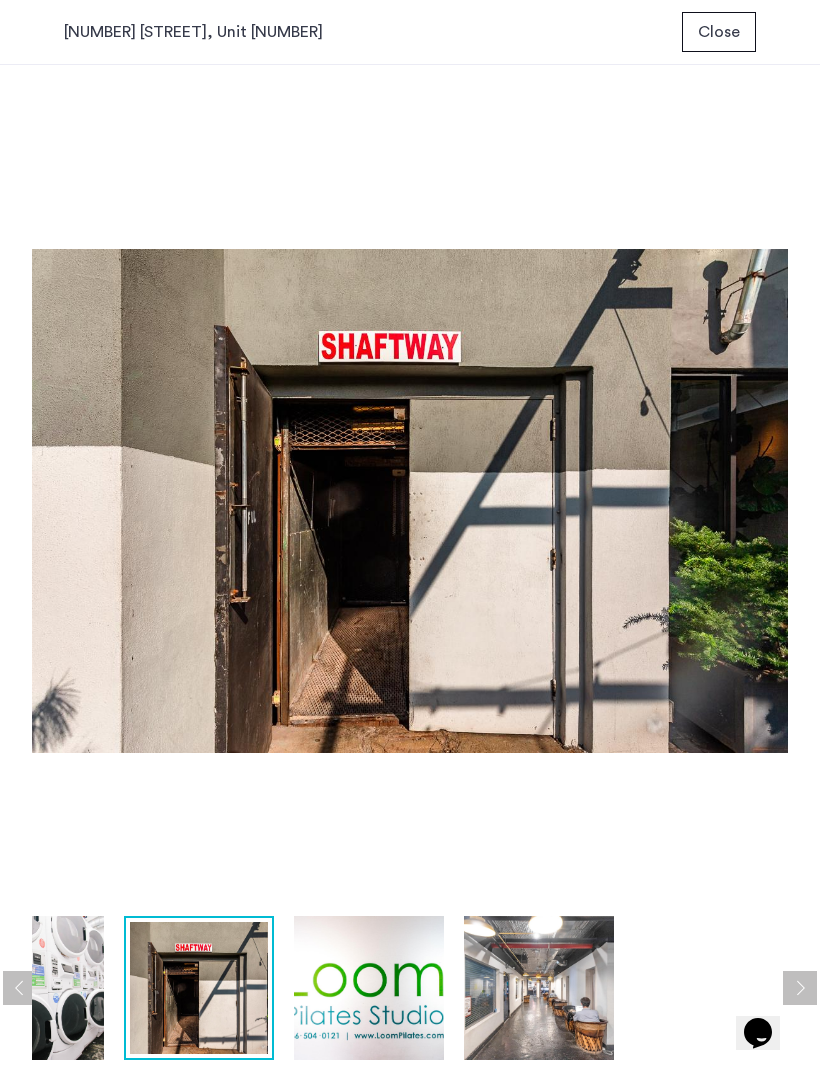 click on "1087 Flushing Ave, Unit 205   Close prev next prev next" at bounding box center [410, 535] 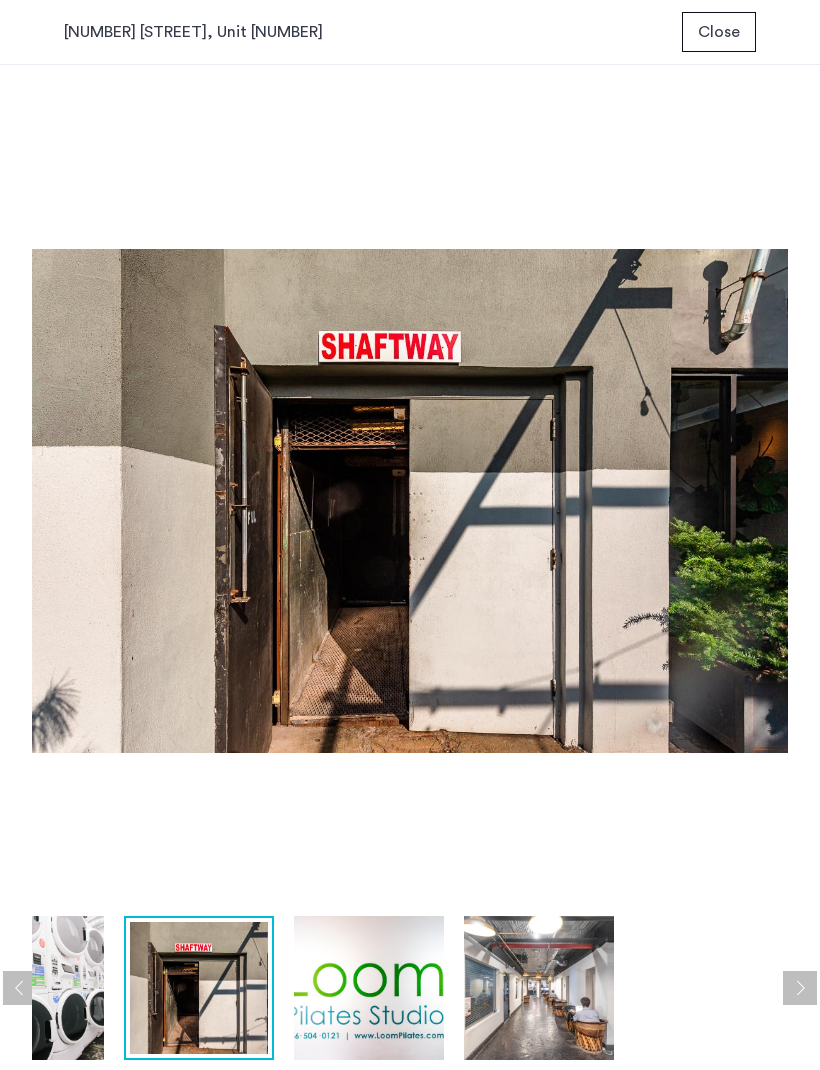 click on "Close" at bounding box center [719, 32] 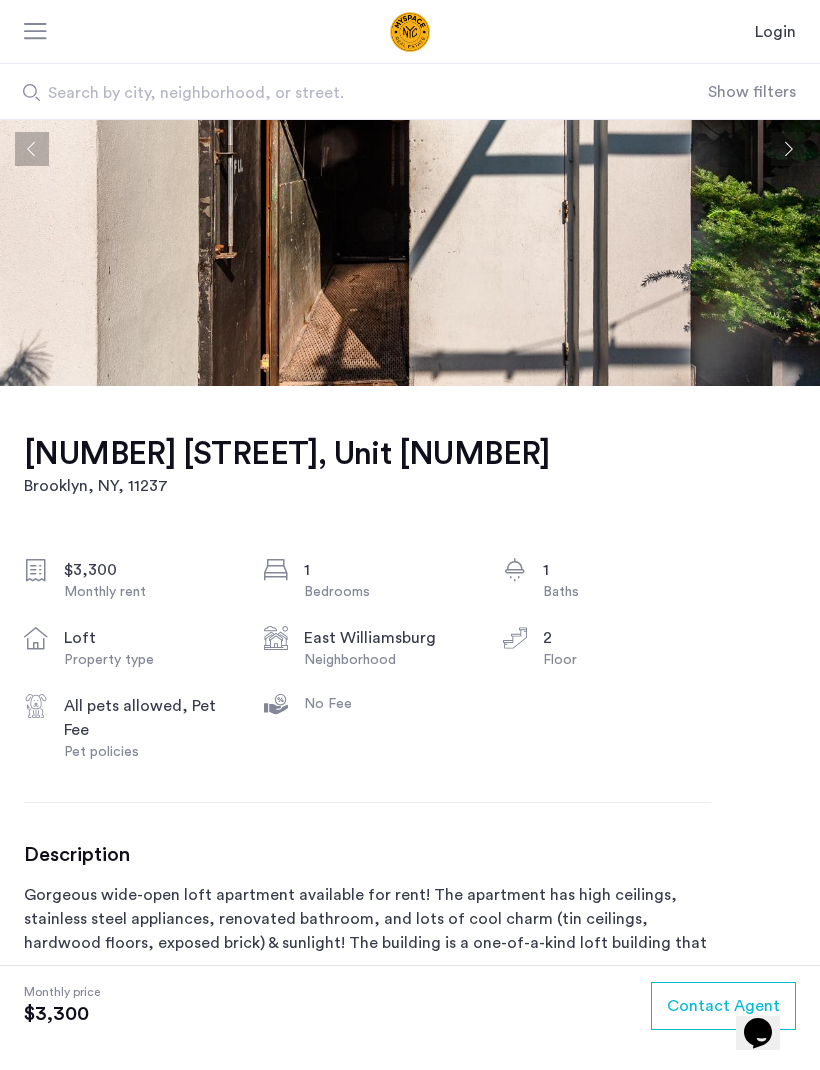 scroll, scrollTop: 0, scrollLeft: 0, axis: both 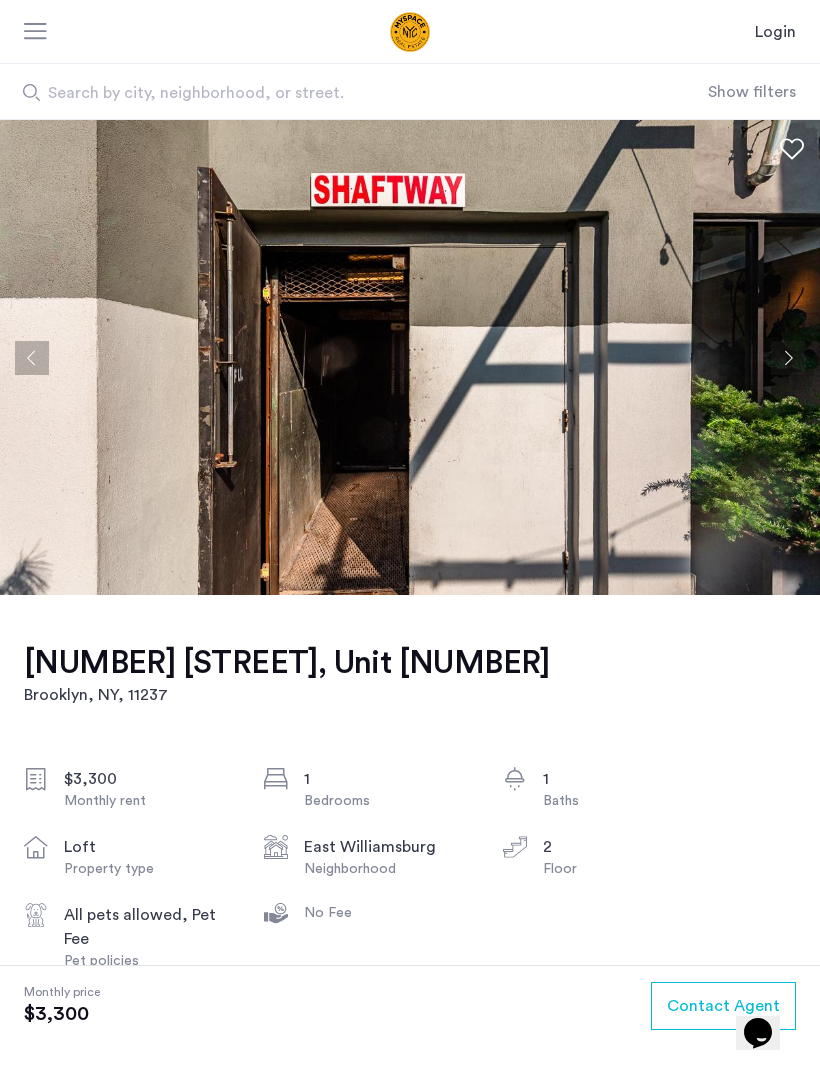 click 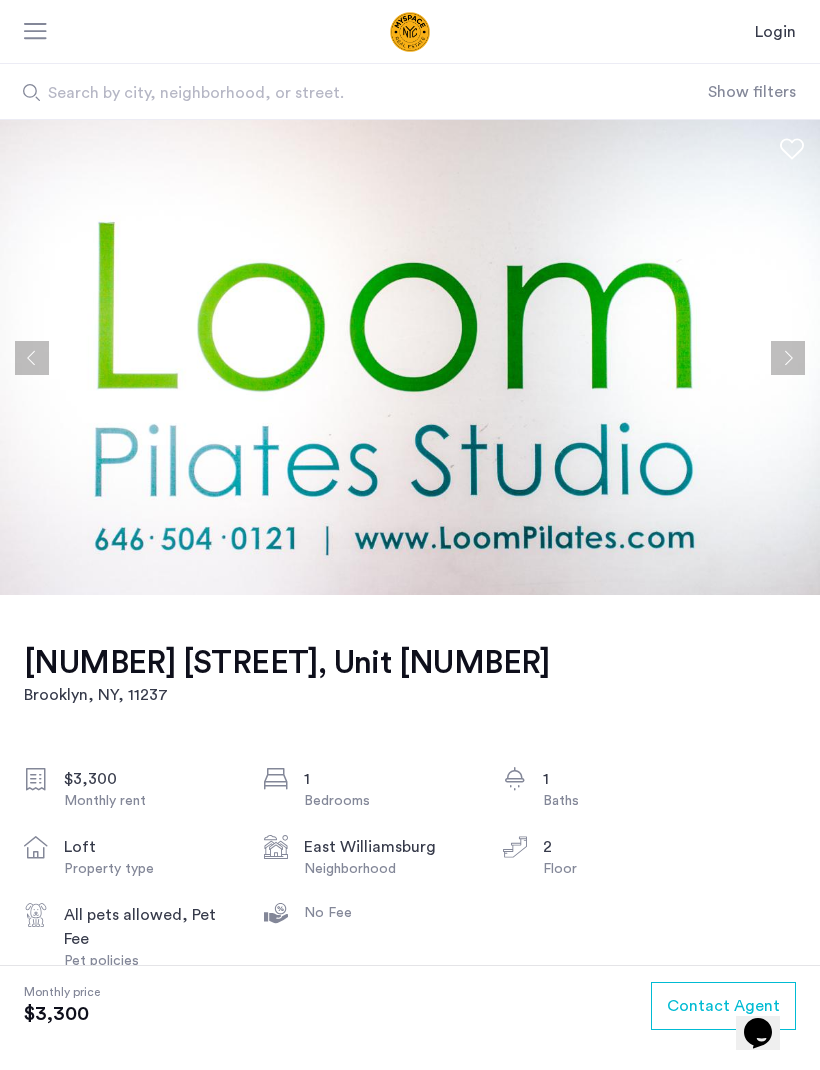 click on "Login" at bounding box center [410, 32] 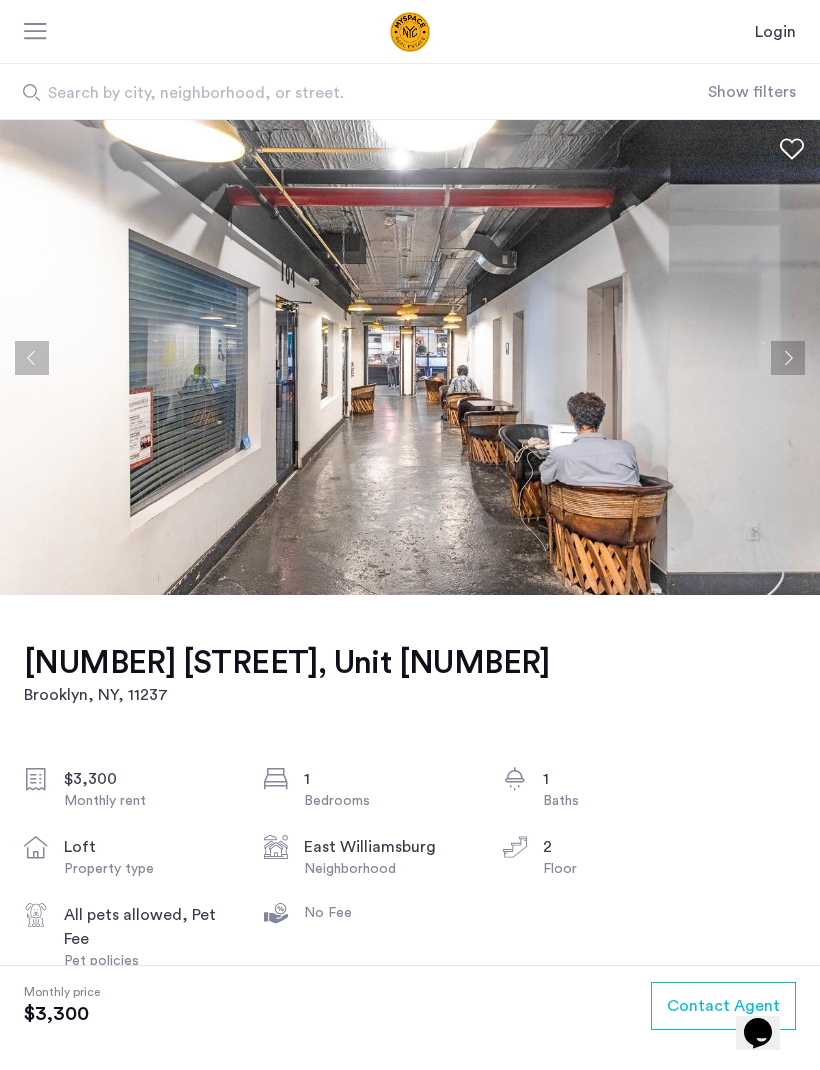 click 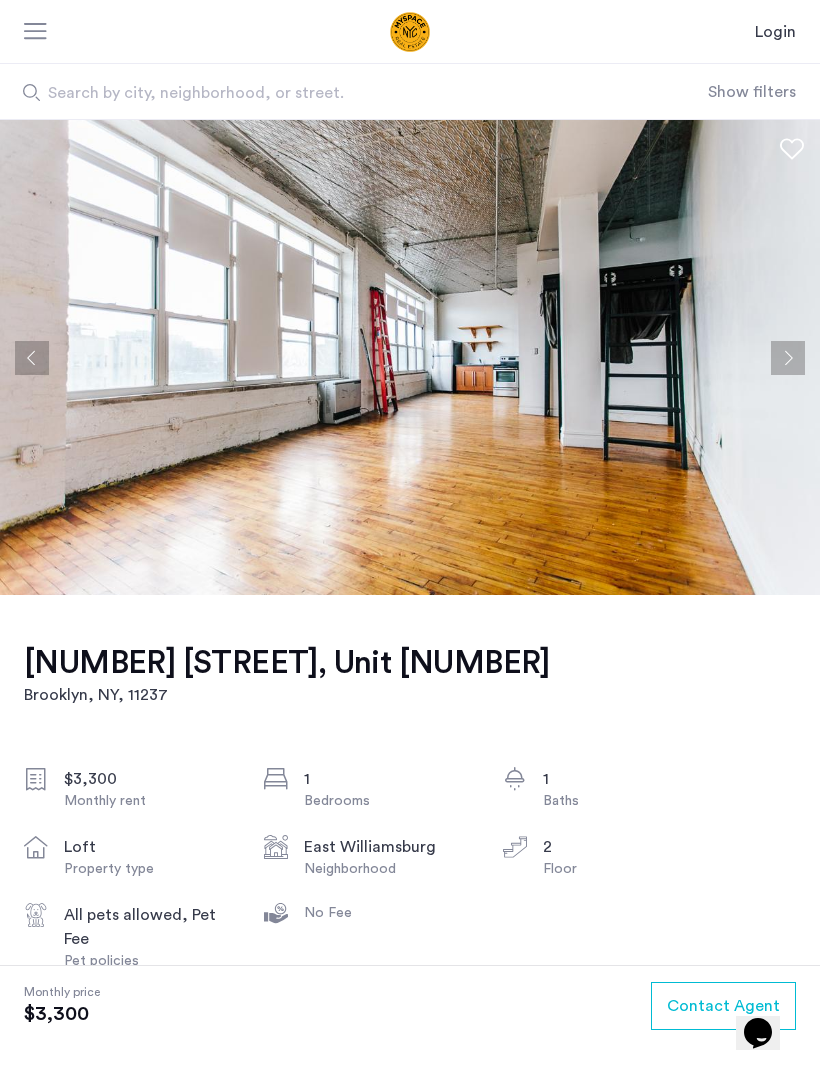 click 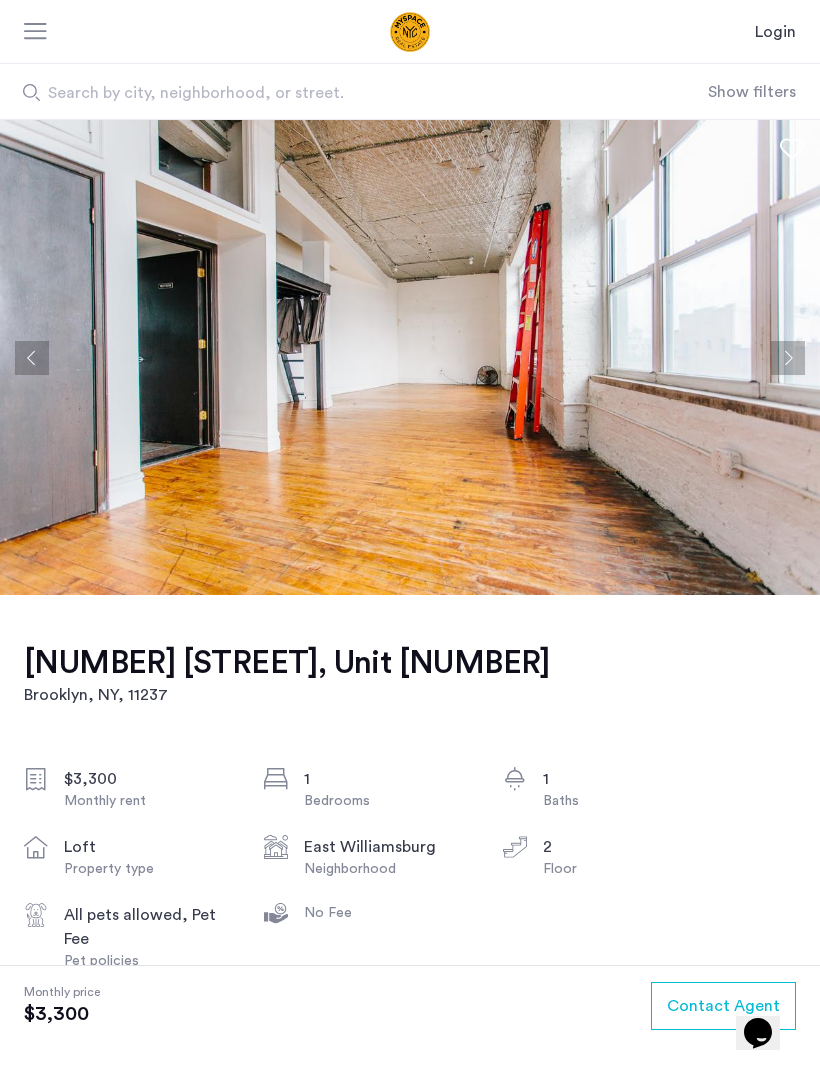 click 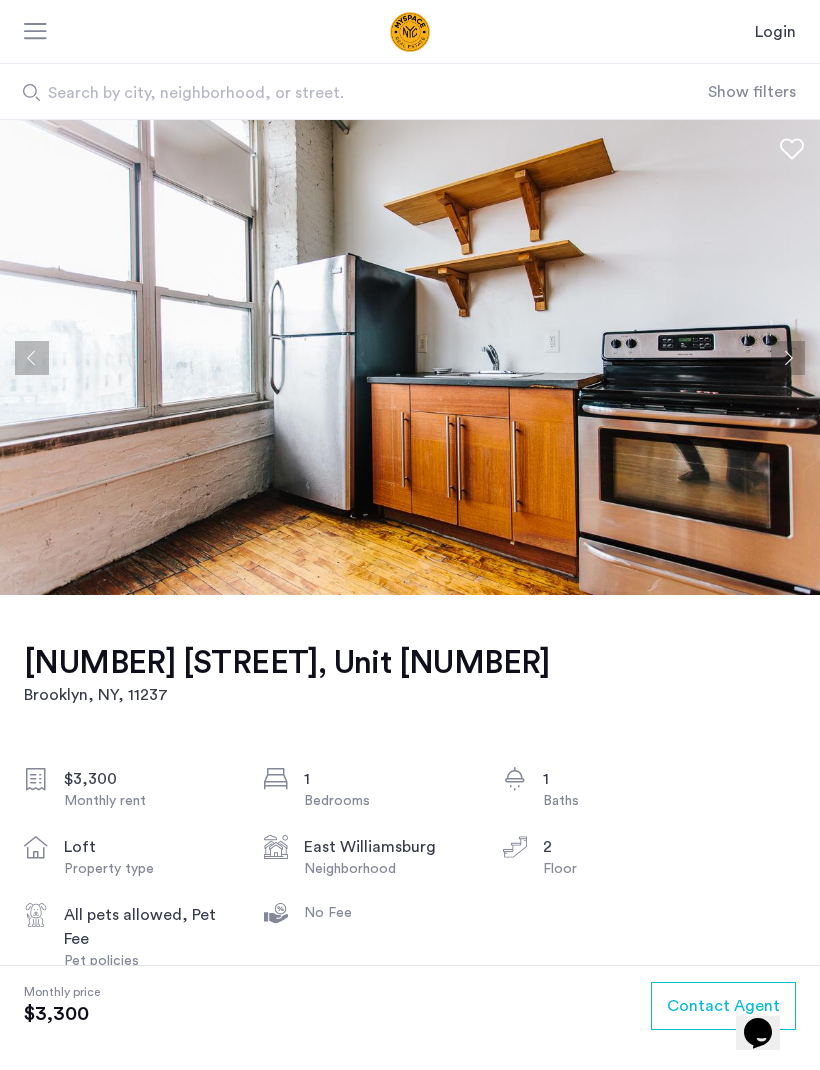 click 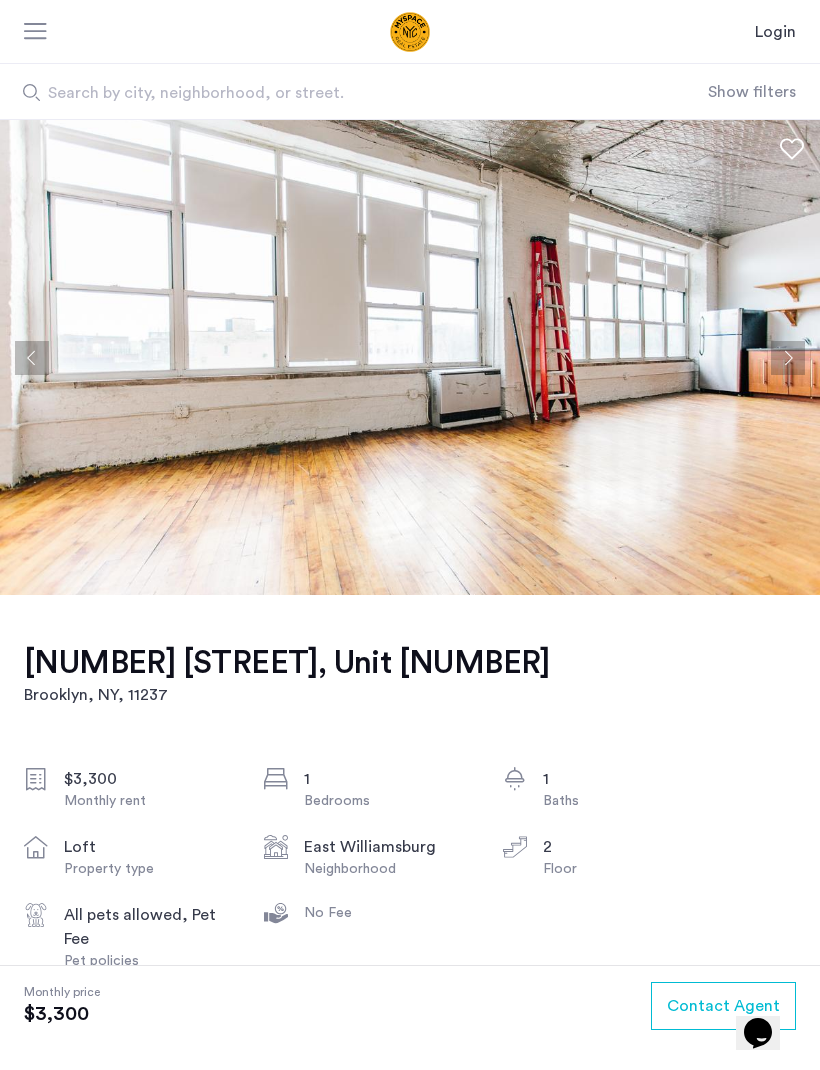 click 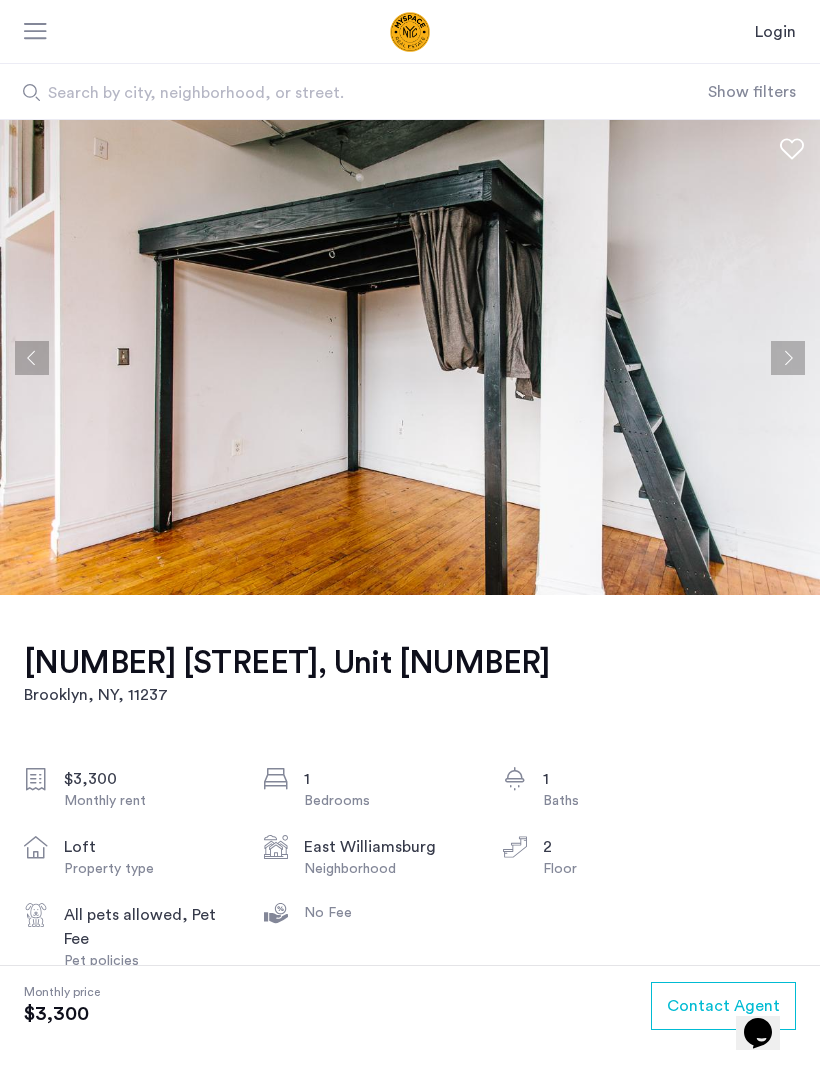 click 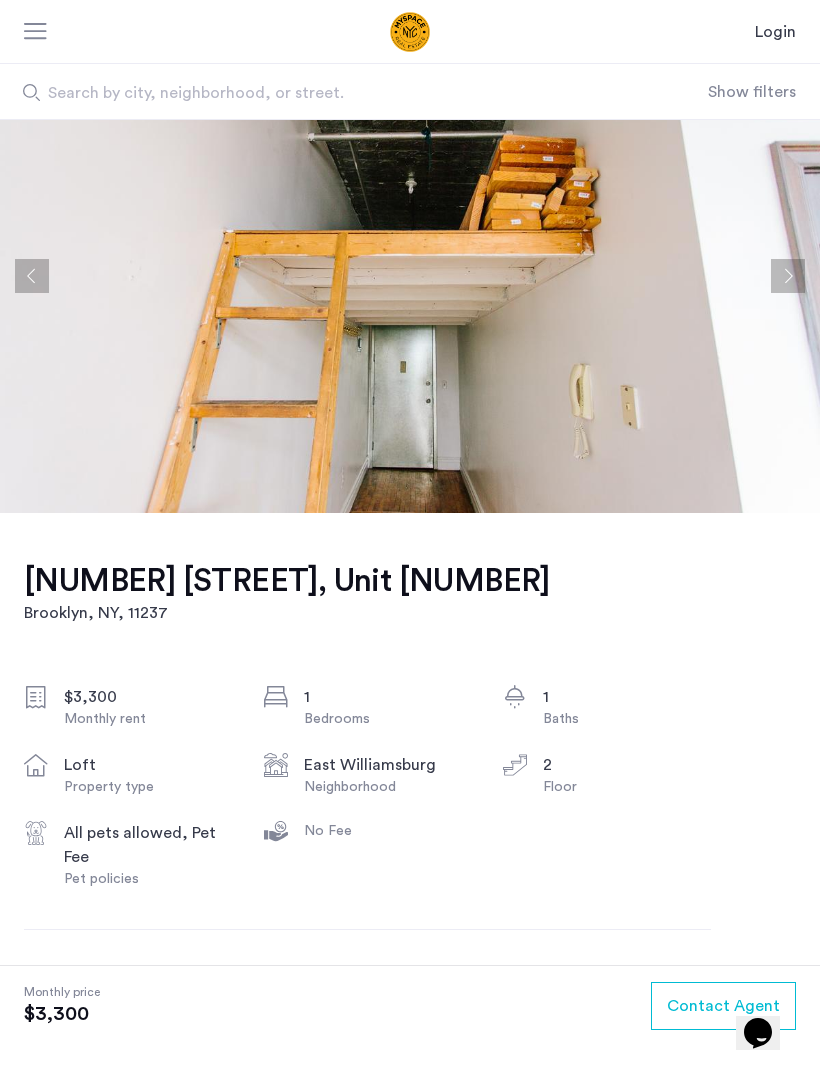 scroll, scrollTop: 0, scrollLeft: 0, axis: both 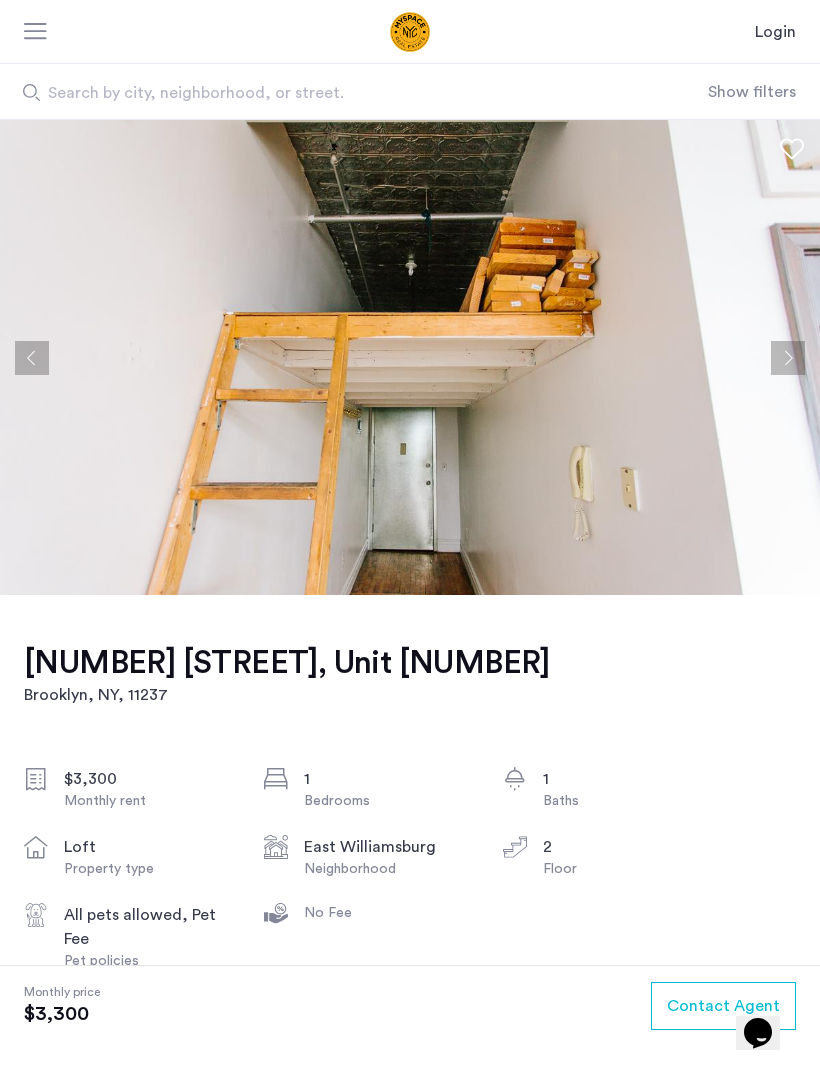 click 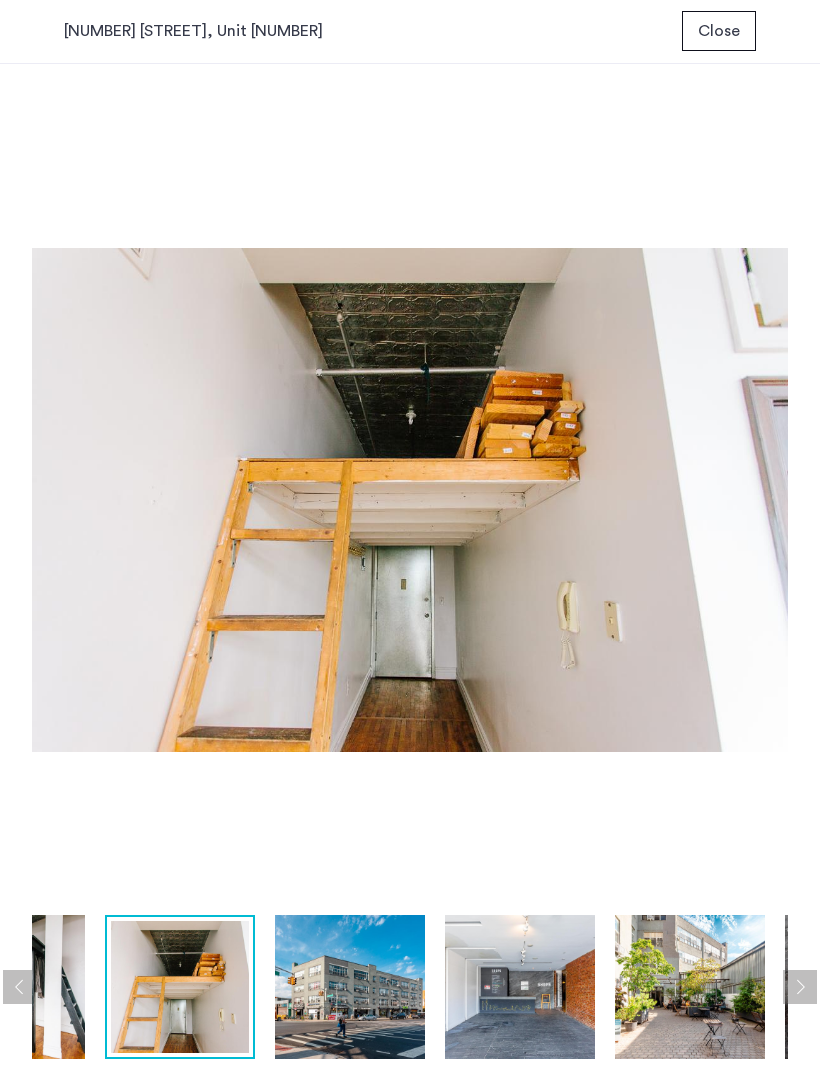 click on "Close" at bounding box center [719, 32] 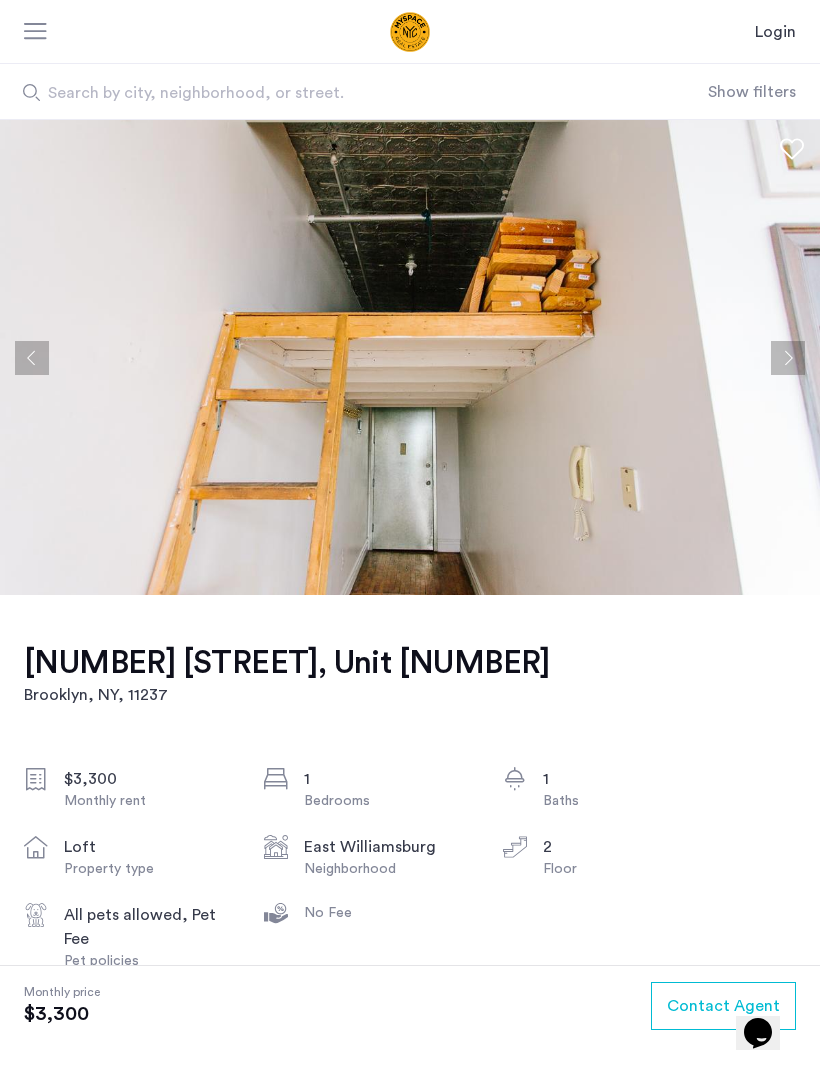 click 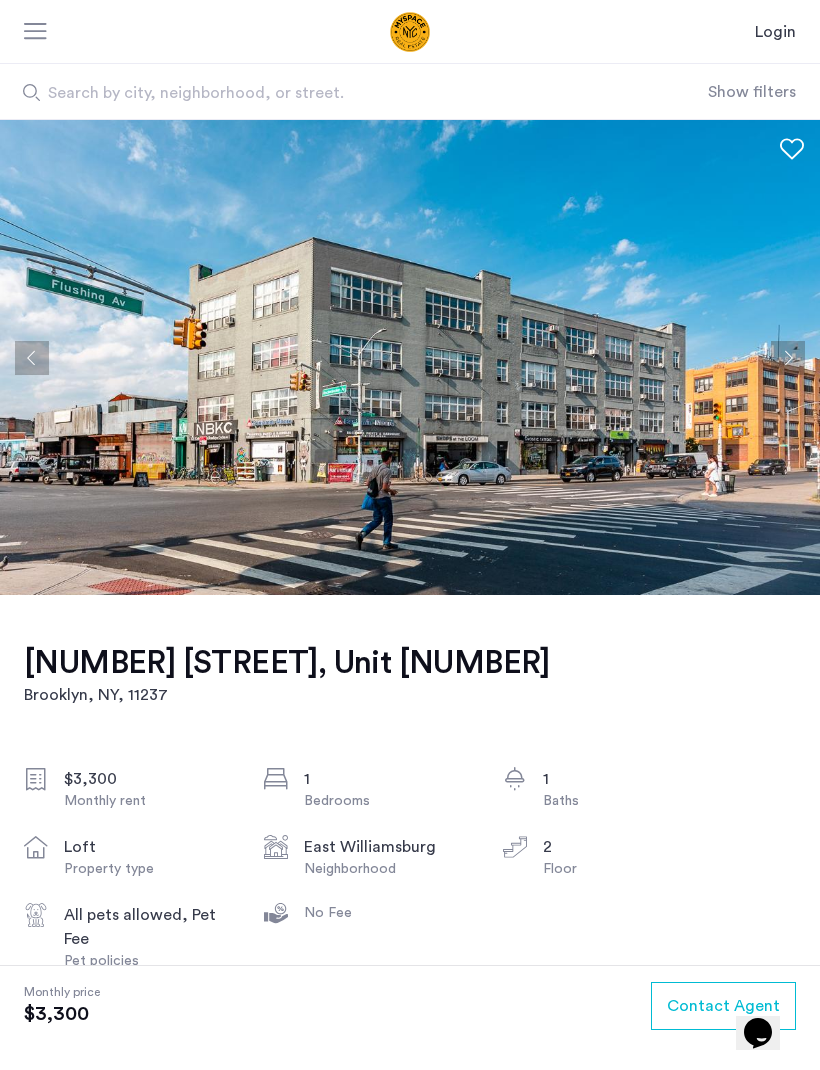 click 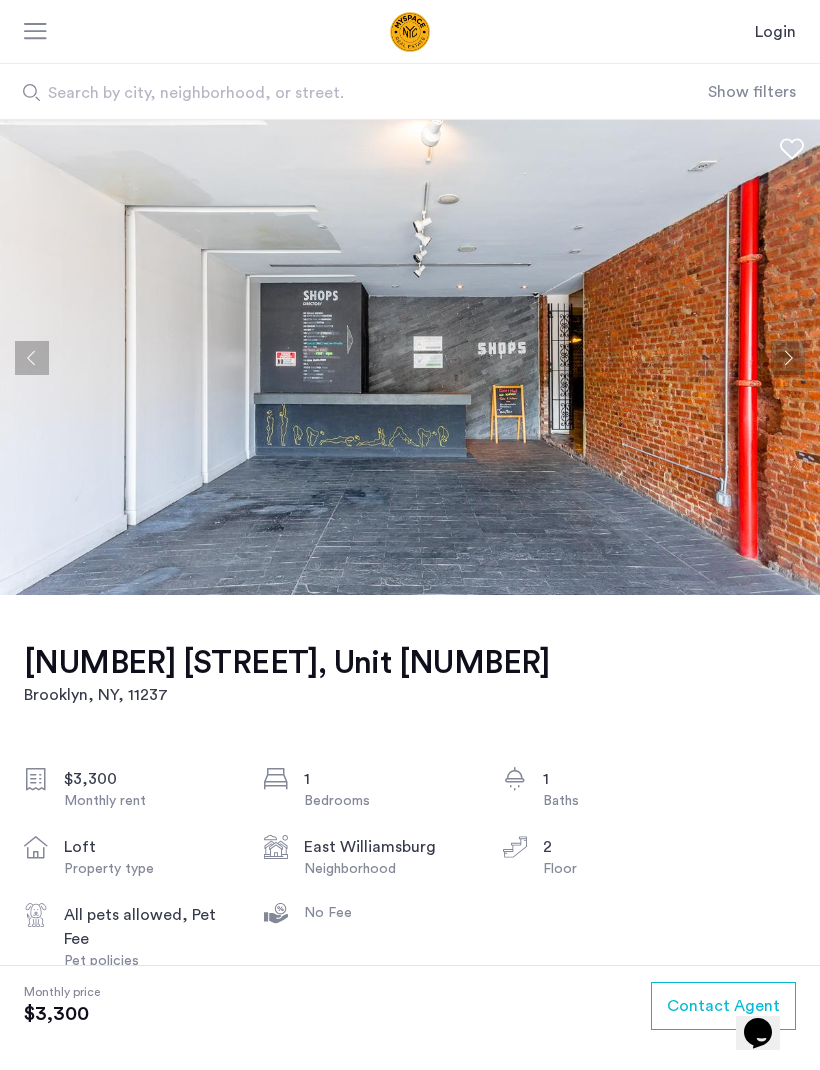 click 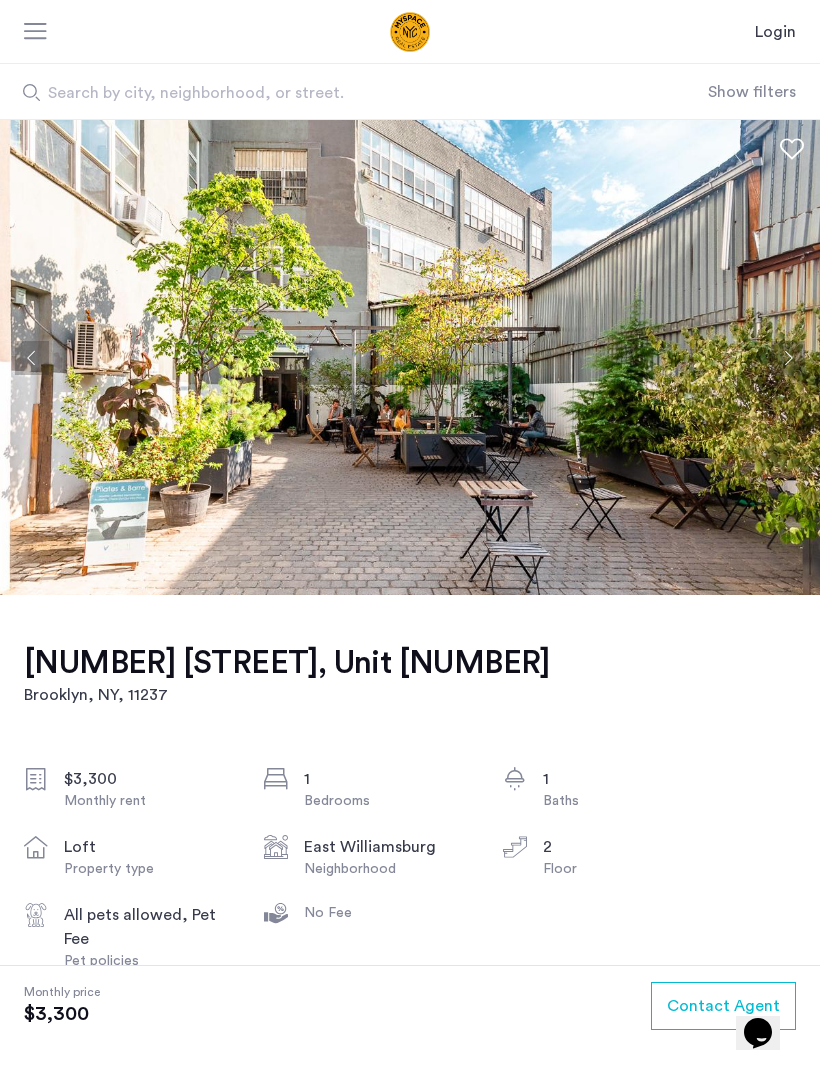 click 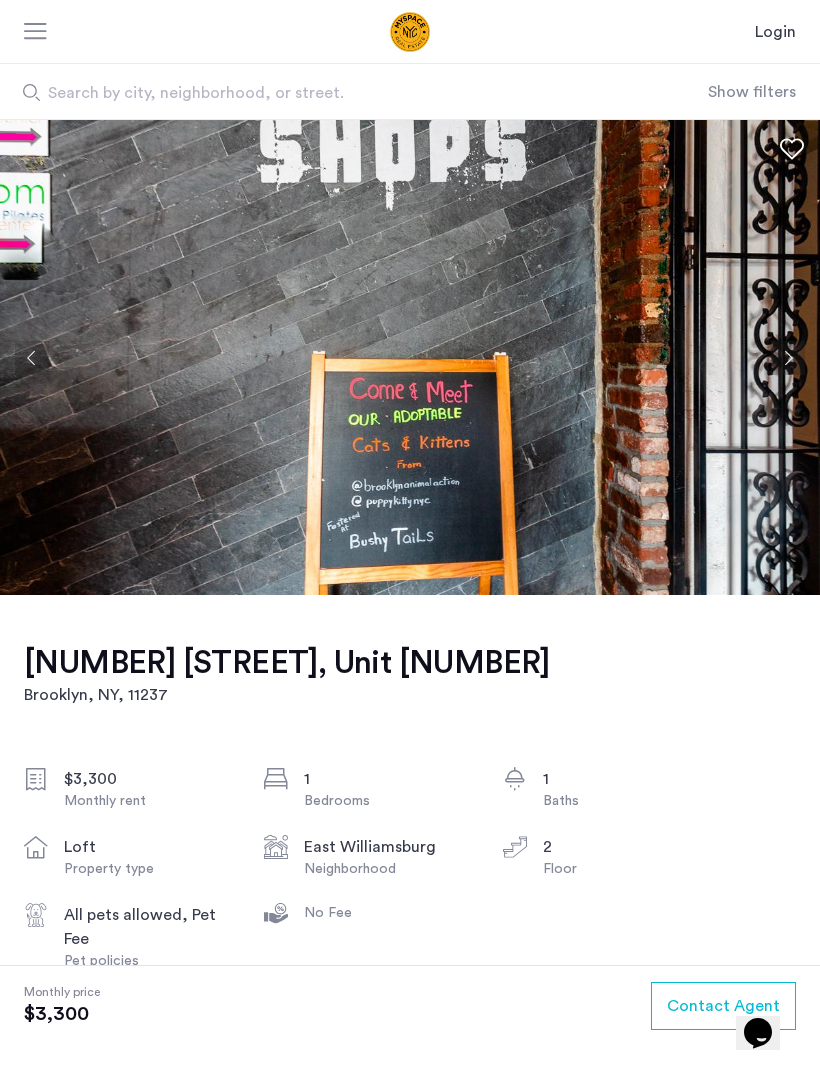 click 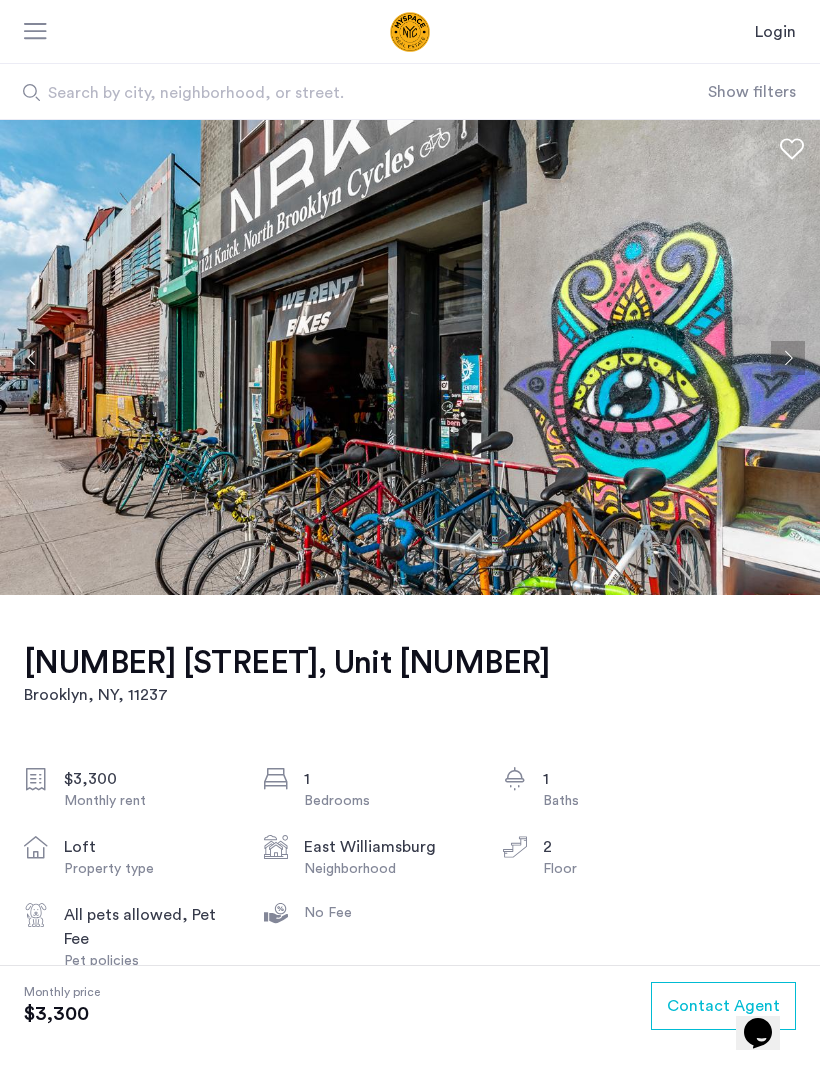 click 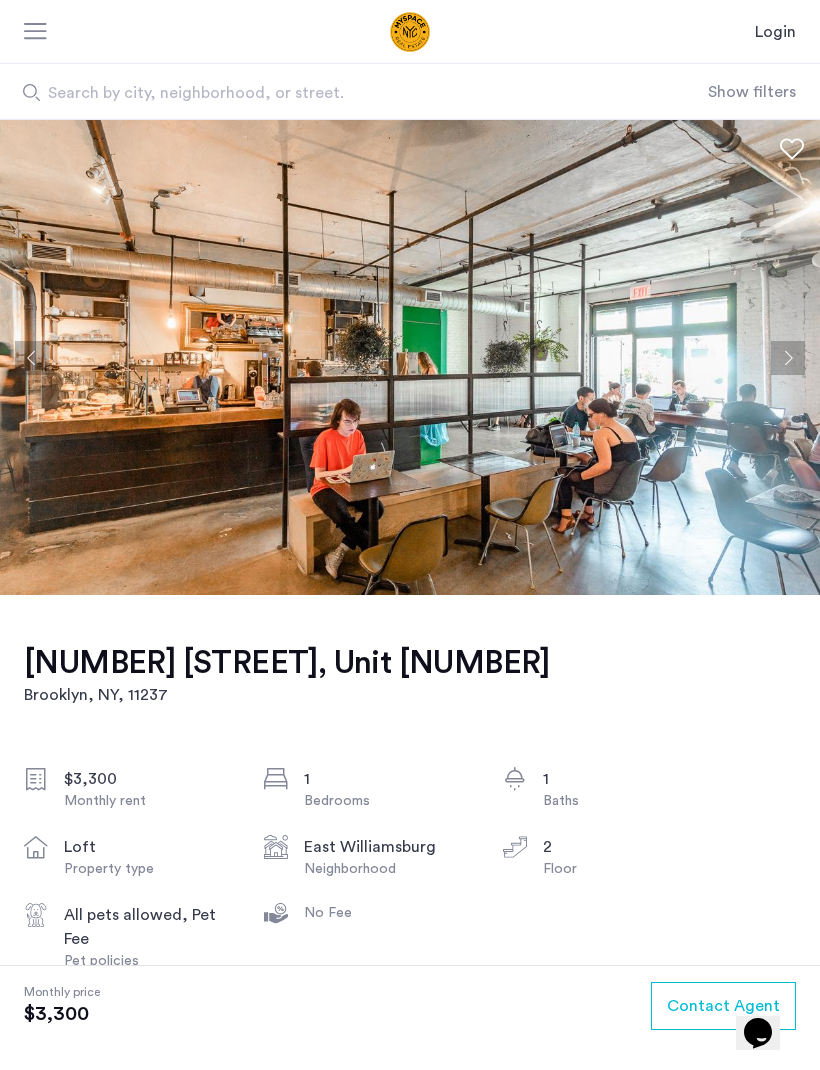 click 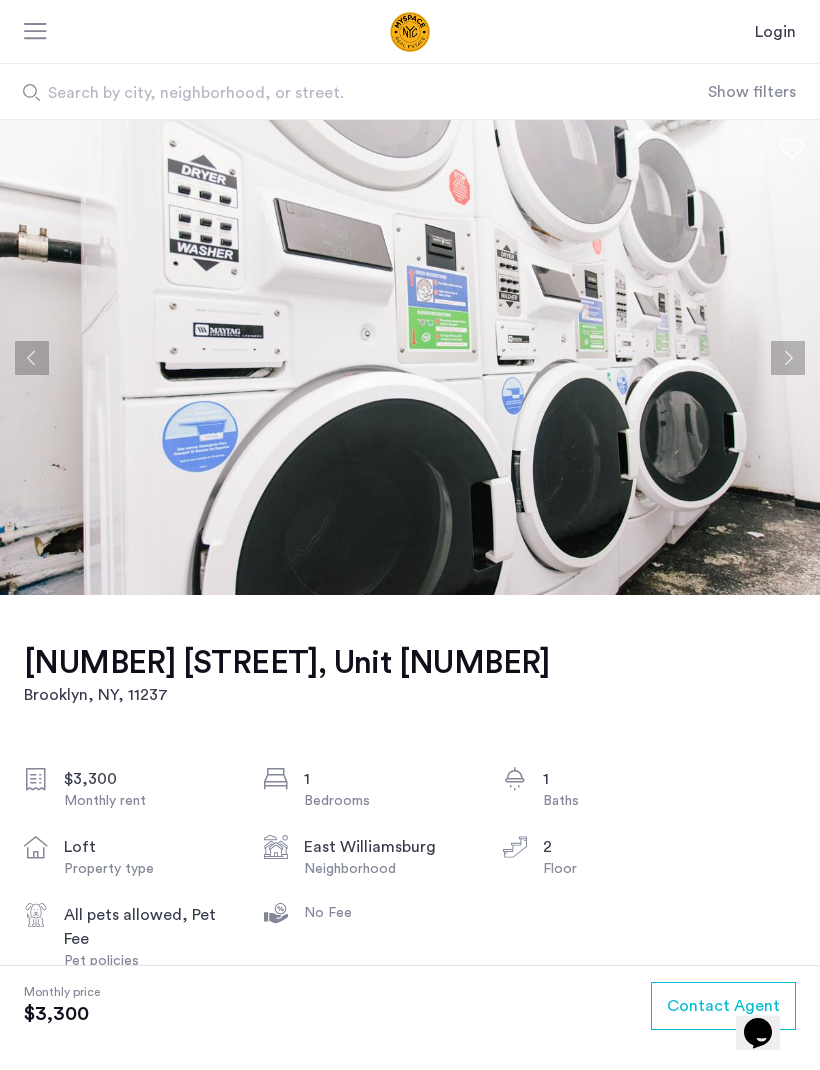 click 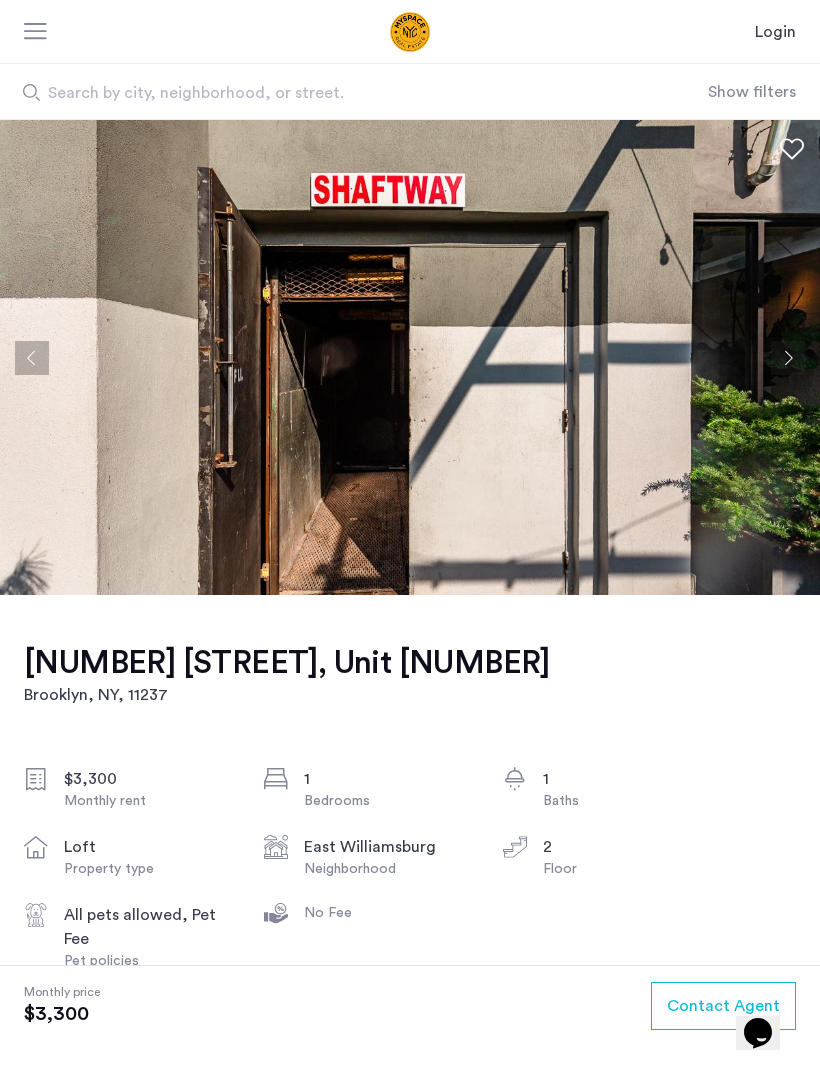 click 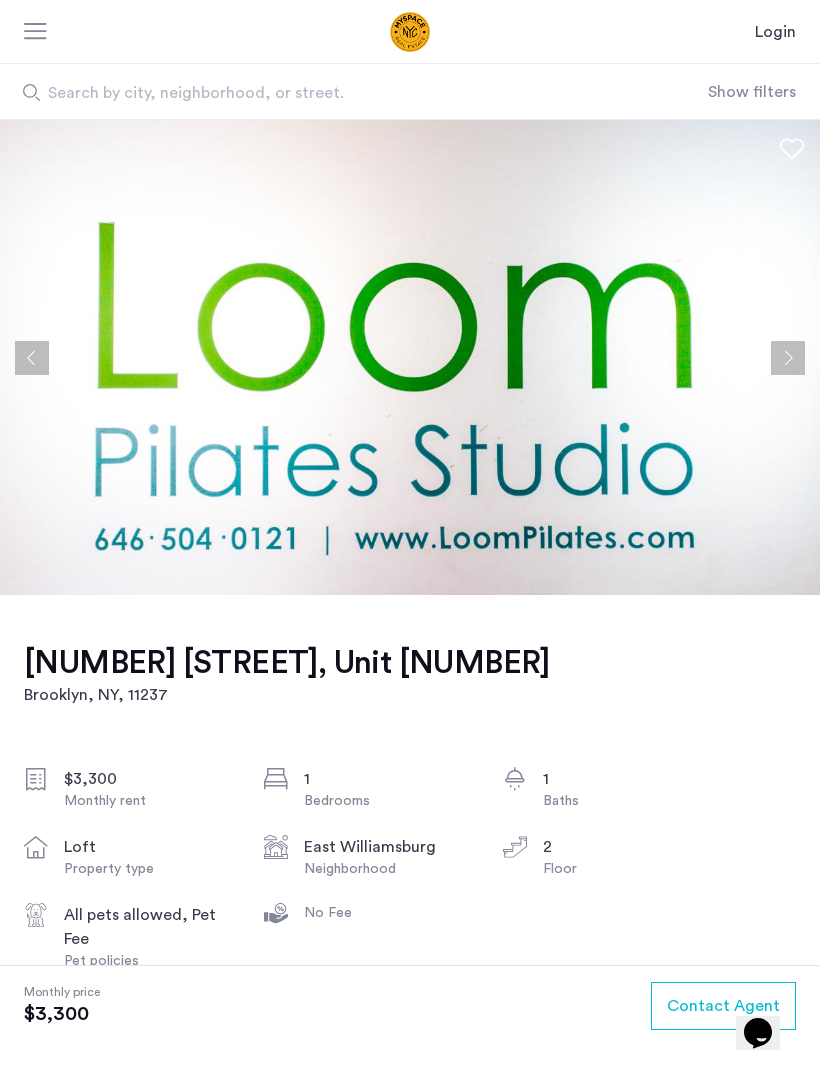 click 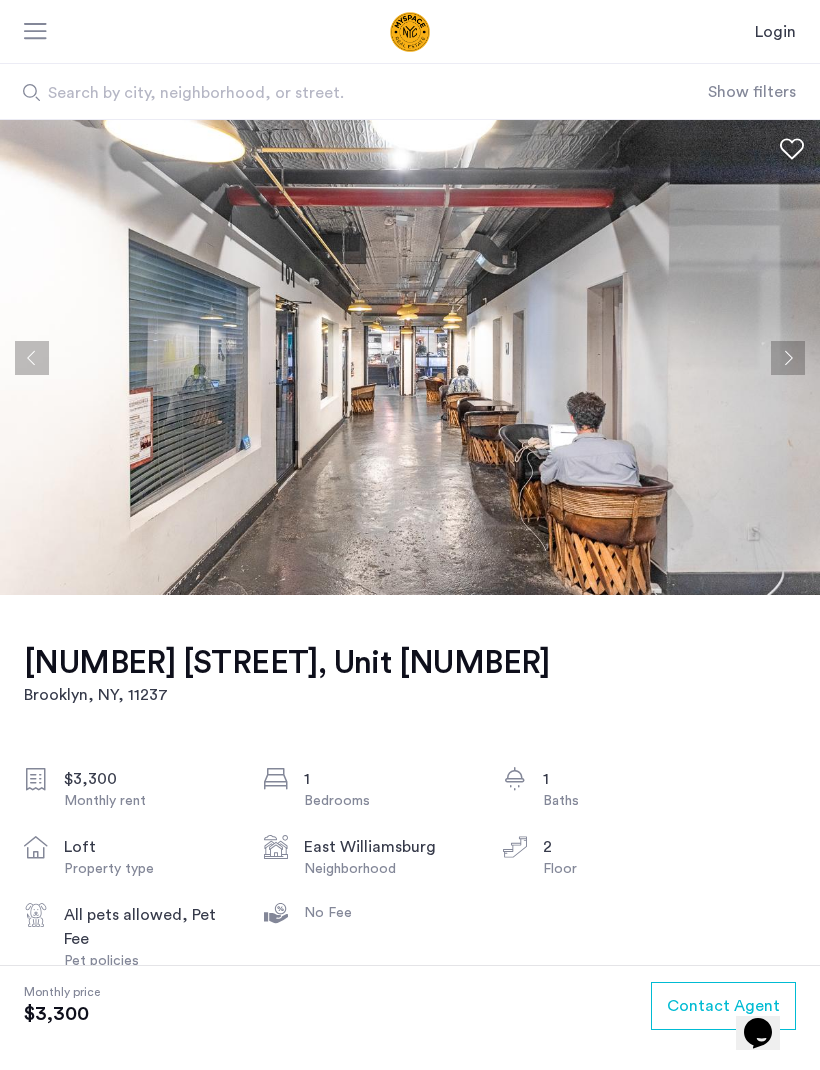 click 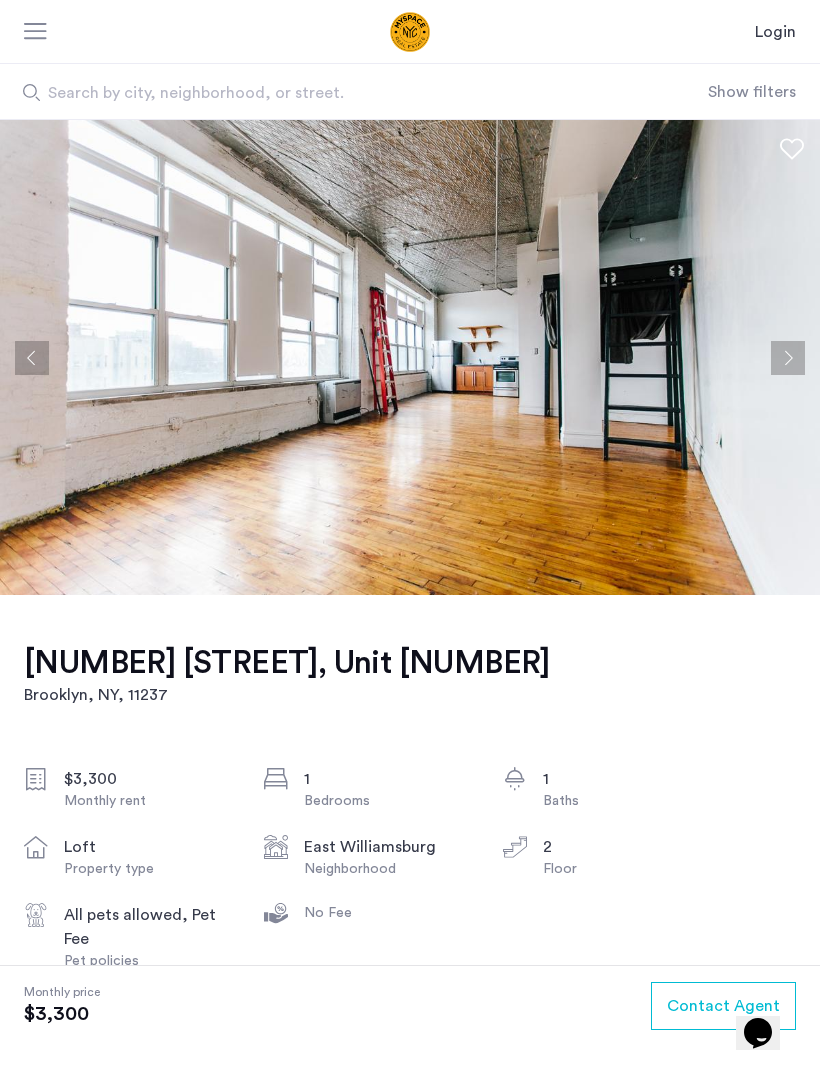 click 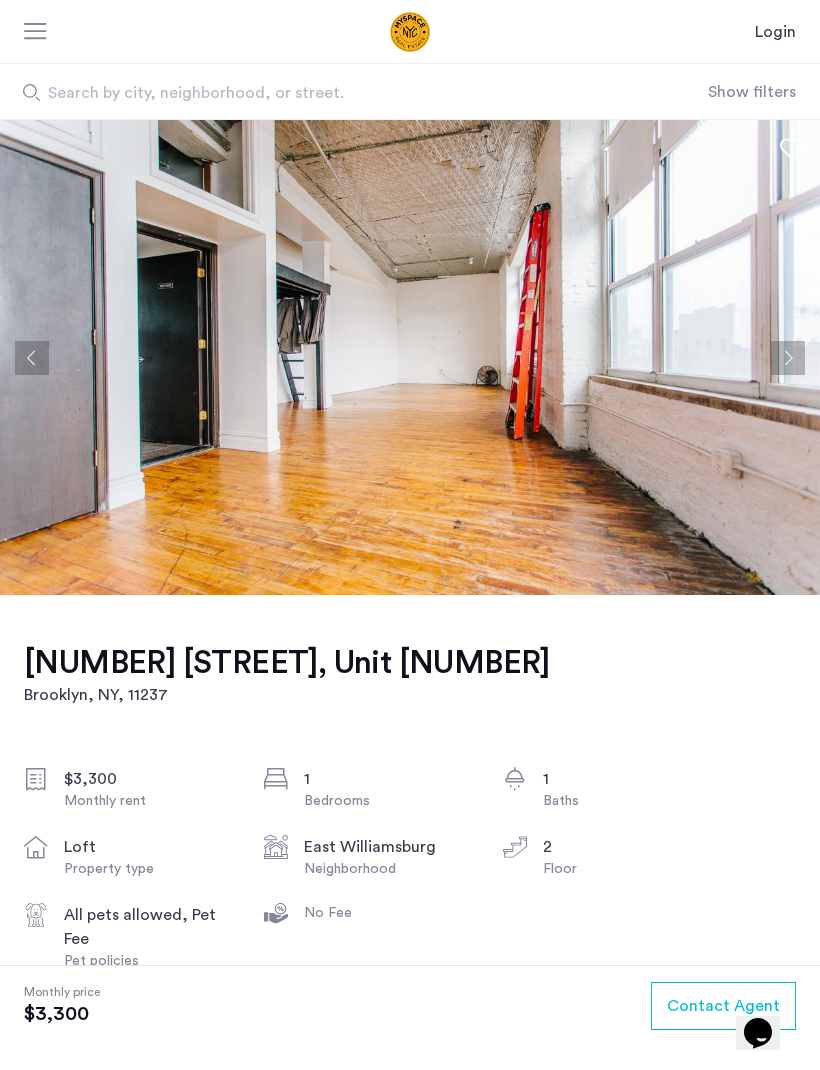 click 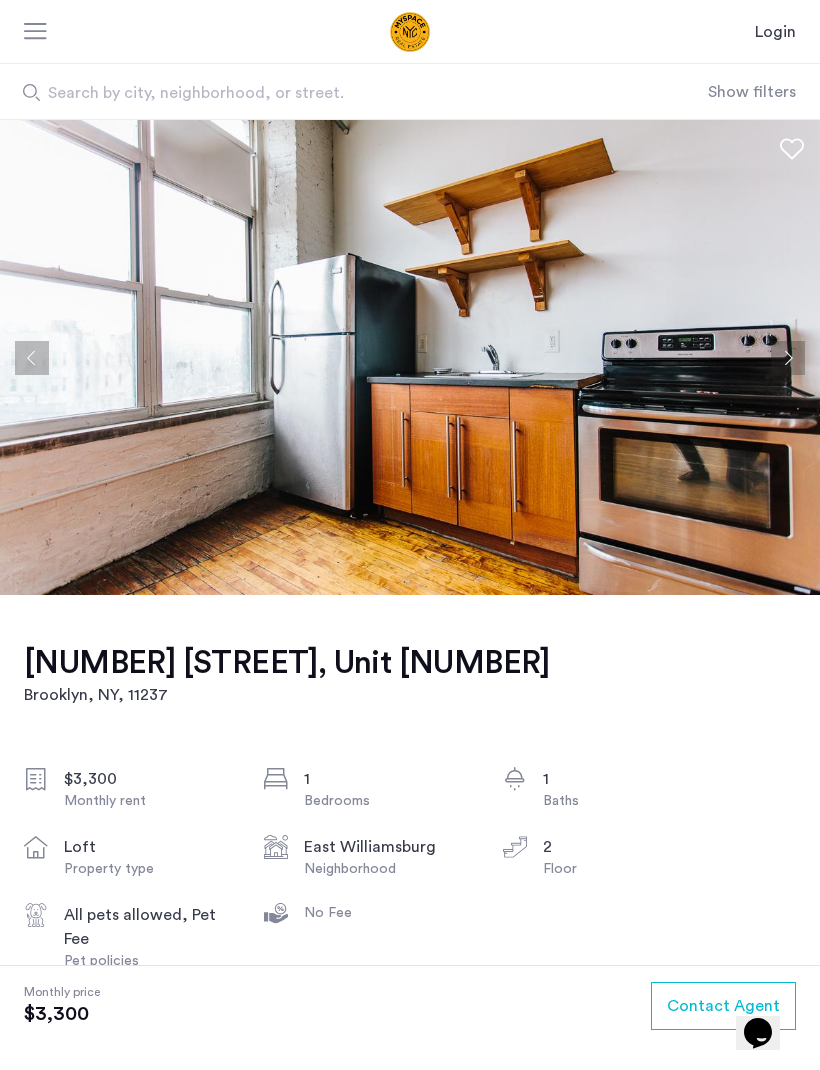 click 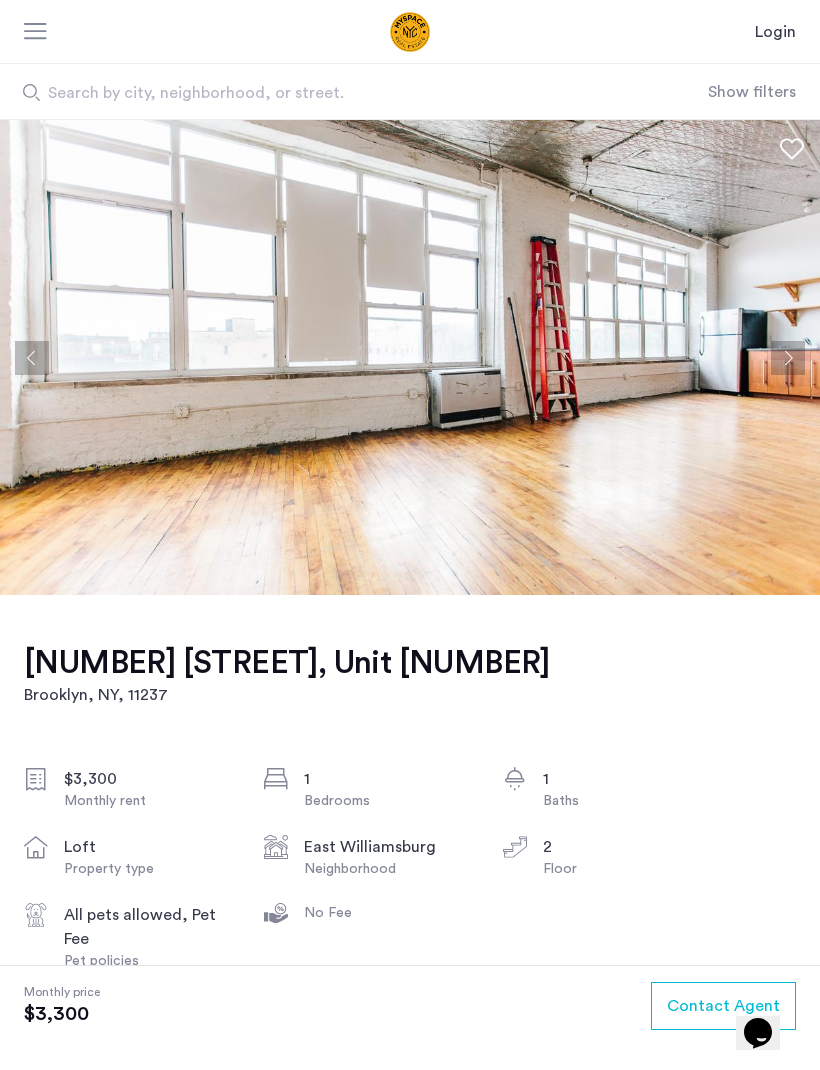 click 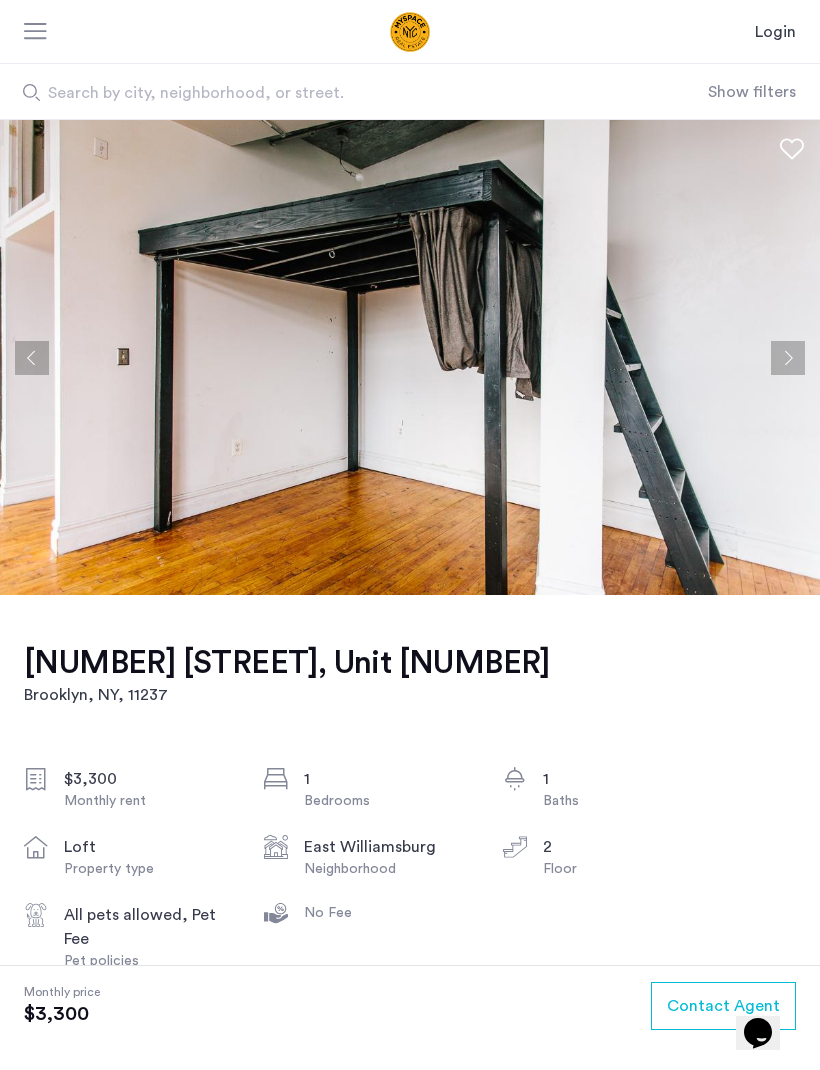 click 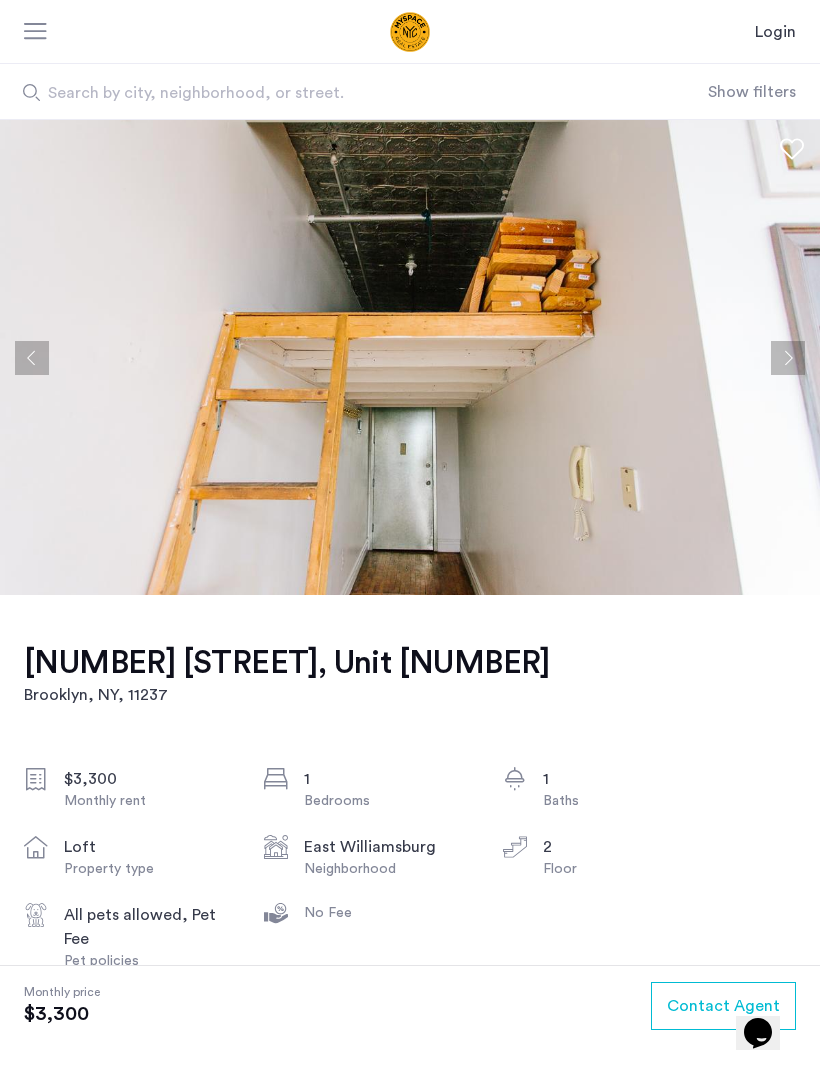 click 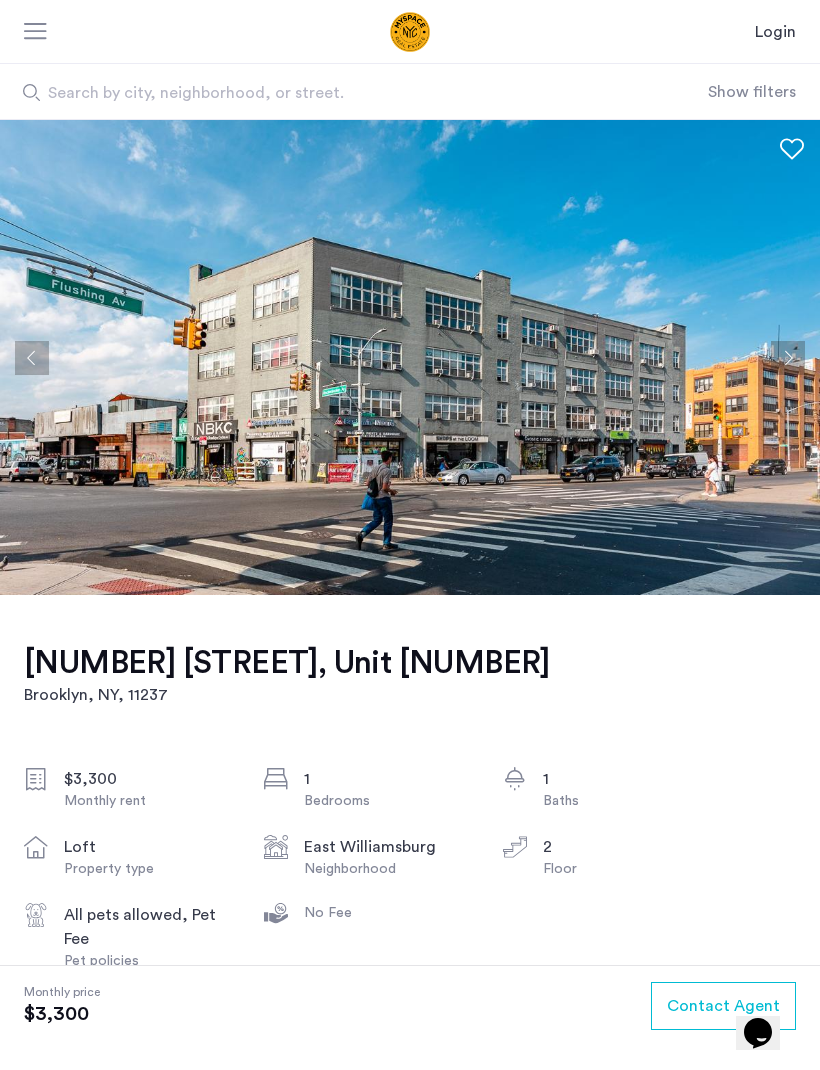 click 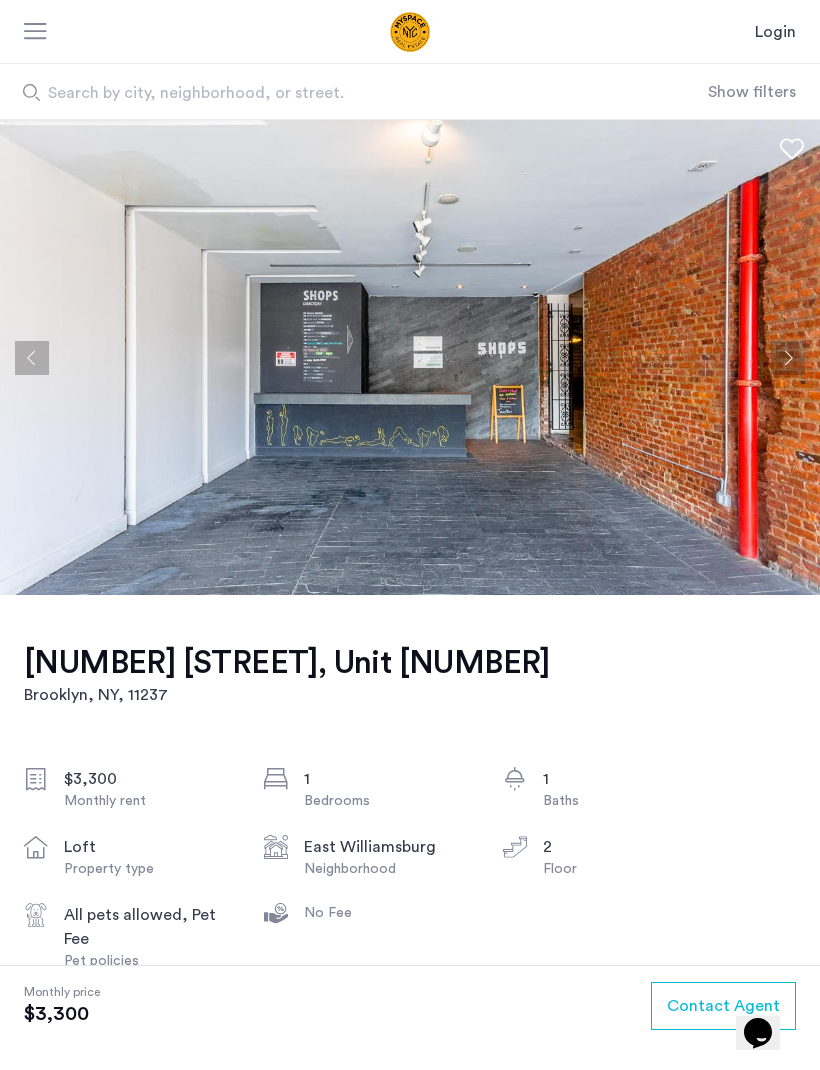click 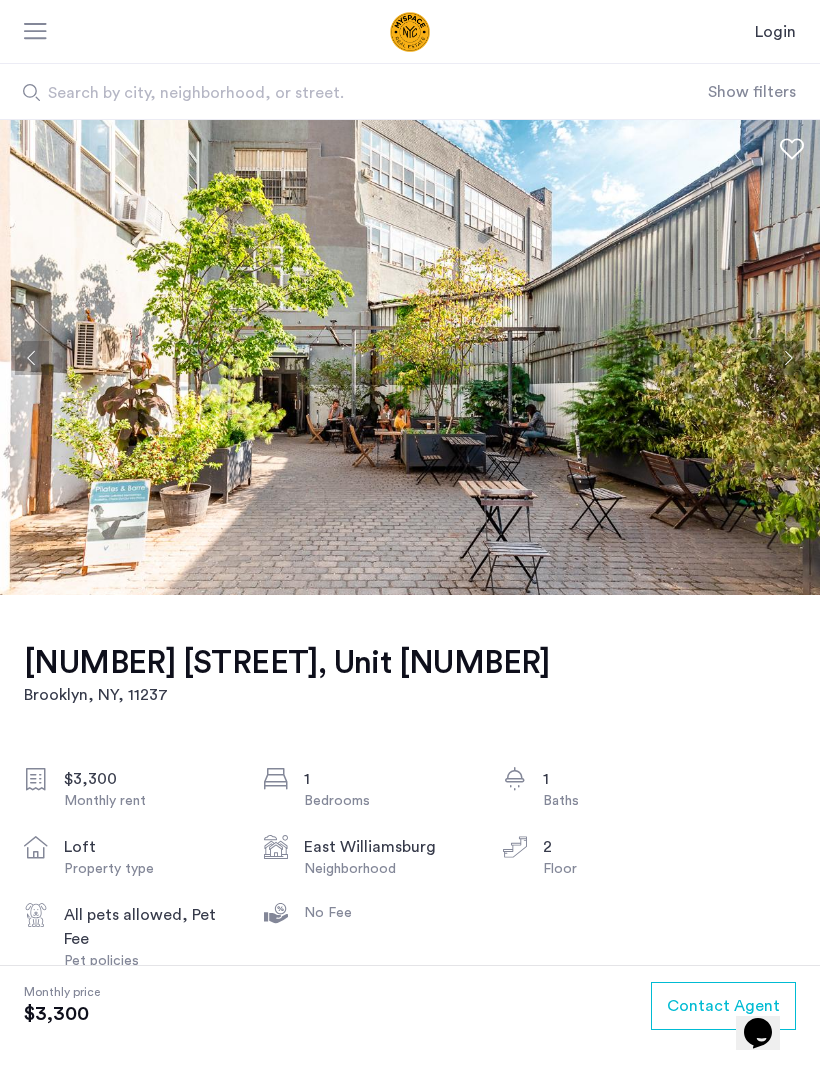 click 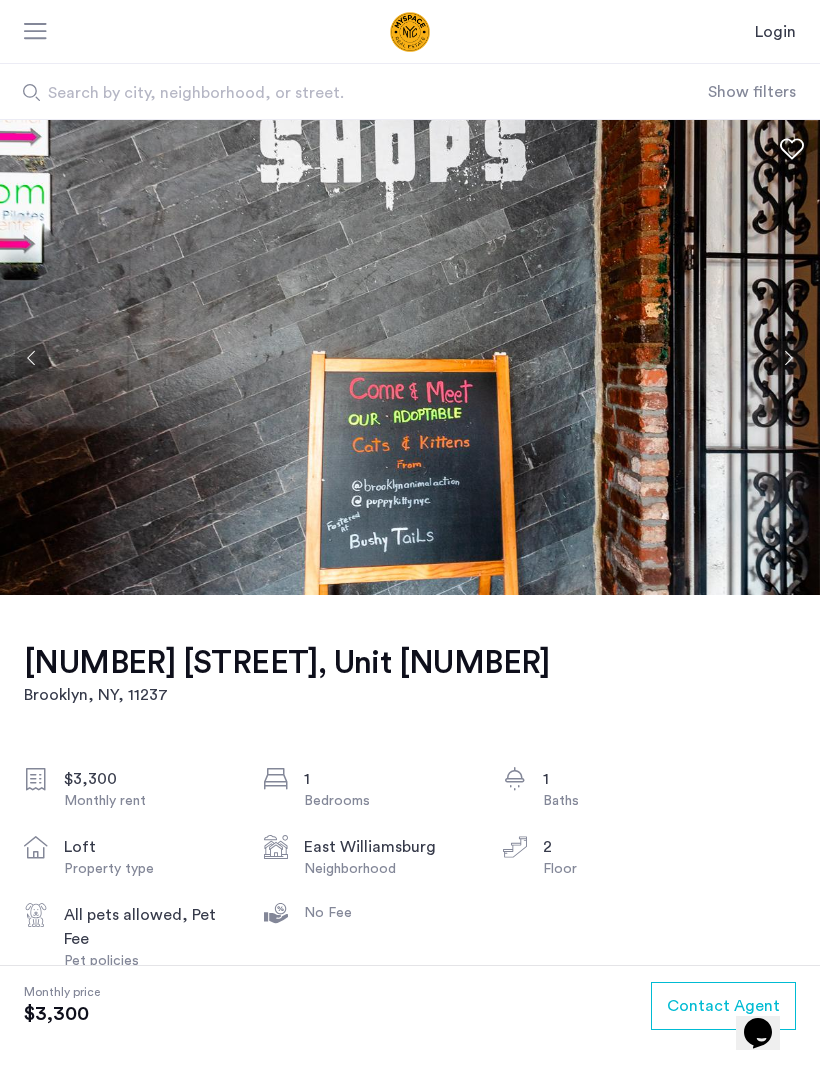 click 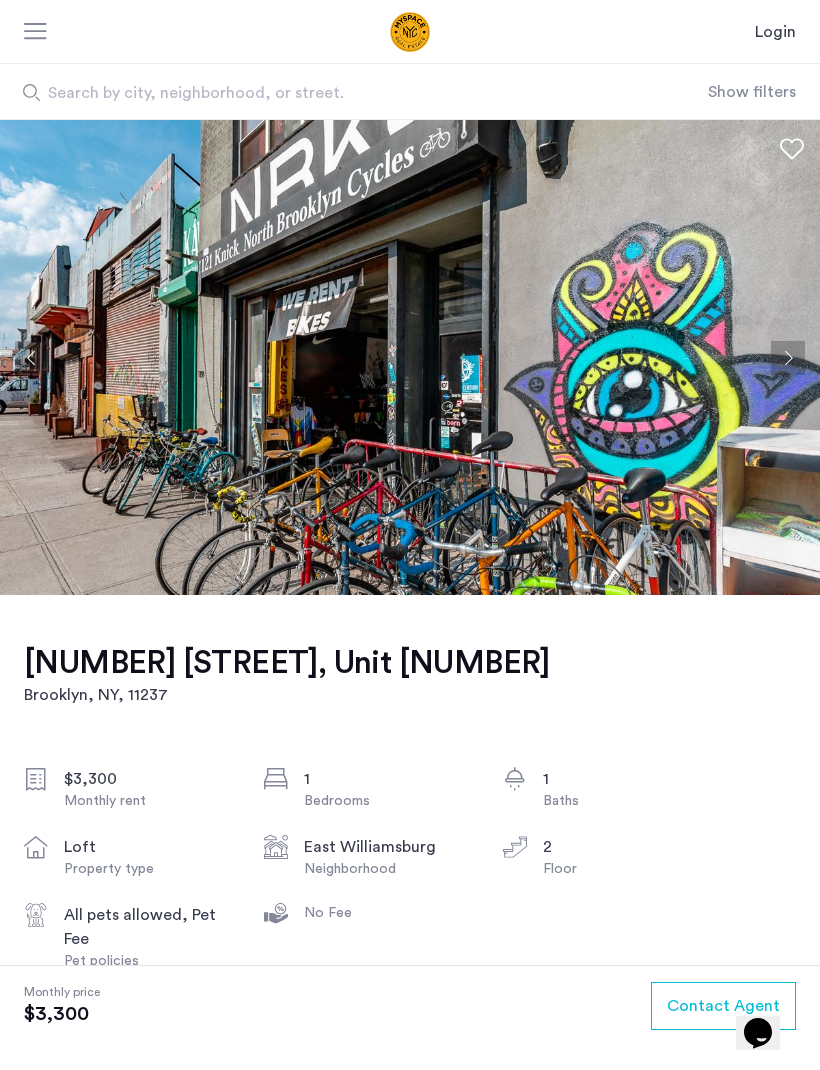 click 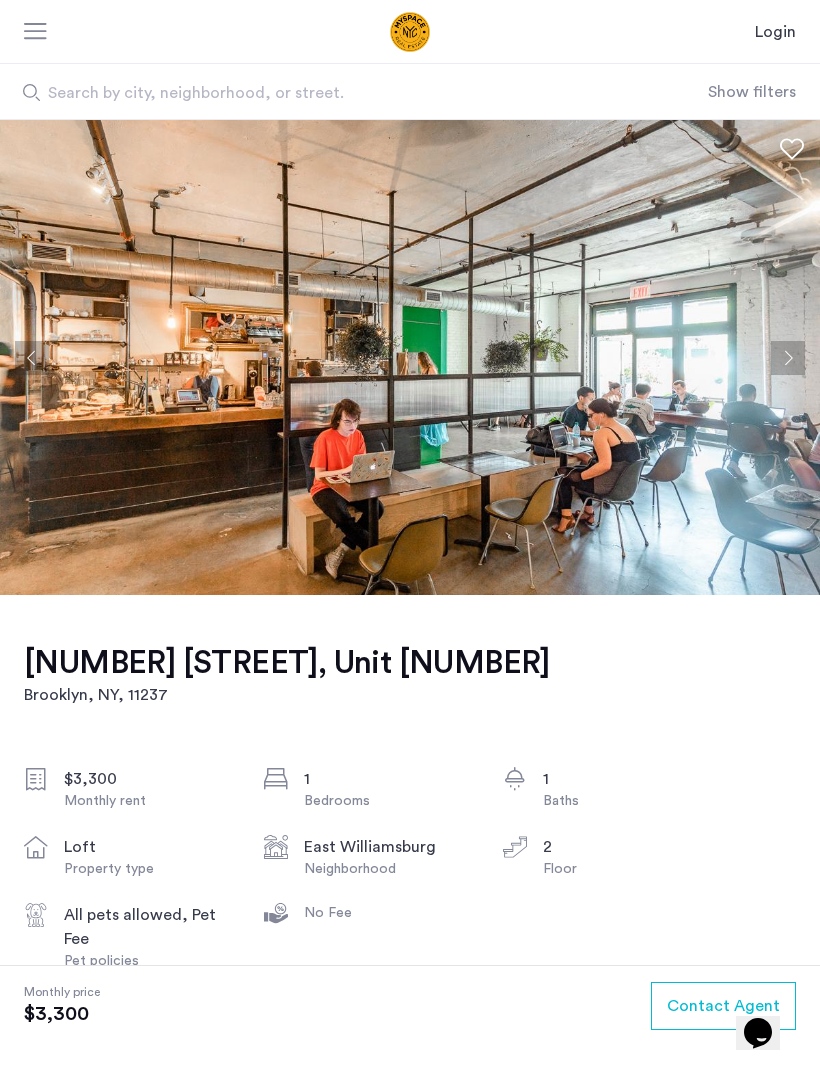 click 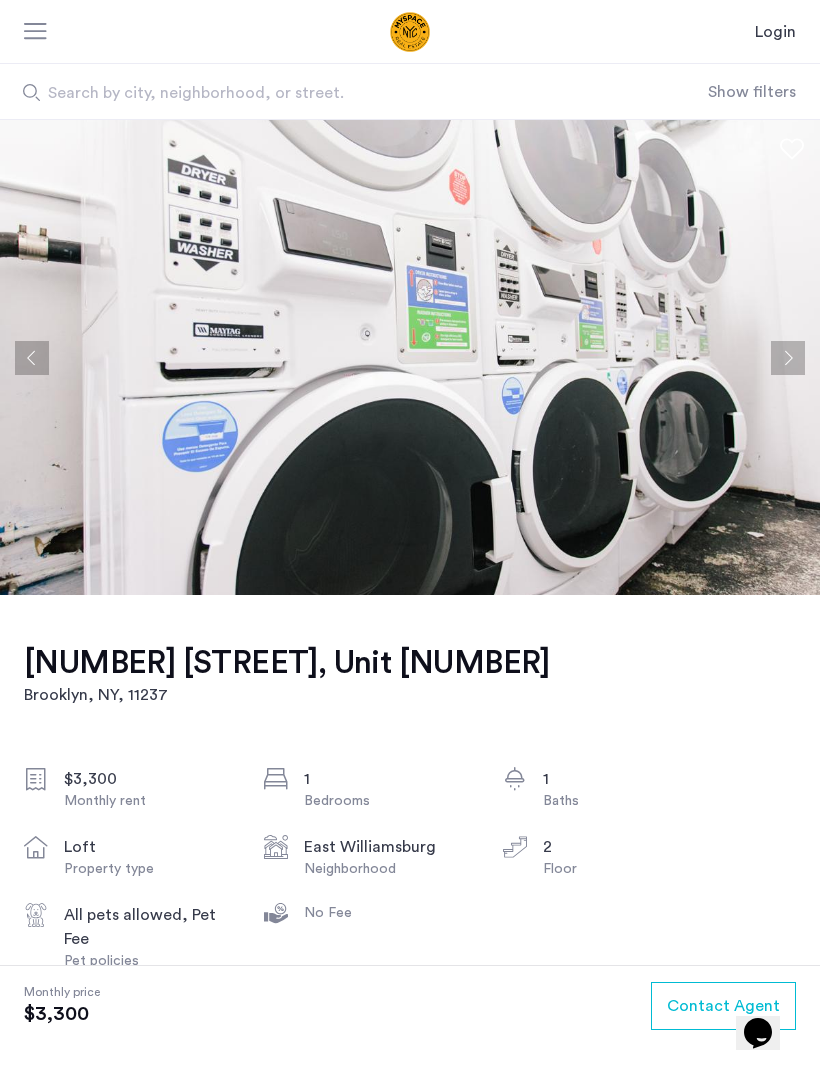 click 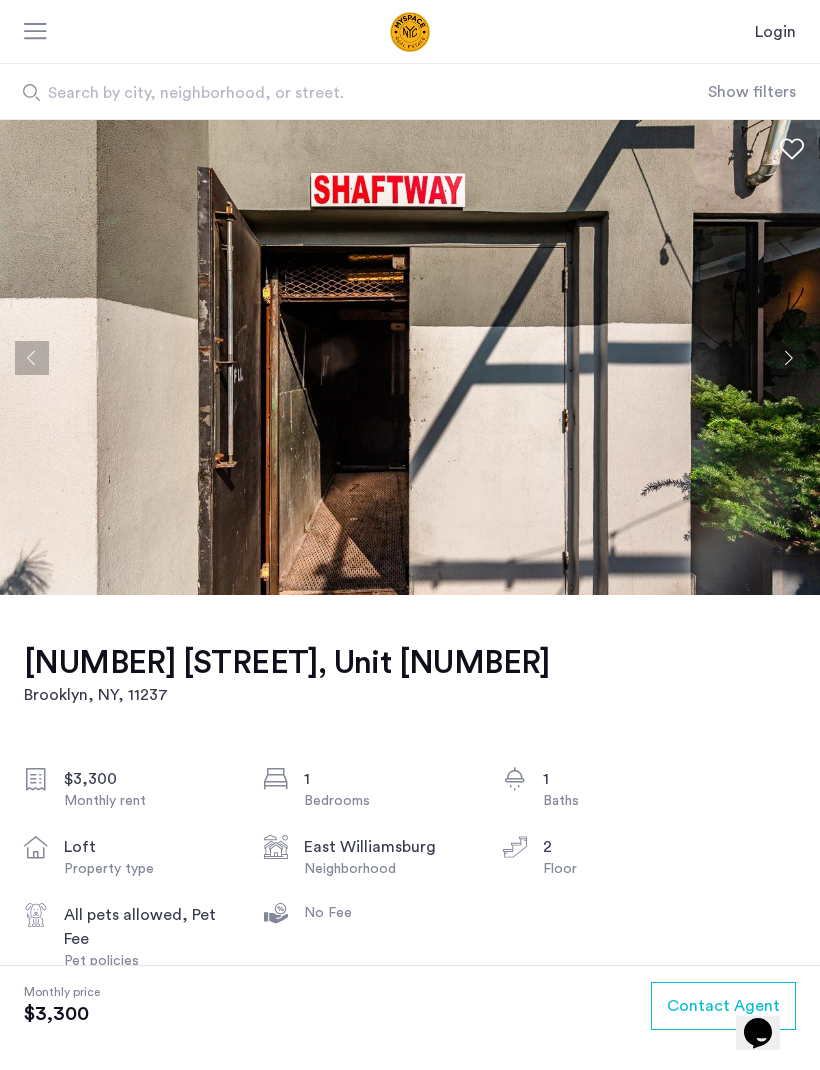 click 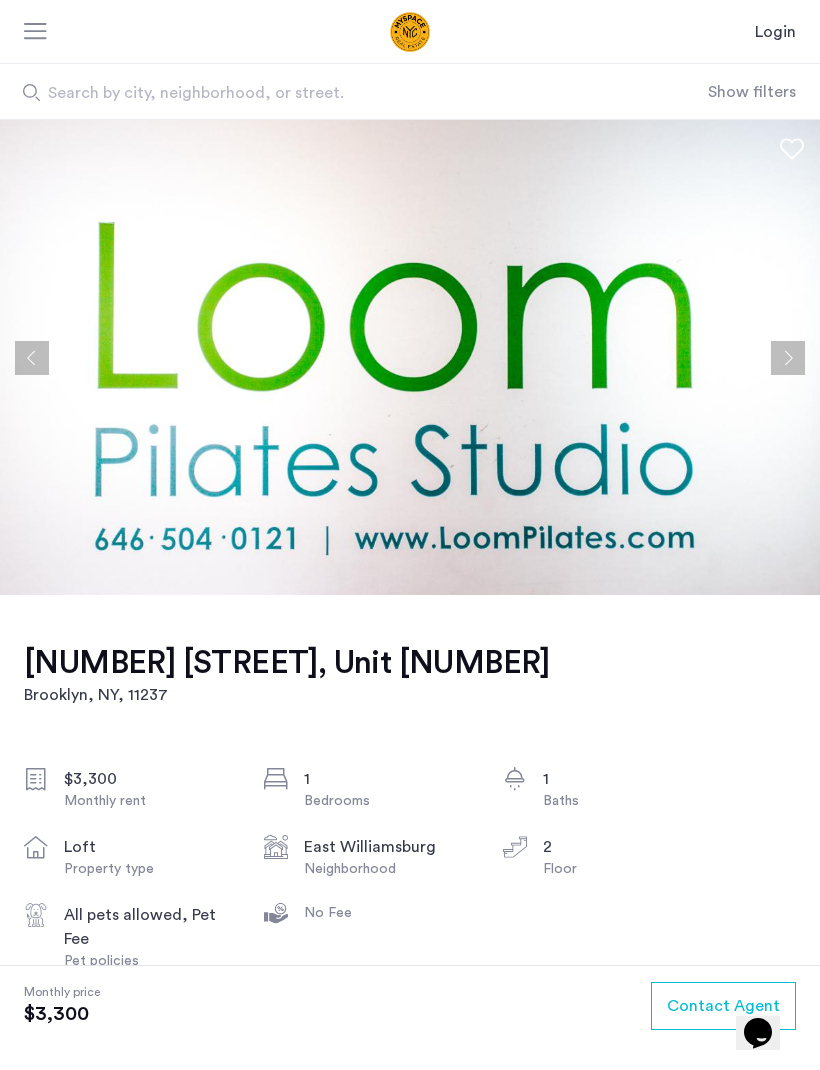 click 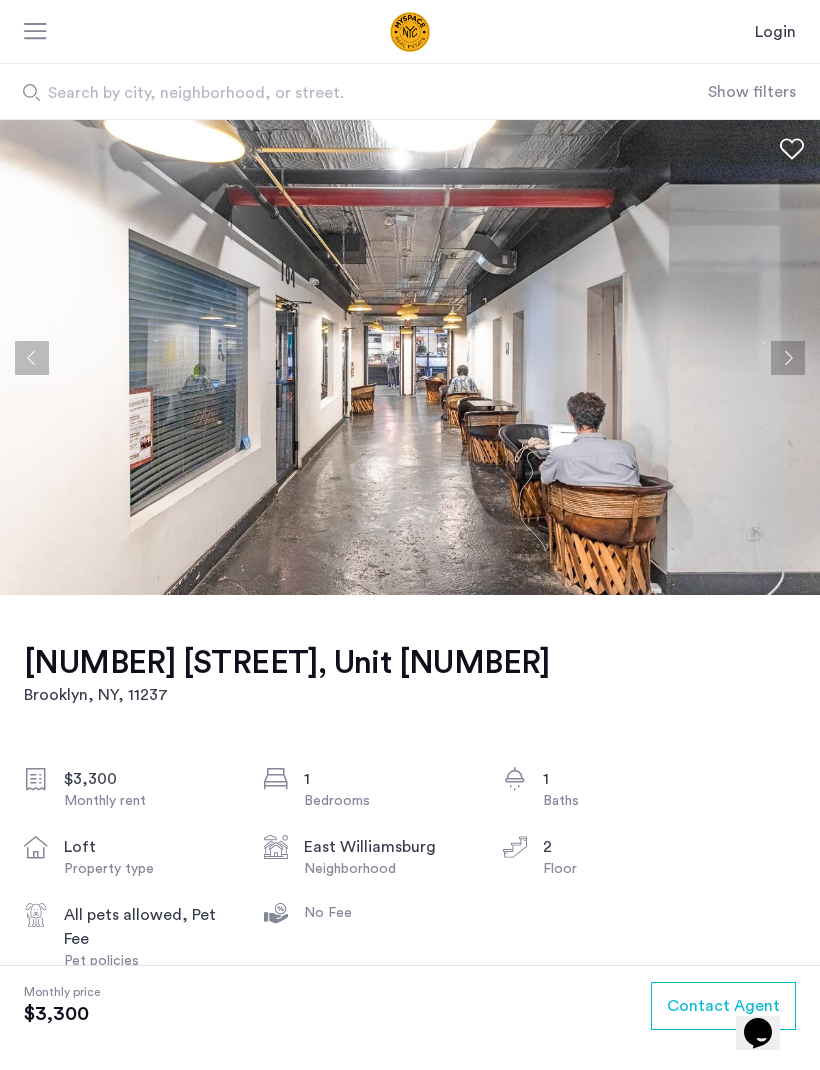 click 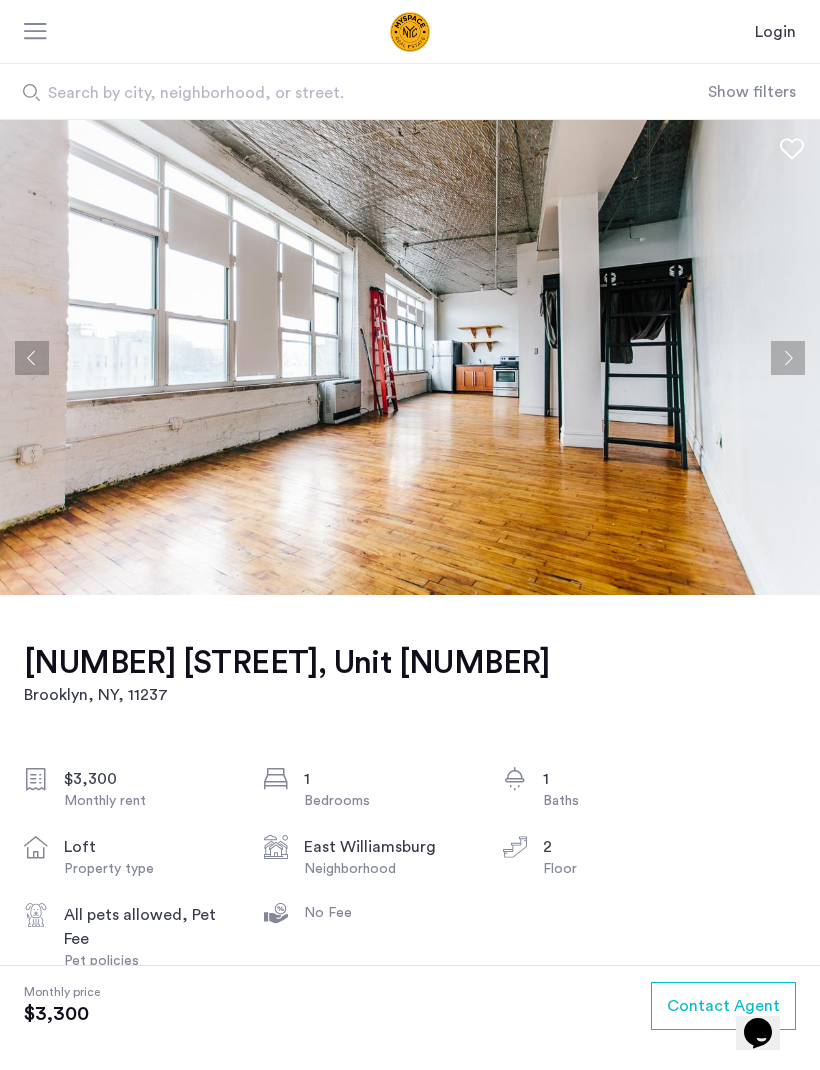 click 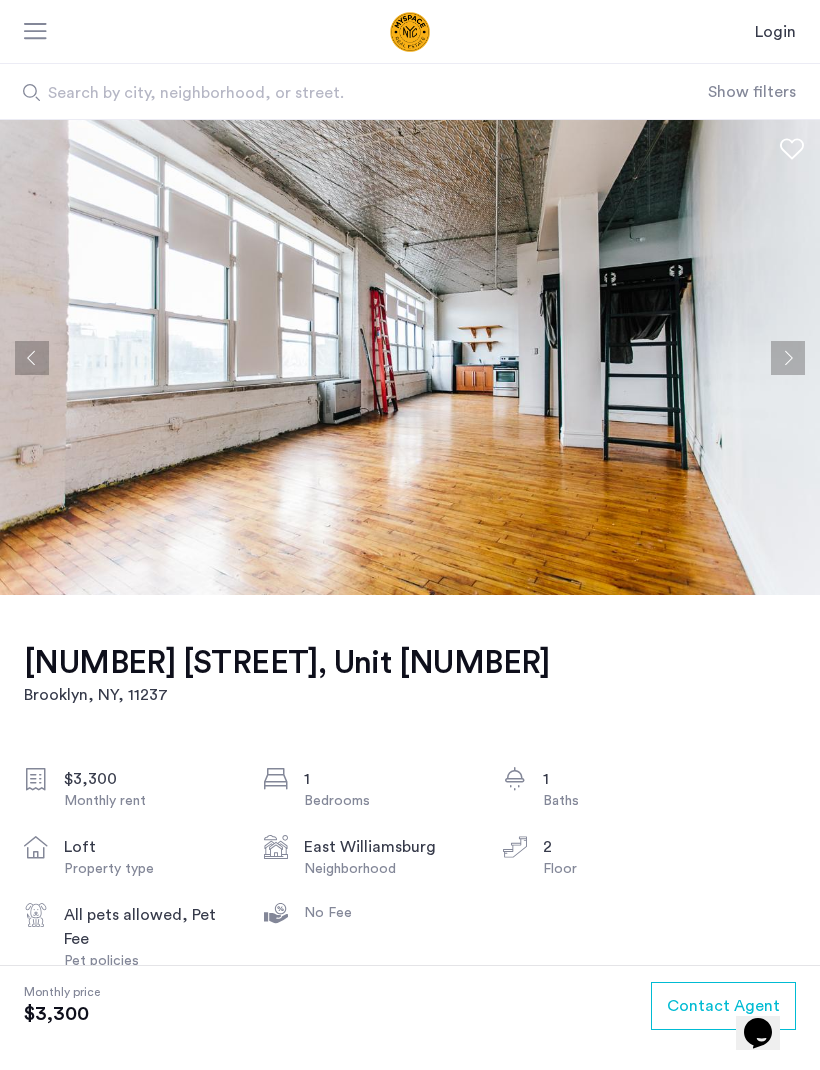 click 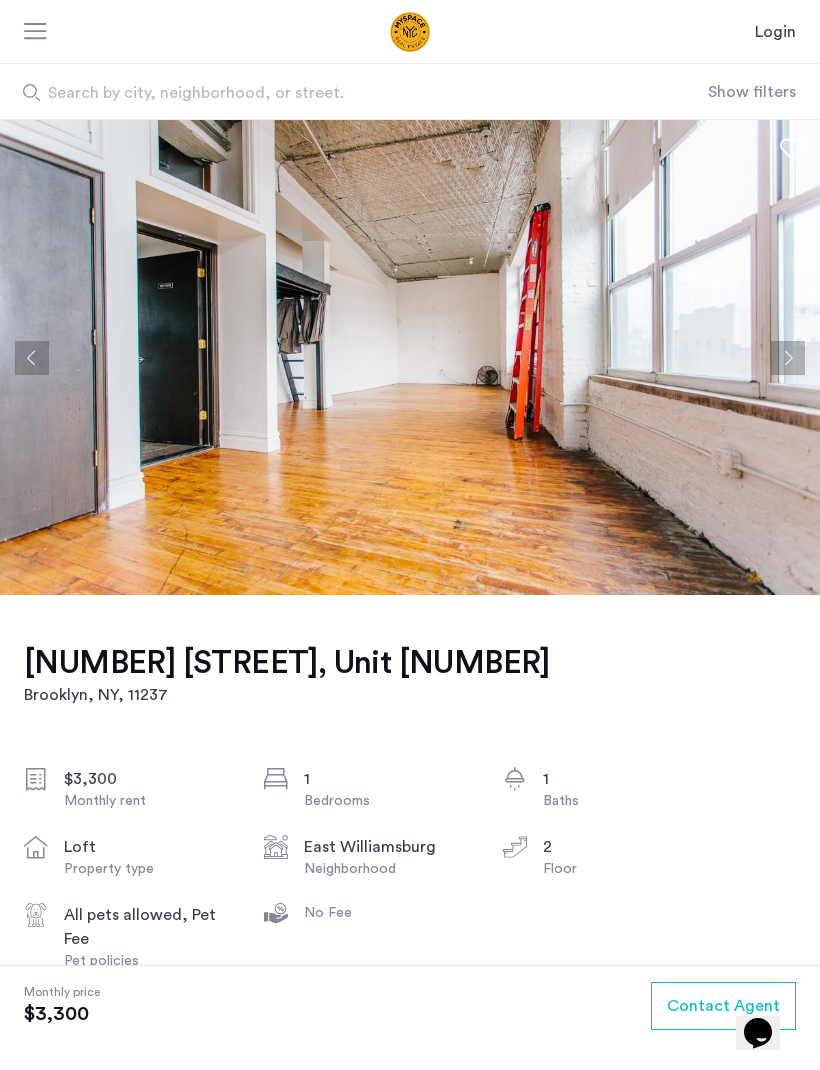 click 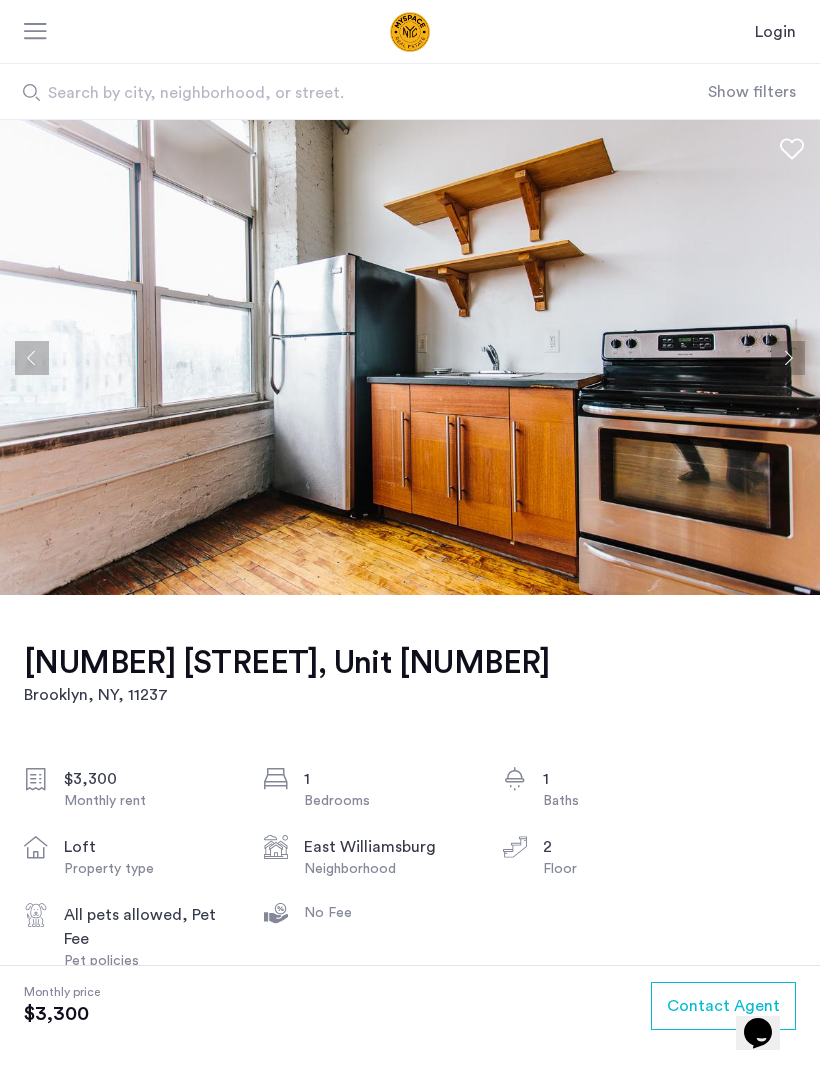 click 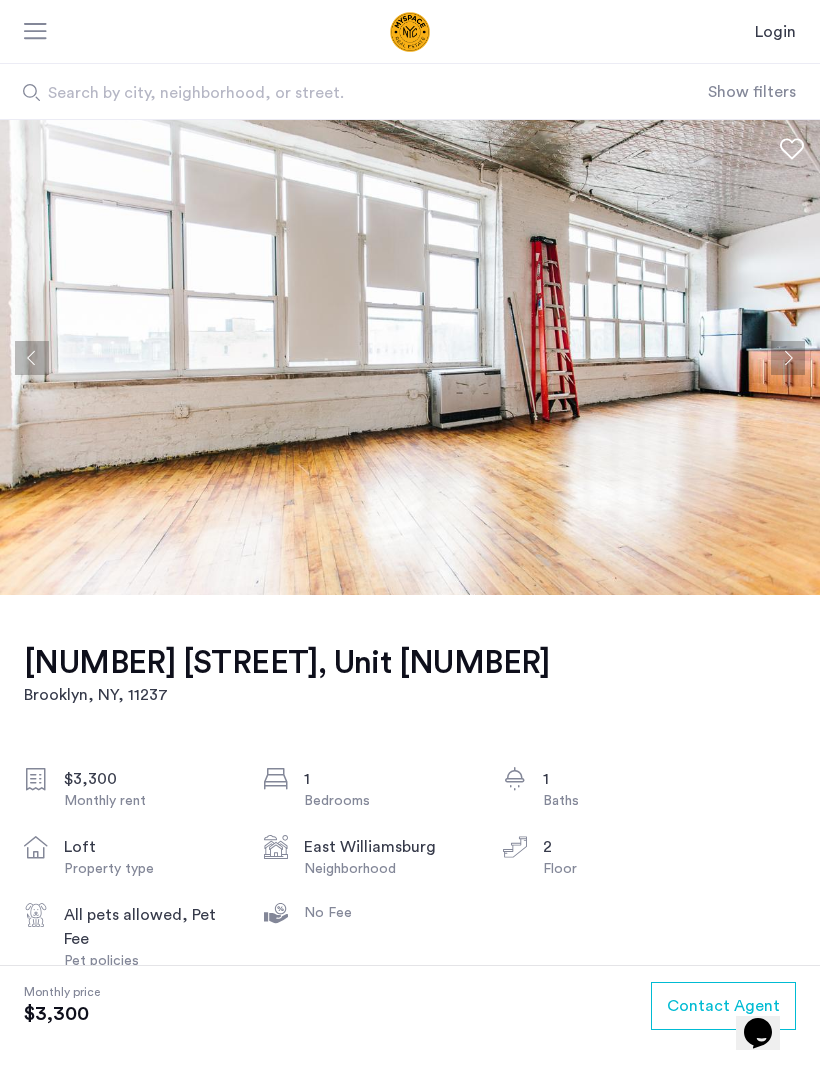 click 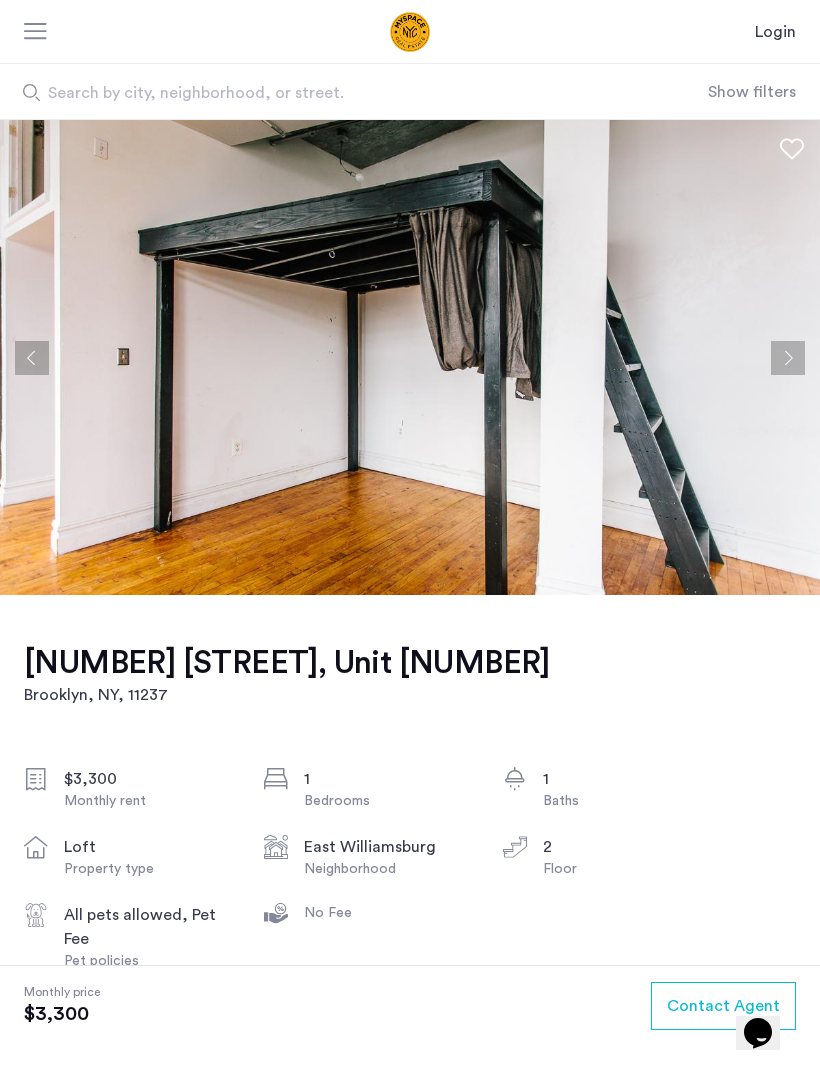 click 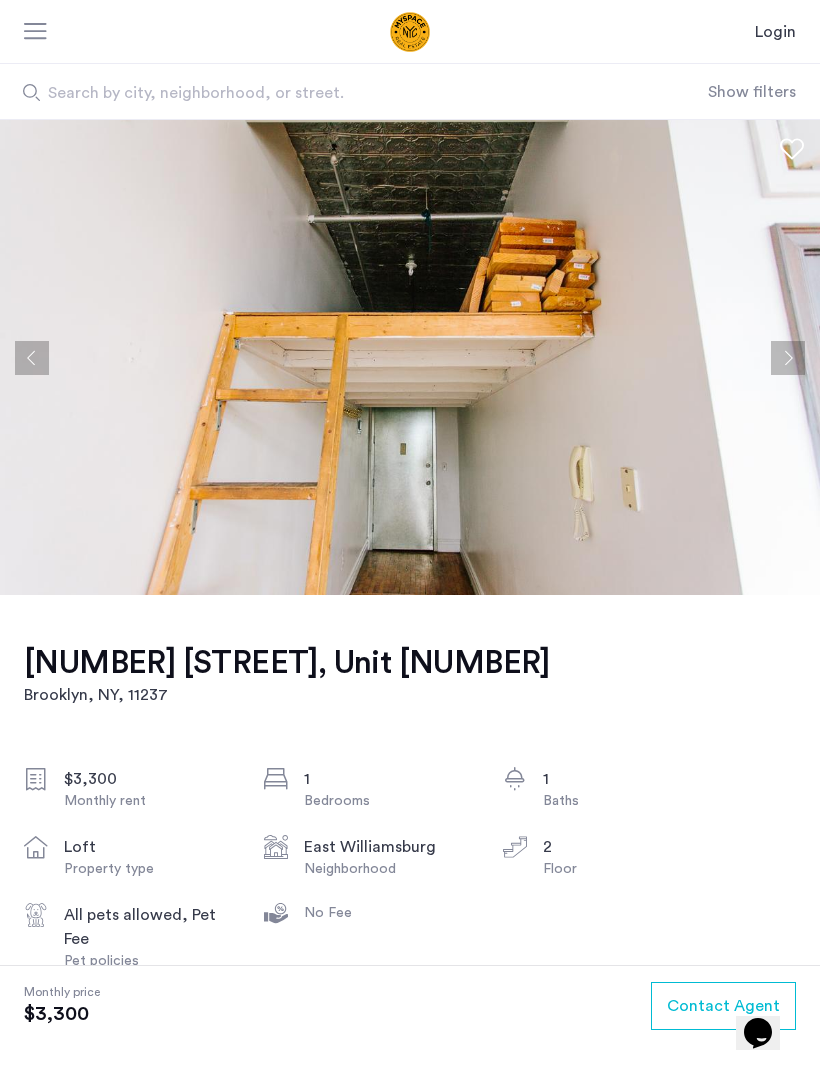 click 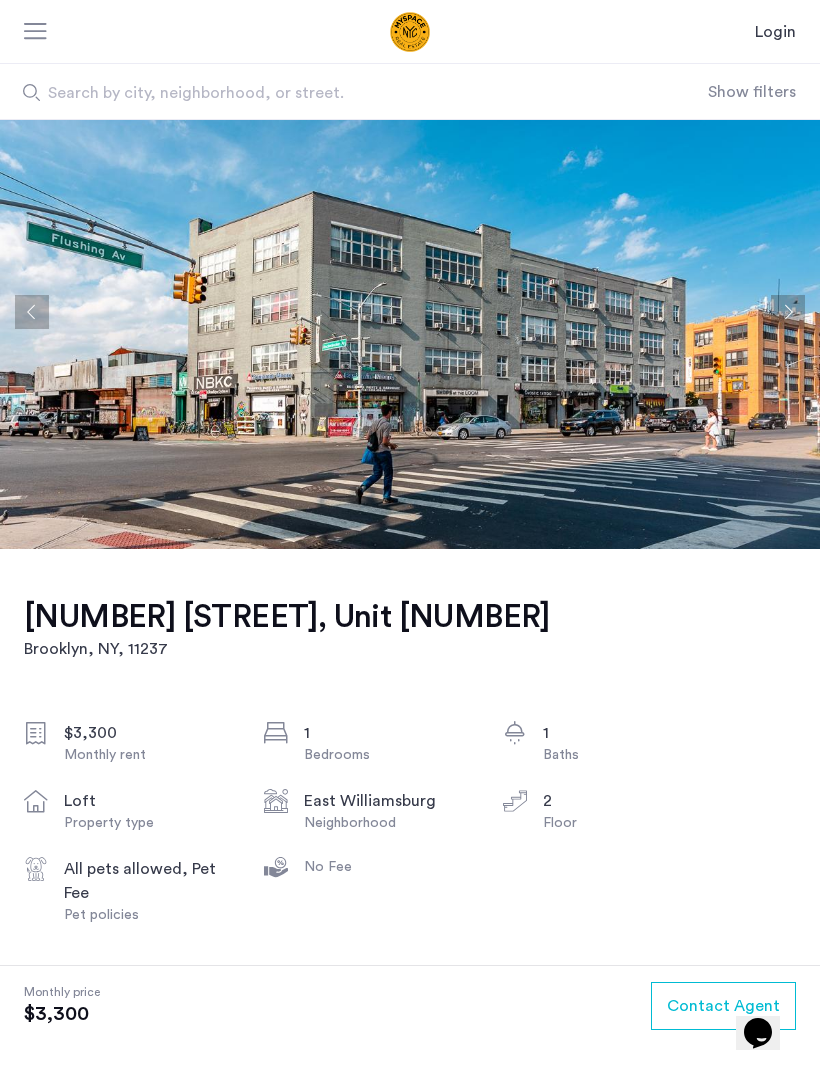 scroll, scrollTop: 0, scrollLeft: 0, axis: both 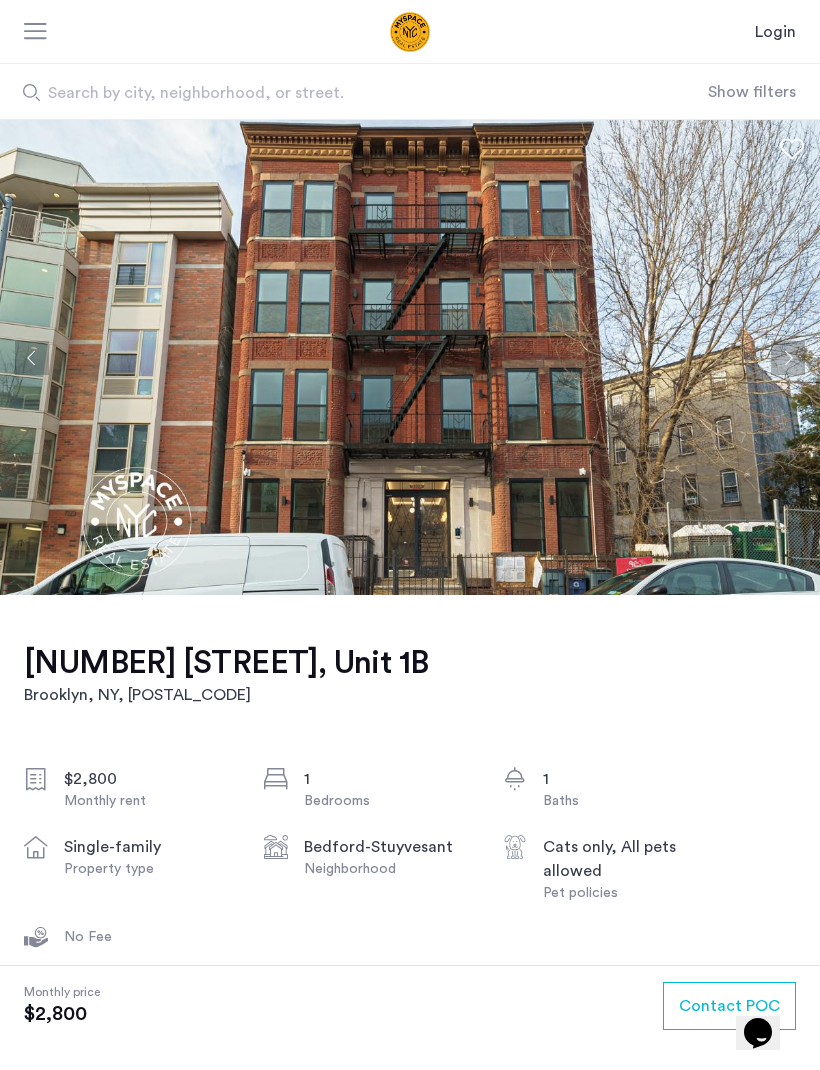 click 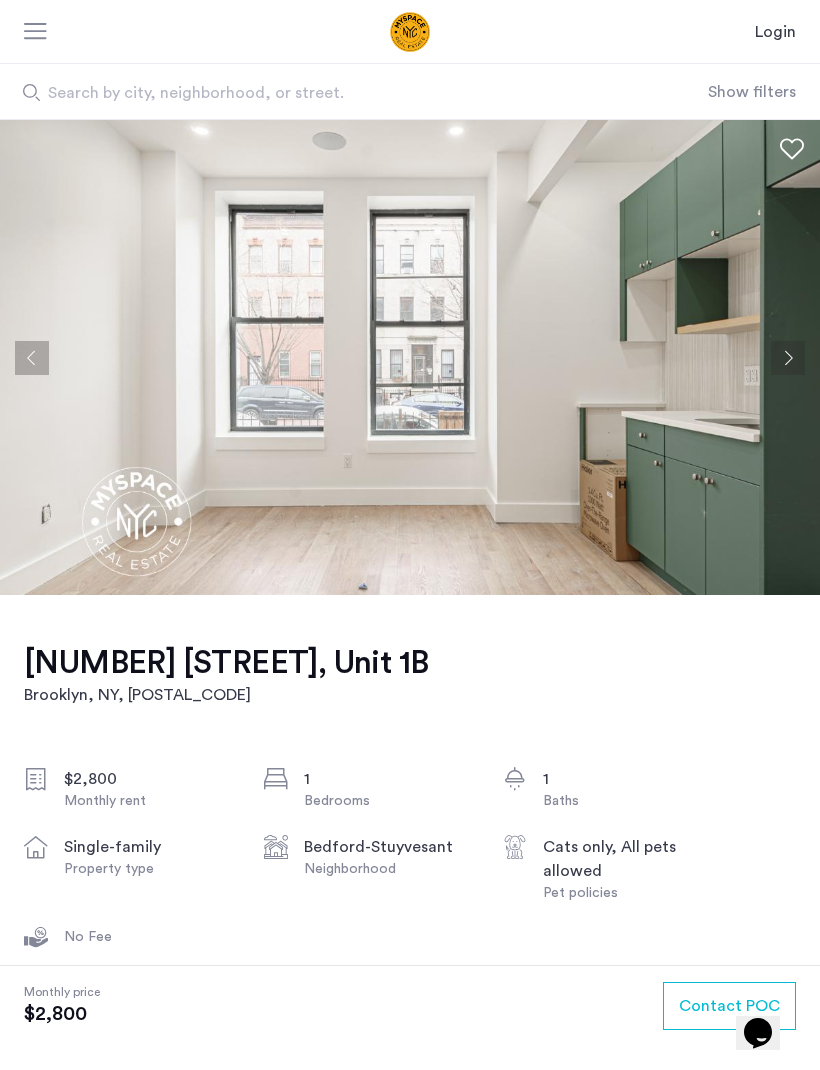 click 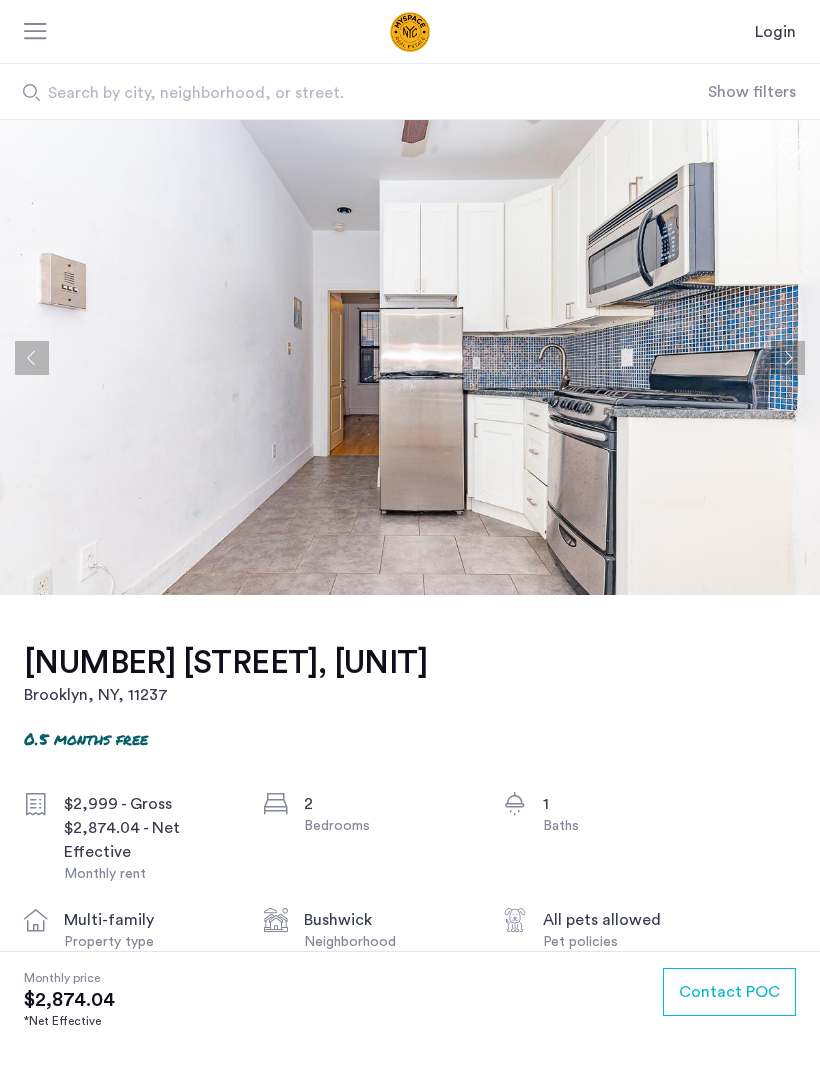 scroll, scrollTop: 0, scrollLeft: 0, axis: both 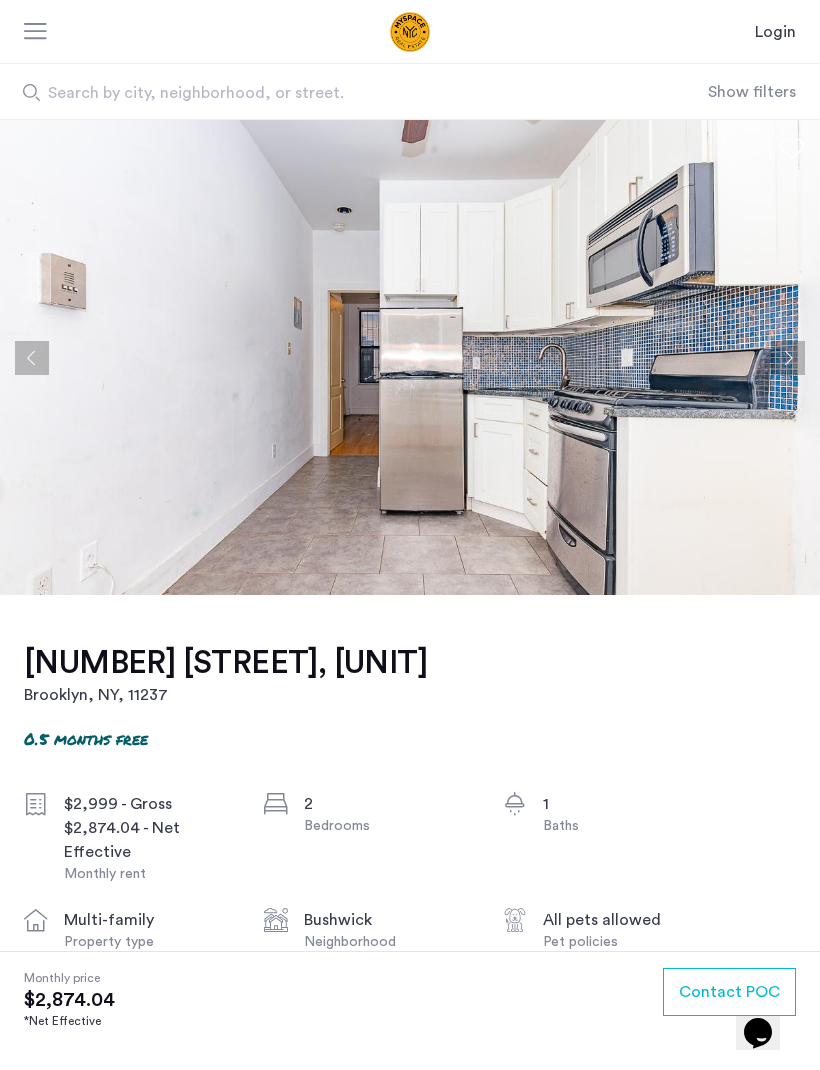 click on "Search by city, neighborhood, or street." at bounding box center [331, 93] 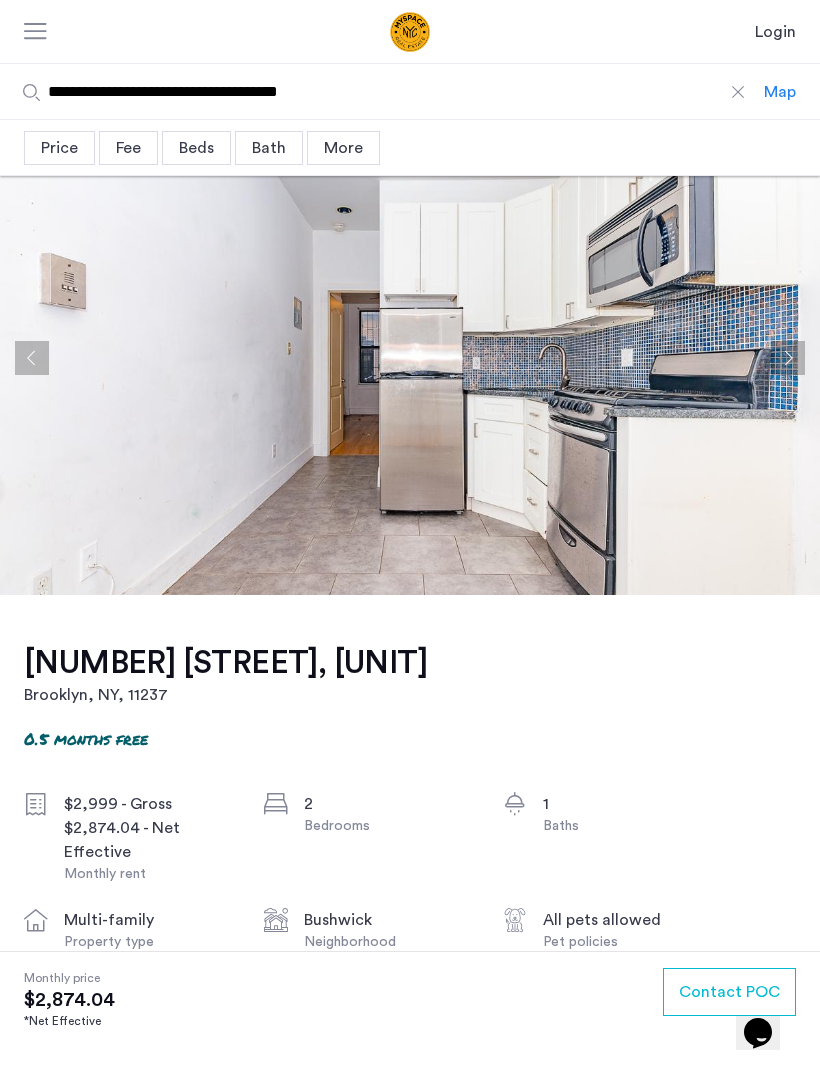 type on "**********" 